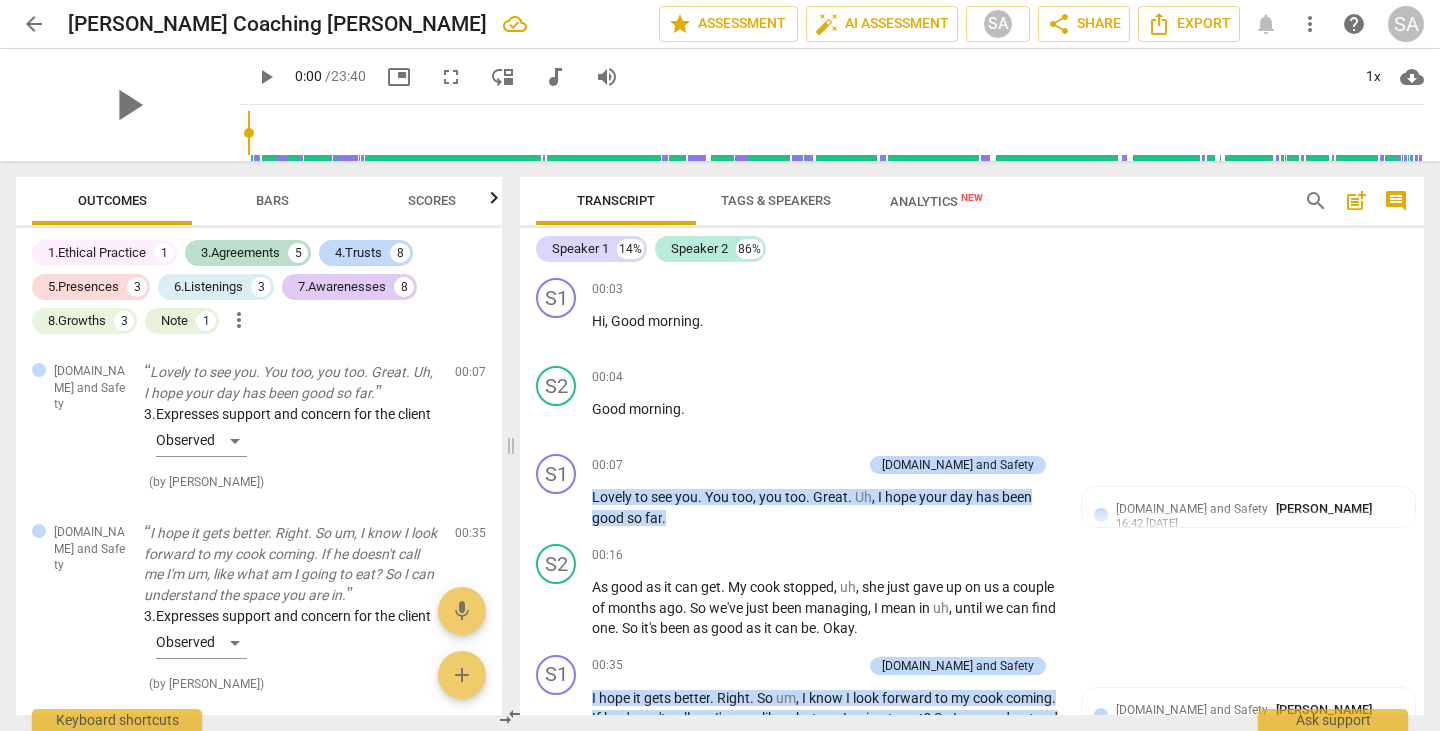 scroll, scrollTop: 0, scrollLeft: 0, axis: both 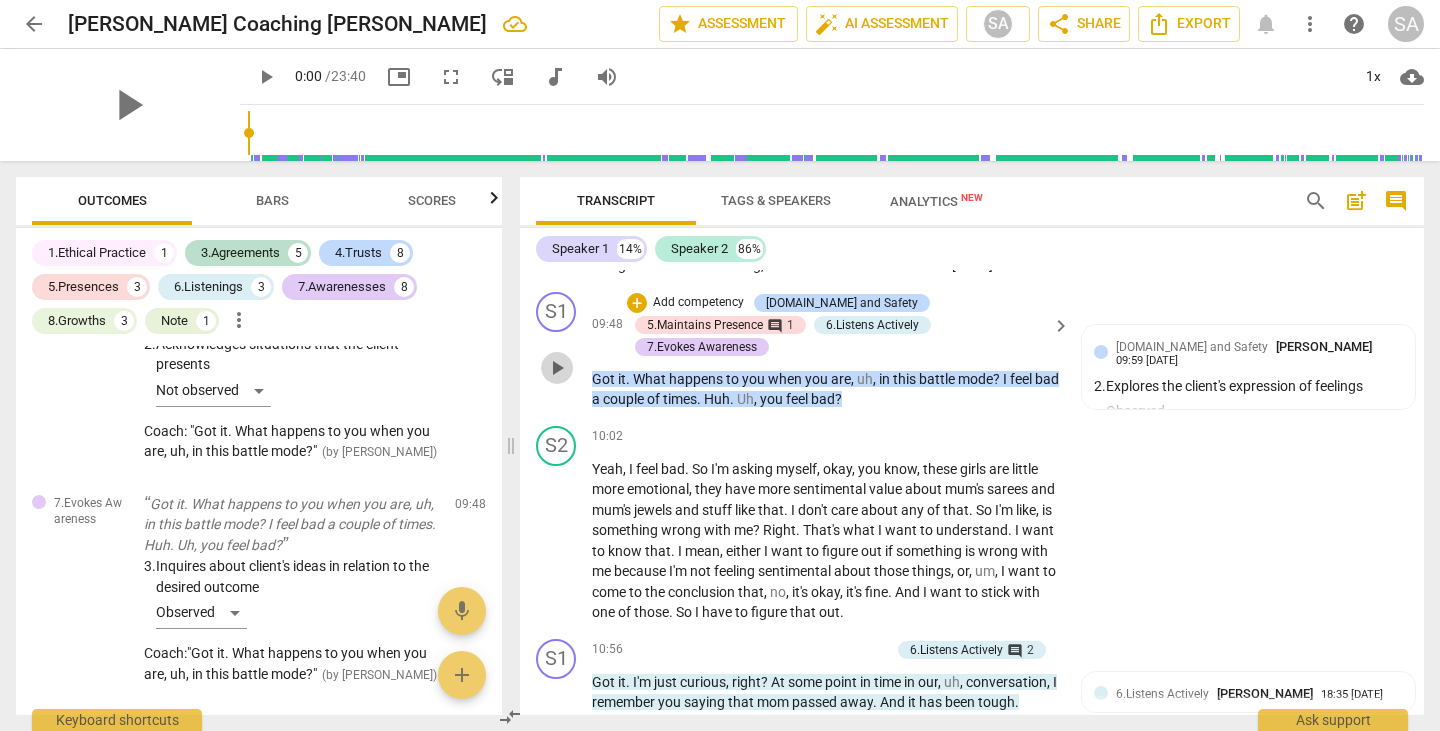 click on "play_arrow" at bounding box center [557, 368] 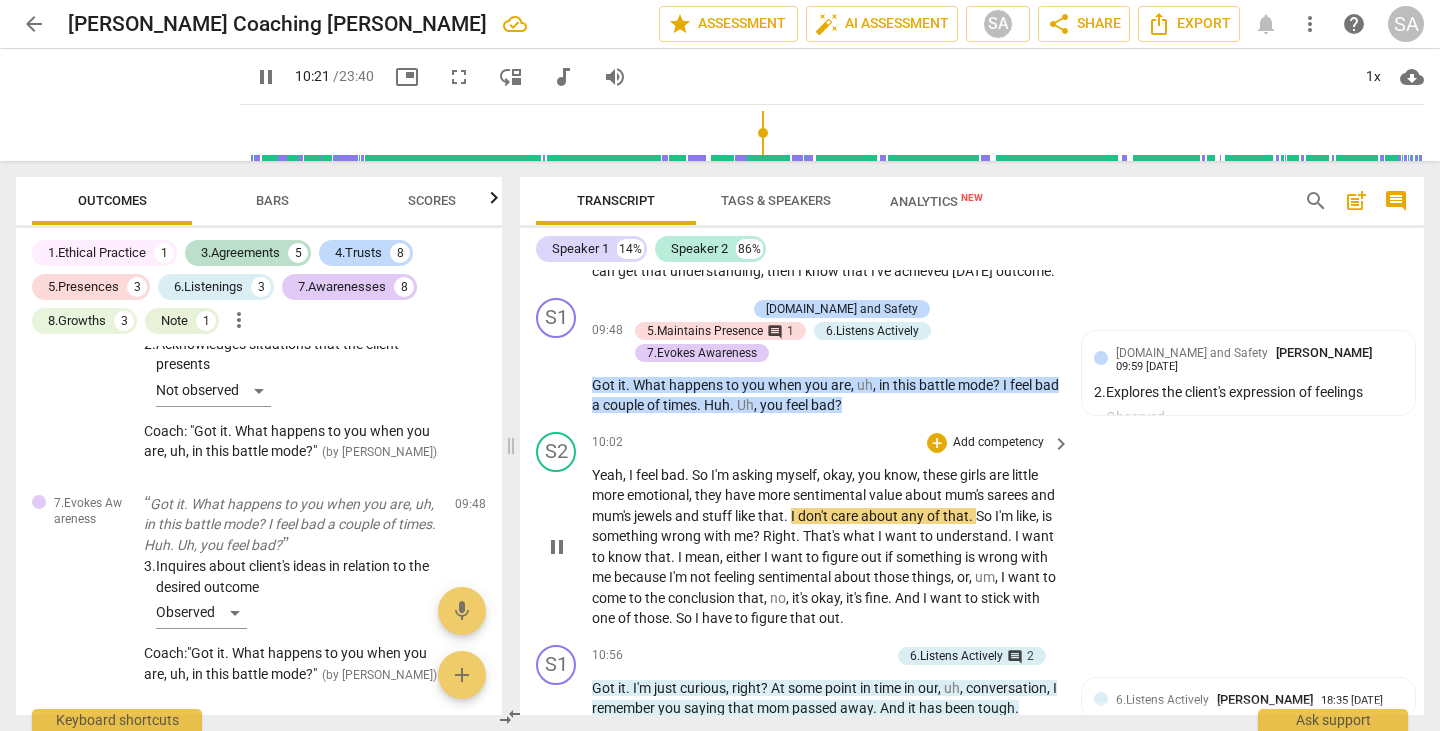 scroll, scrollTop: 3798, scrollLeft: 0, axis: vertical 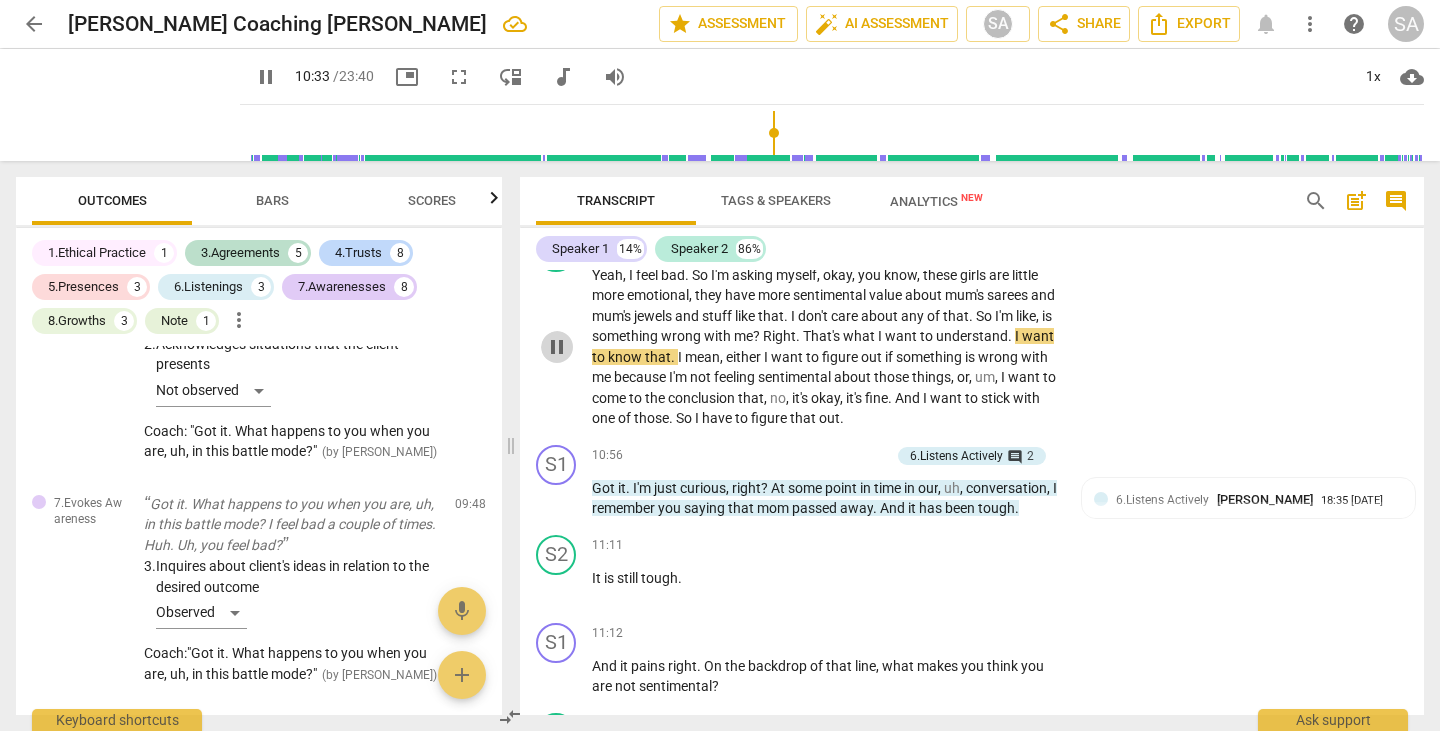 click on "pause" at bounding box center [557, 347] 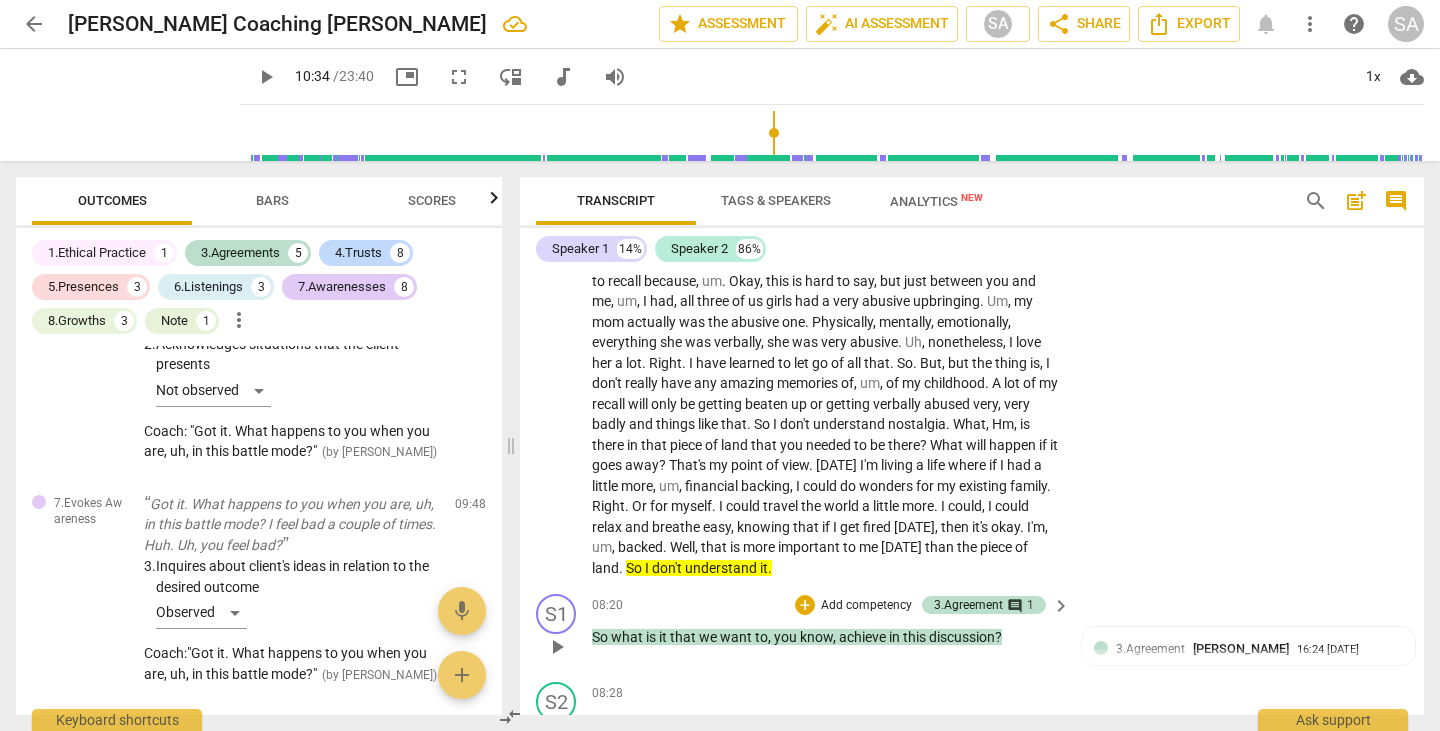 scroll, scrollTop: 2500, scrollLeft: 0, axis: vertical 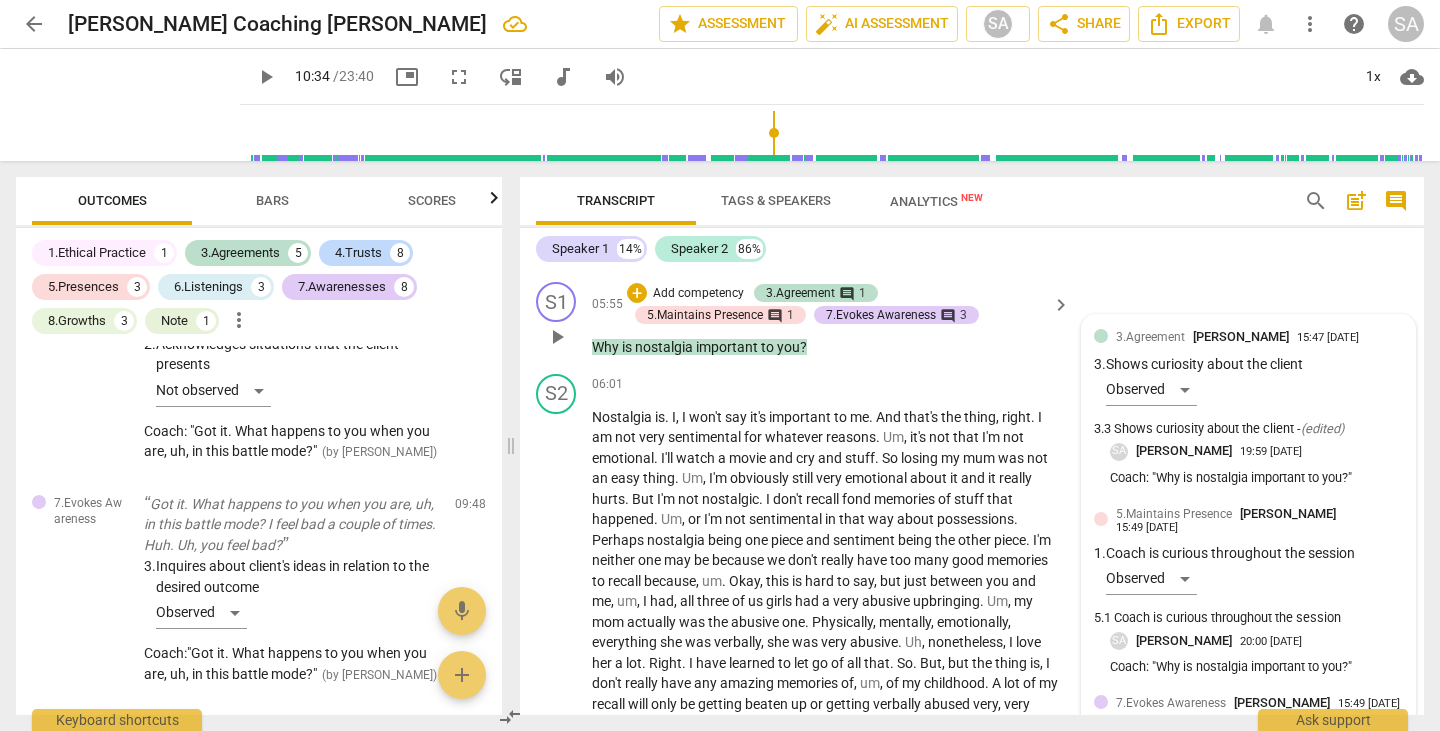 click on "[PERSON_NAME]" at bounding box center [1241, 336] 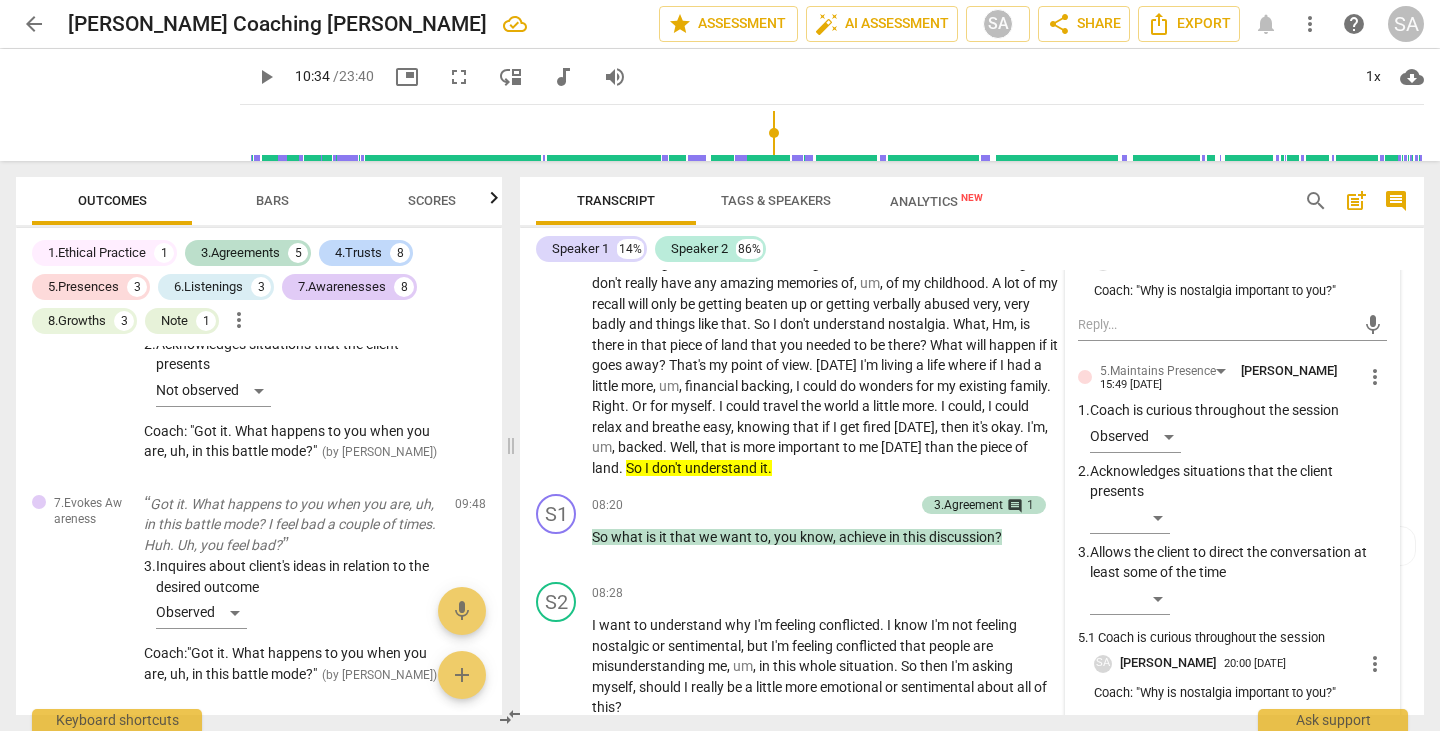 scroll, scrollTop: 2600, scrollLeft: 0, axis: vertical 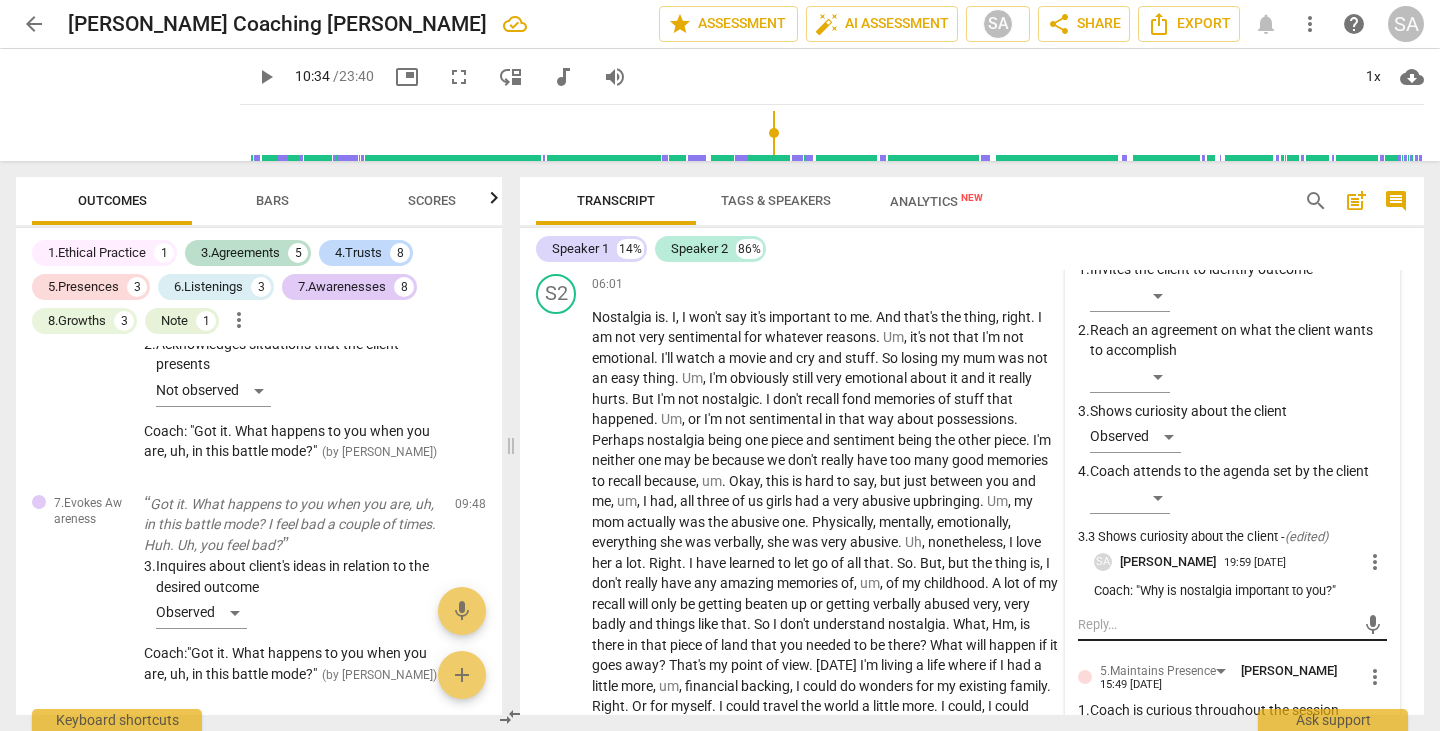 click at bounding box center [1216, 624] 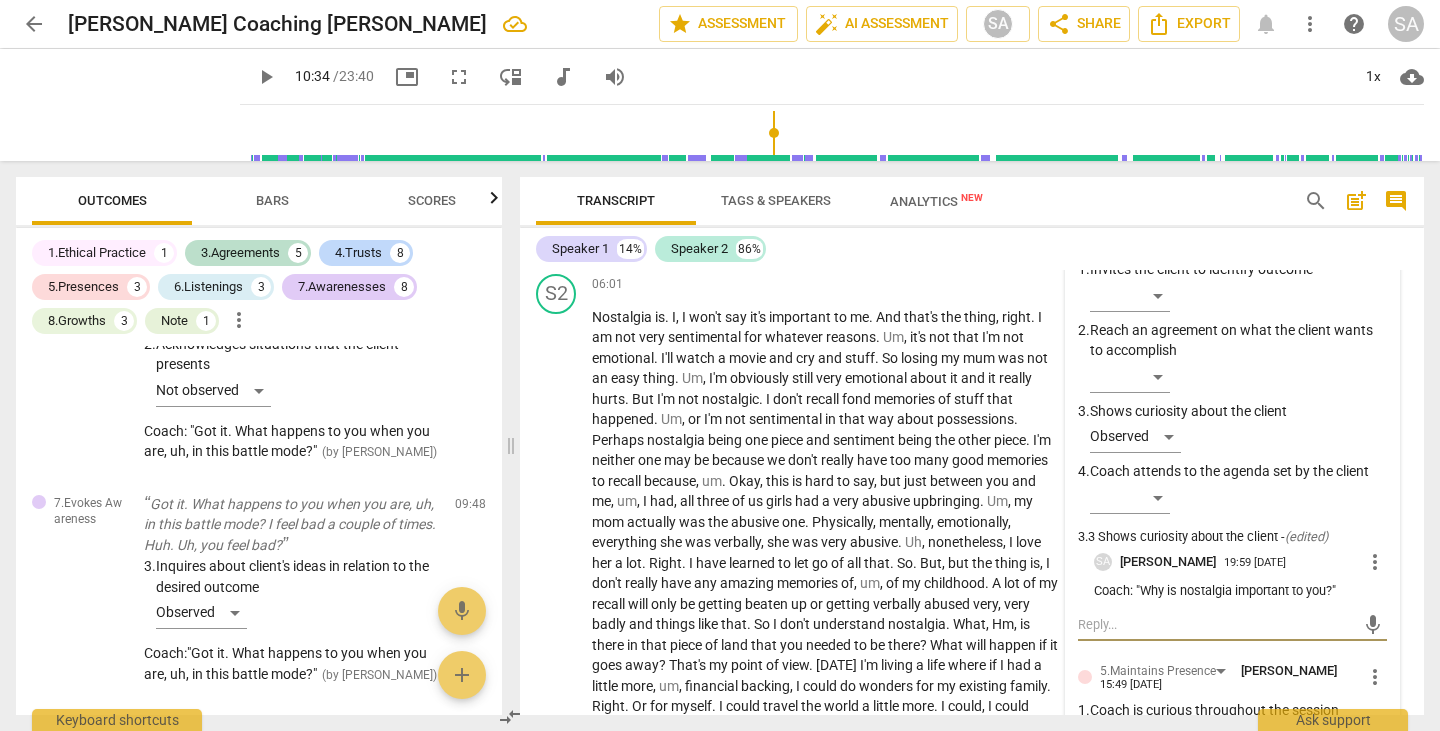 type on "D" 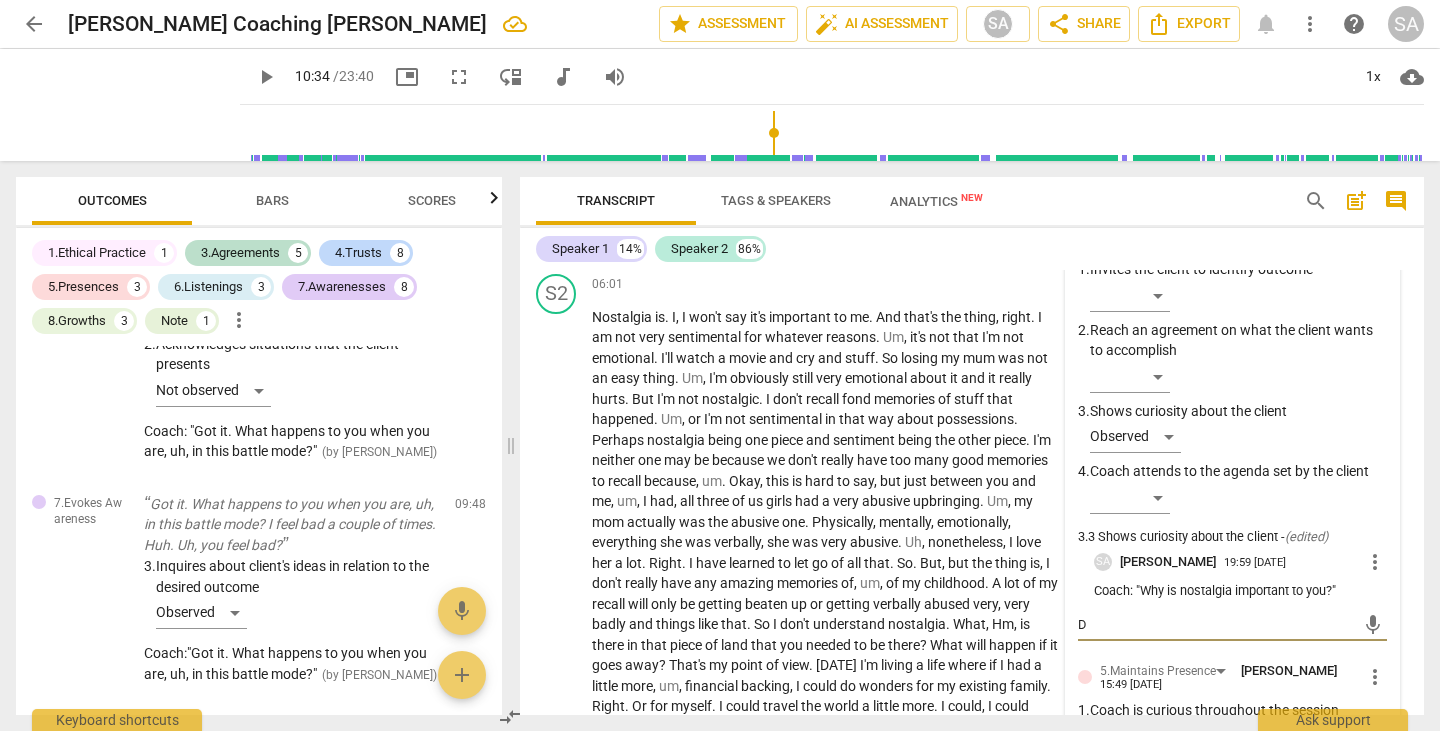 type on "D" 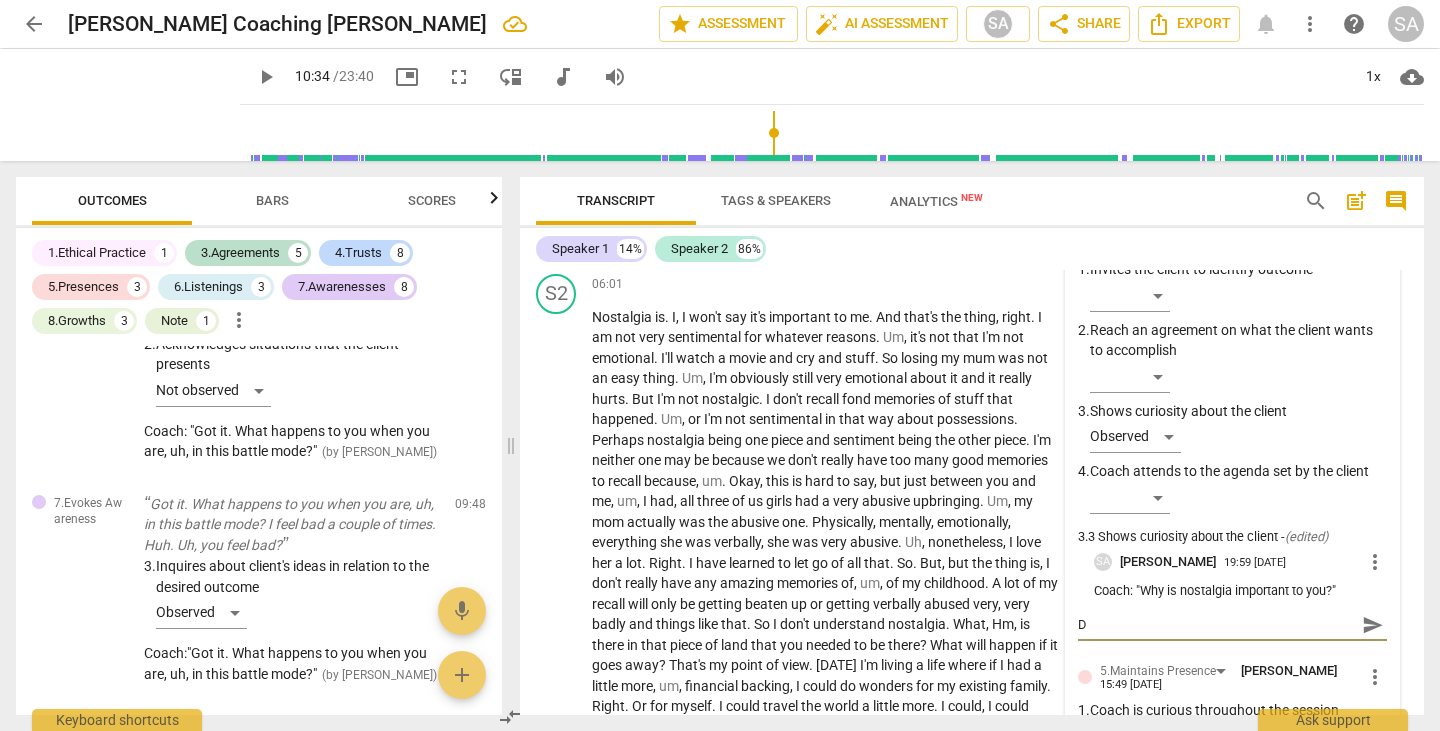 type on "De" 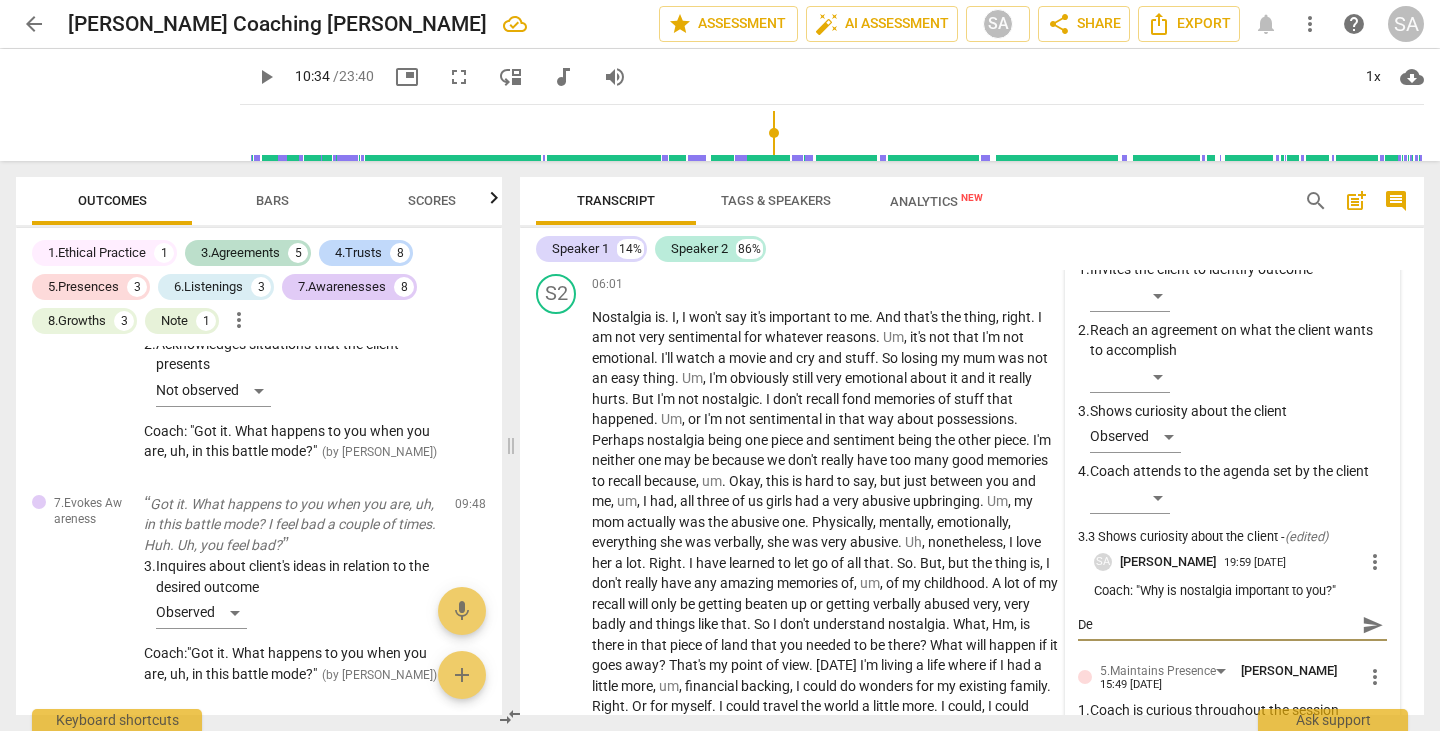 type on "Dev" 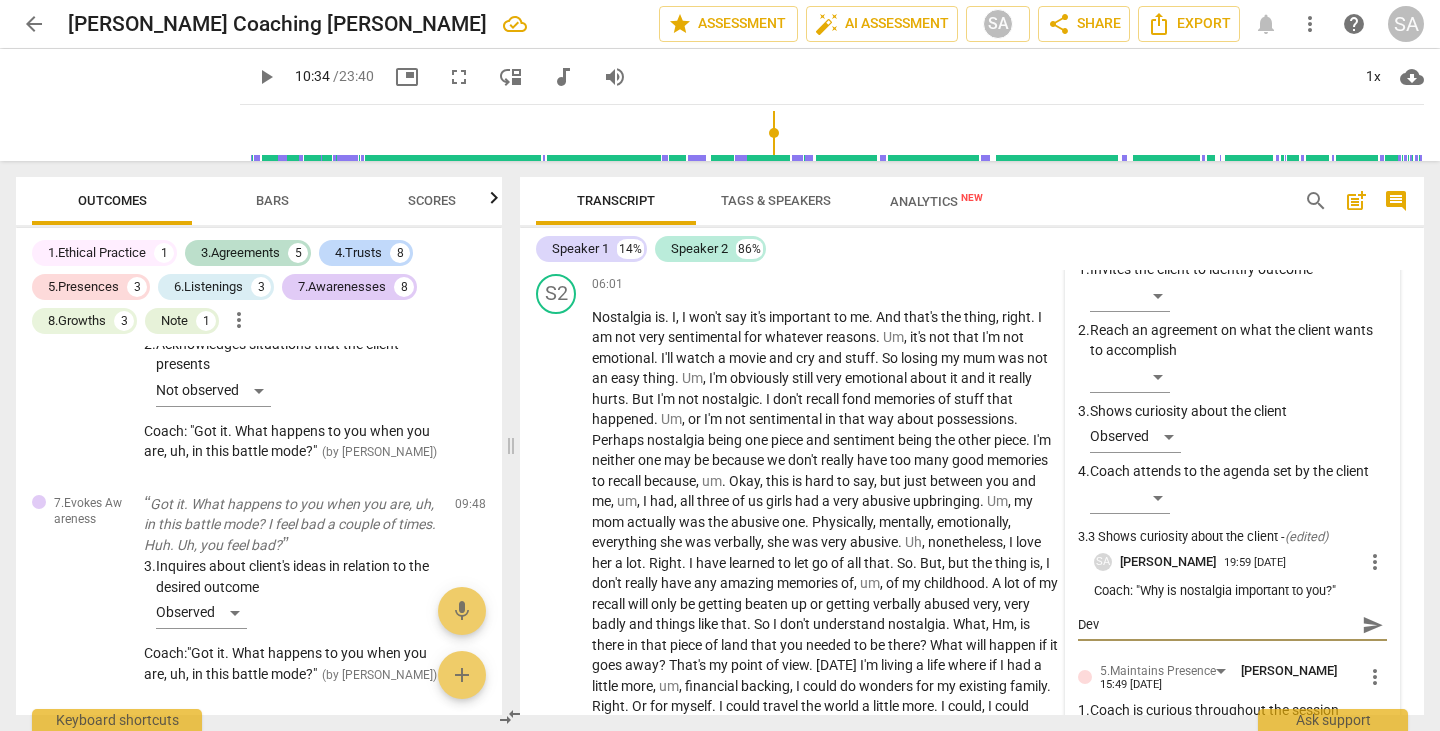type on "Deve" 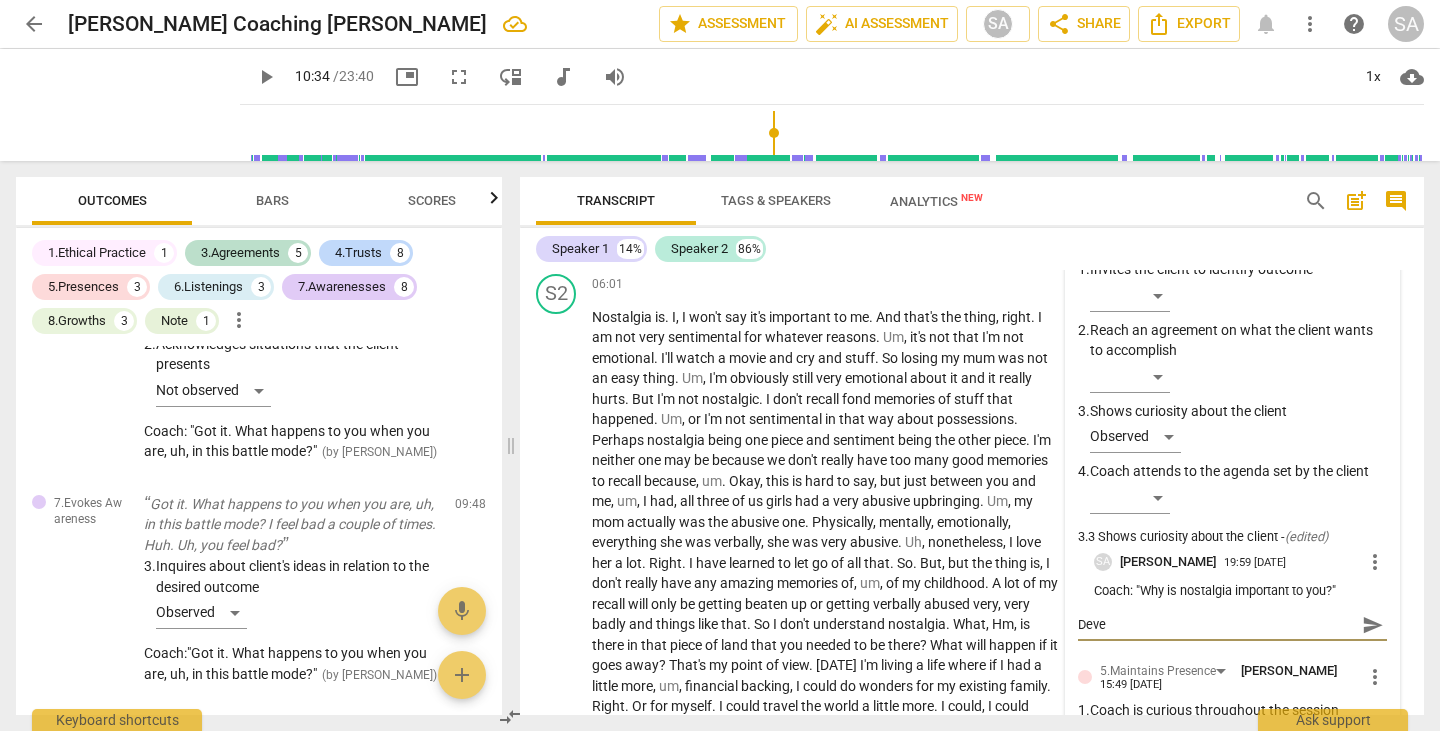 type on "Devel" 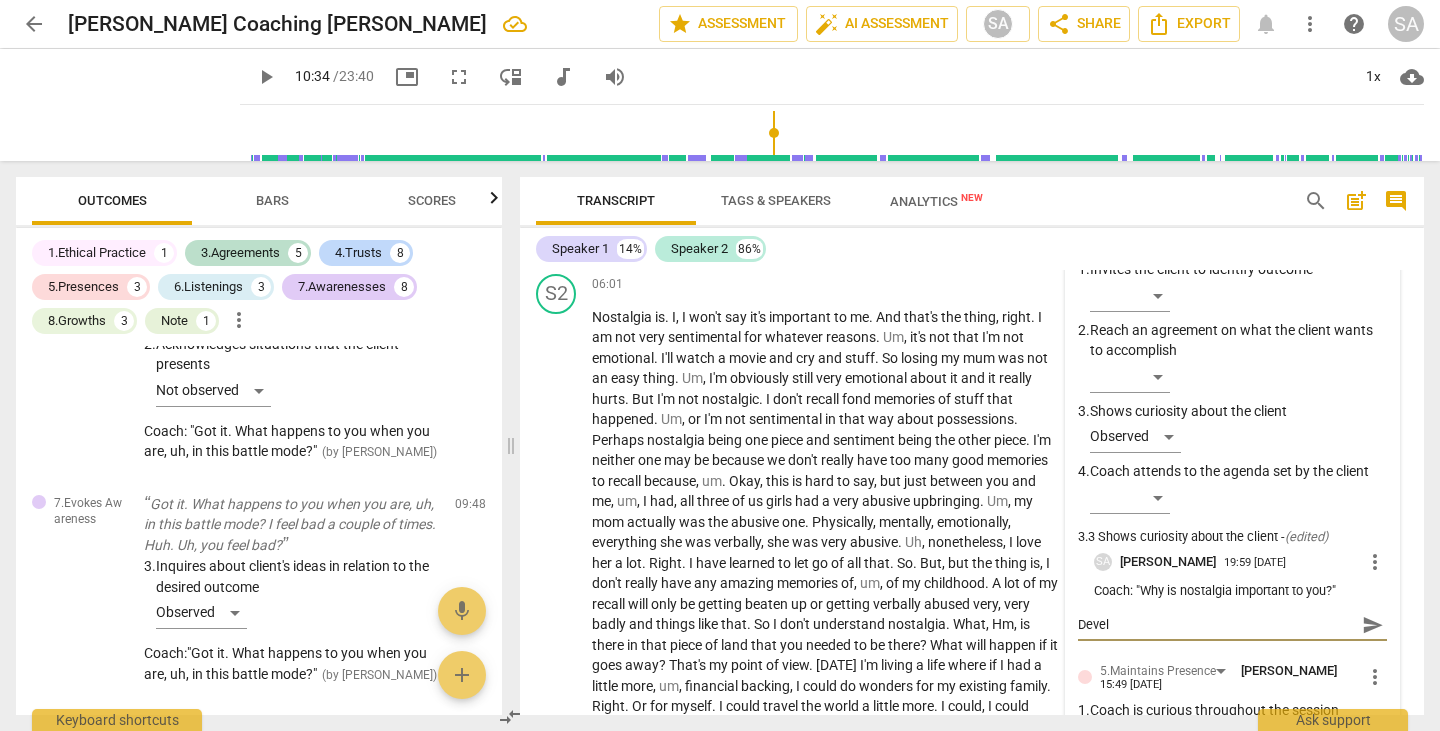 type on "Develo" 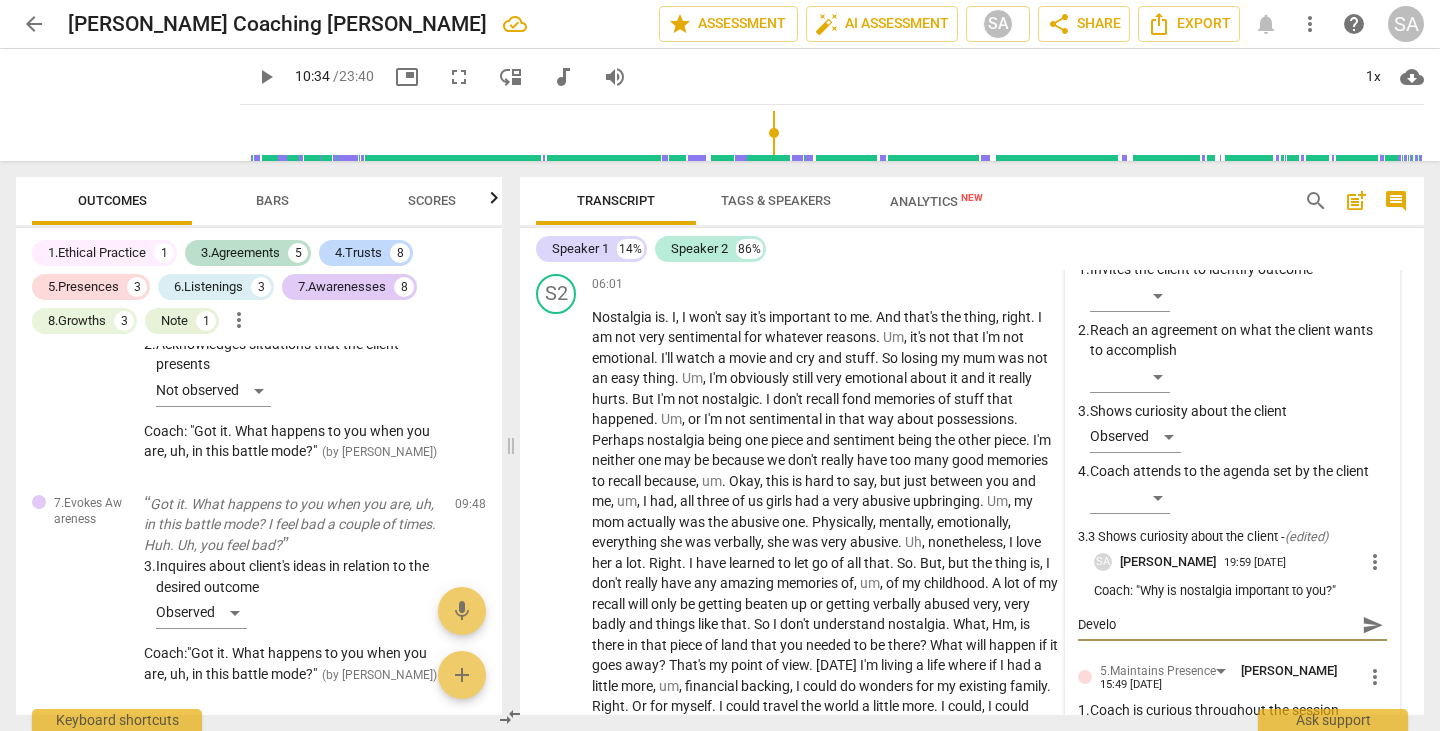 type on "Develop" 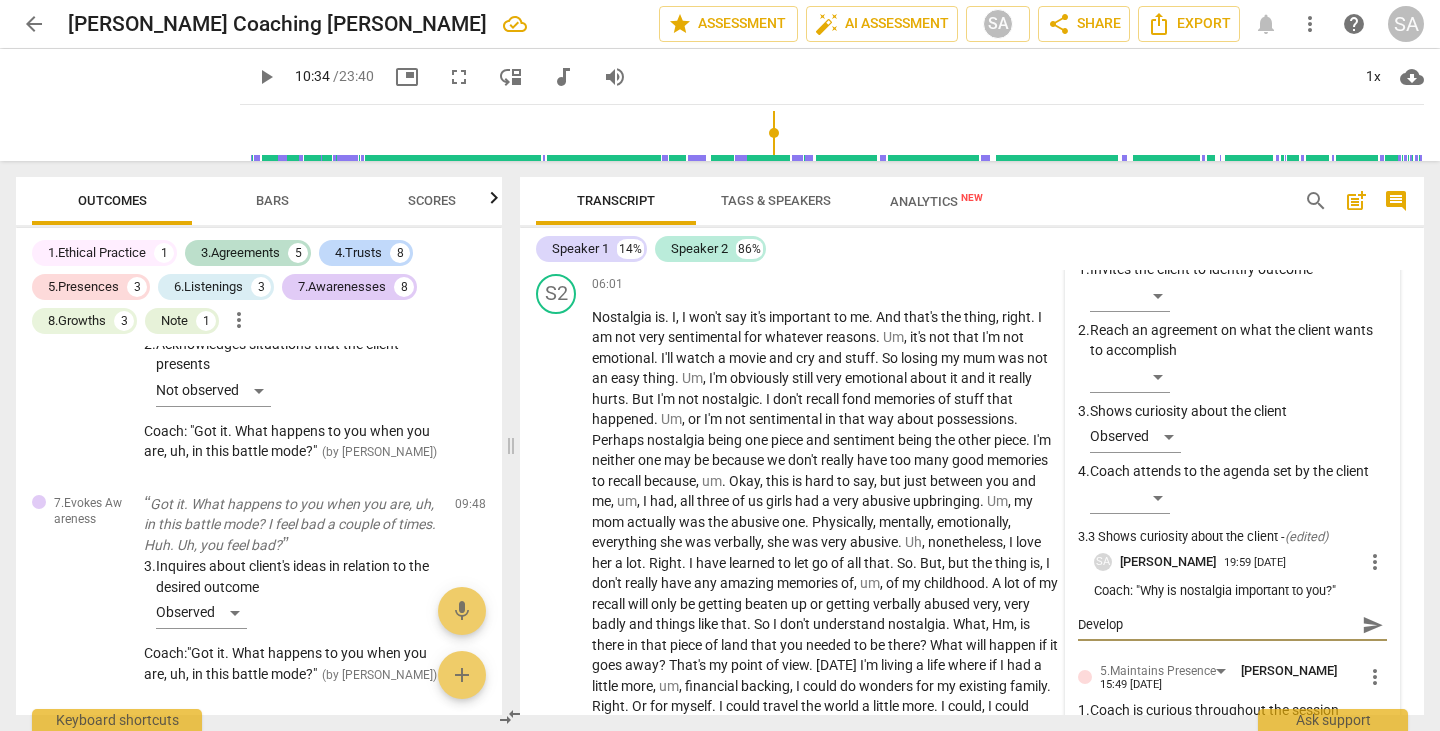 type on "Developm" 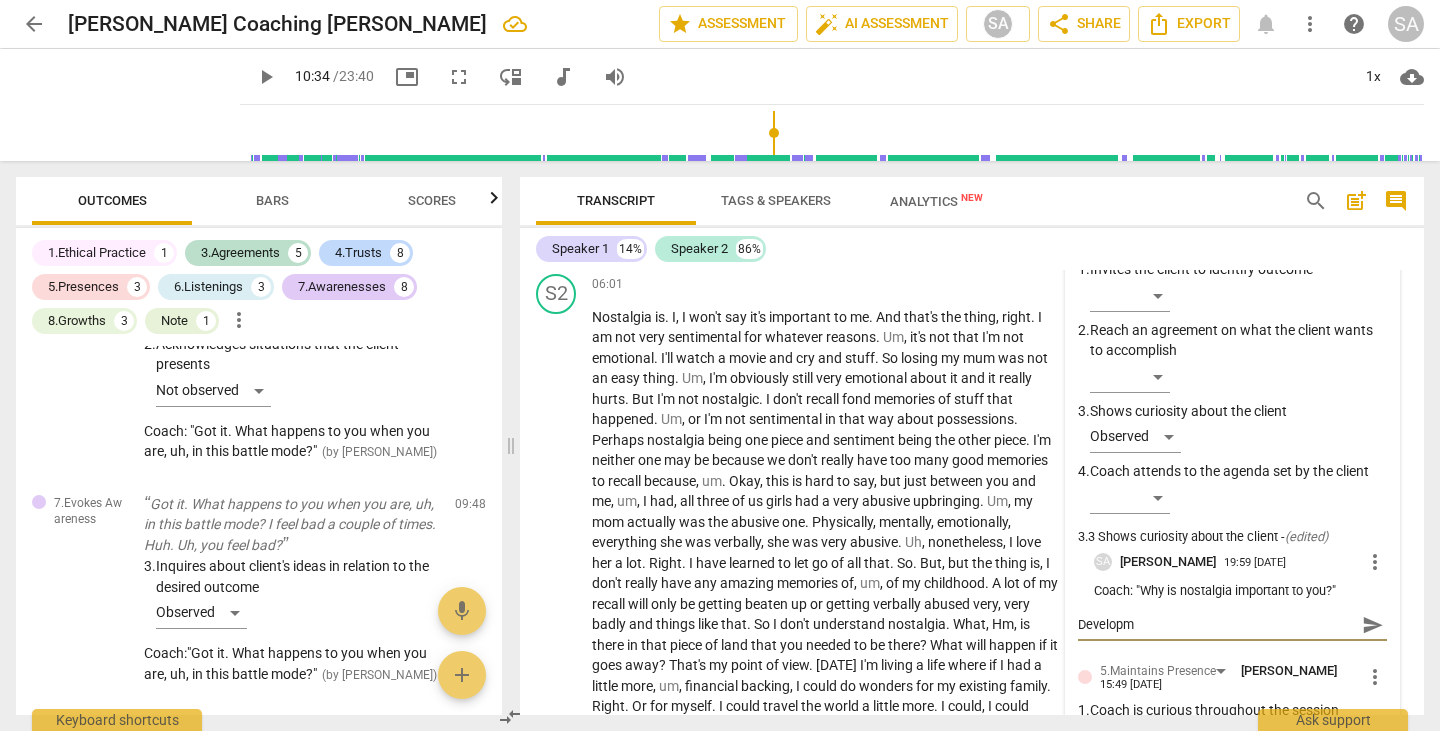 type on "Developme" 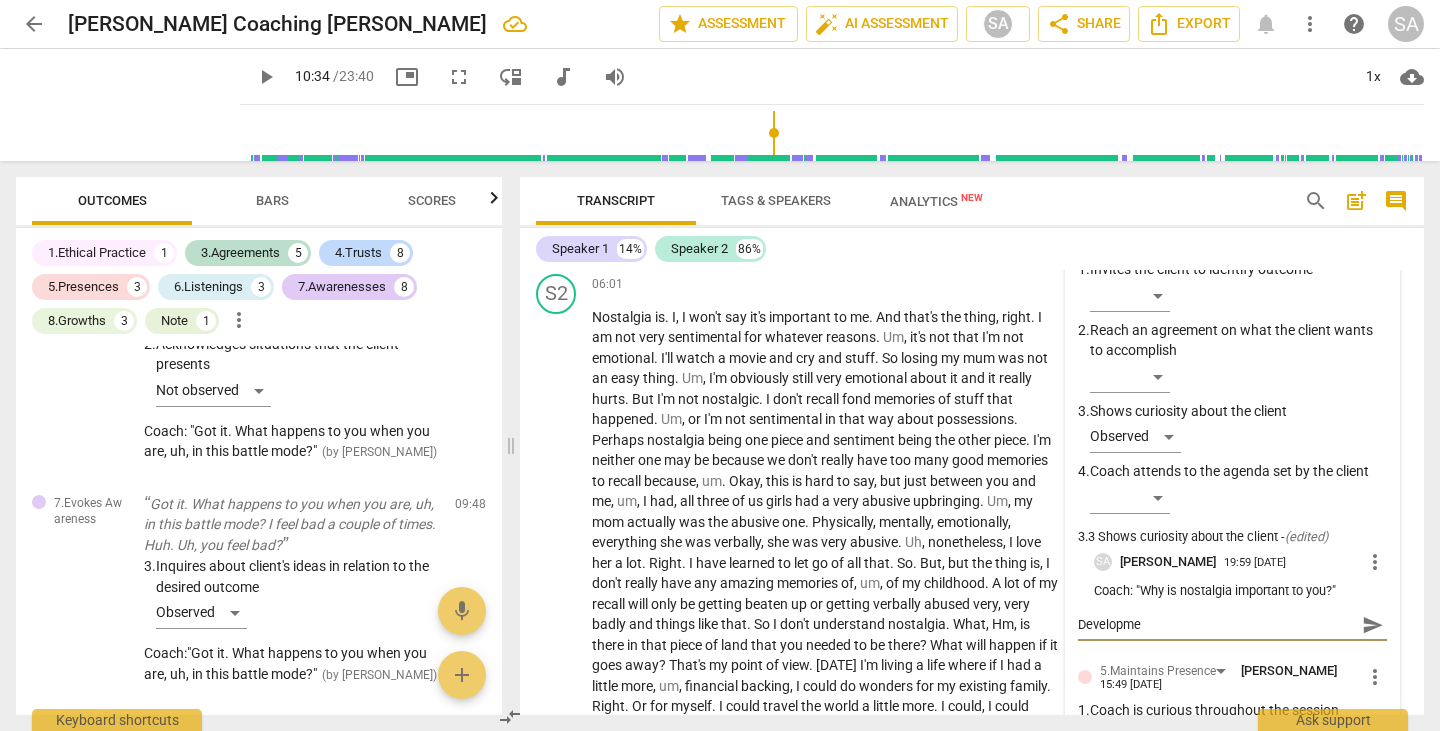 type on "Developmen" 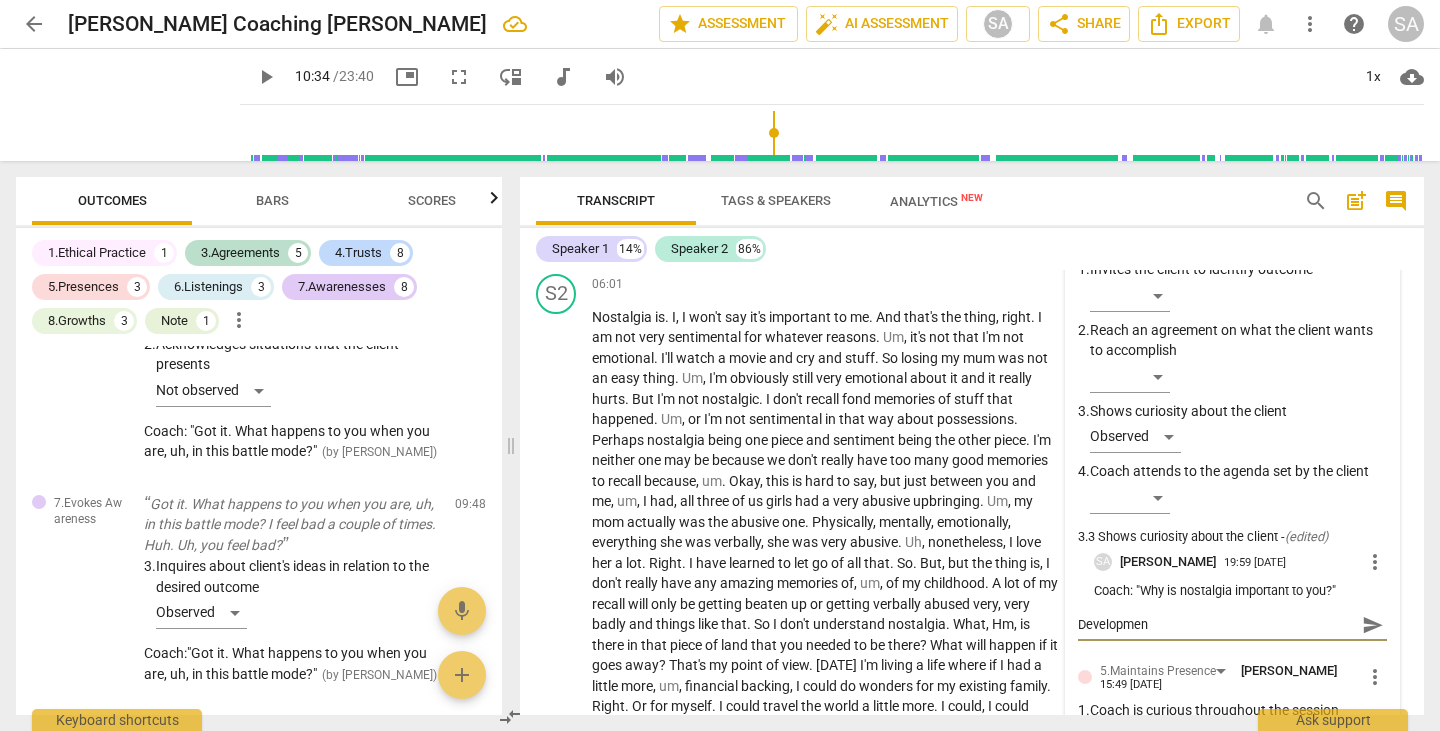 type on "Development" 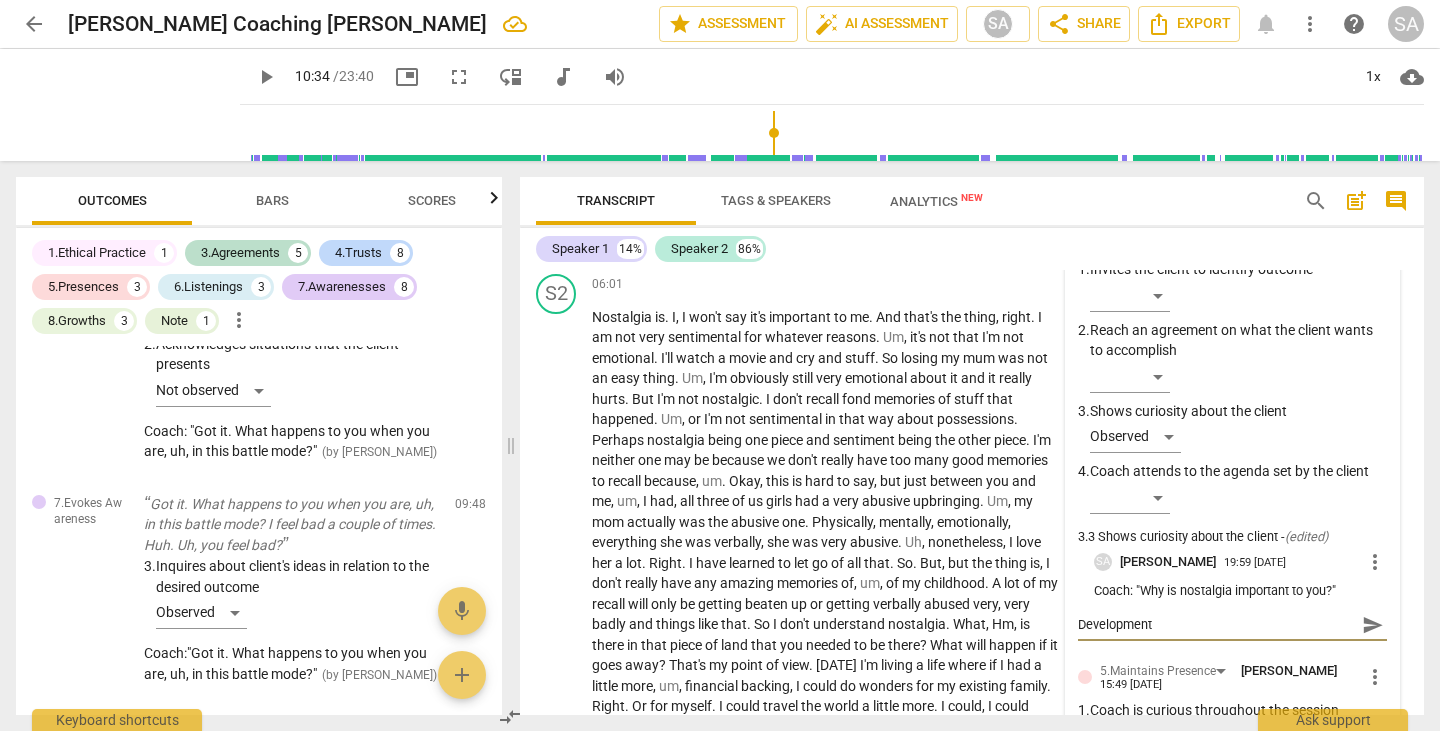 type on "Development" 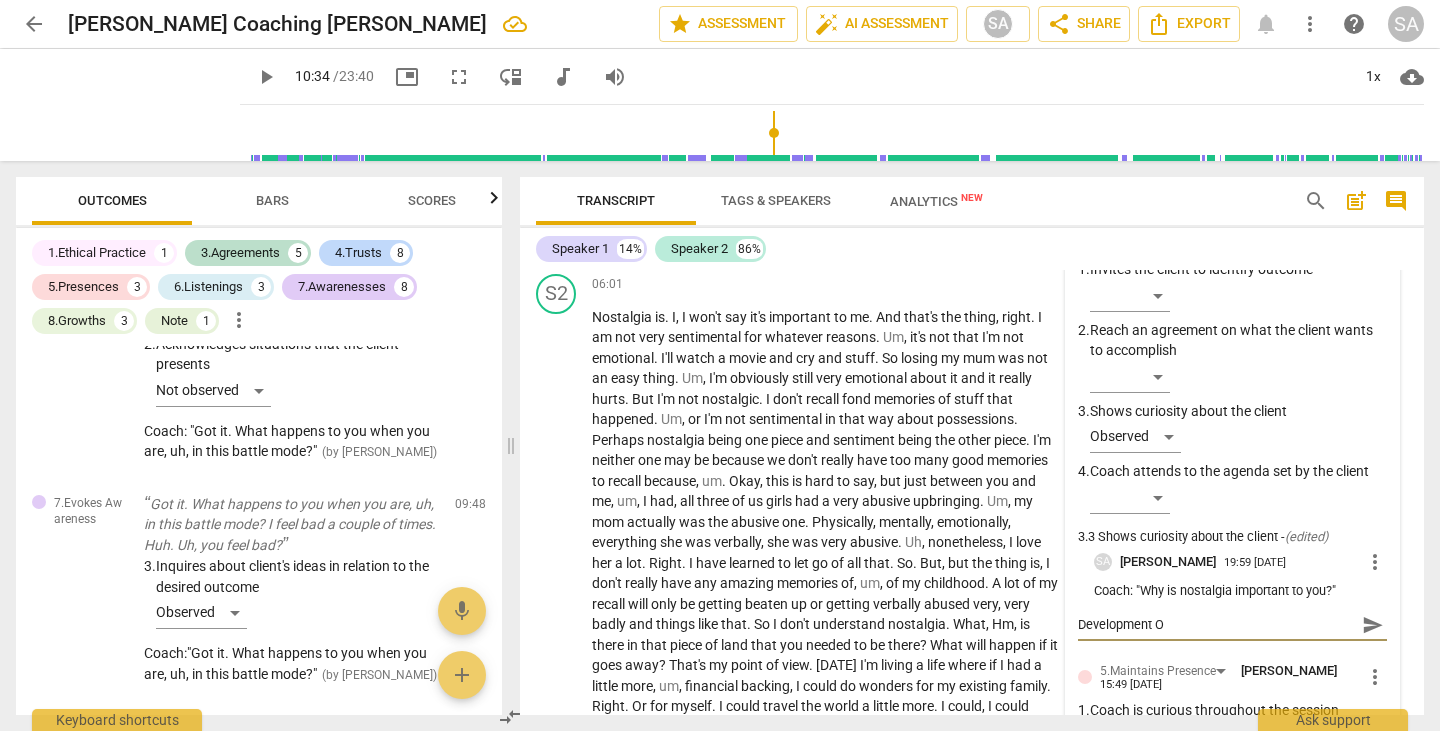 type on "Development Op" 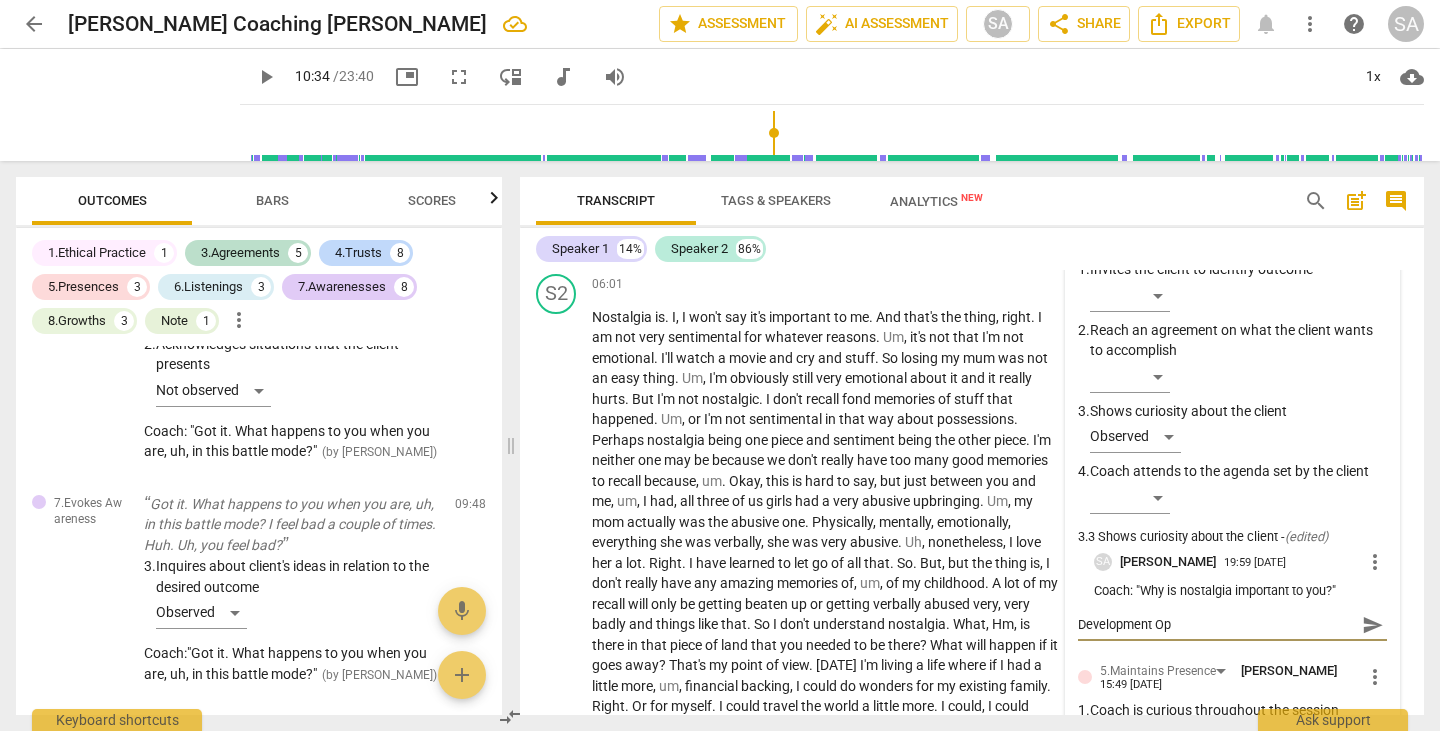 type on "Development Opp" 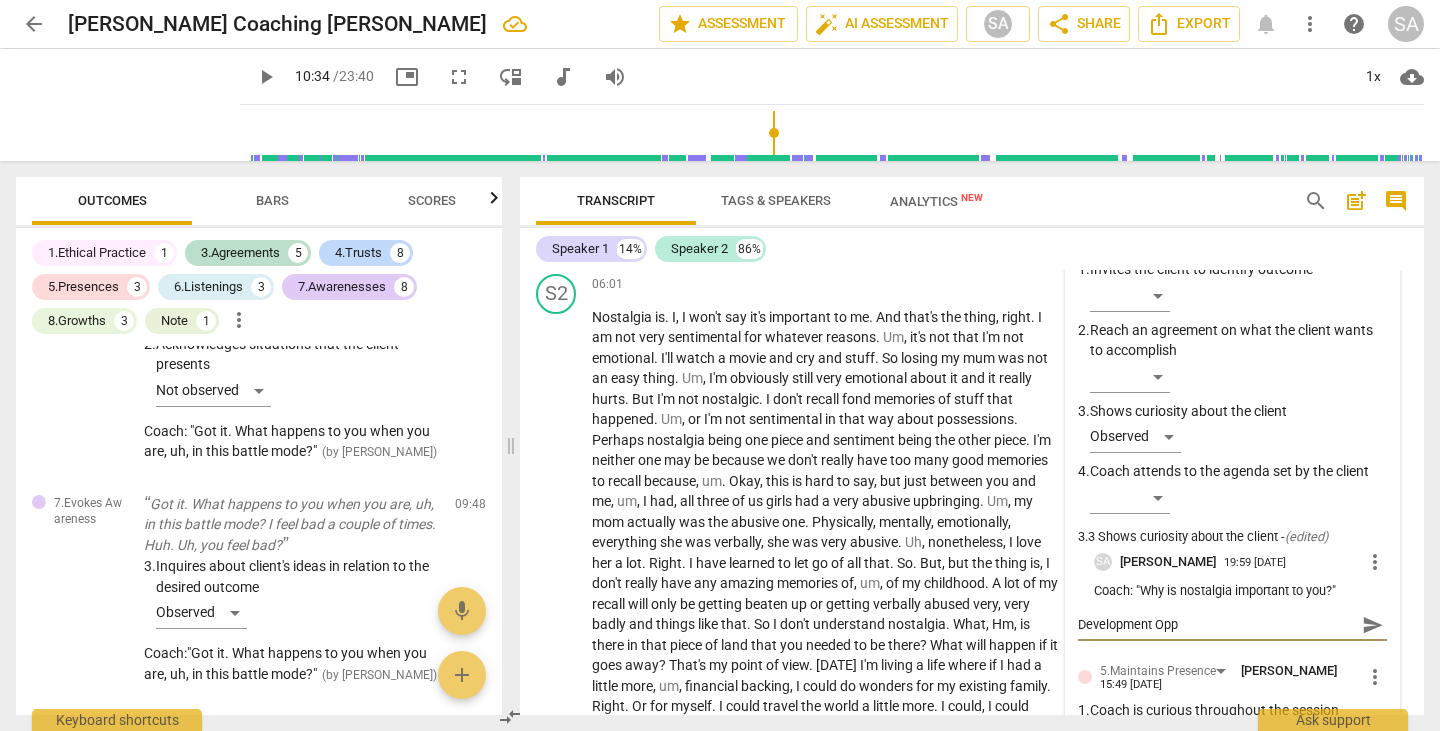 type on "Development Oppo" 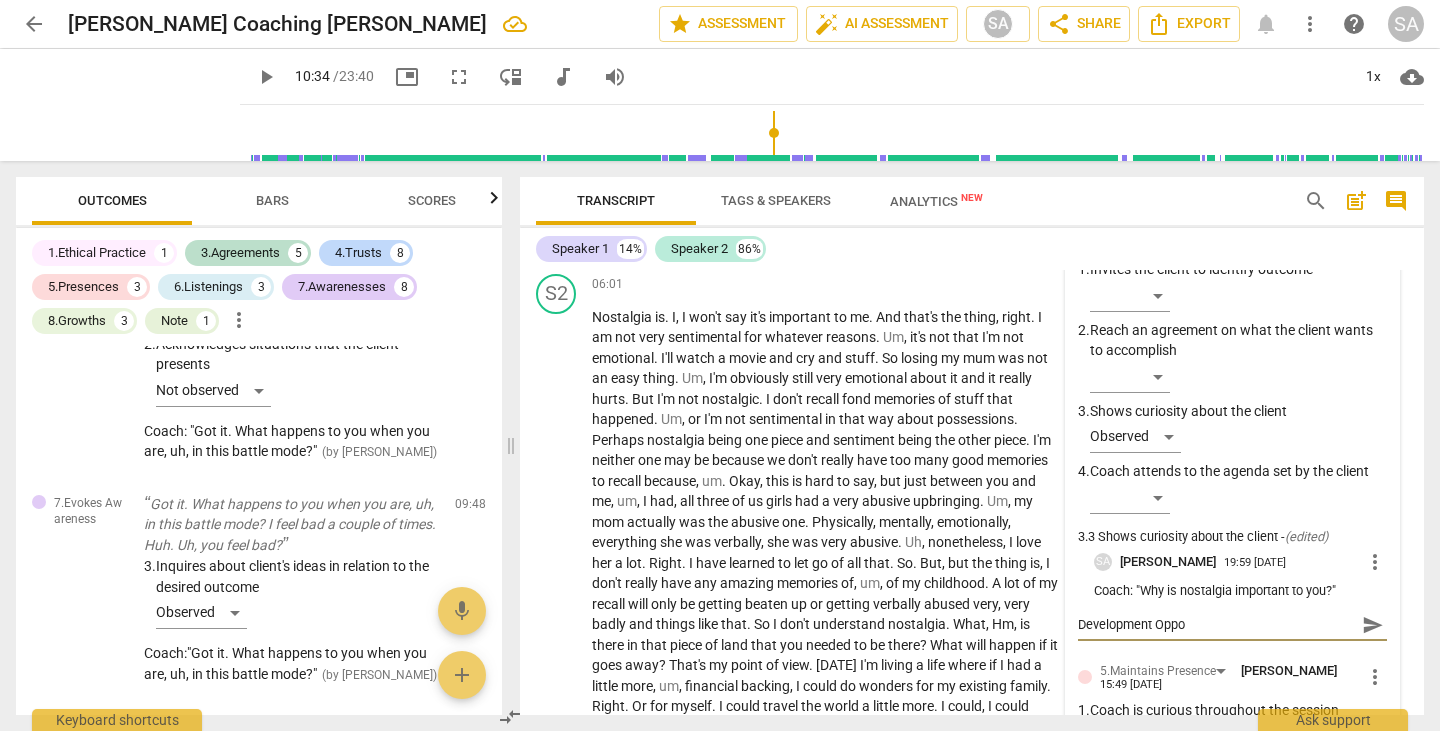 type on "Development Oppor" 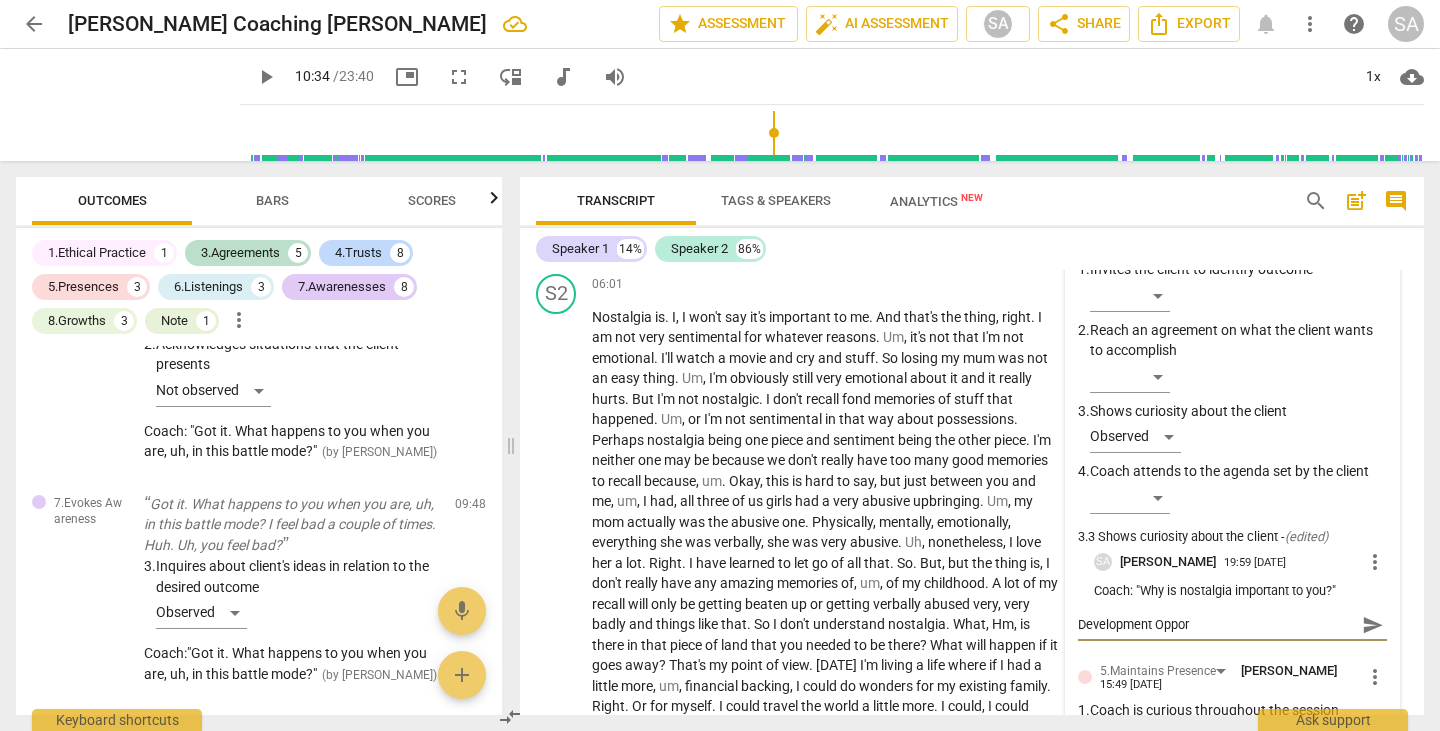 type on "Development Opport" 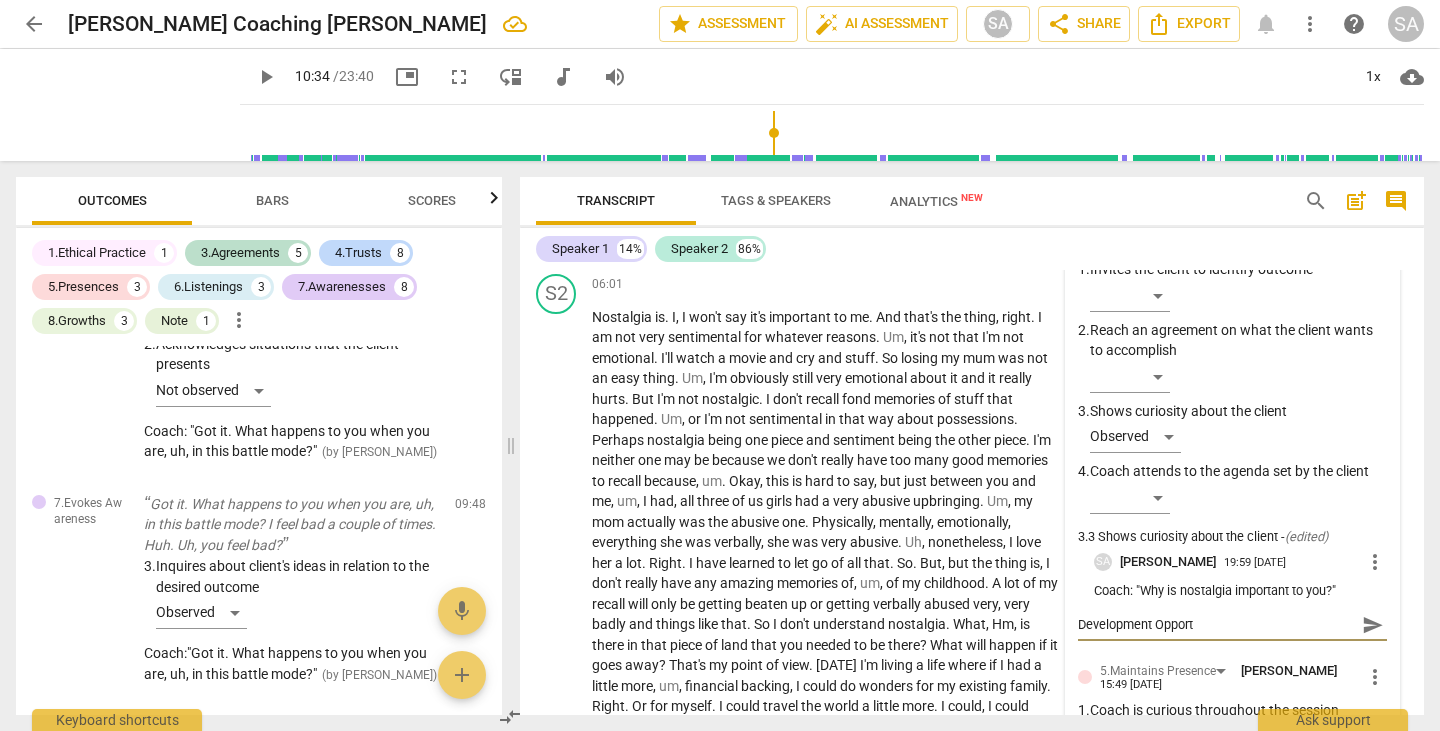 type on "Development Opportu" 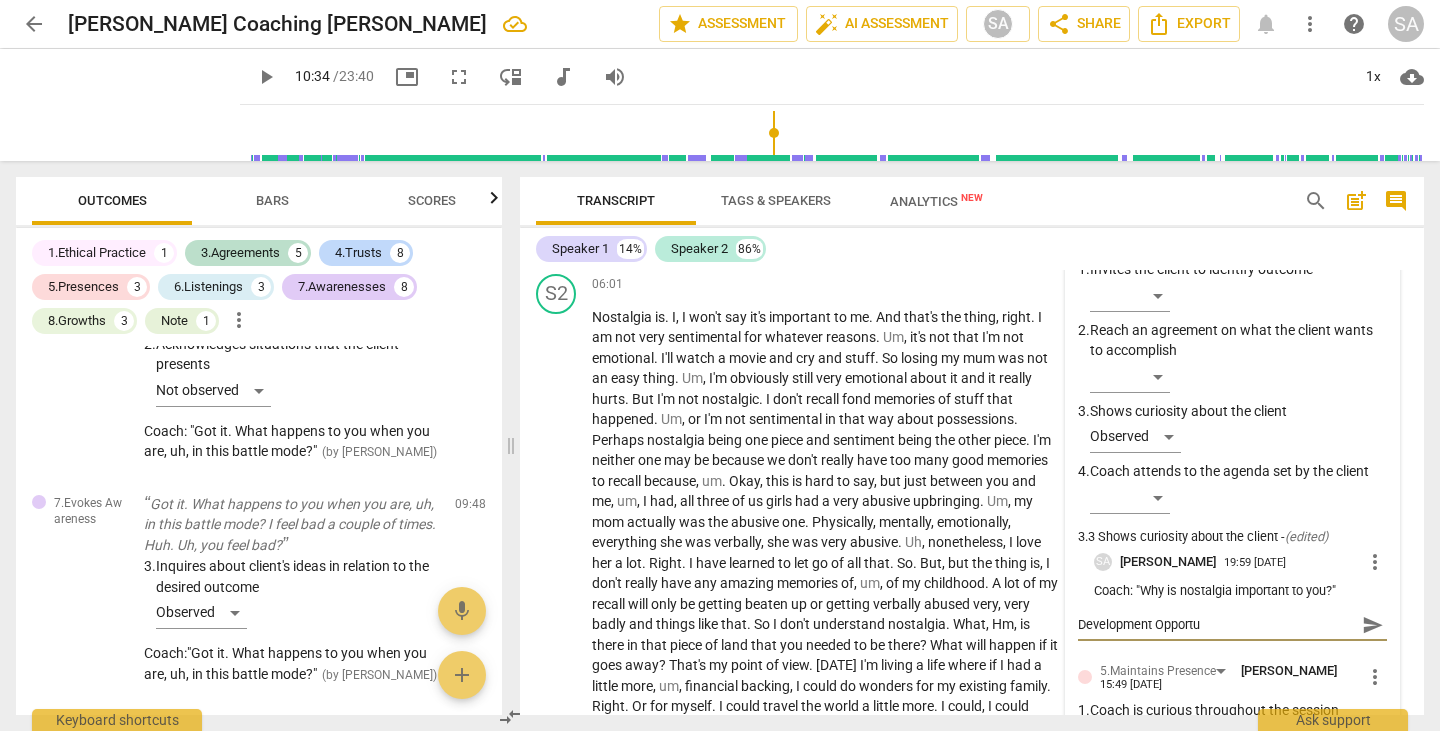 type on "Development Opportun" 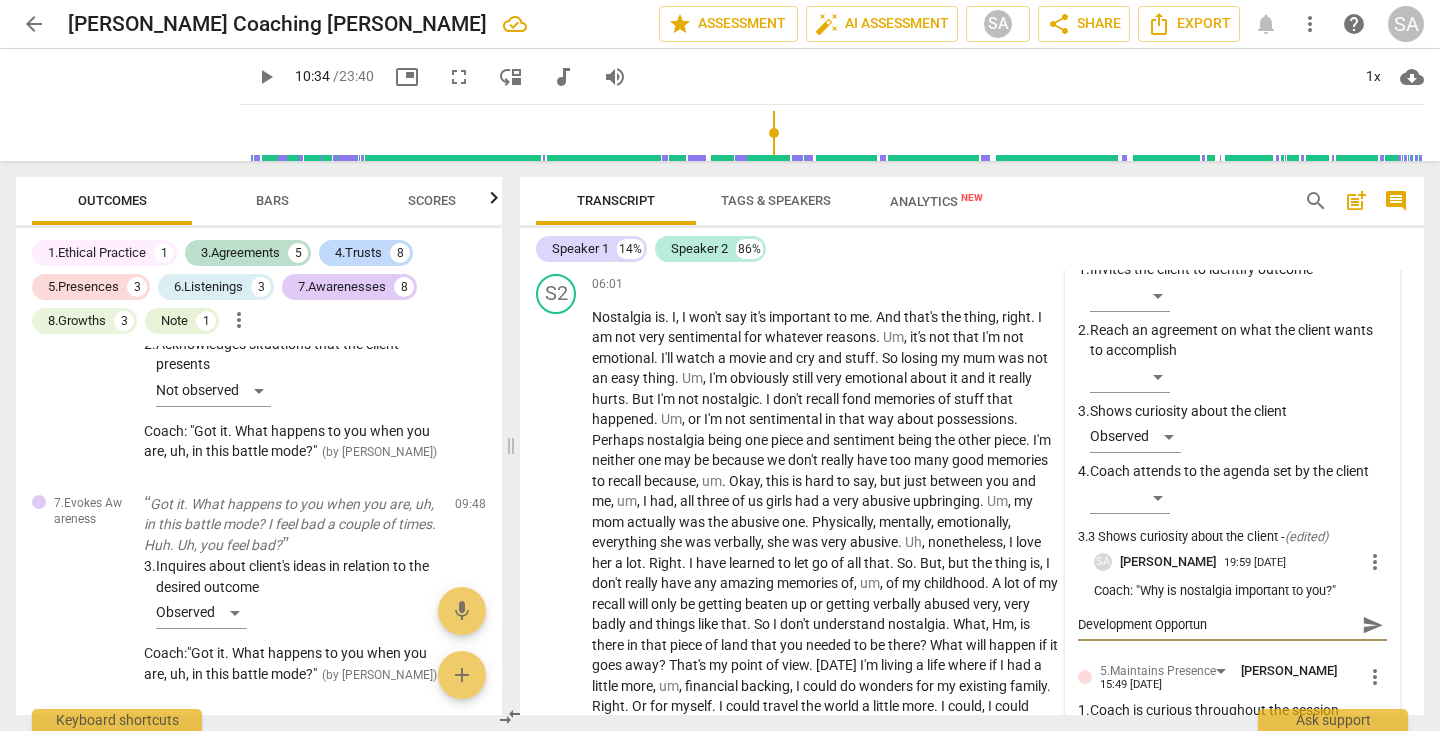 type on "Development Opportuni" 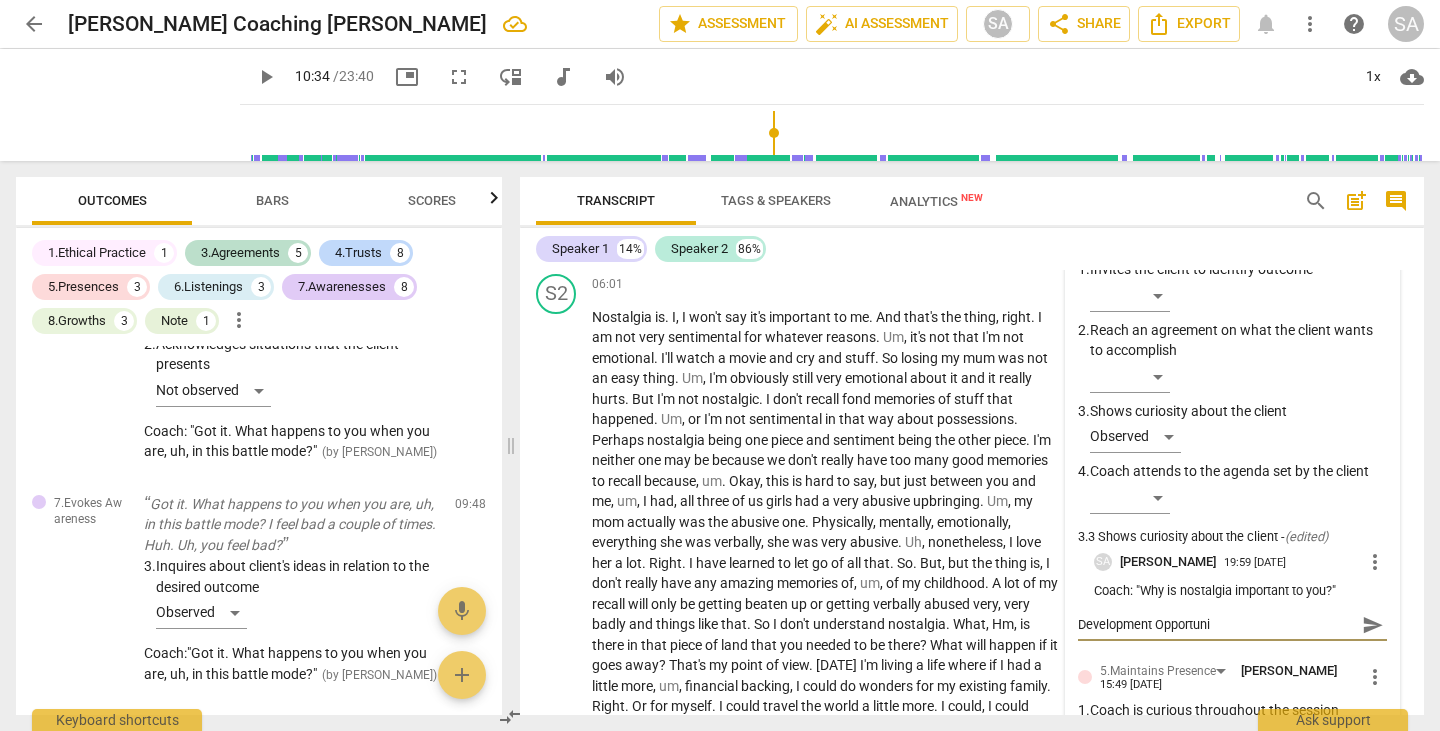 type on "Development Opportunit" 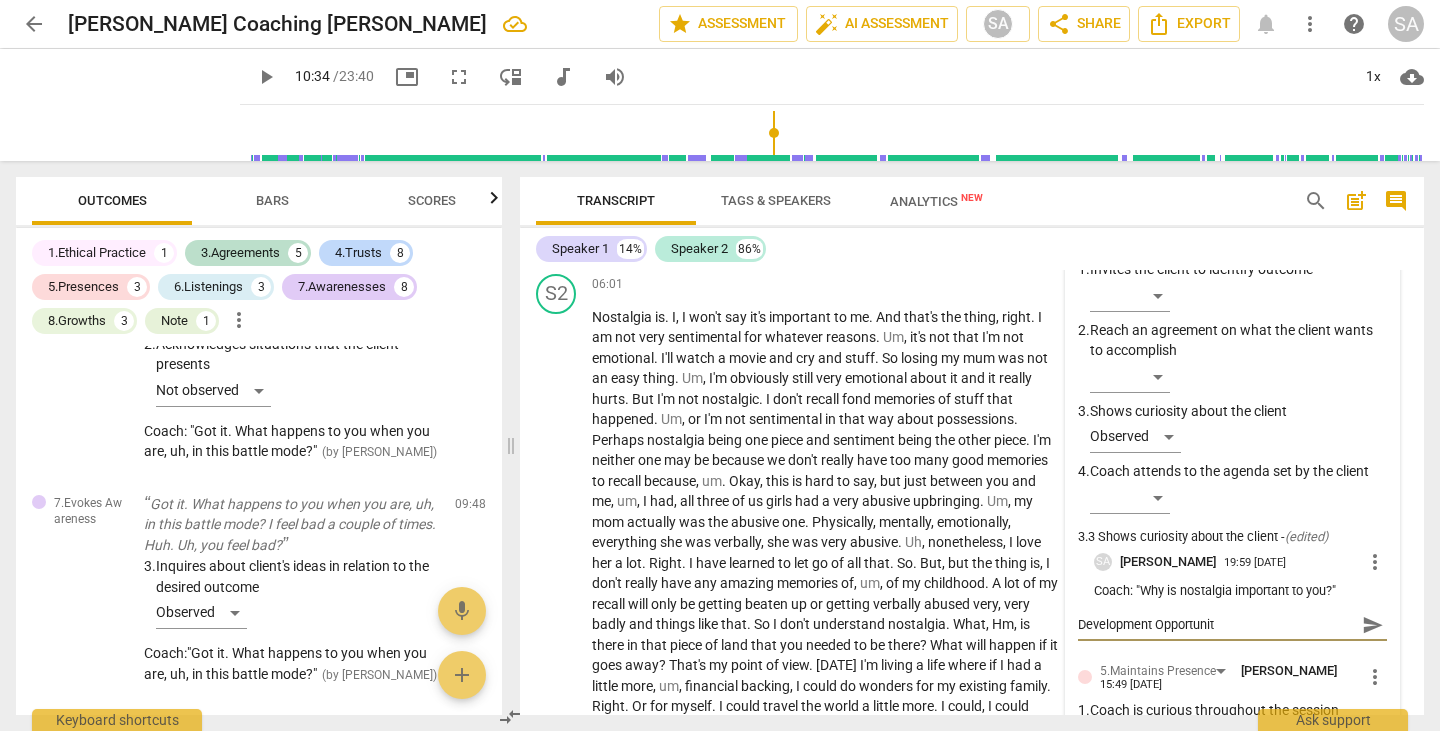type on "Development Opportunity" 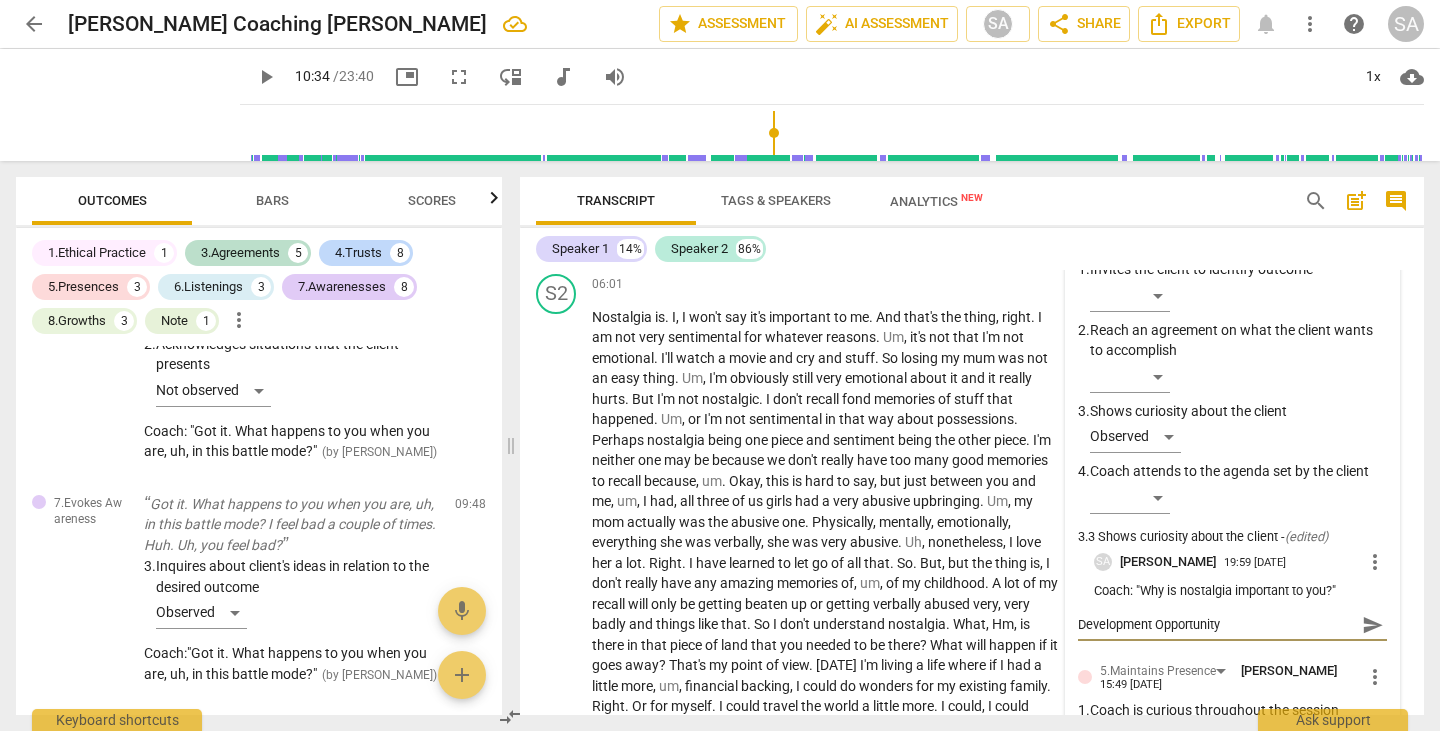 type on "Development Opportunity:" 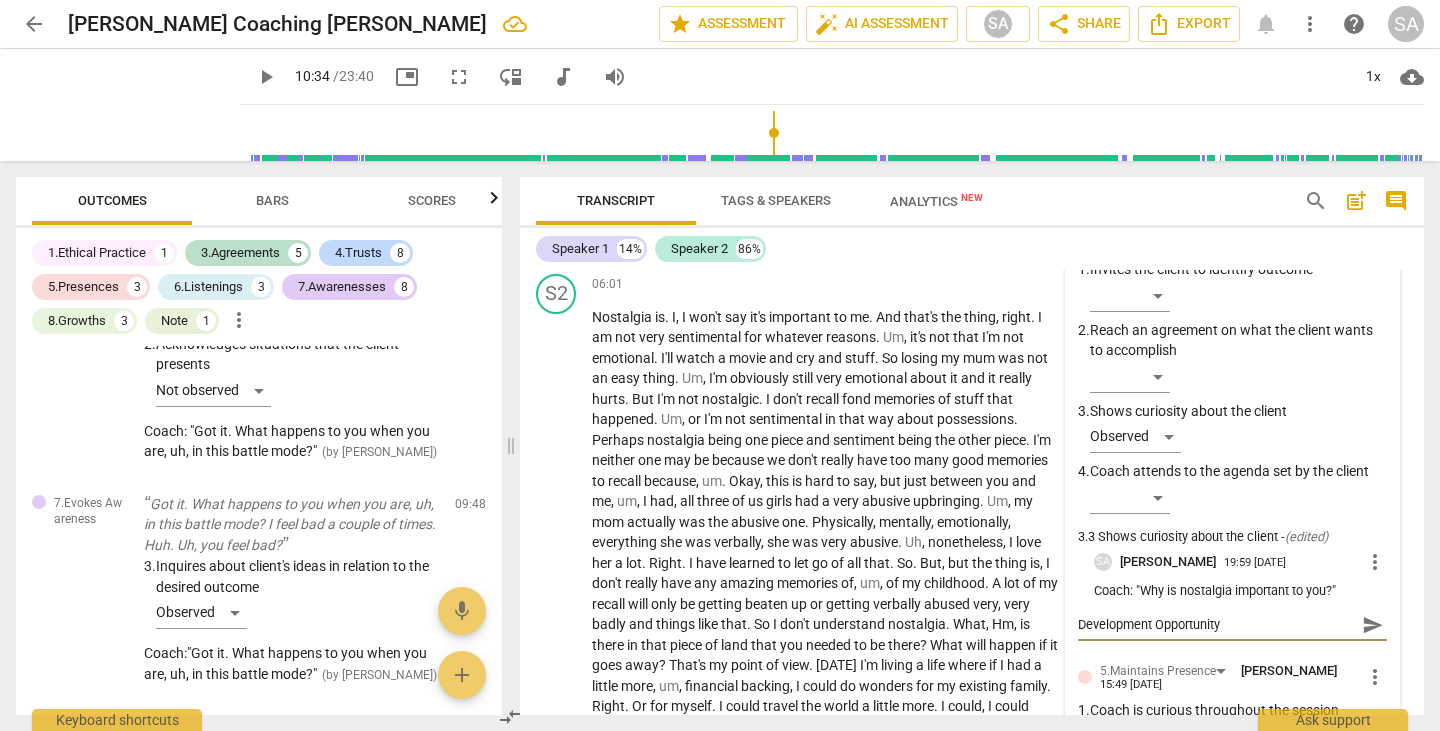 type on "Development Opportunity:" 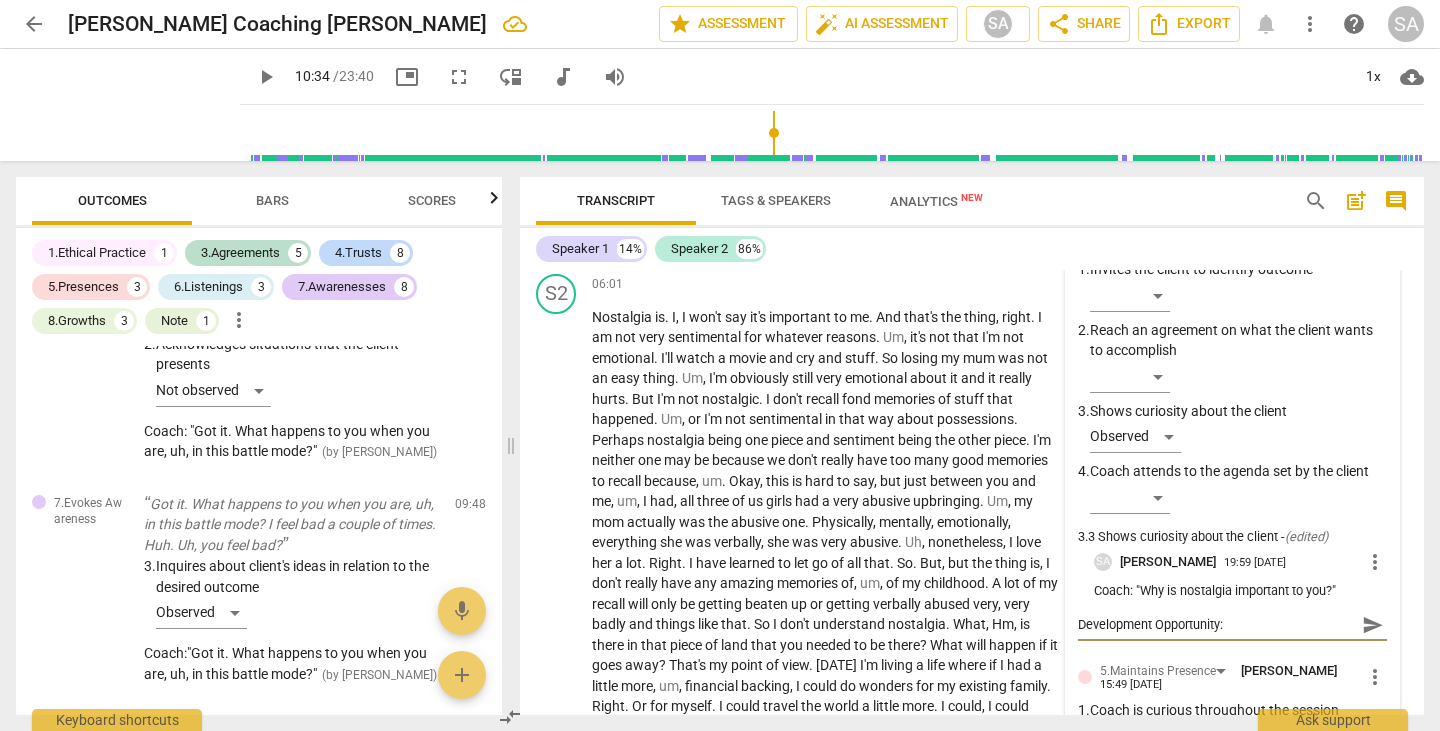 type on "Development Opportunity:" 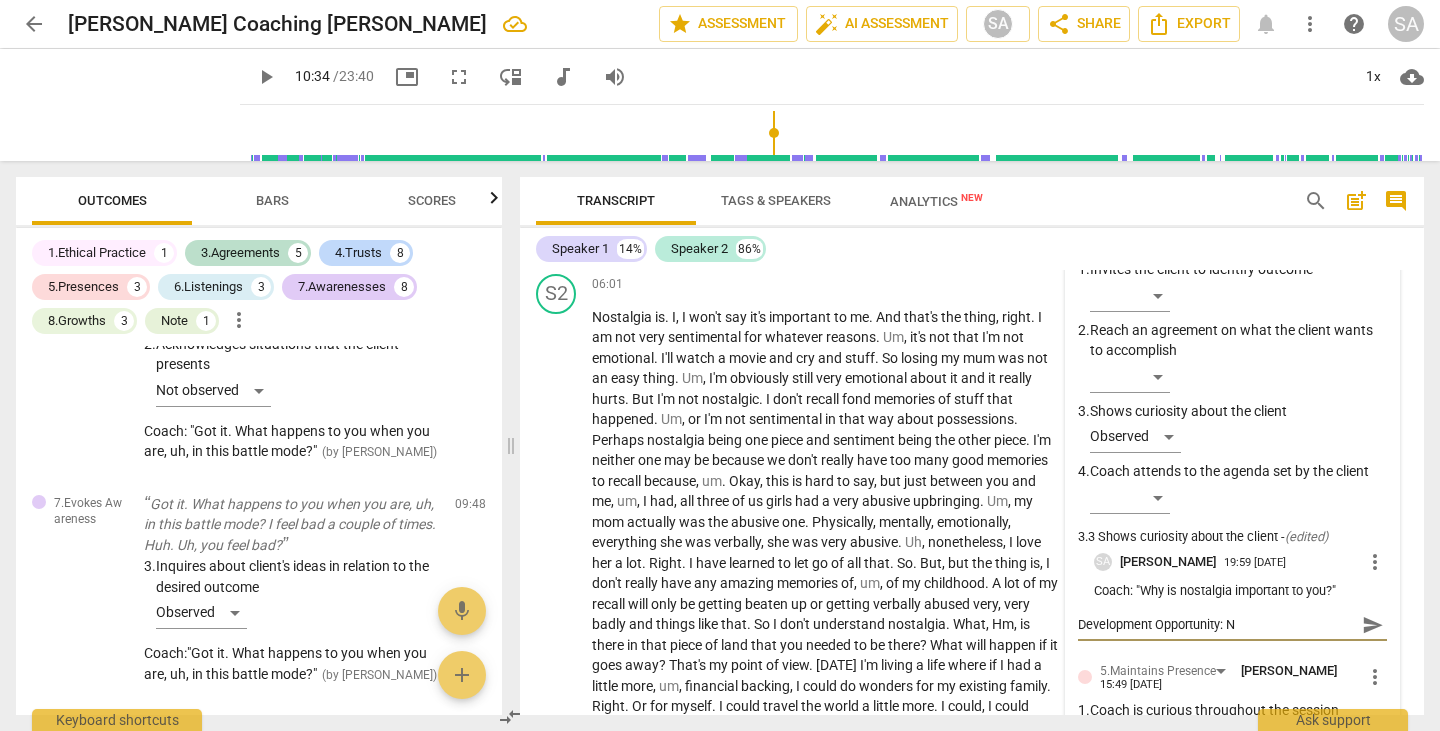 type on "Development Opportunity:" 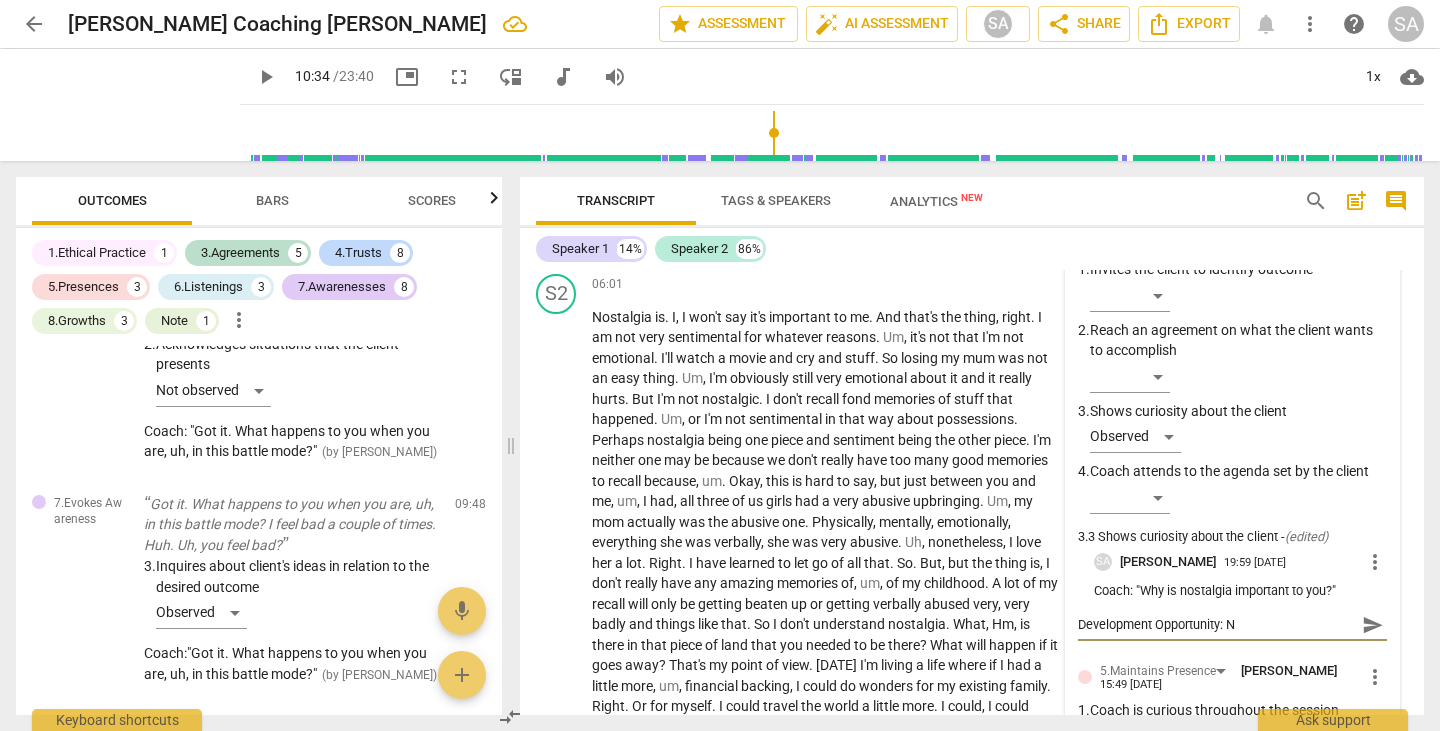 type on "Development Opportunity:" 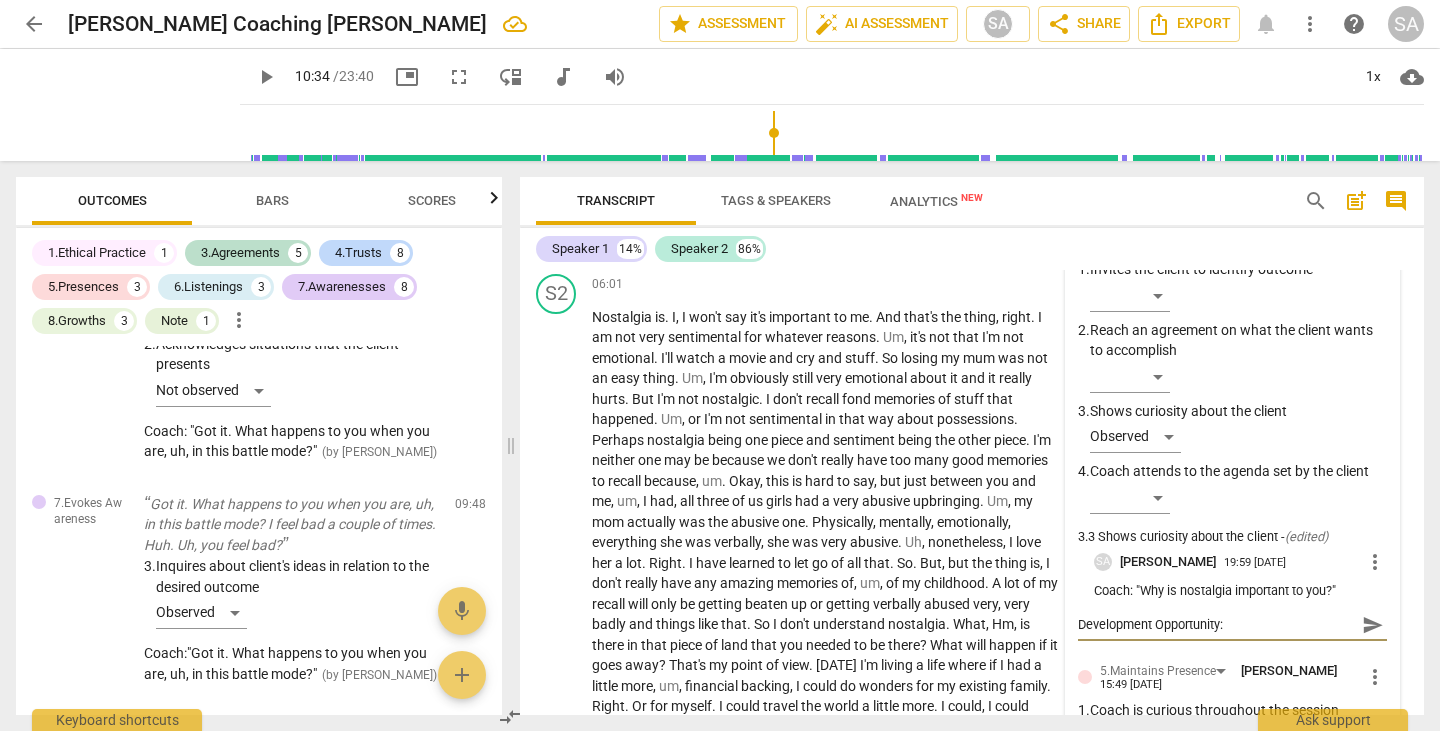 type on "Development Opportunity:" 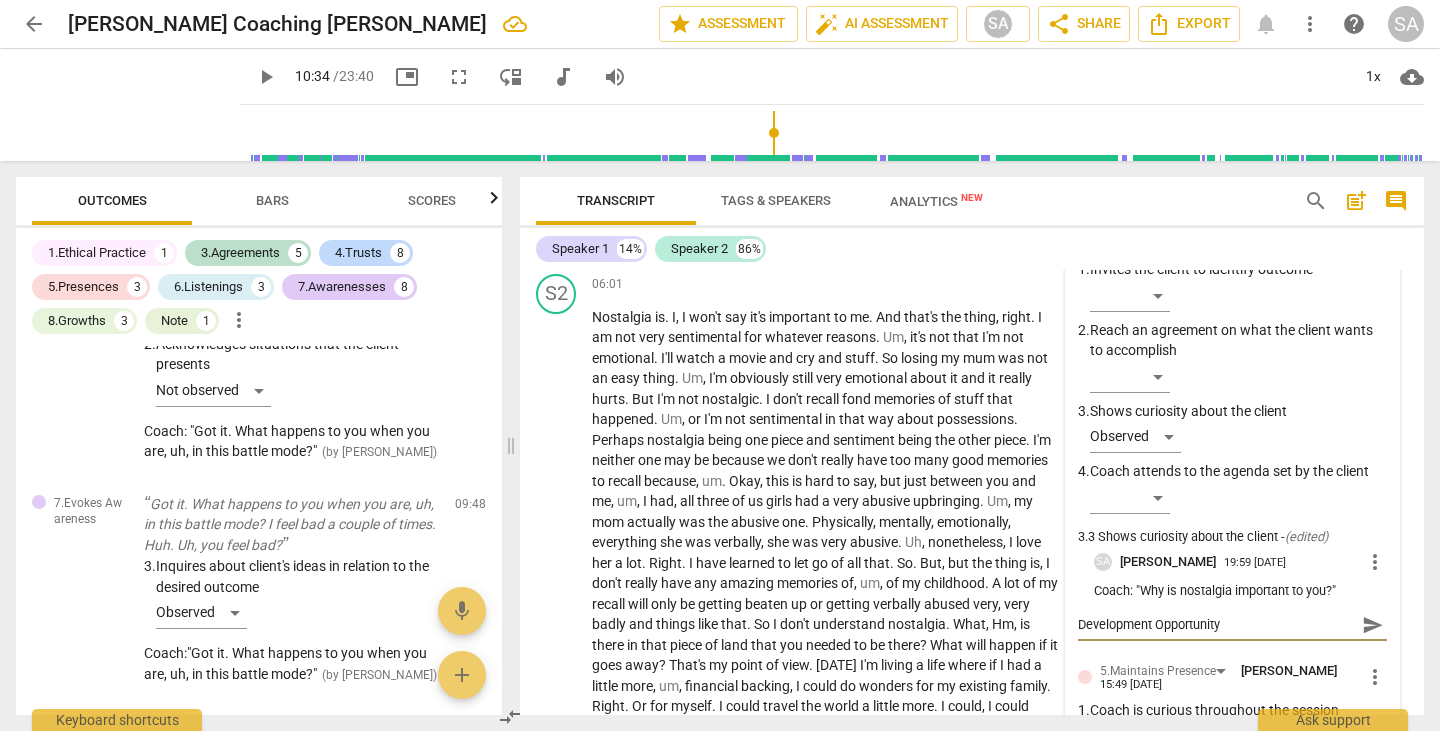 type on "Development Opportunit" 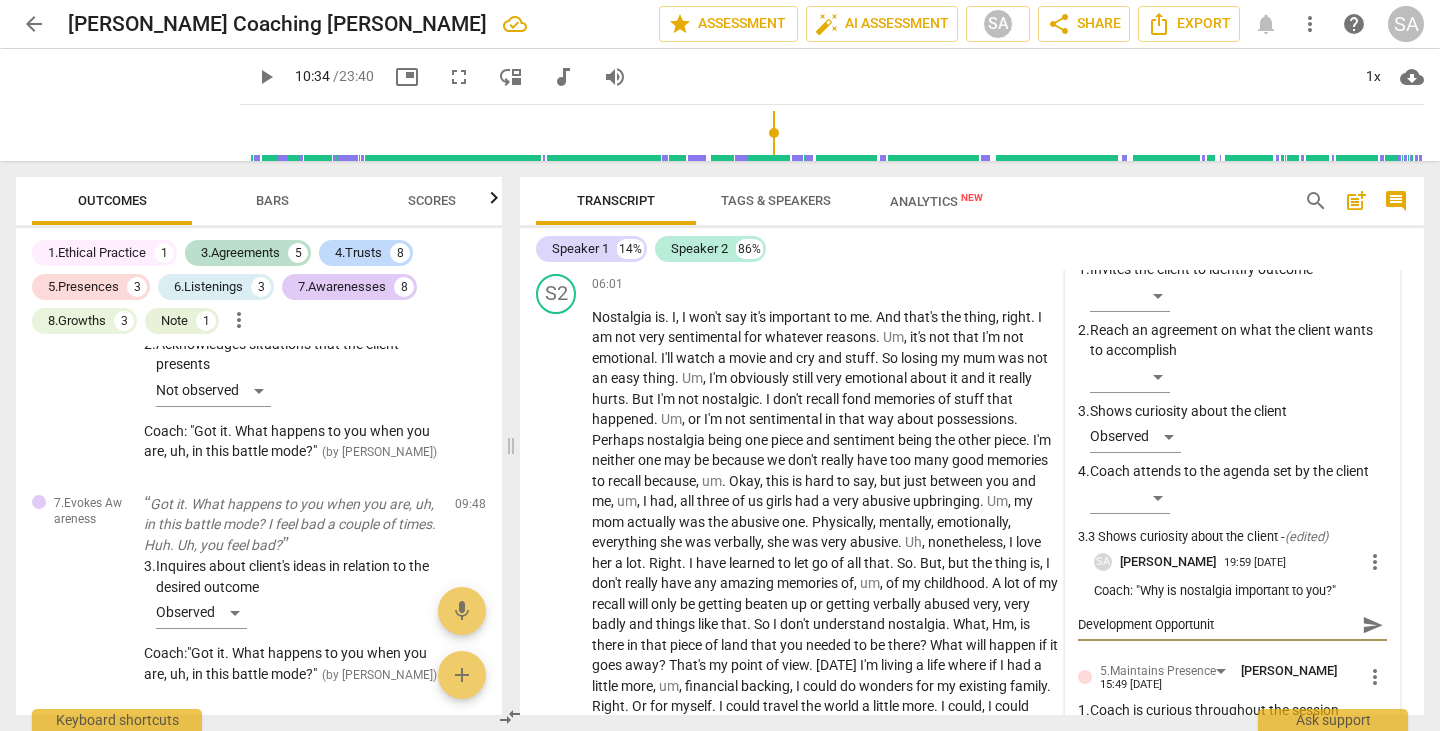 type on "Development Opportuni" 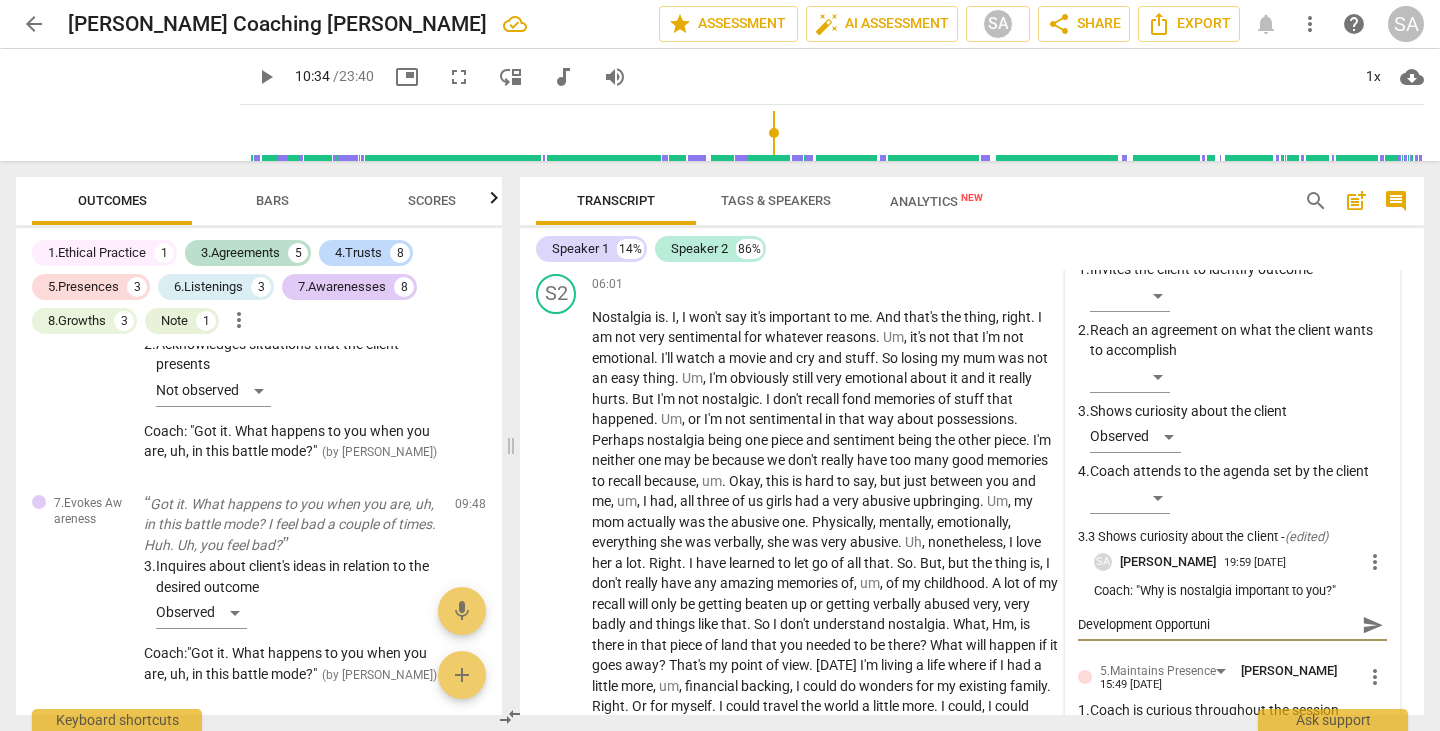 type on "Development Opportun" 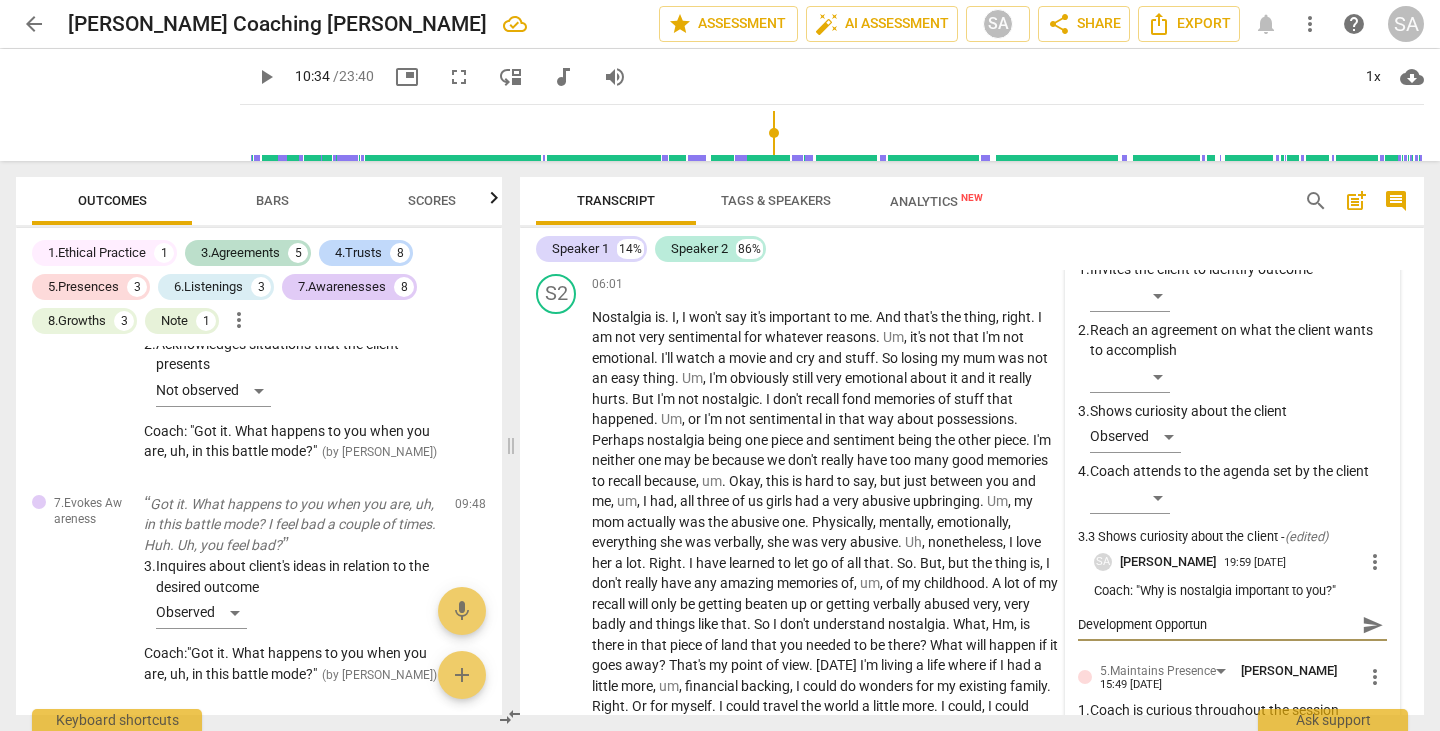type on "Development Opportu" 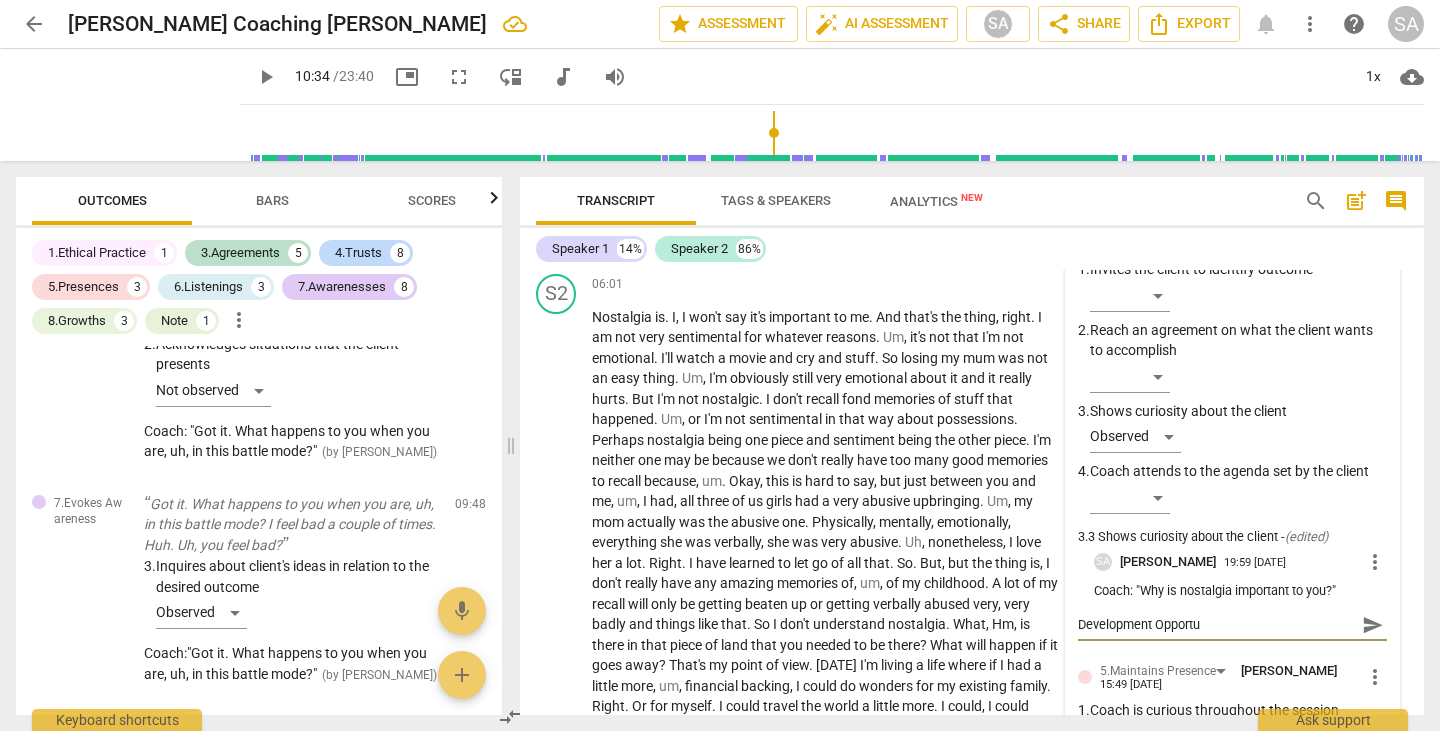 type on "Development Opport" 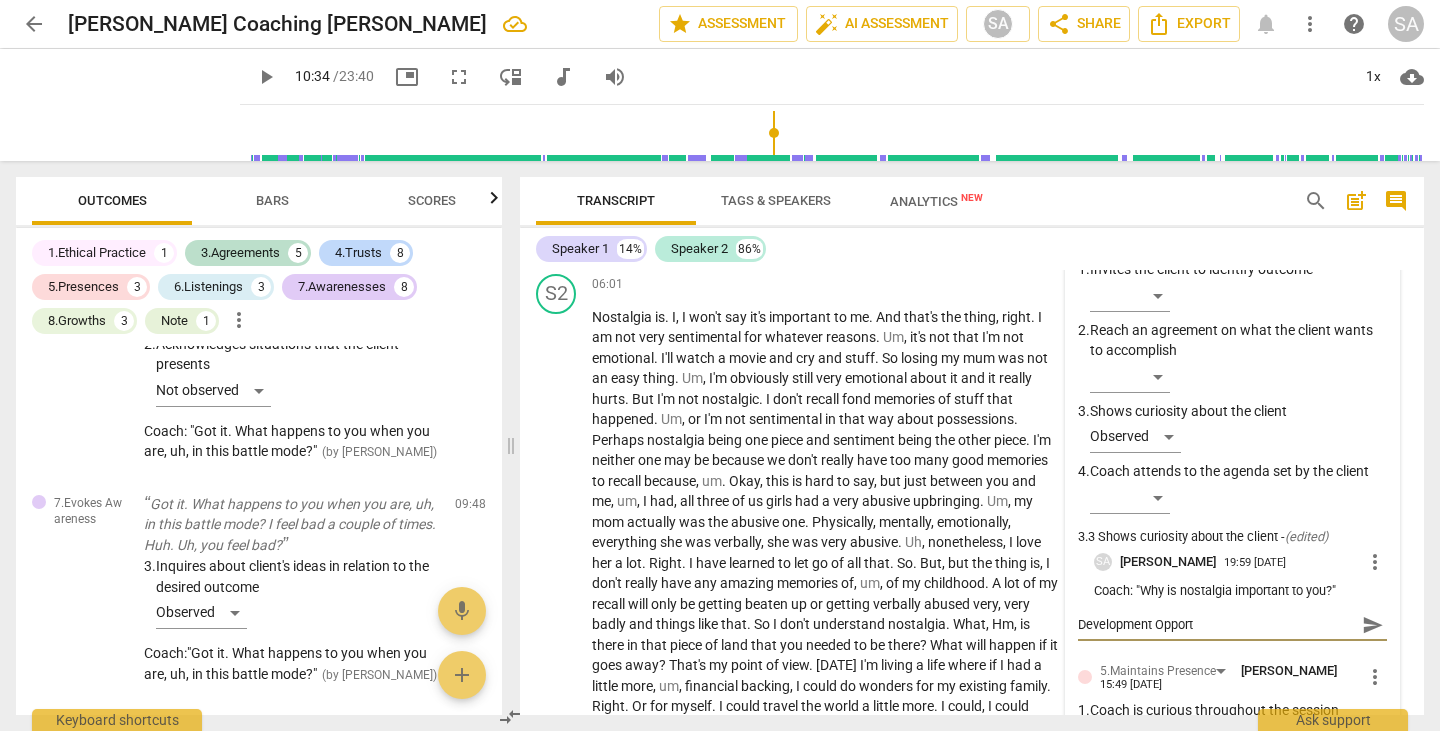 type on "Development Oppor" 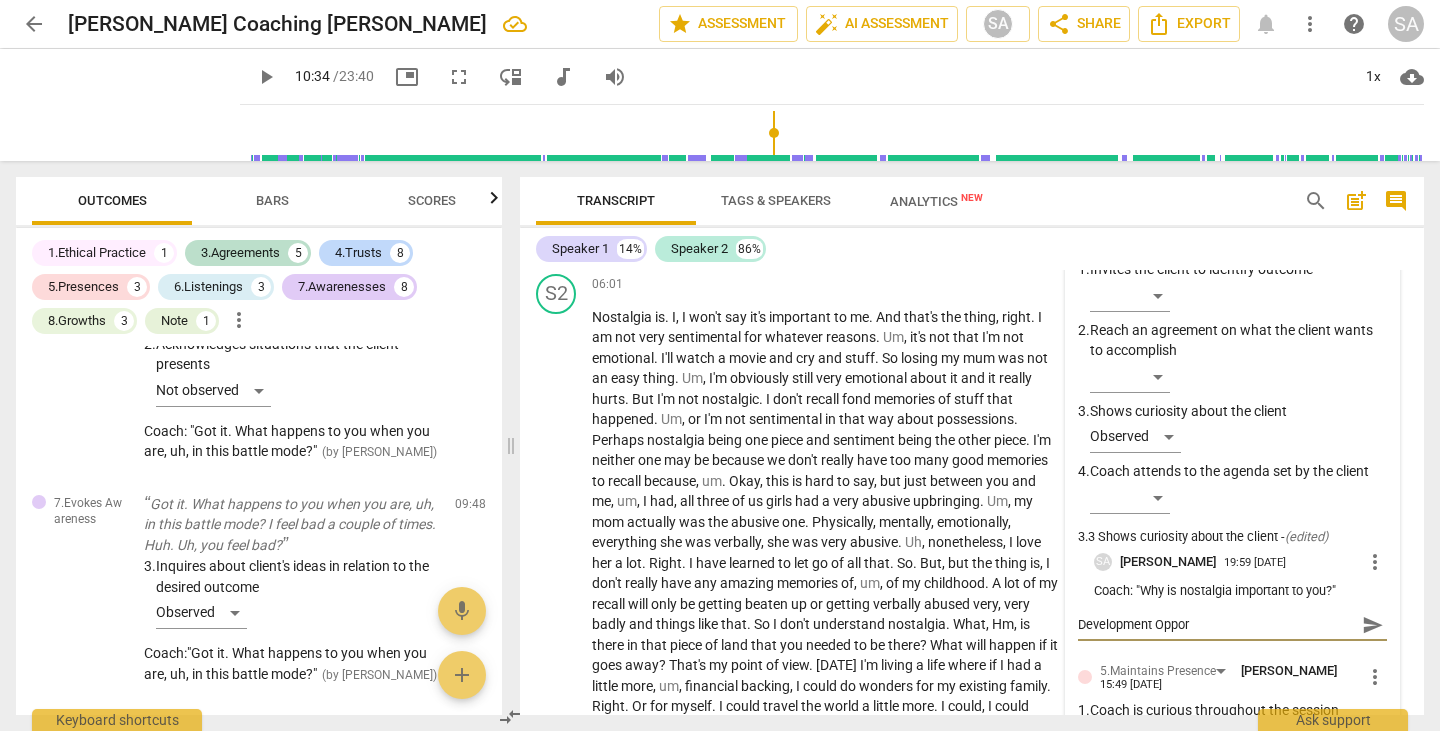 type on "Development Oppo" 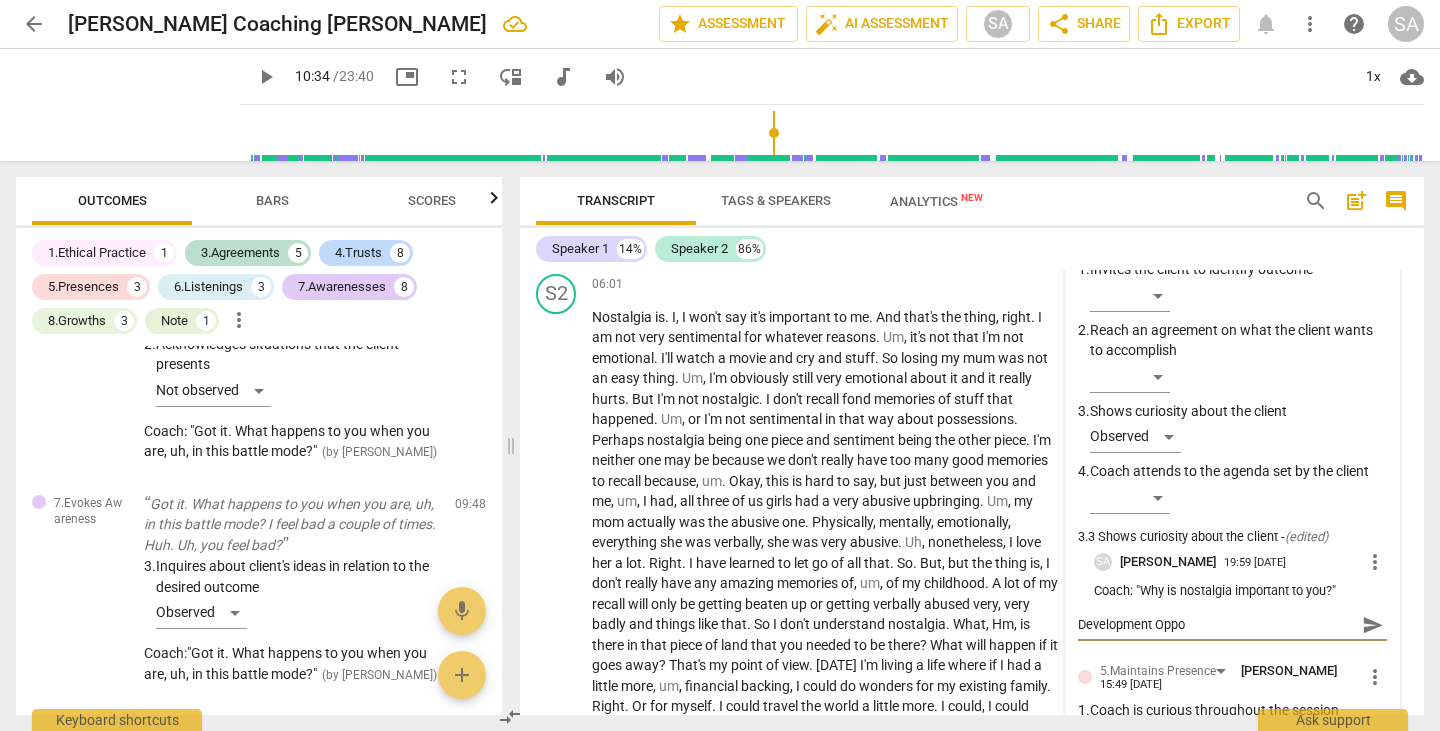 type on "Development Opp" 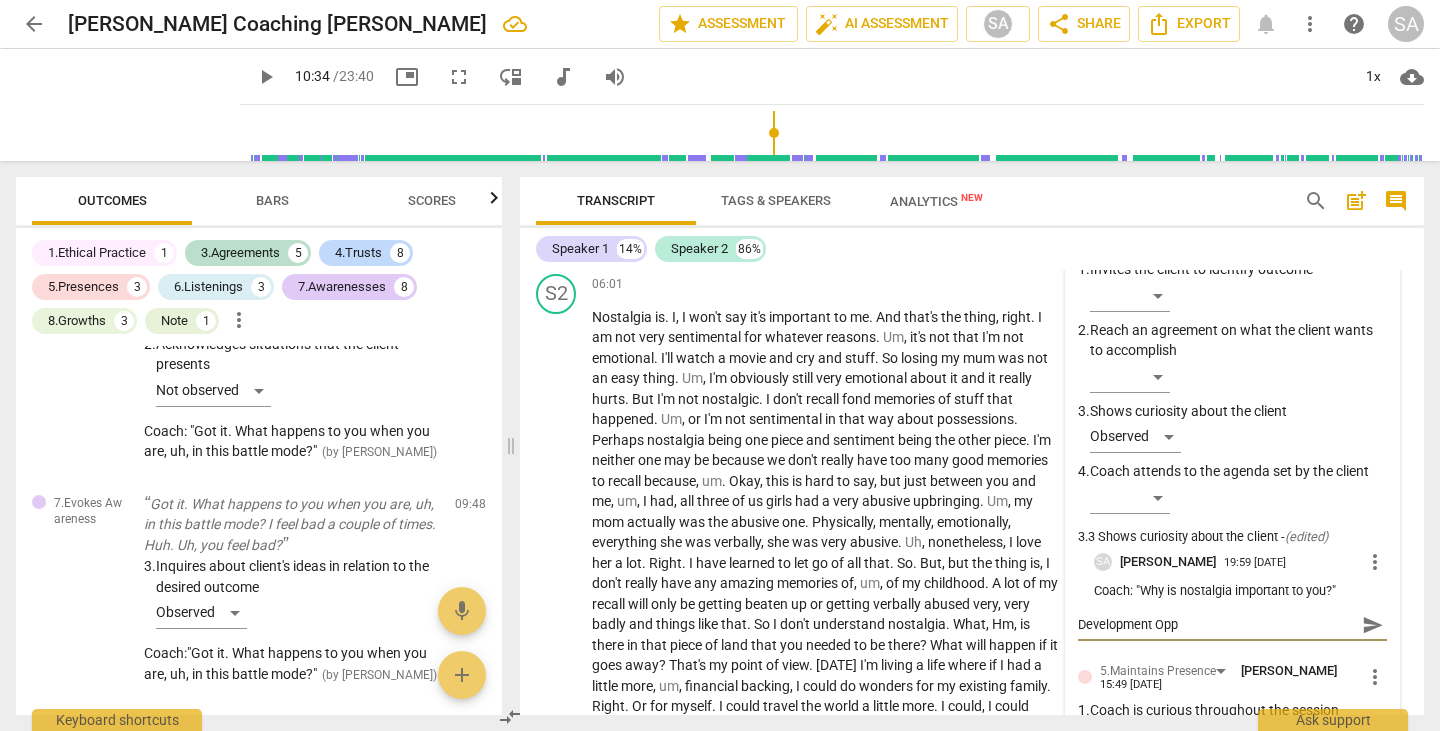 type on "Development Op" 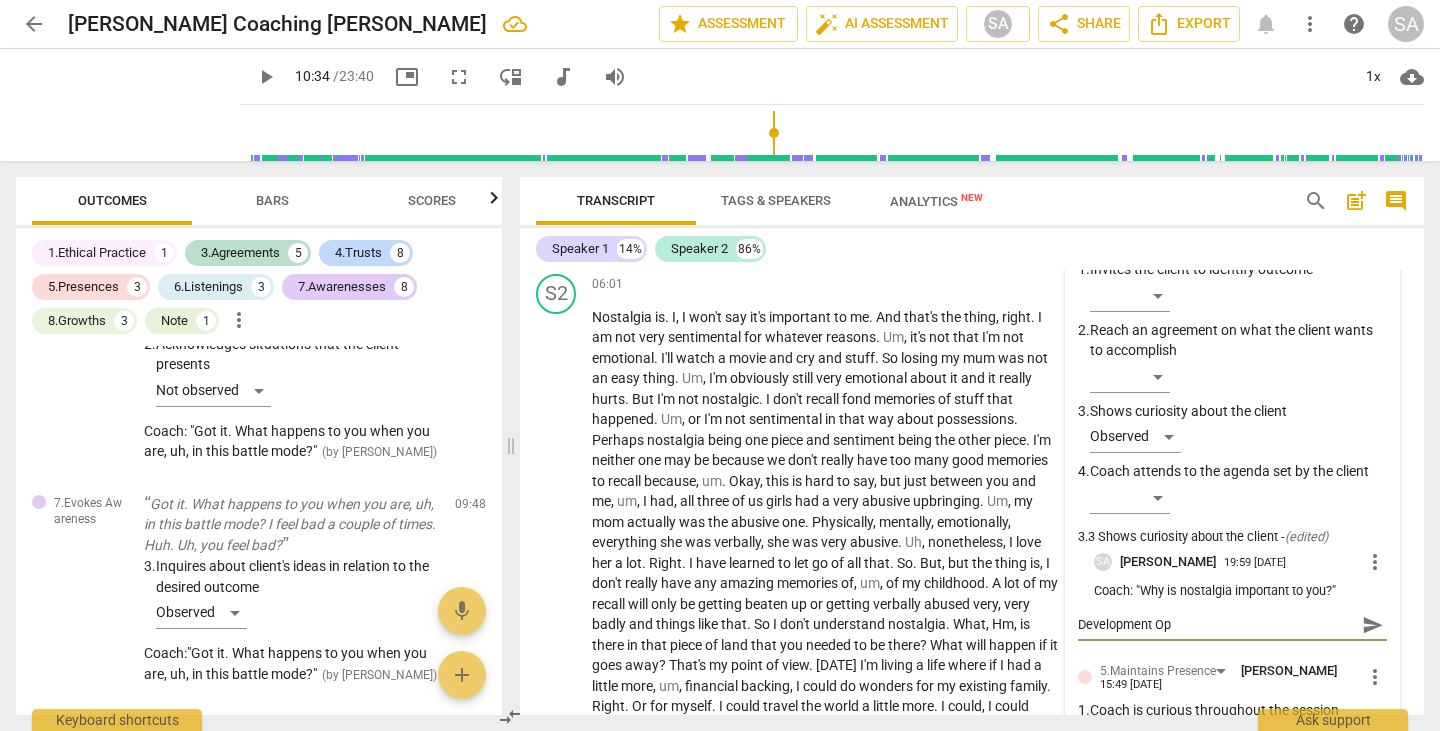 type on "Development O" 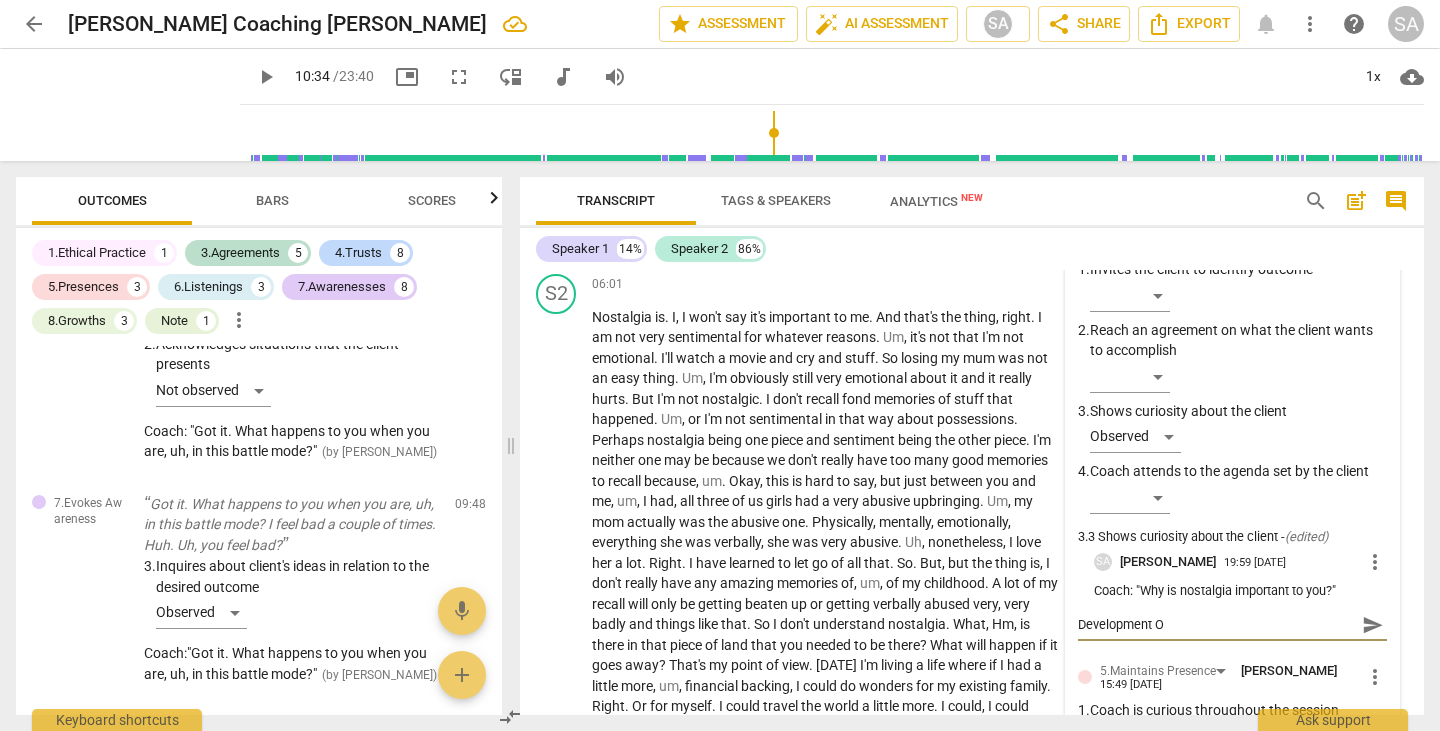type on "Development" 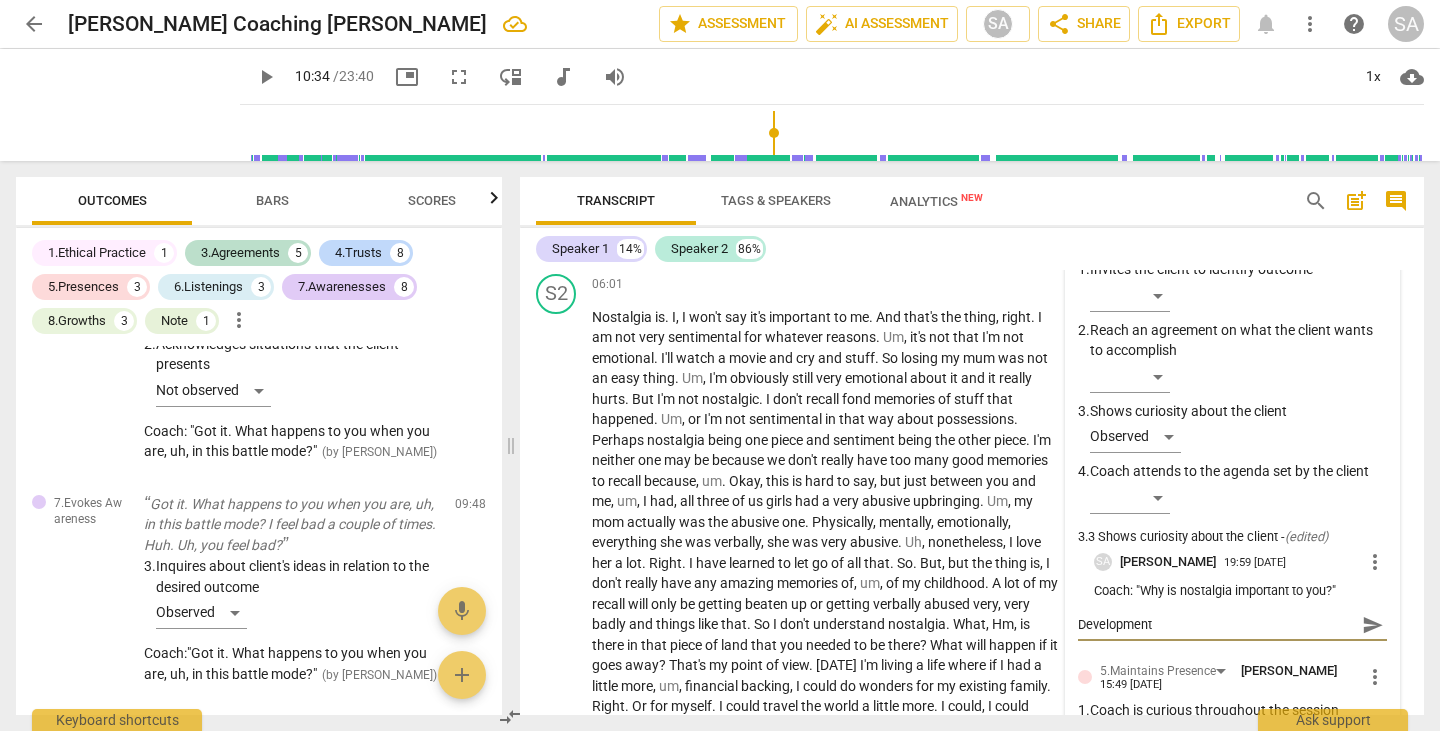 type on "Development" 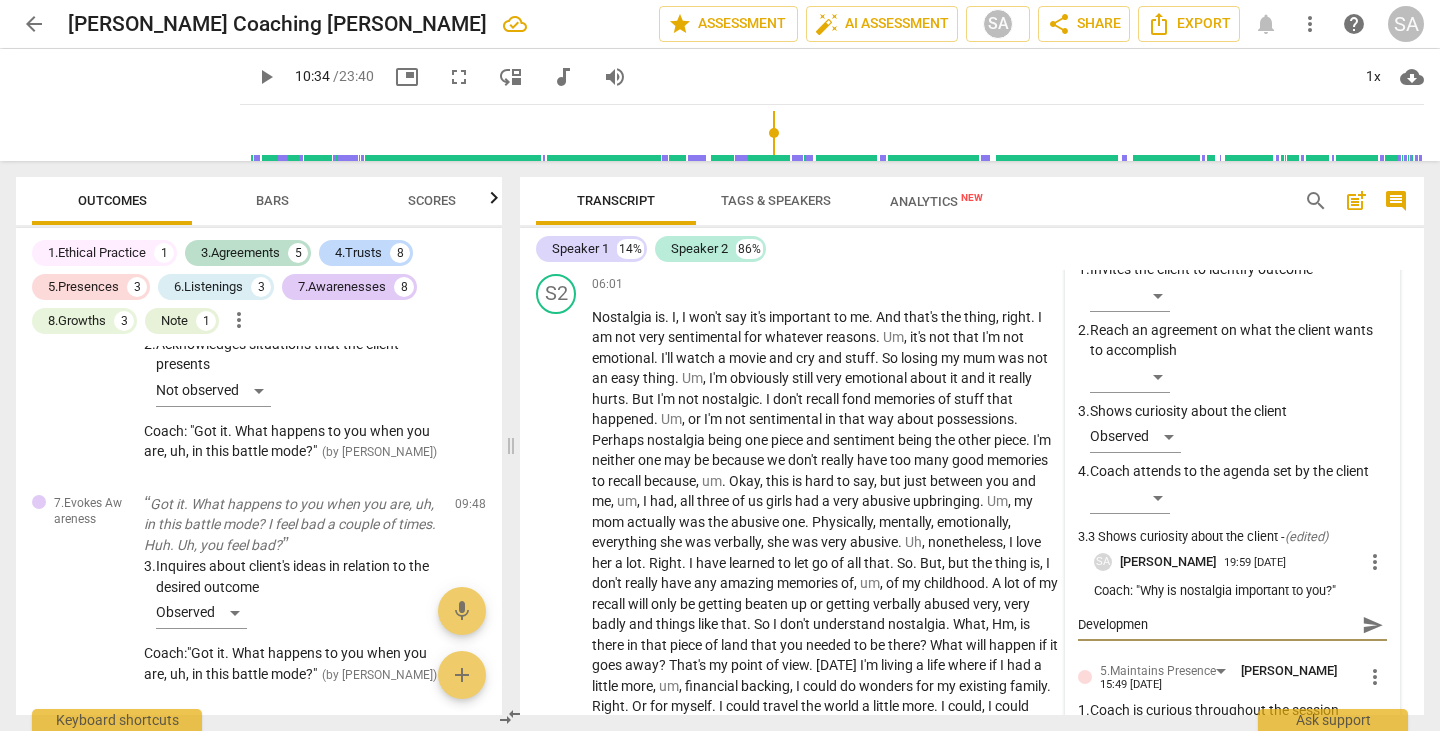 type on "Developme" 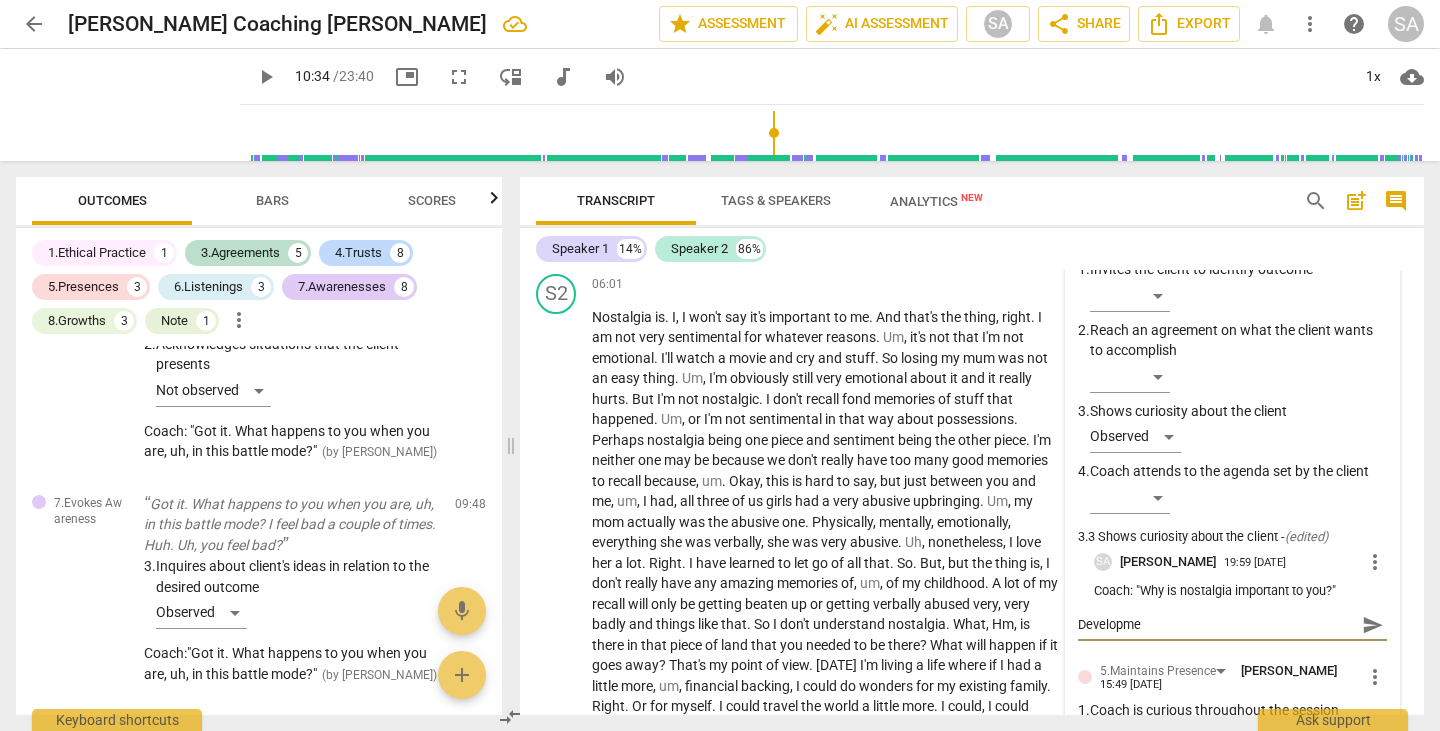 type on "Developm" 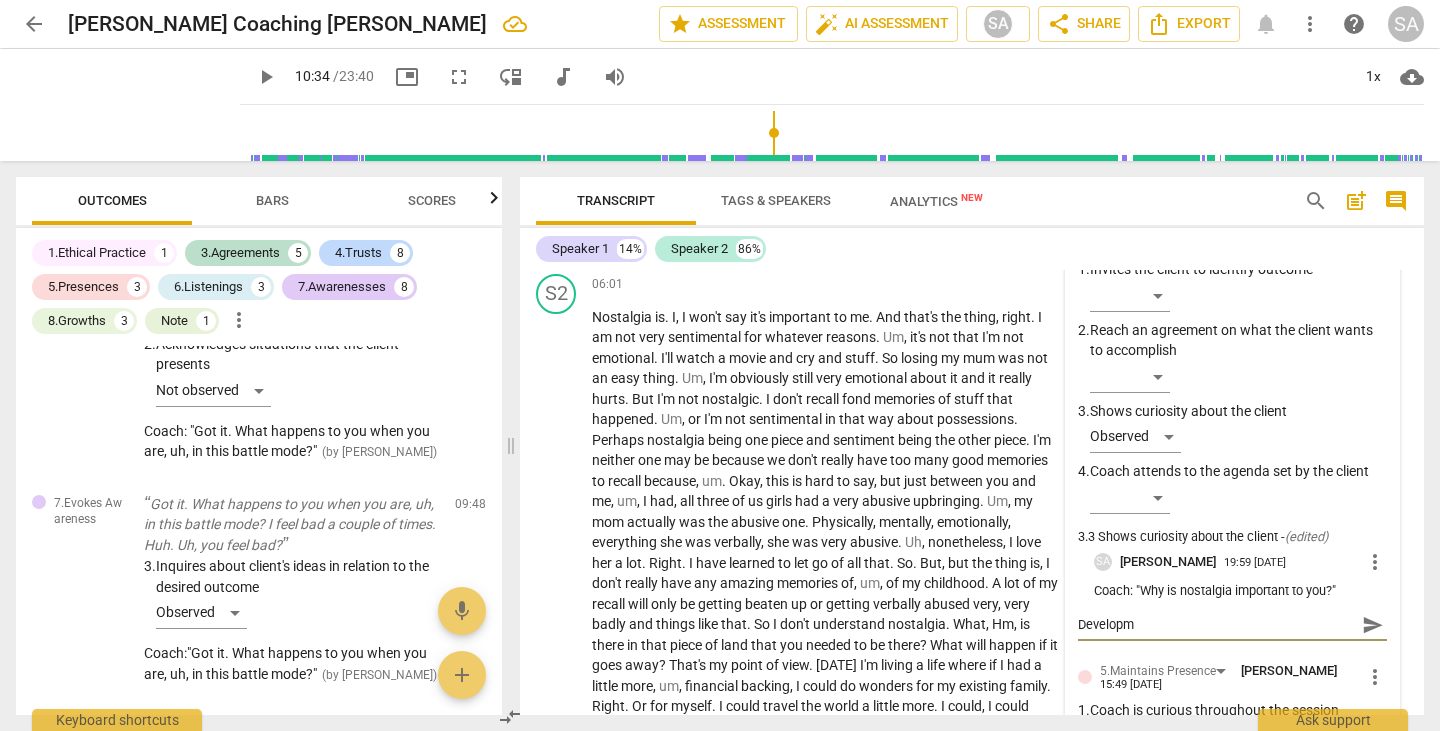 type on "Develop" 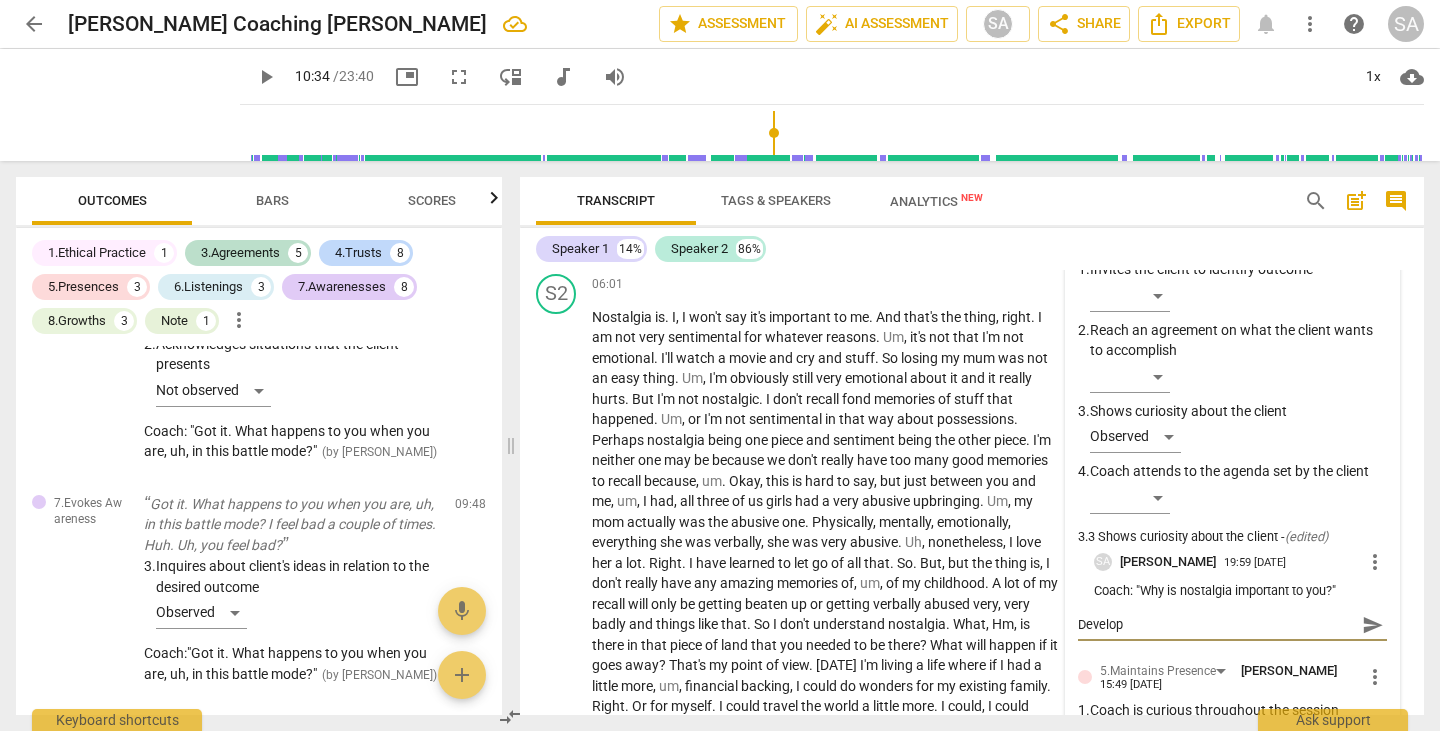 type on "Develo" 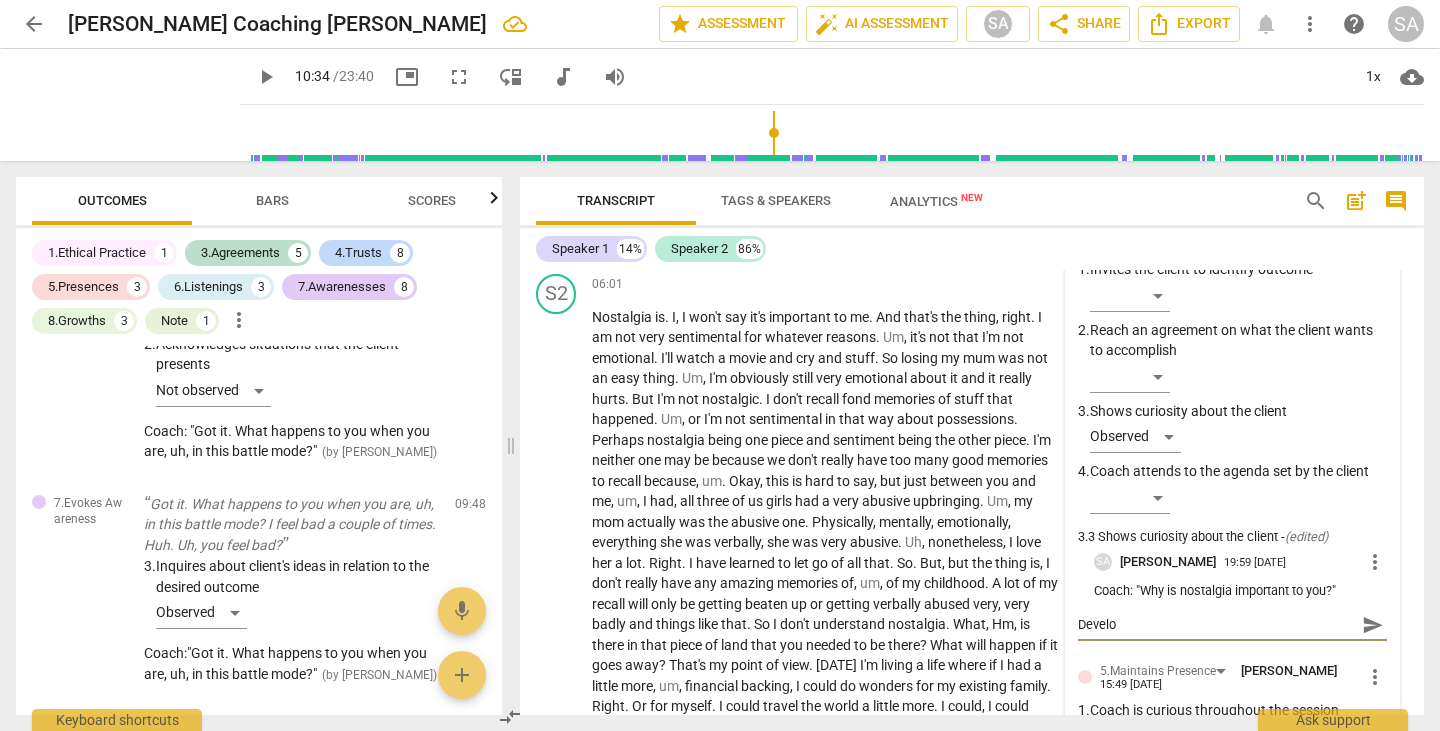 type on "Devel" 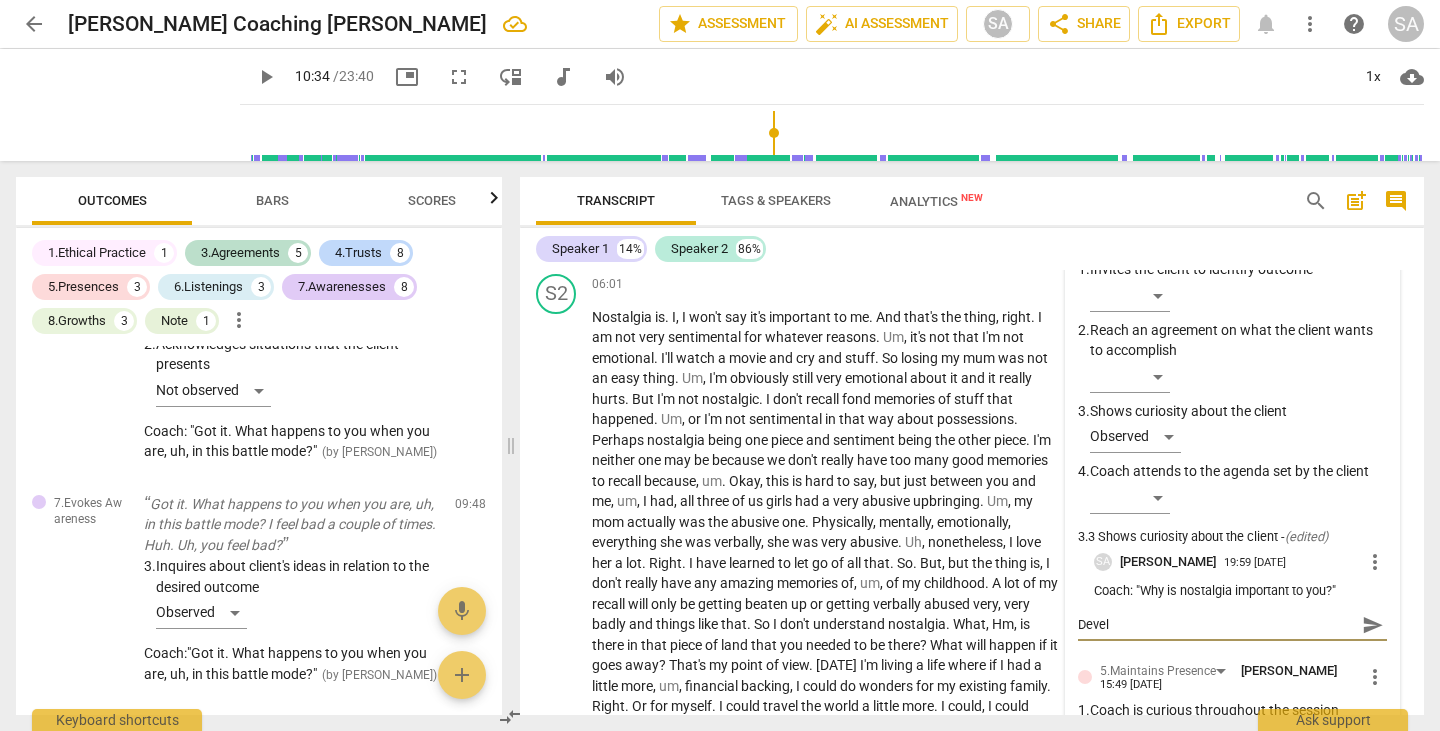 type on "Deve" 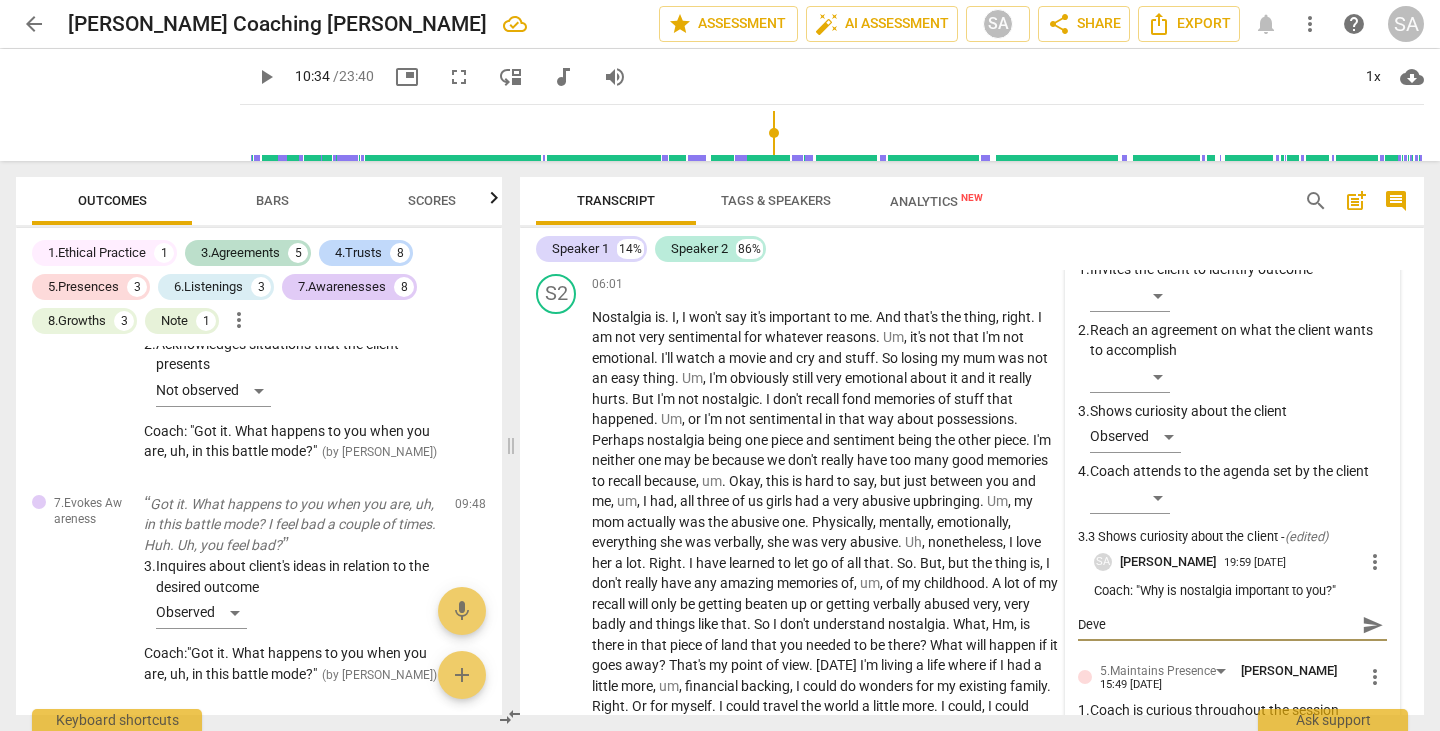 type on "Dev" 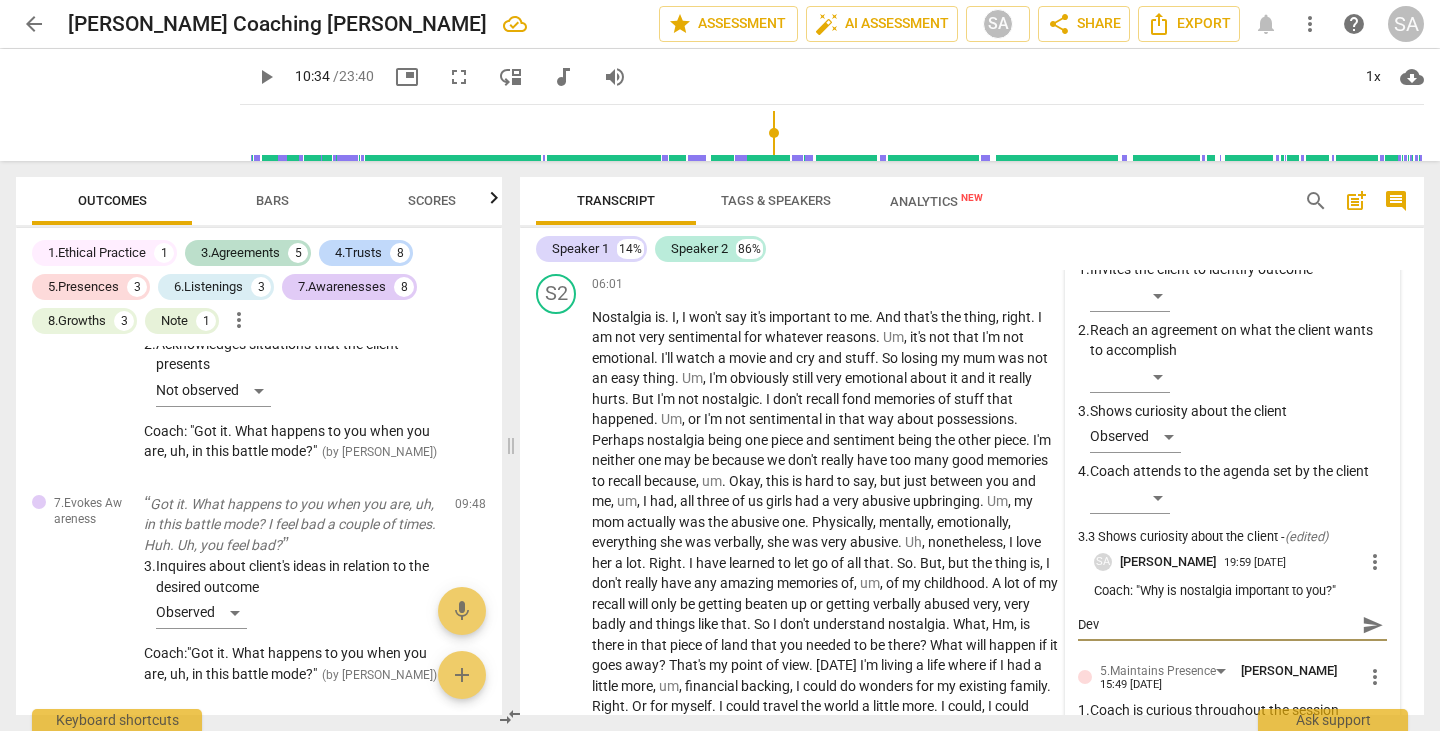 type on "De" 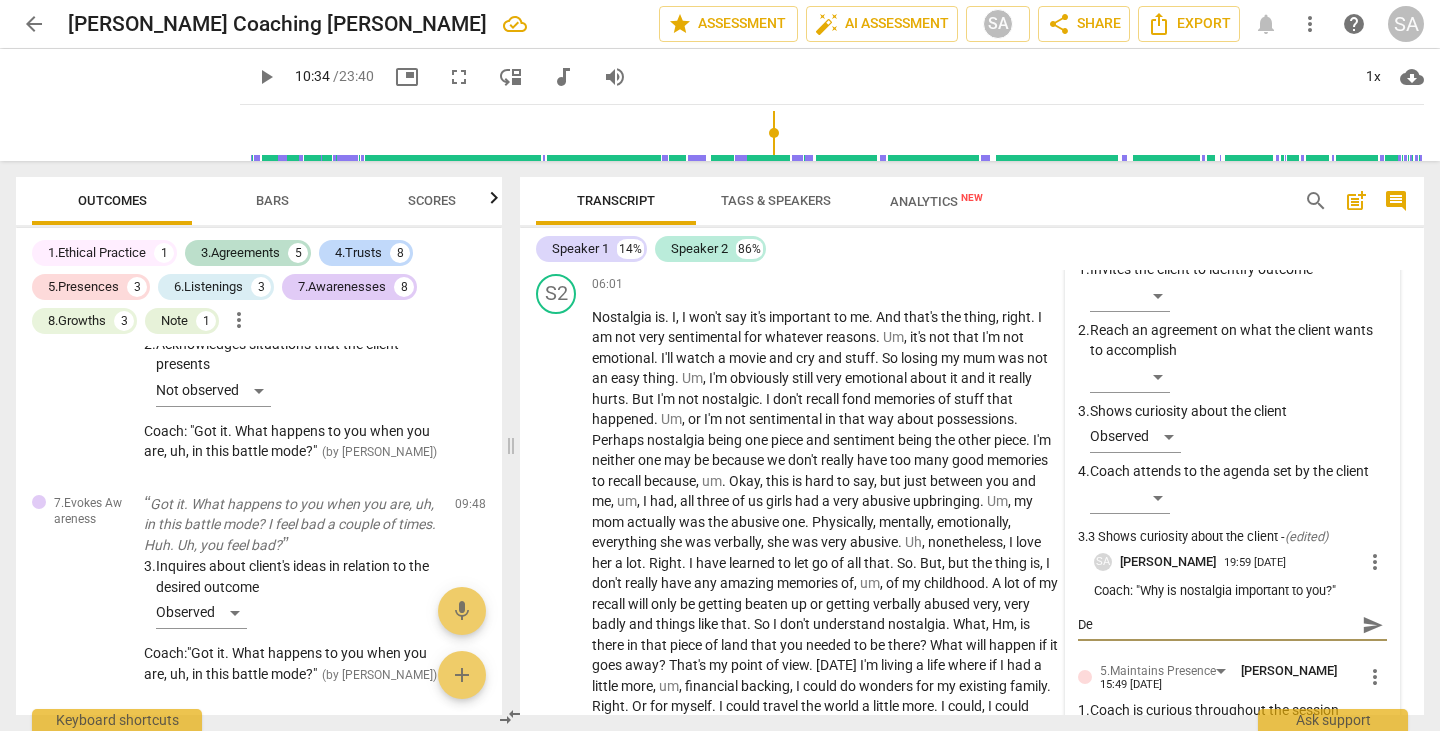 type on "D" 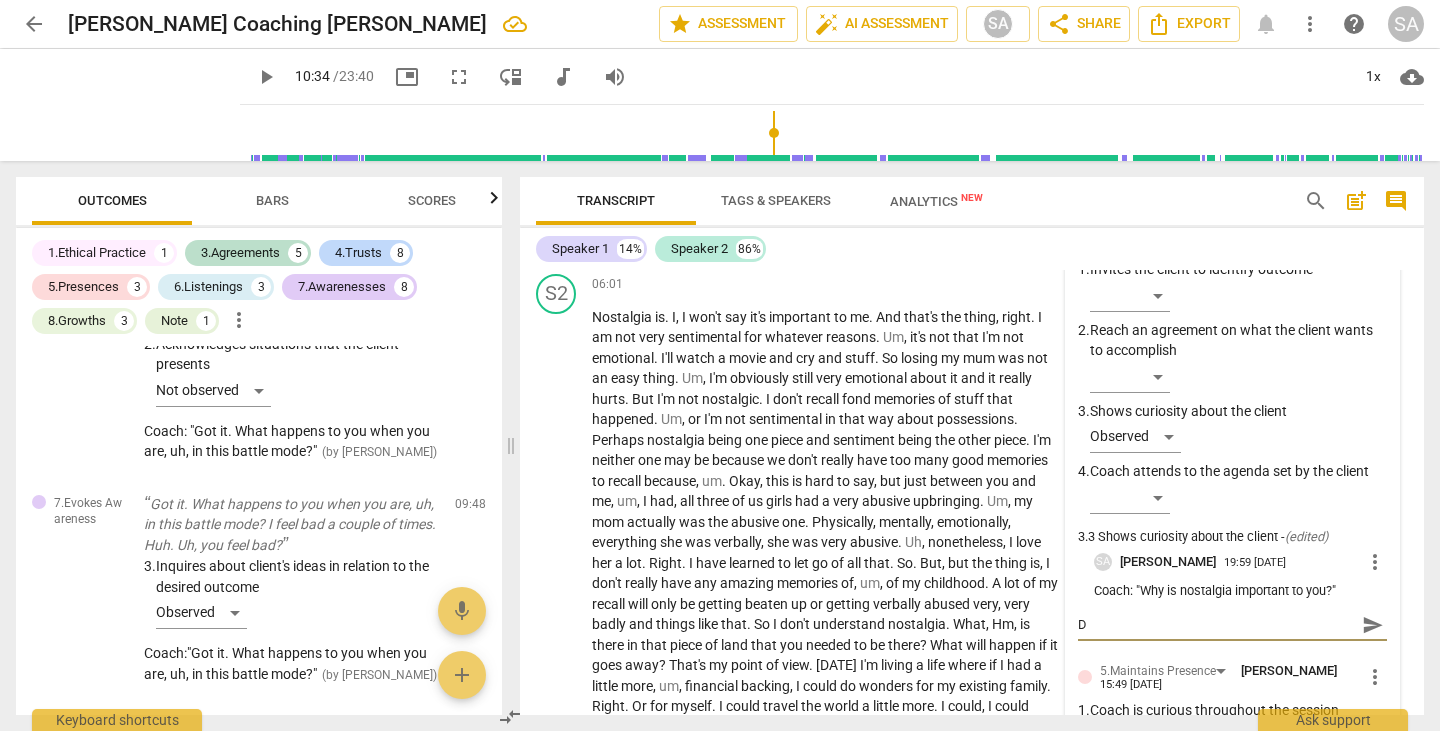type on "D" 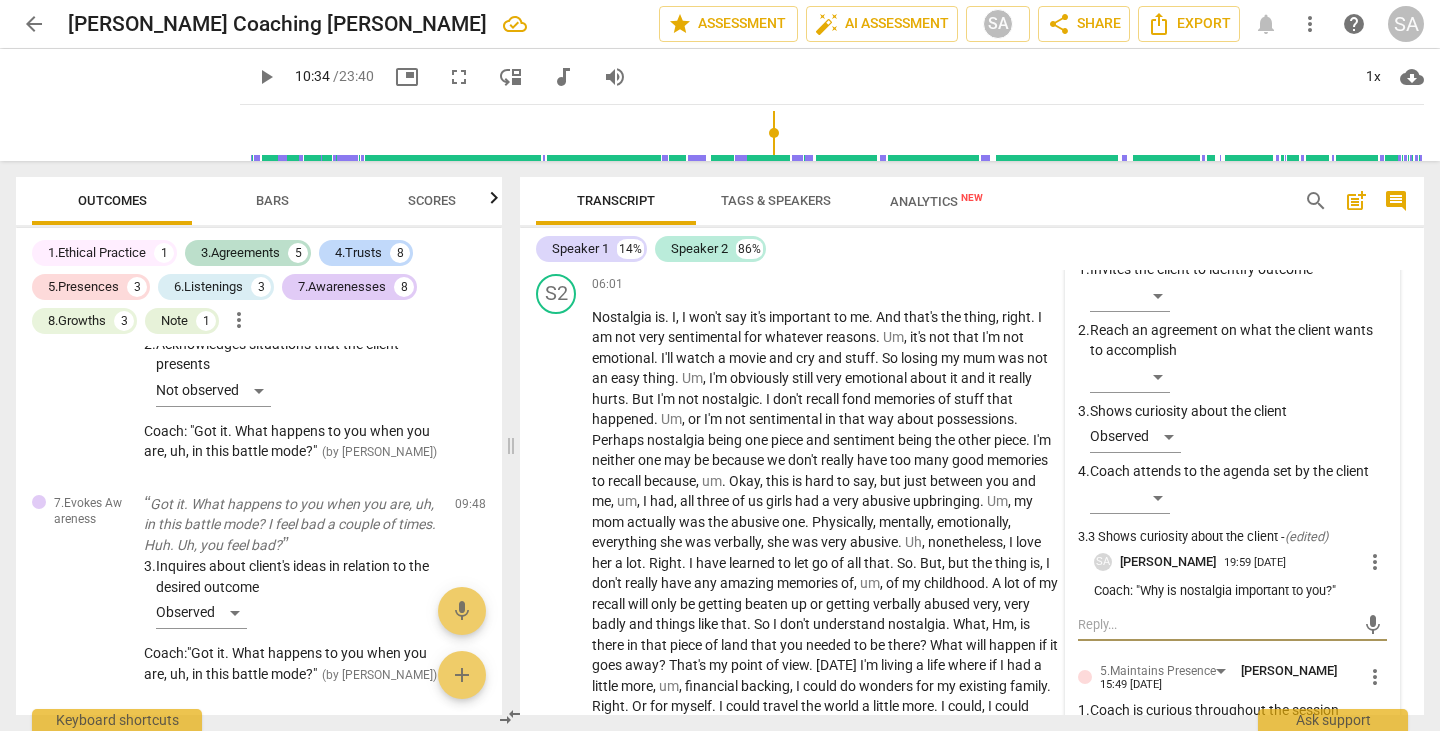 click on "Why   is   nostalgia   important   to   you ?" at bounding box center [826, 247] 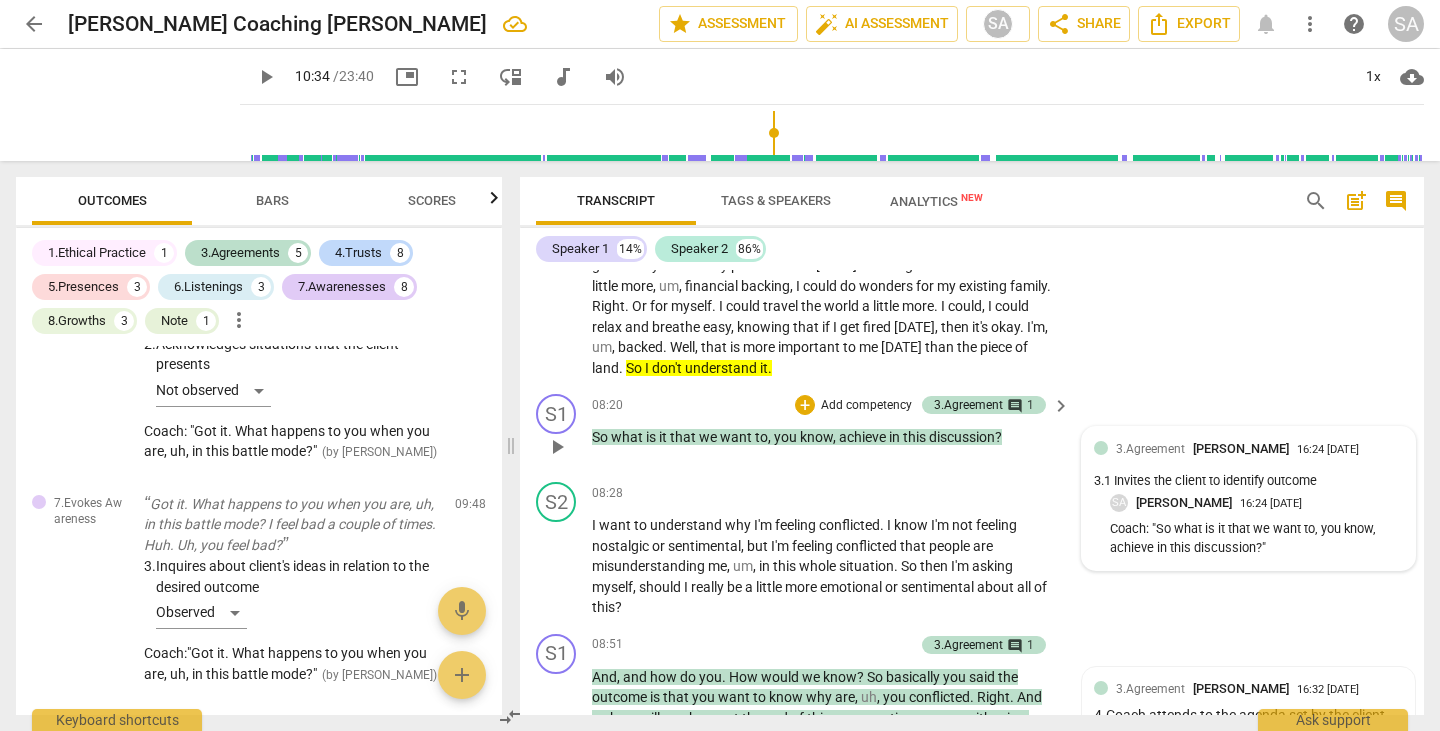 scroll, scrollTop: 3100, scrollLeft: 0, axis: vertical 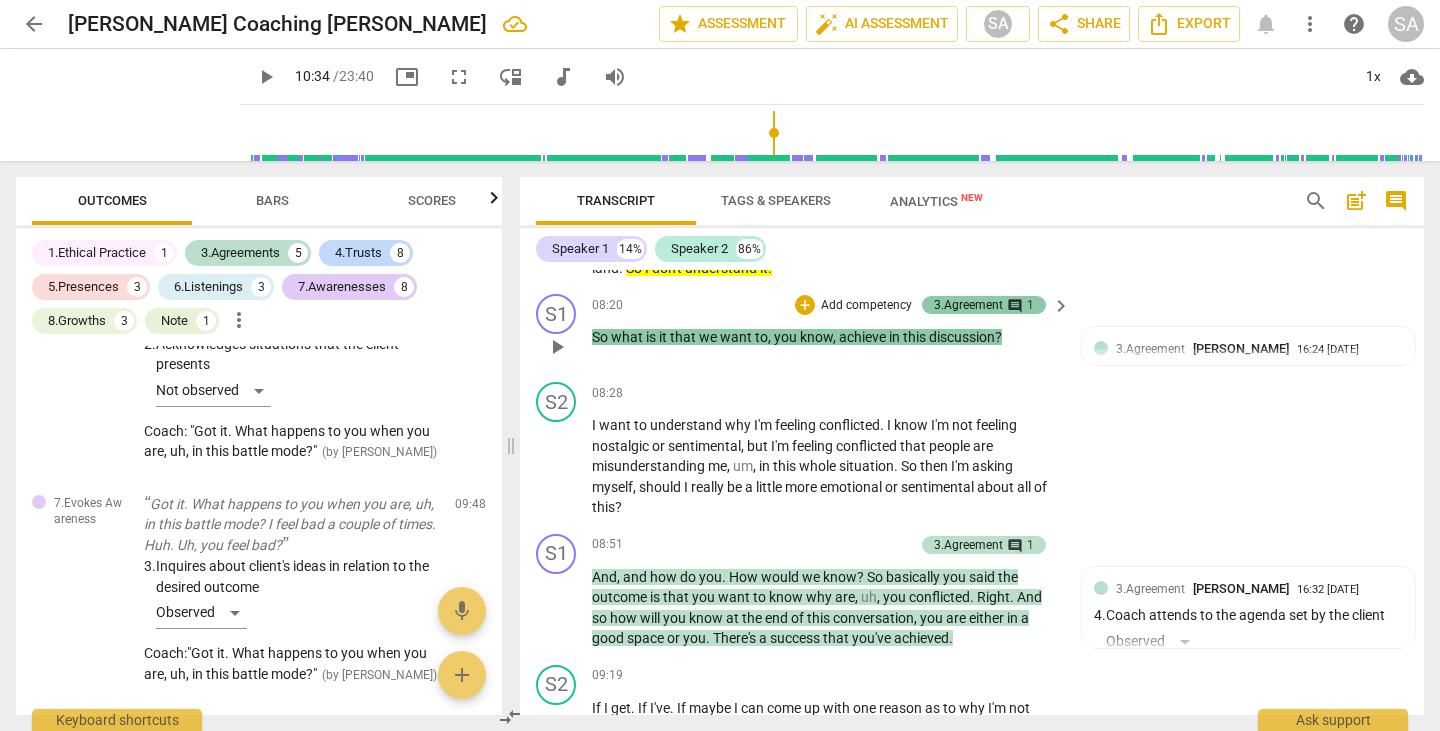 click on "3.Agreement" at bounding box center (968, 305) 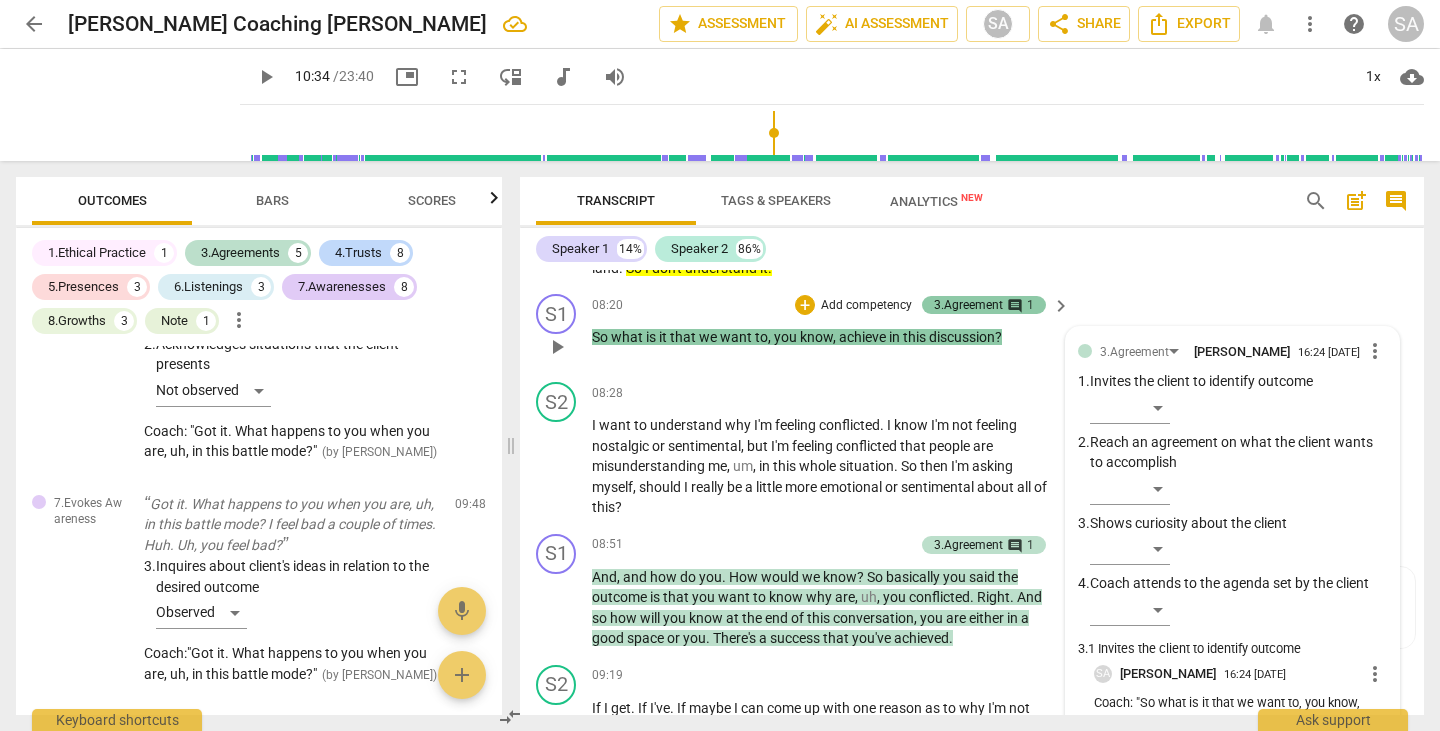 scroll, scrollTop: 2134, scrollLeft: 0, axis: vertical 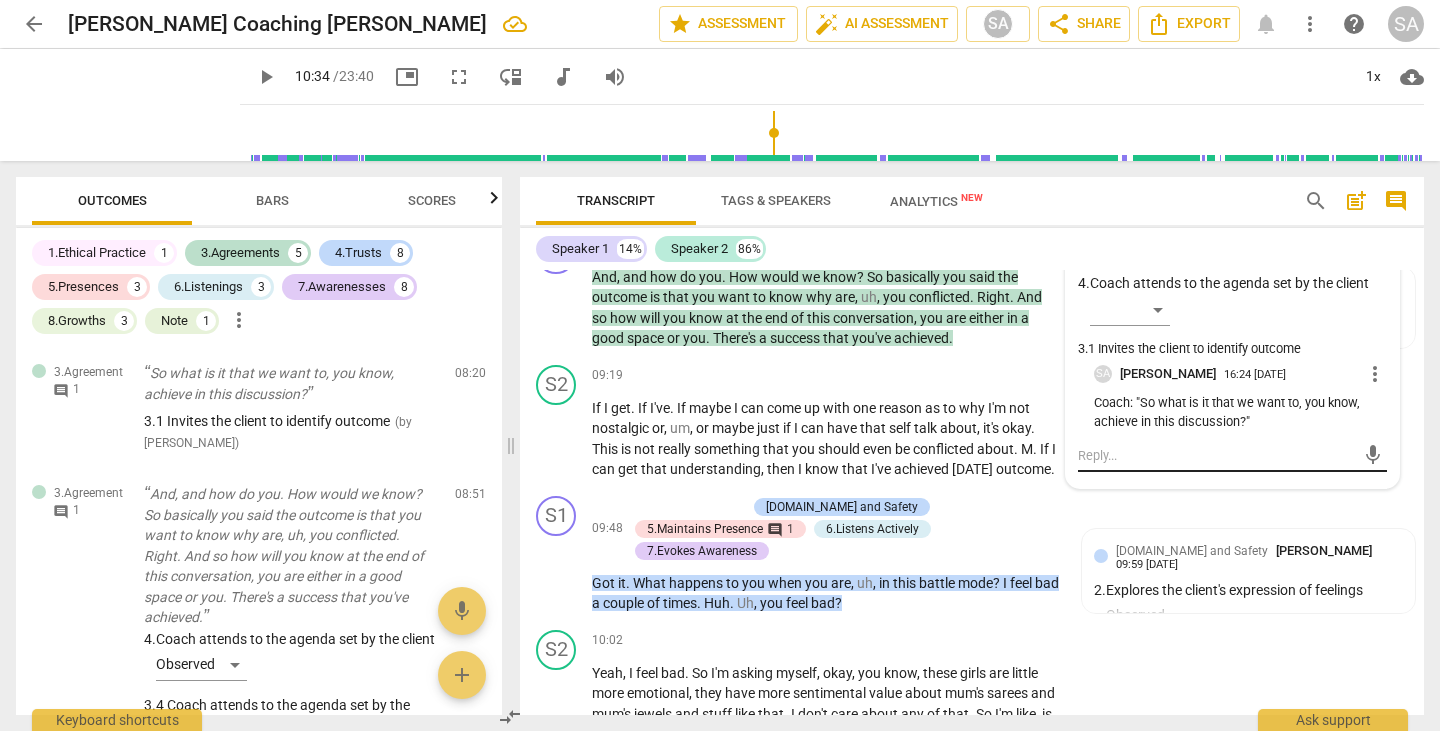 click at bounding box center (1216, 455) 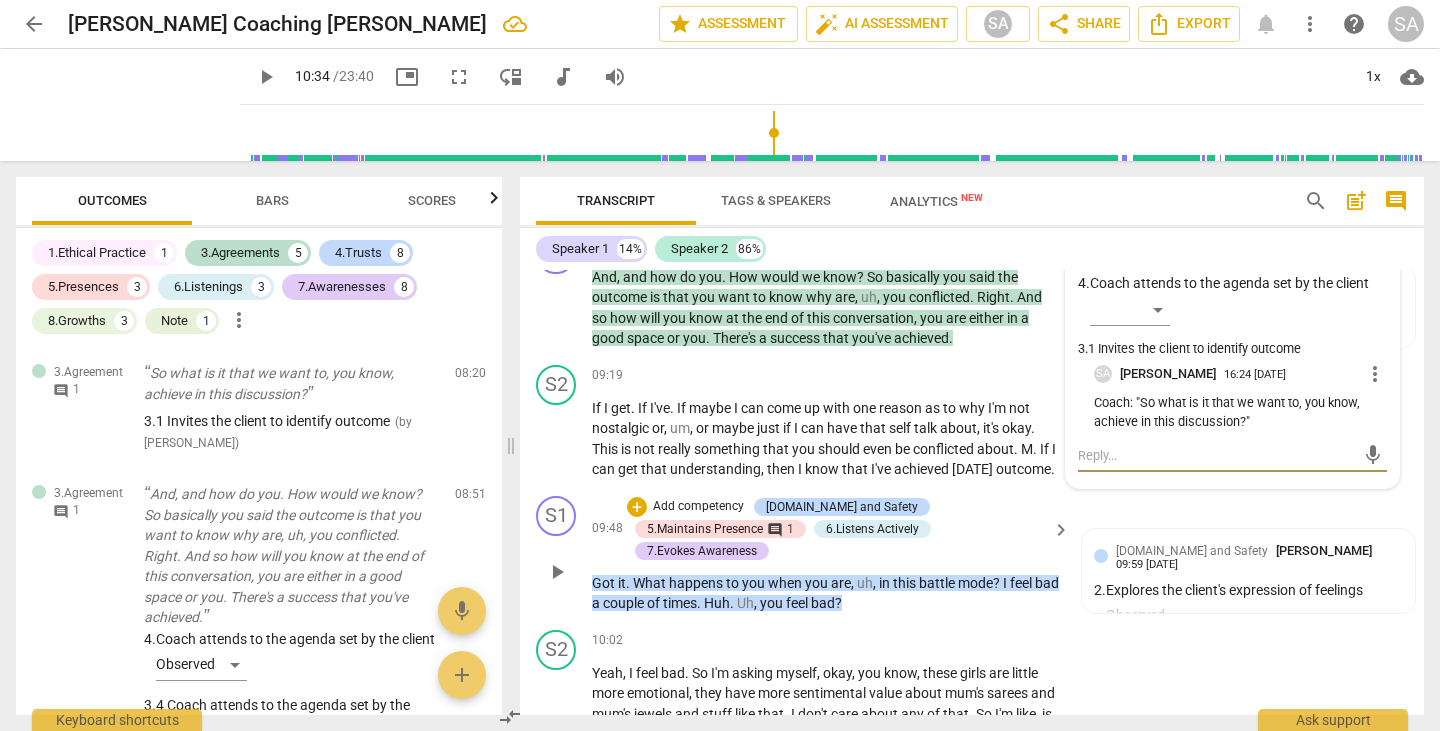 type on "E" 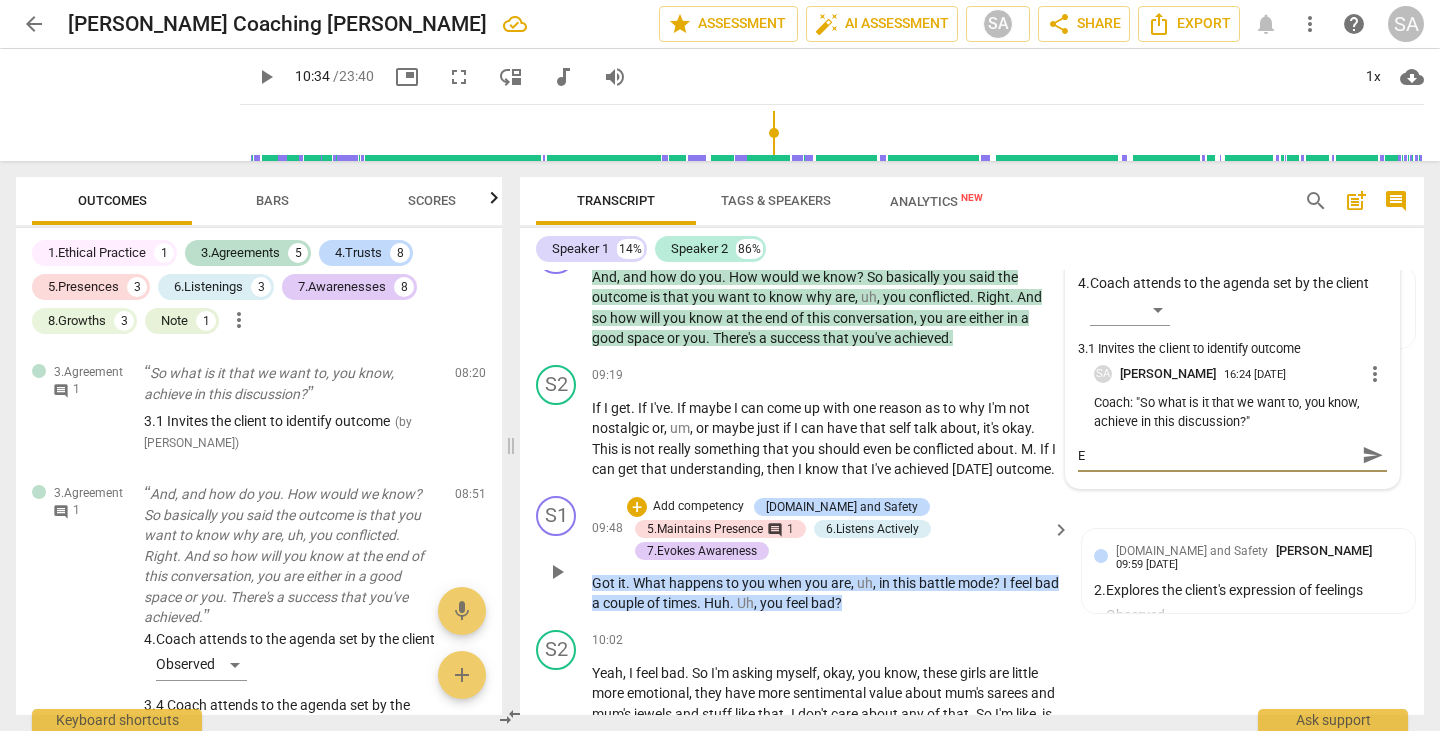 type on "Ex" 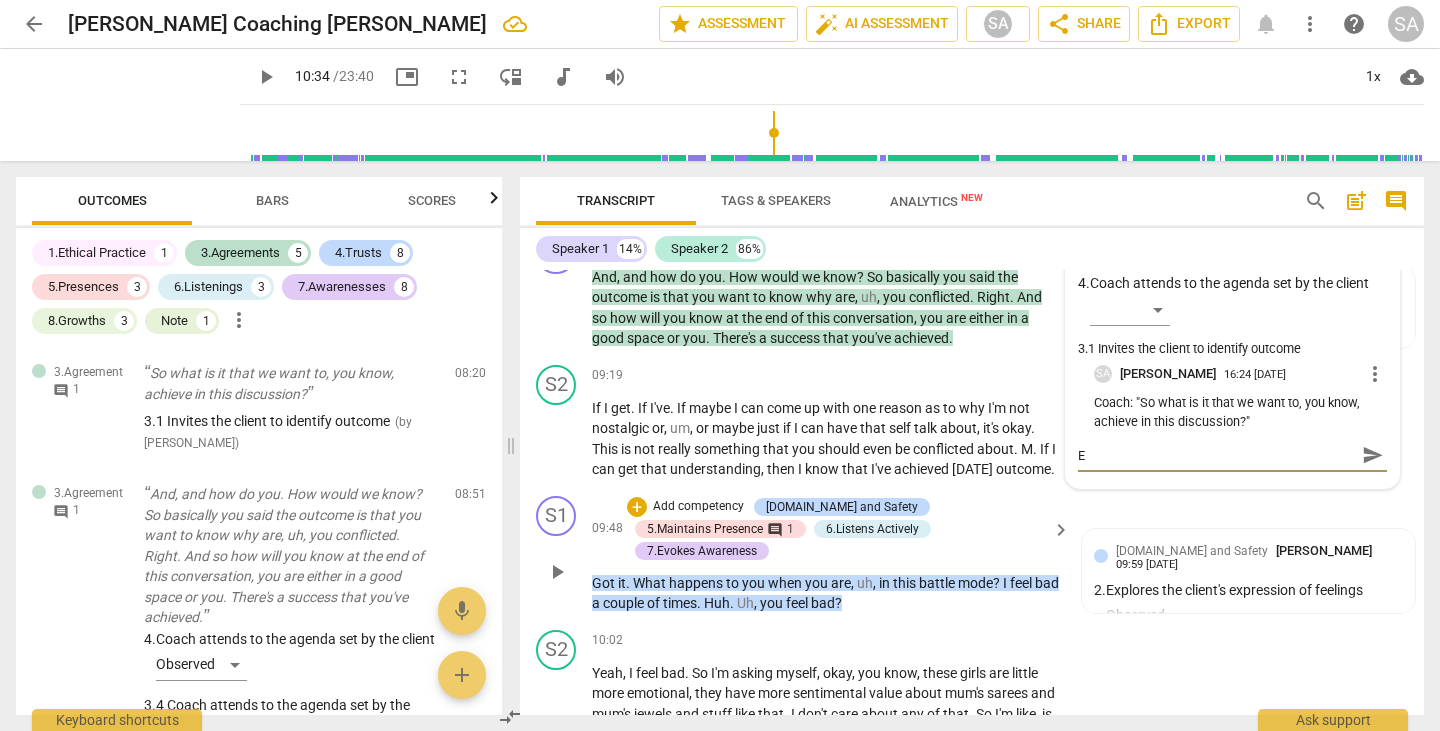 type on "Ex" 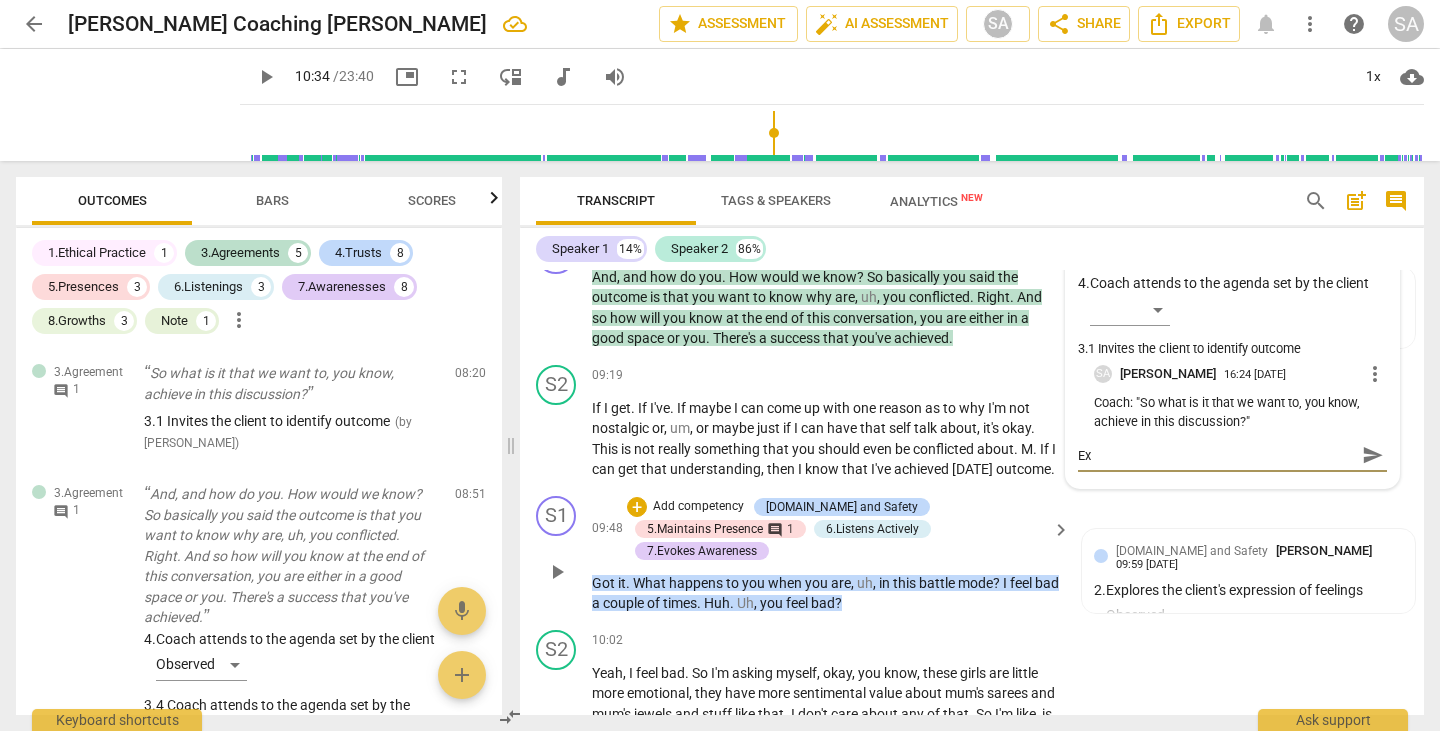 type on "Exp" 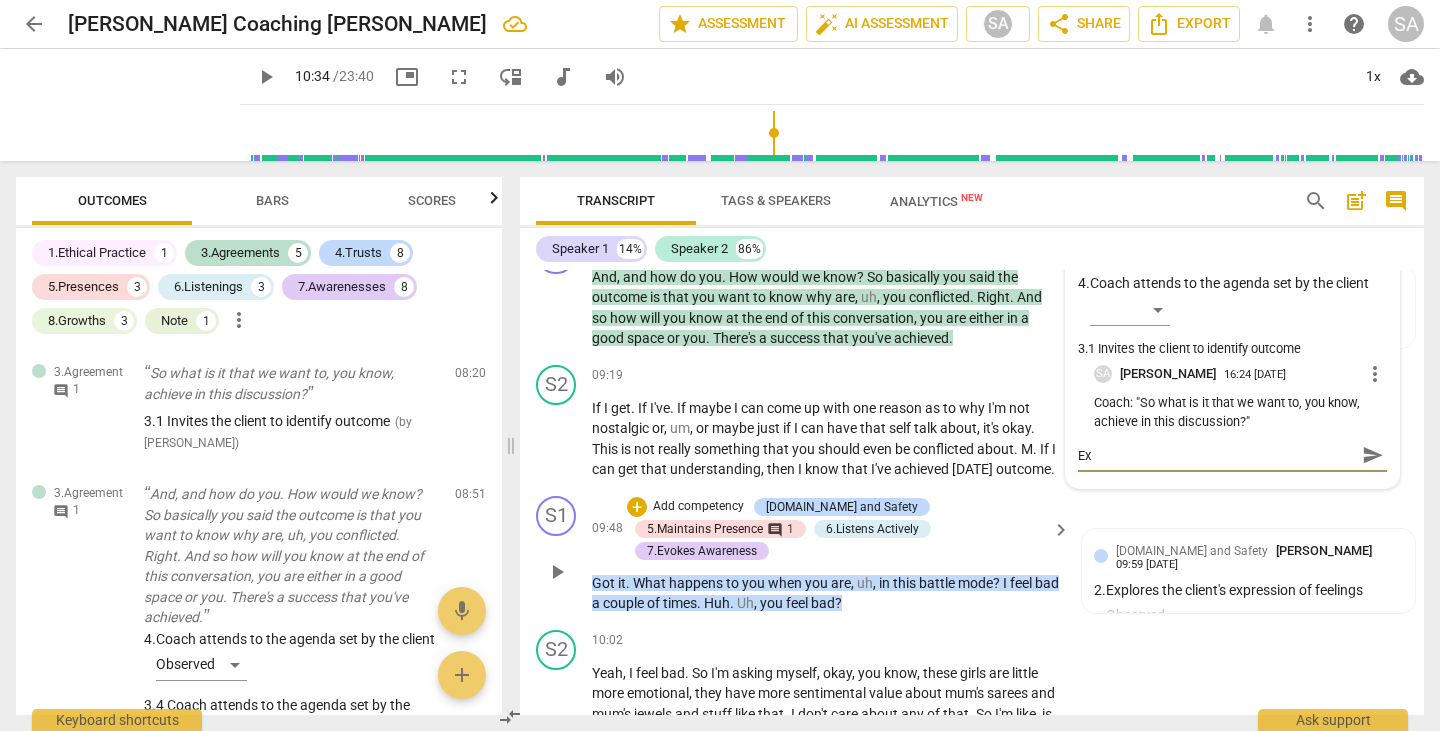 type on "Exp" 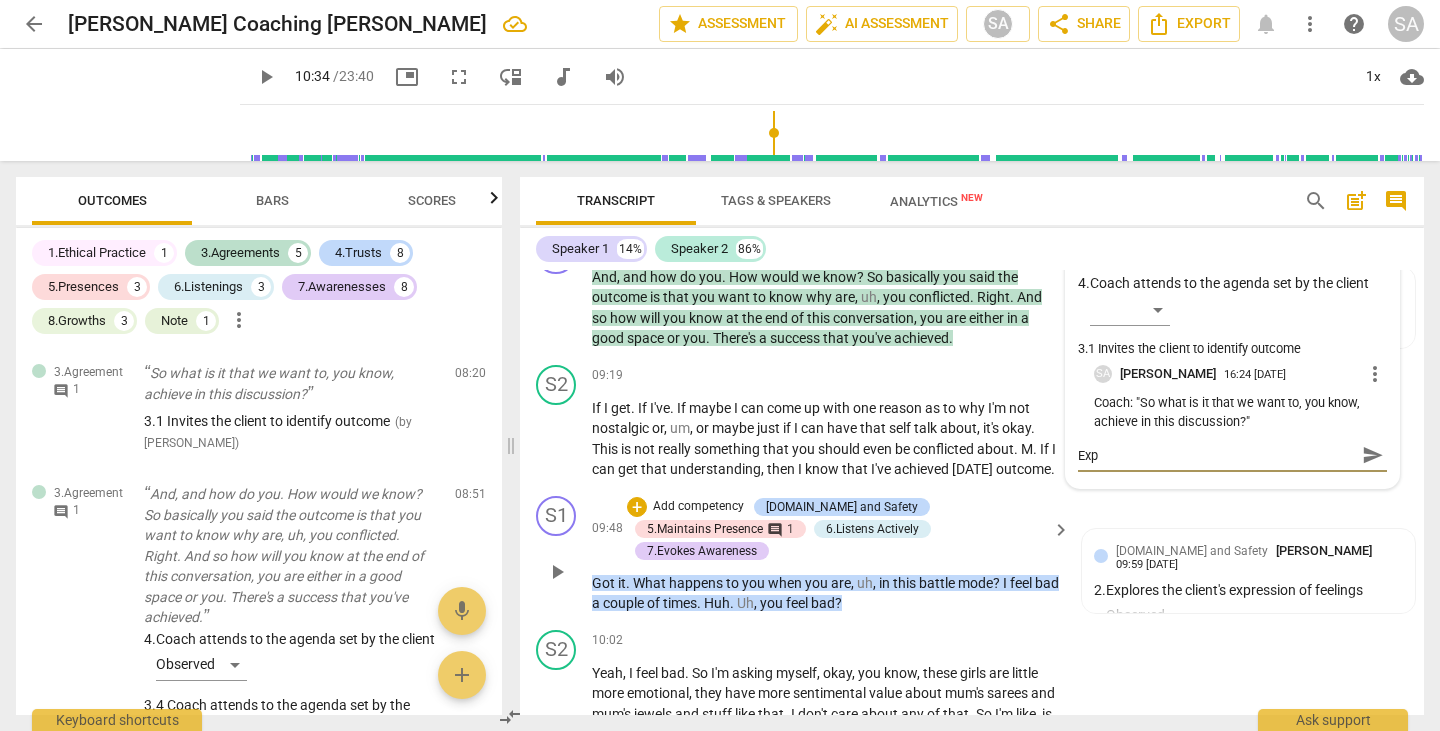 type on "Expl" 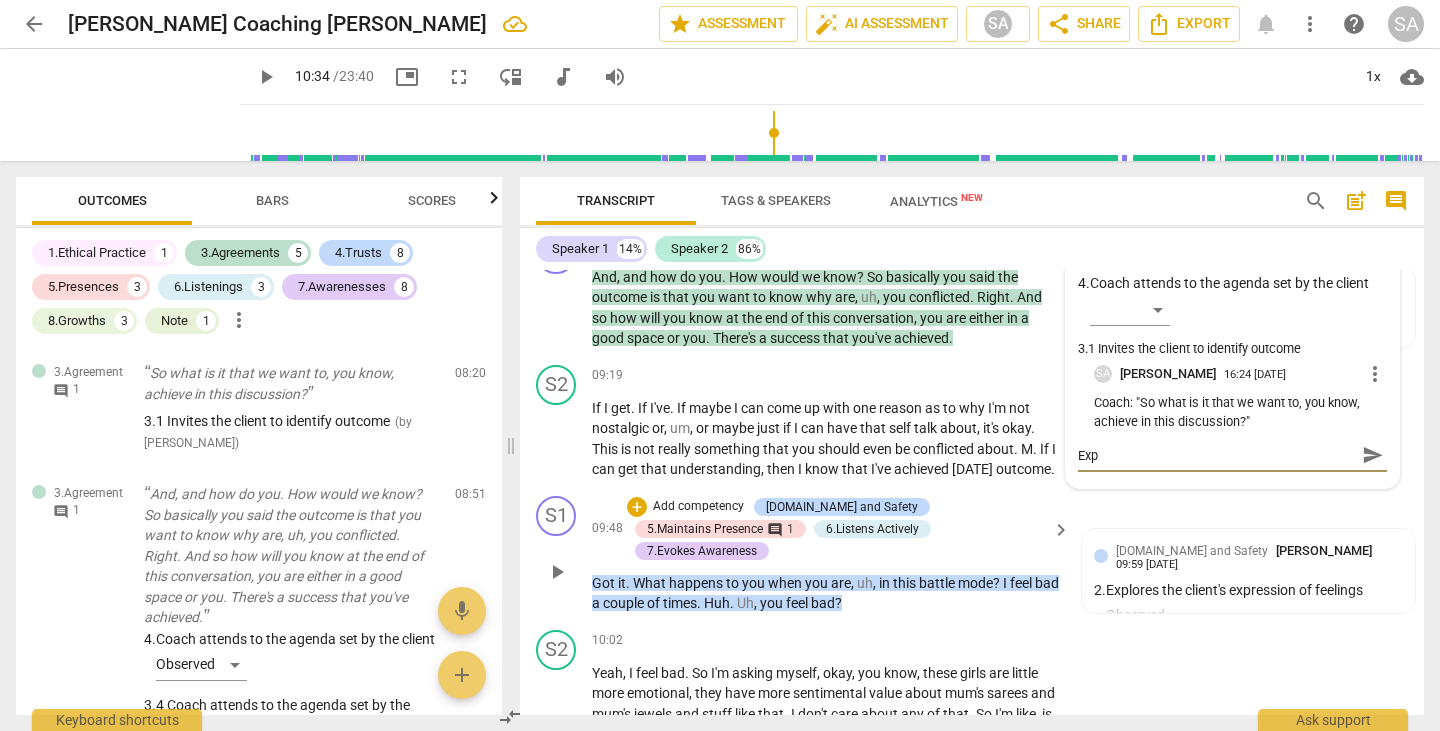 type on "Expl" 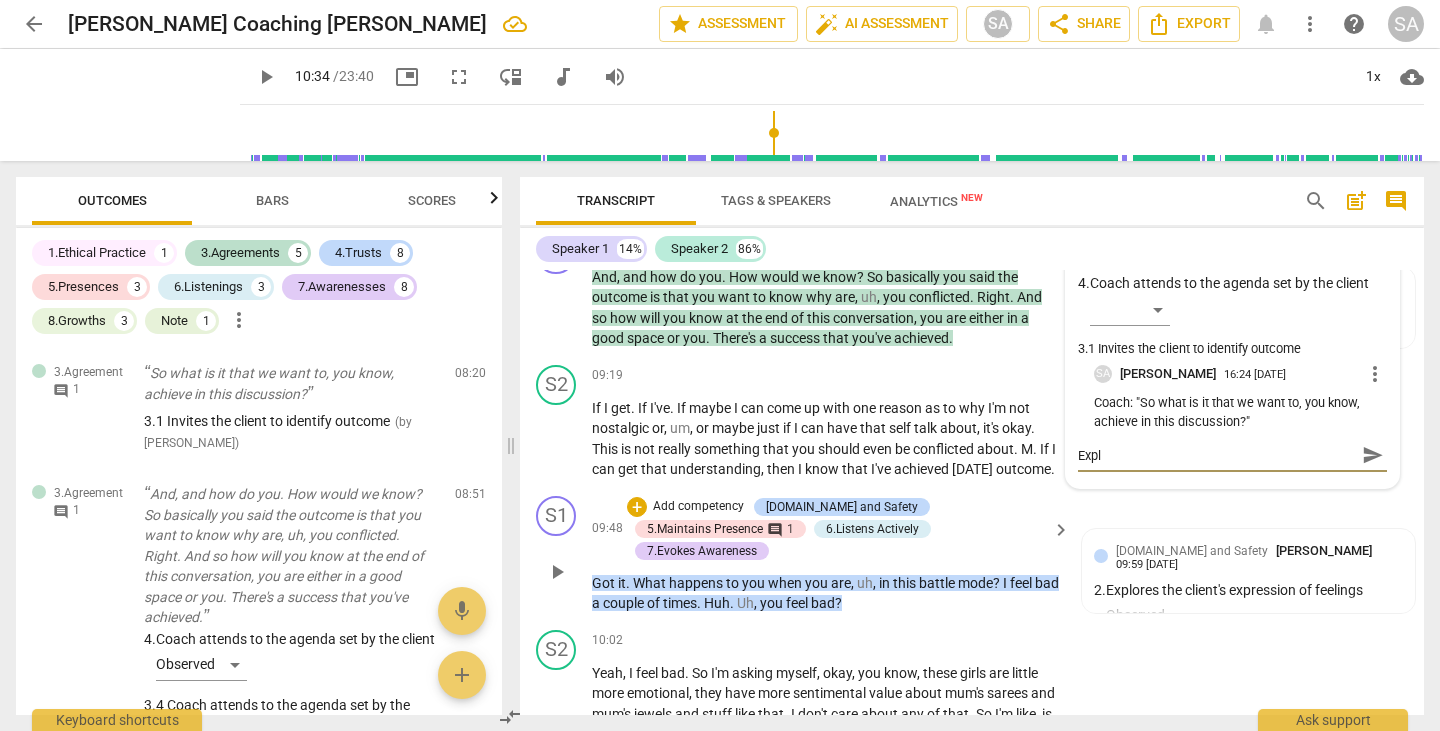 type on "Explo" 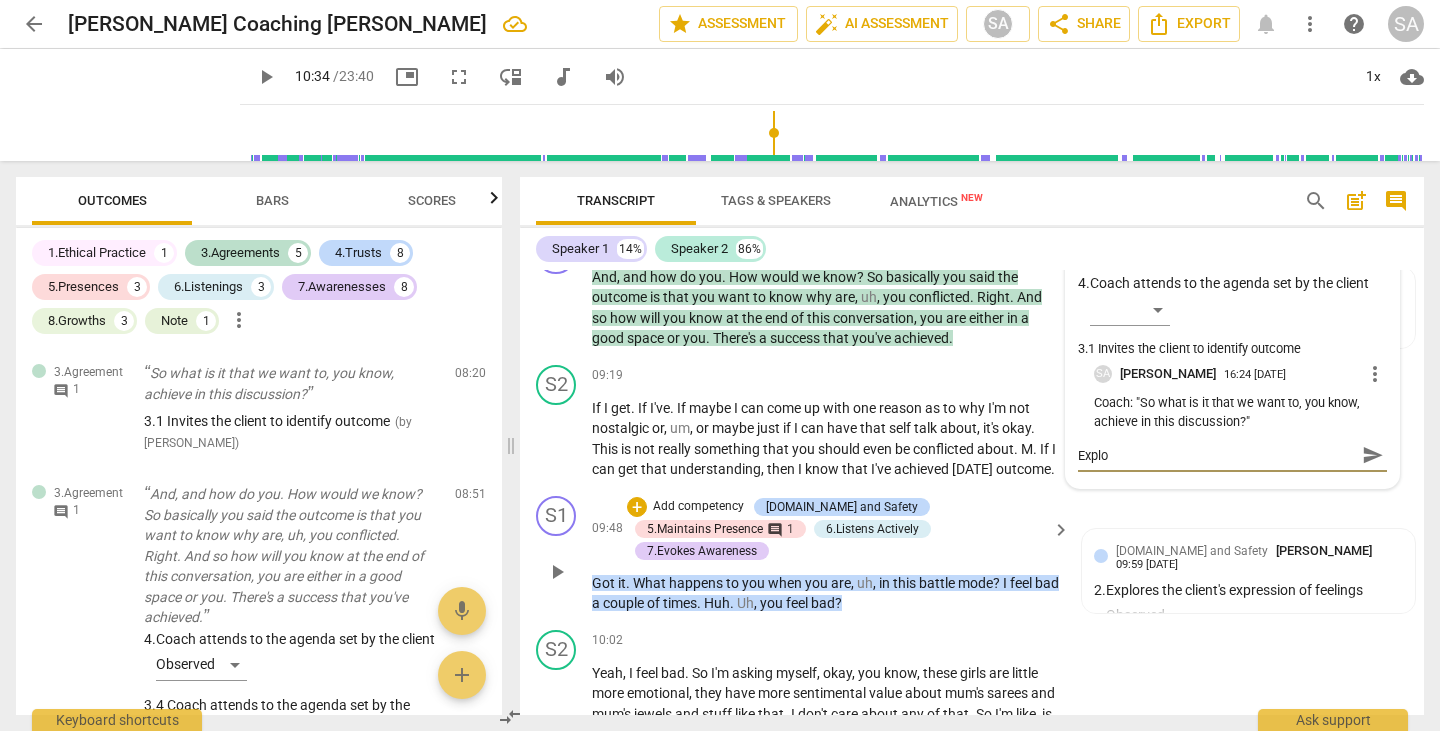 type on "Explor" 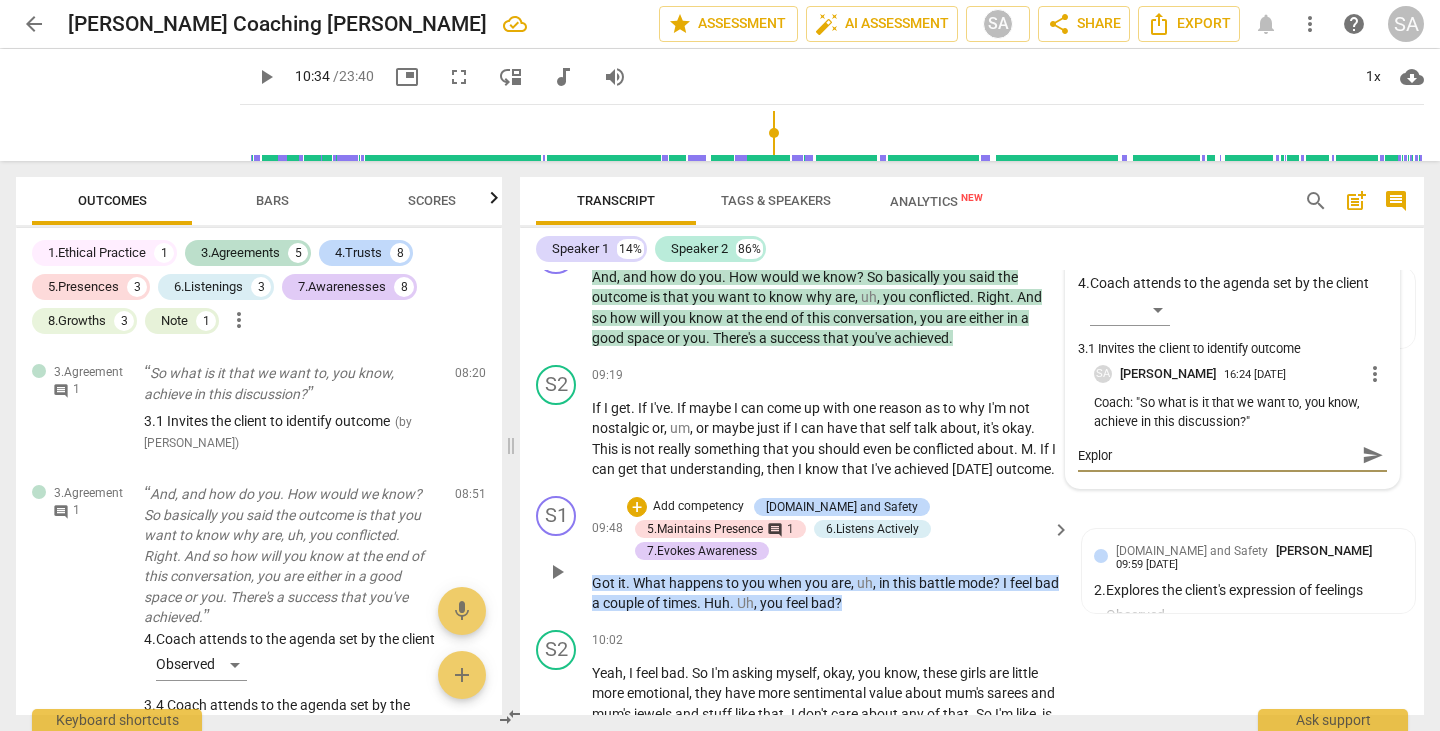 type on "Explore" 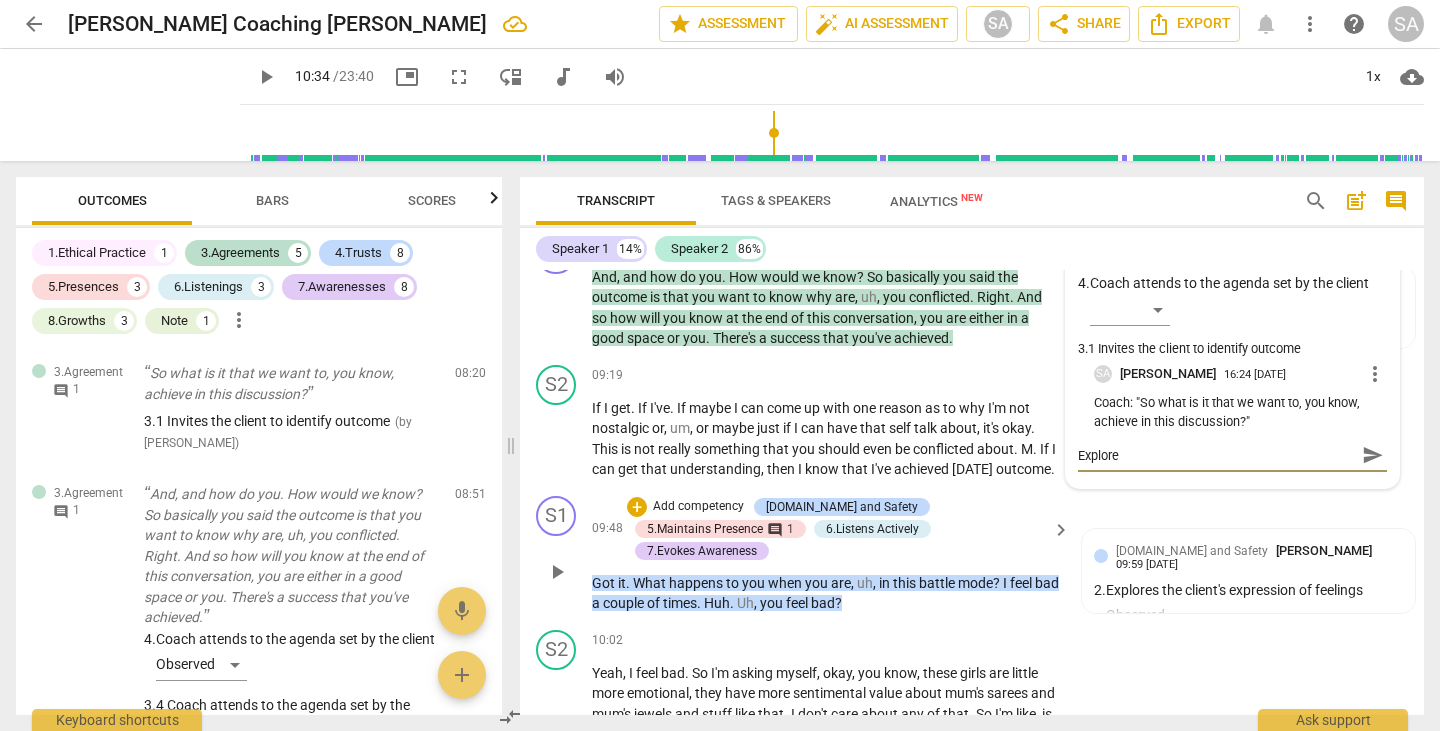 type on "Explore" 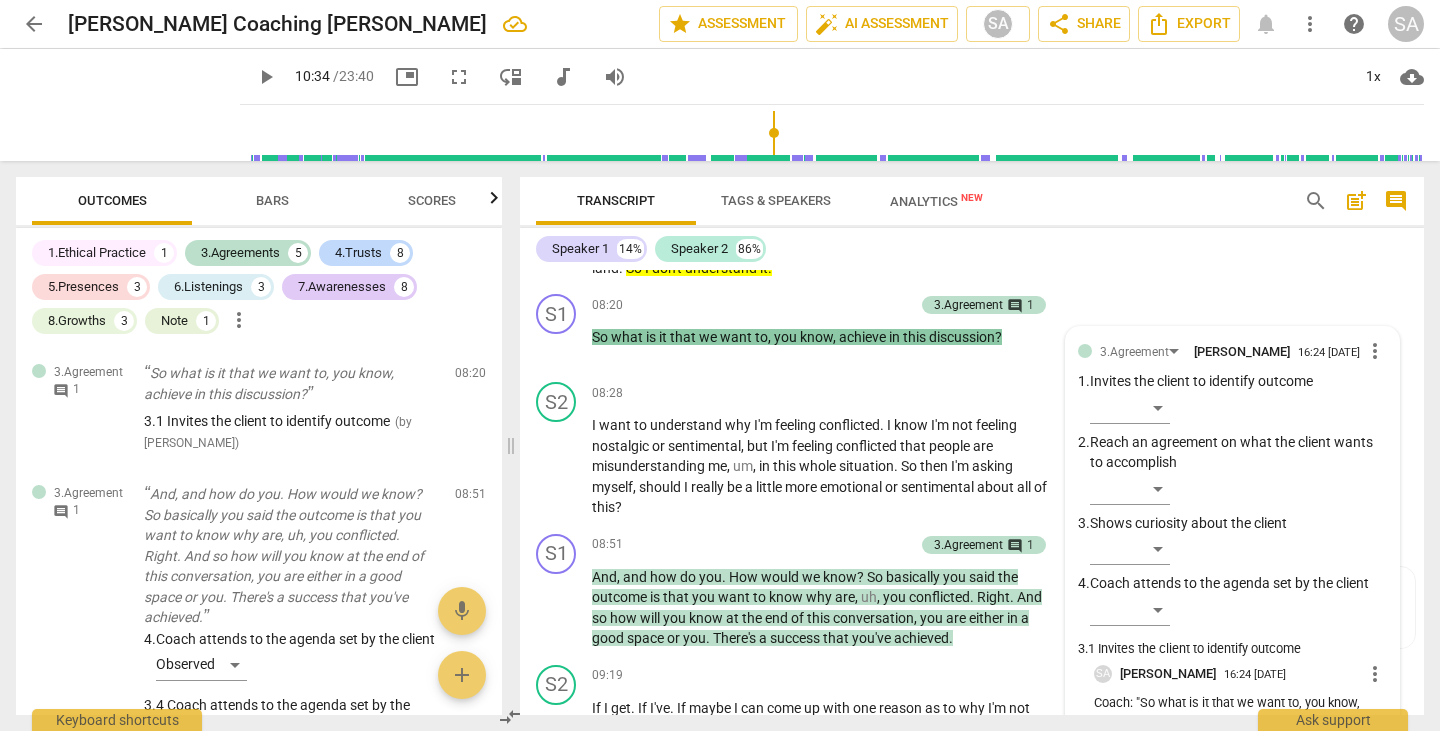 scroll, scrollTop: 3200, scrollLeft: 0, axis: vertical 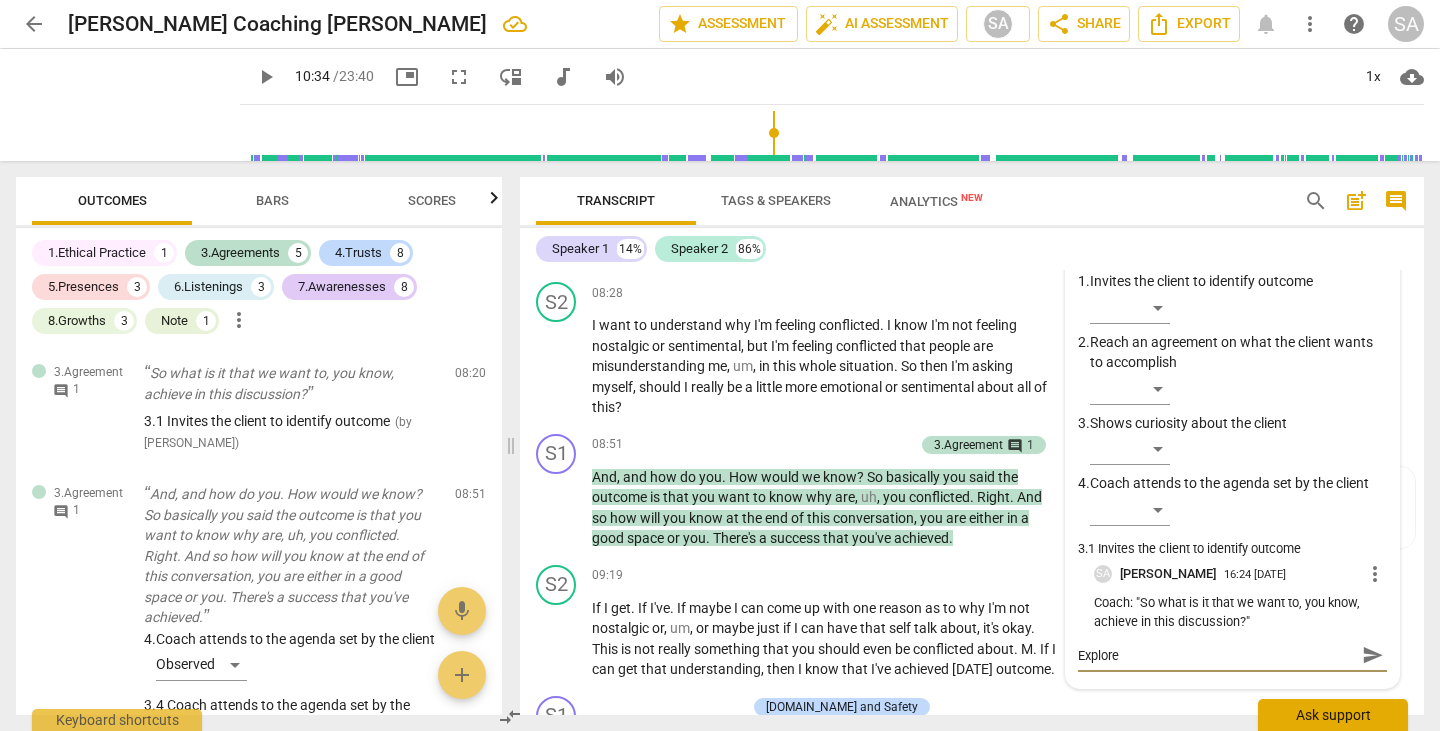 type on "Explore" 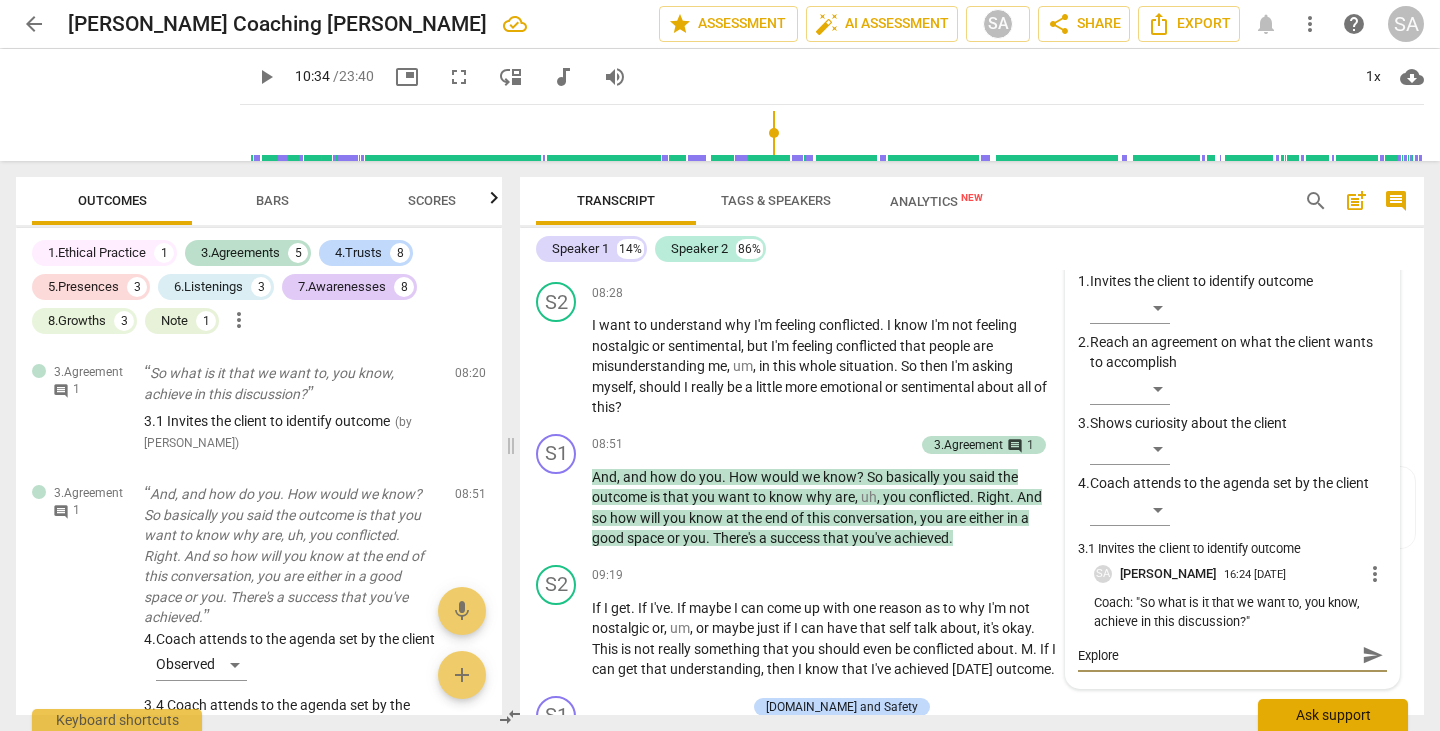 type on "Explor" 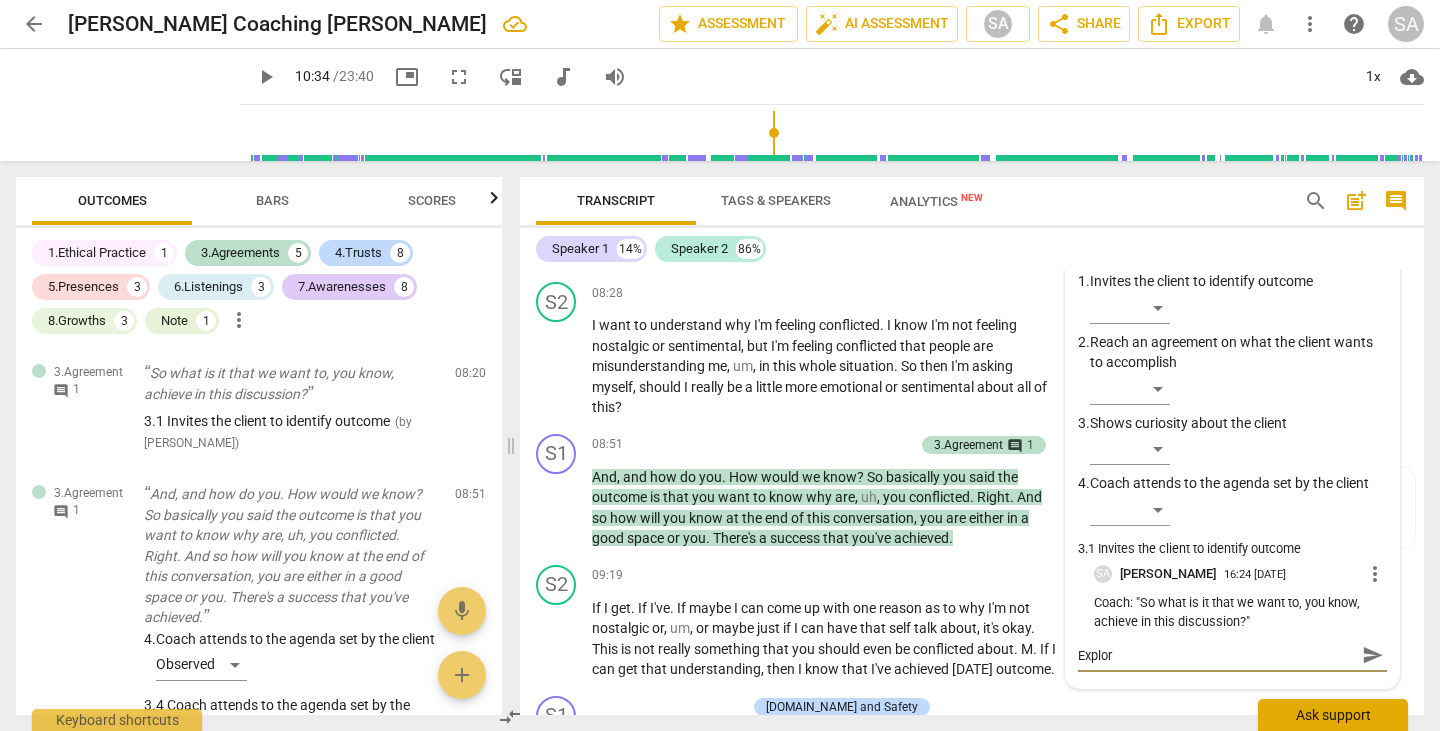 type on "Explo" 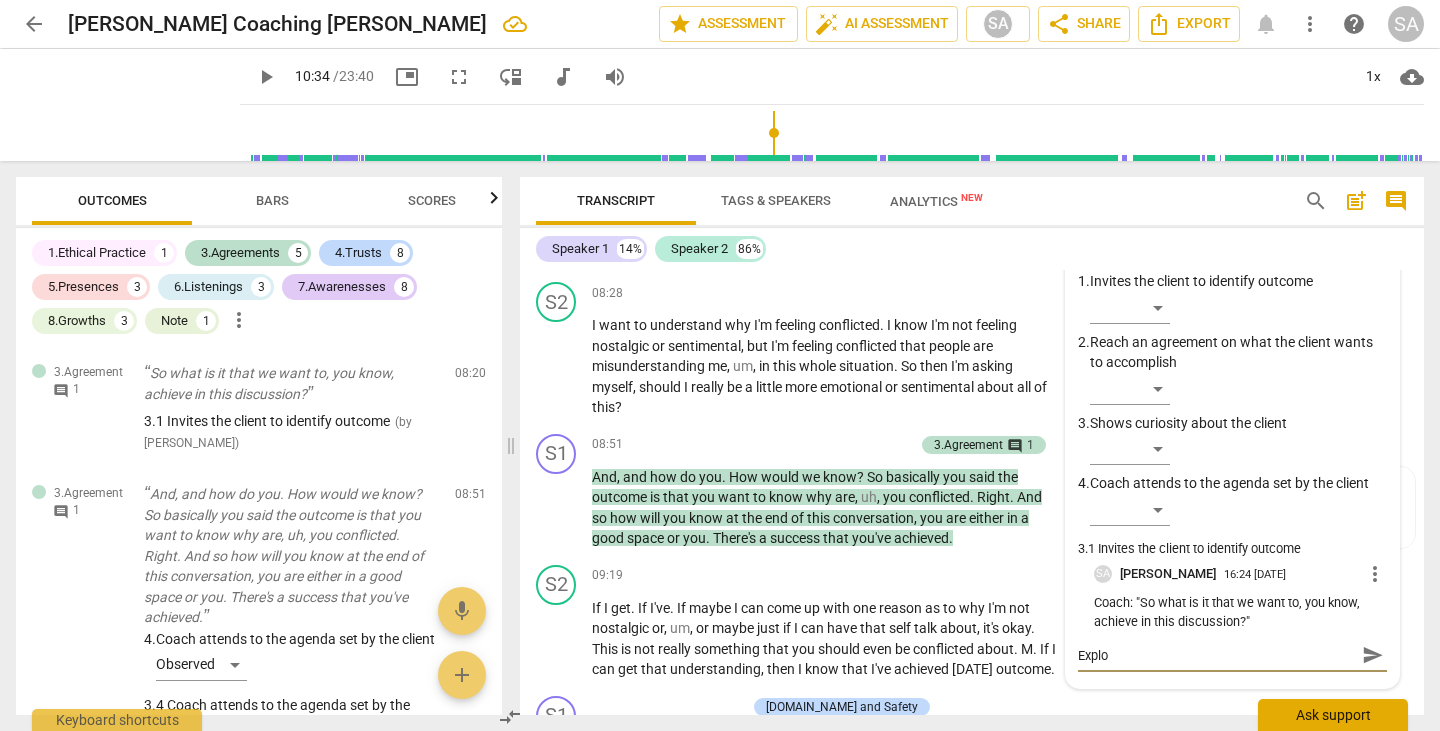 type on "Expl" 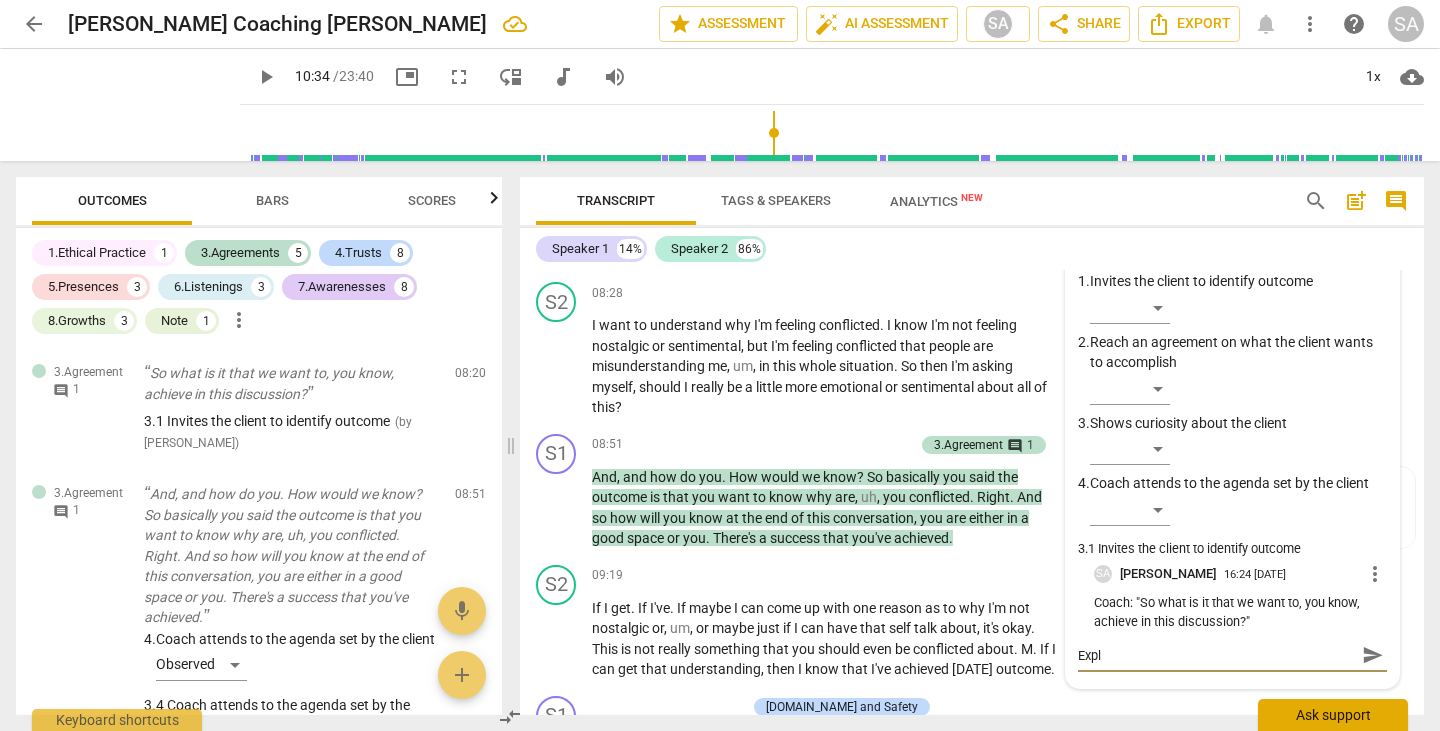 type on "Exp" 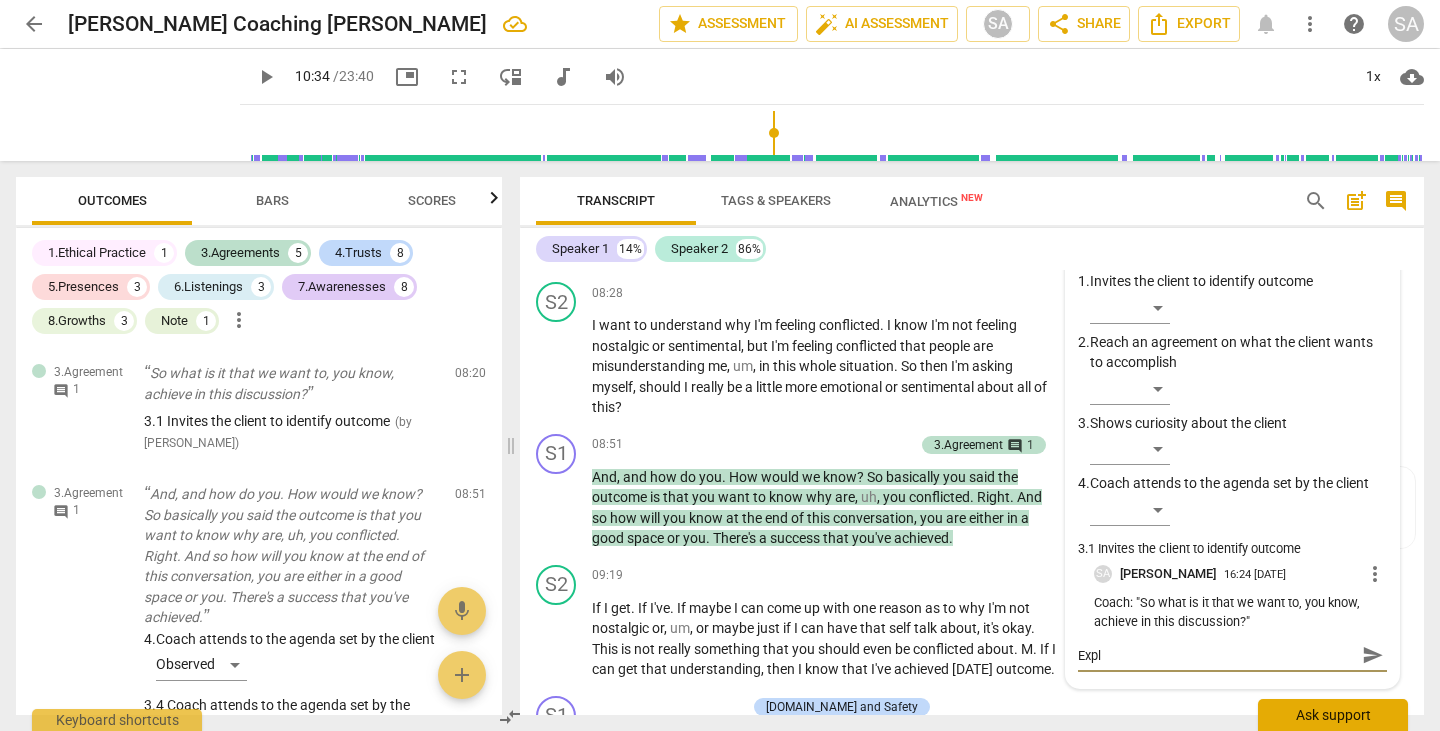 type on "Exp" 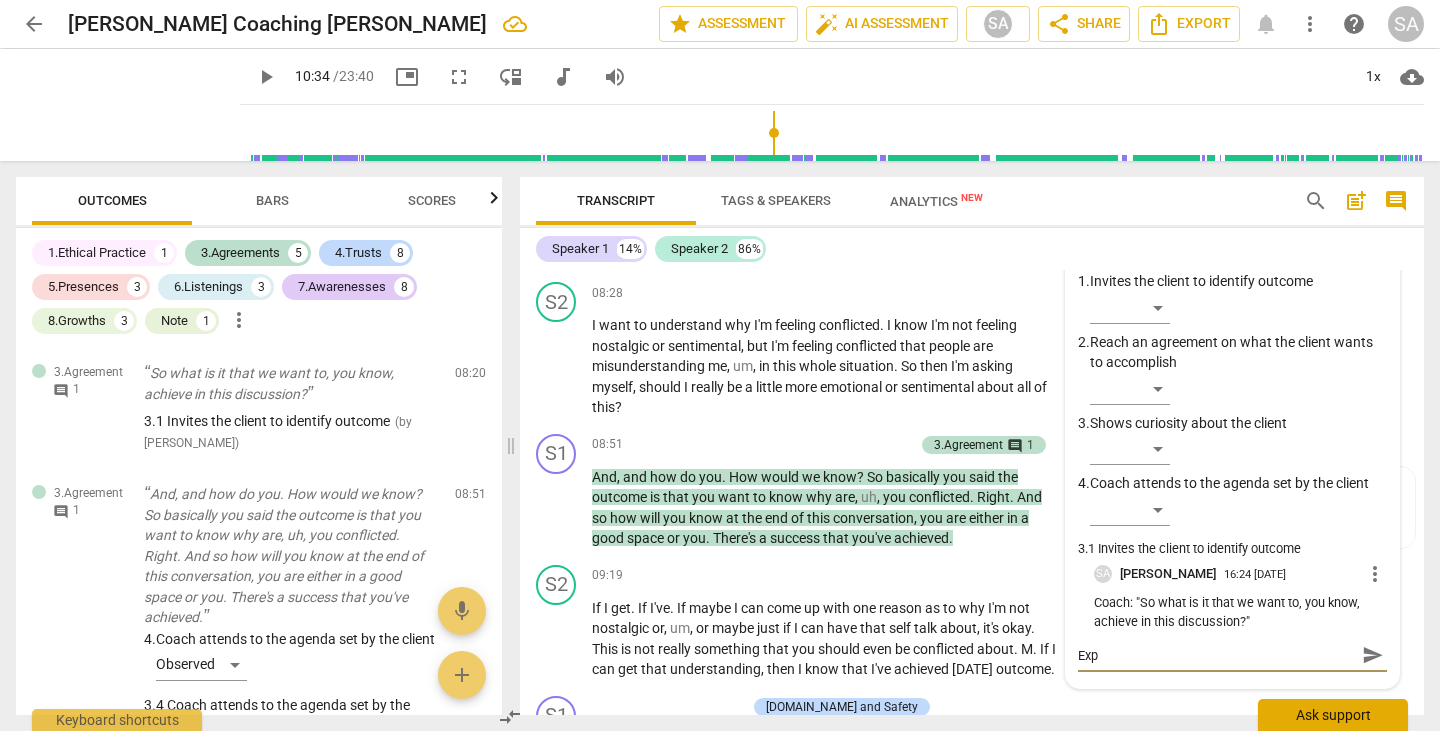 type on "Ex" 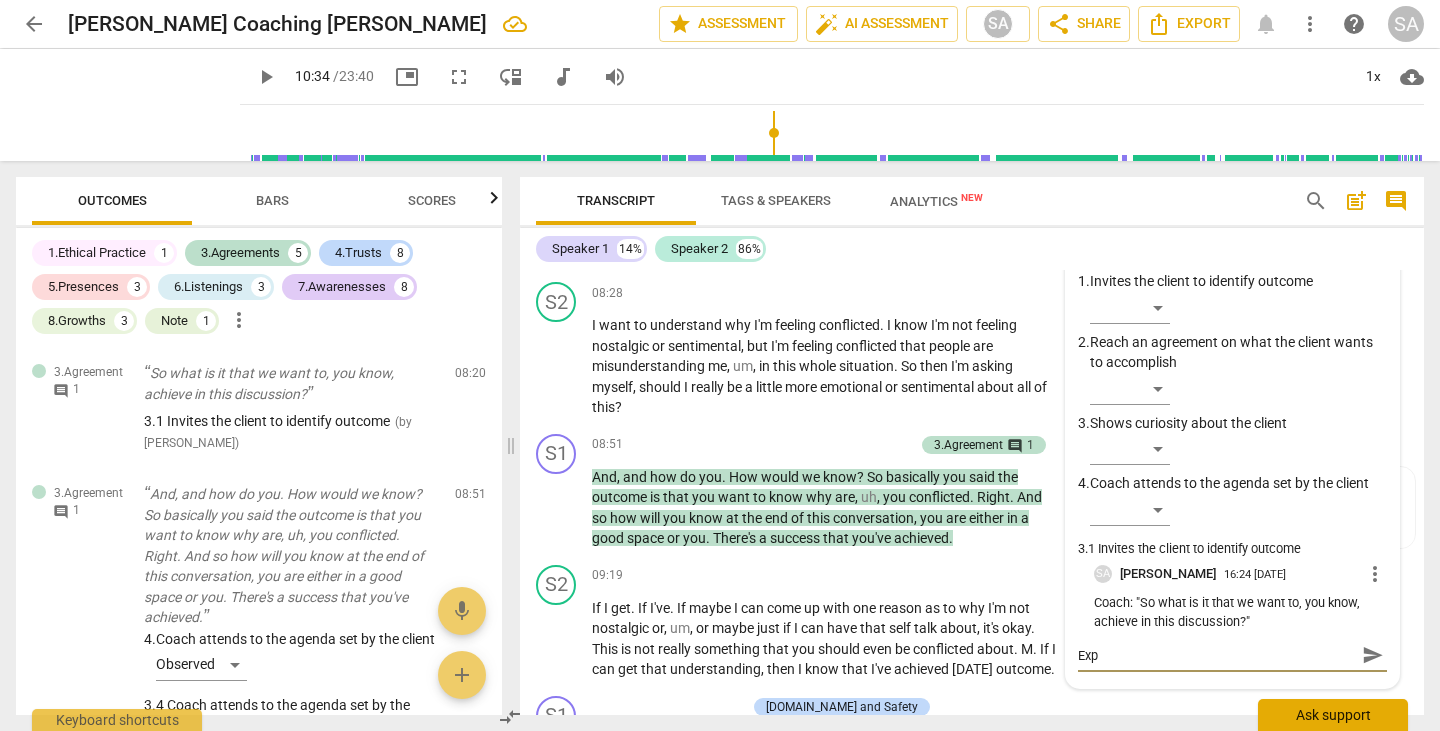type on "Ex" 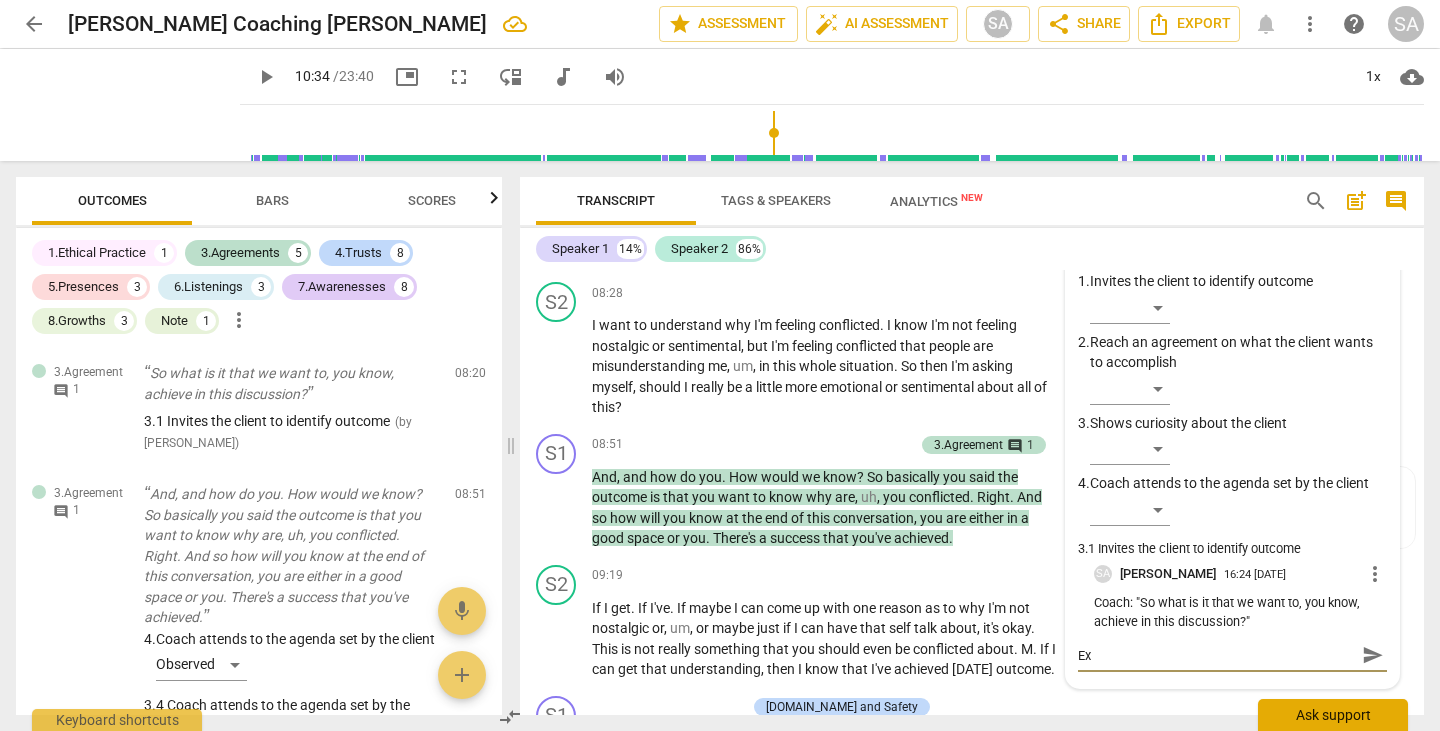 type on "E" 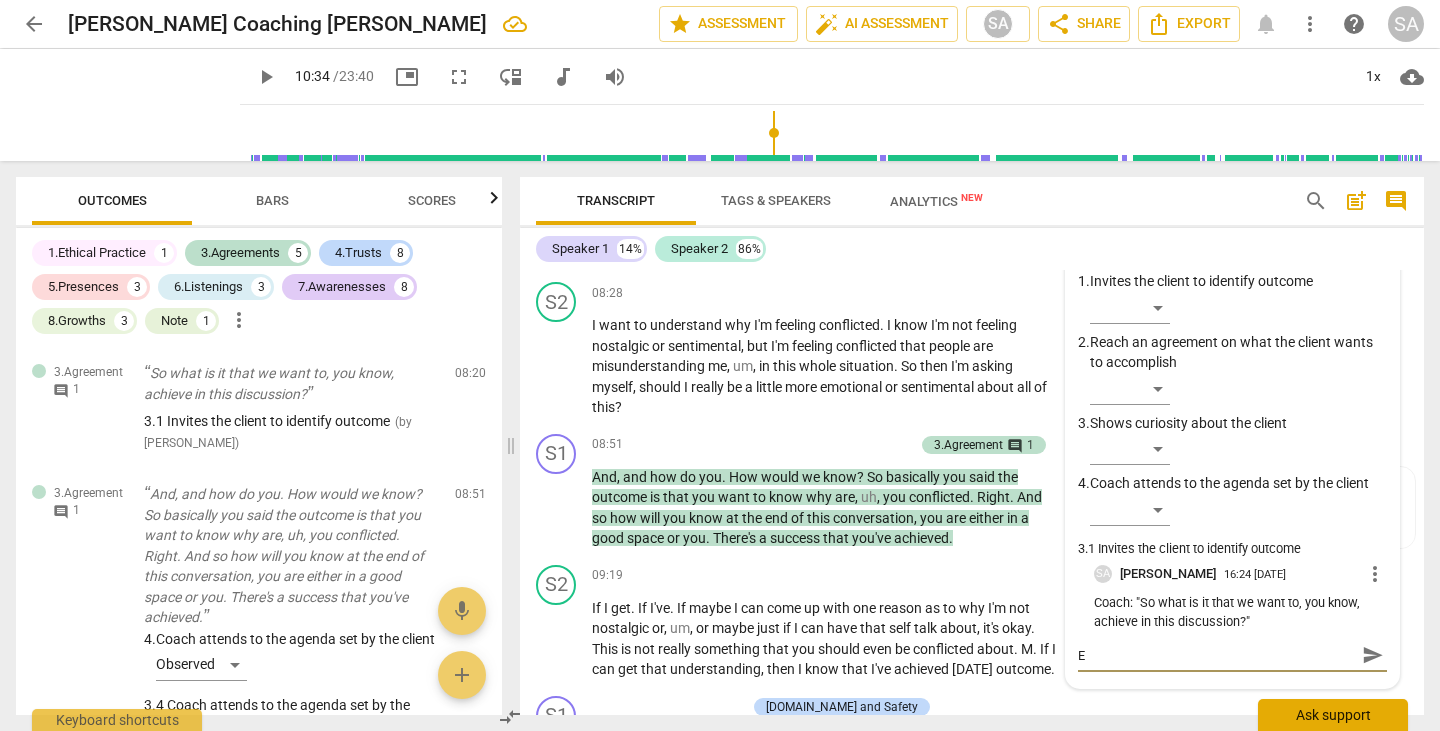type 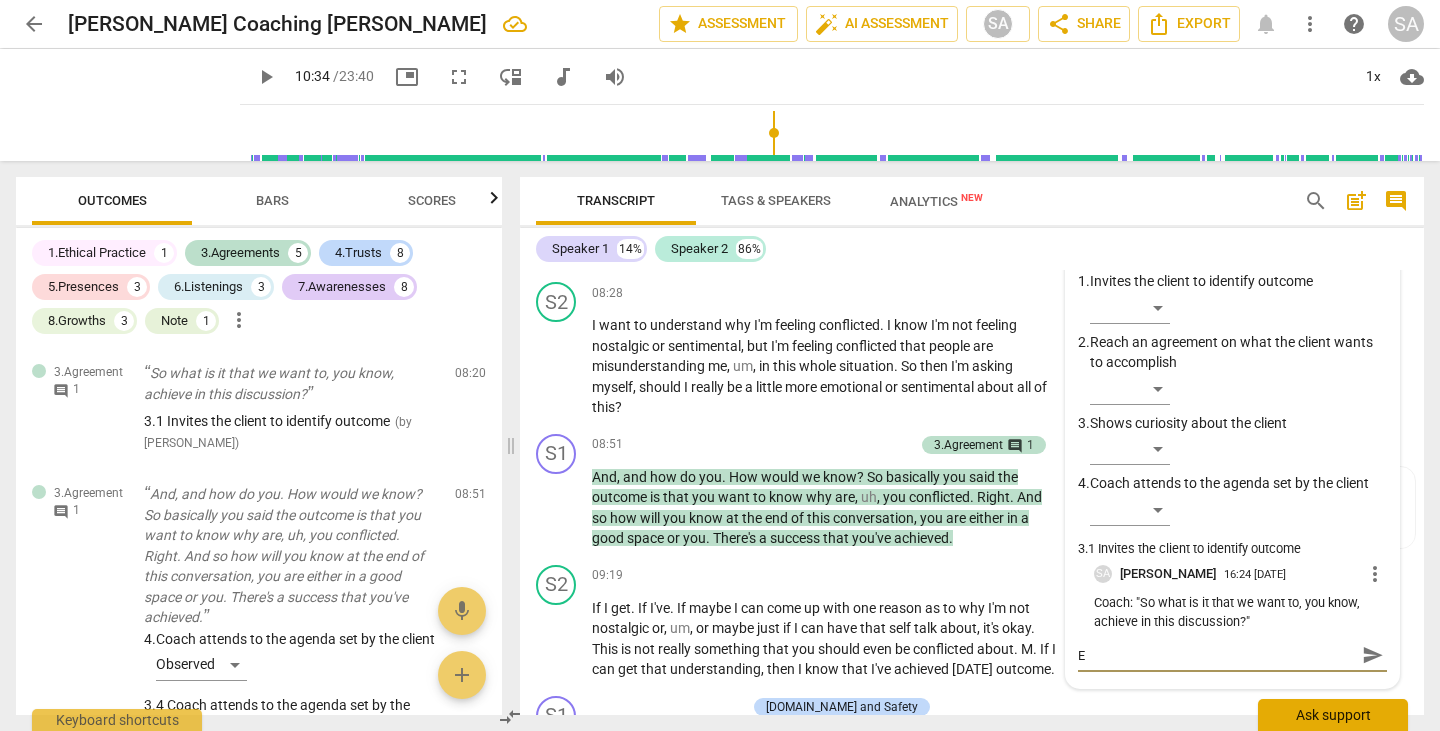 type 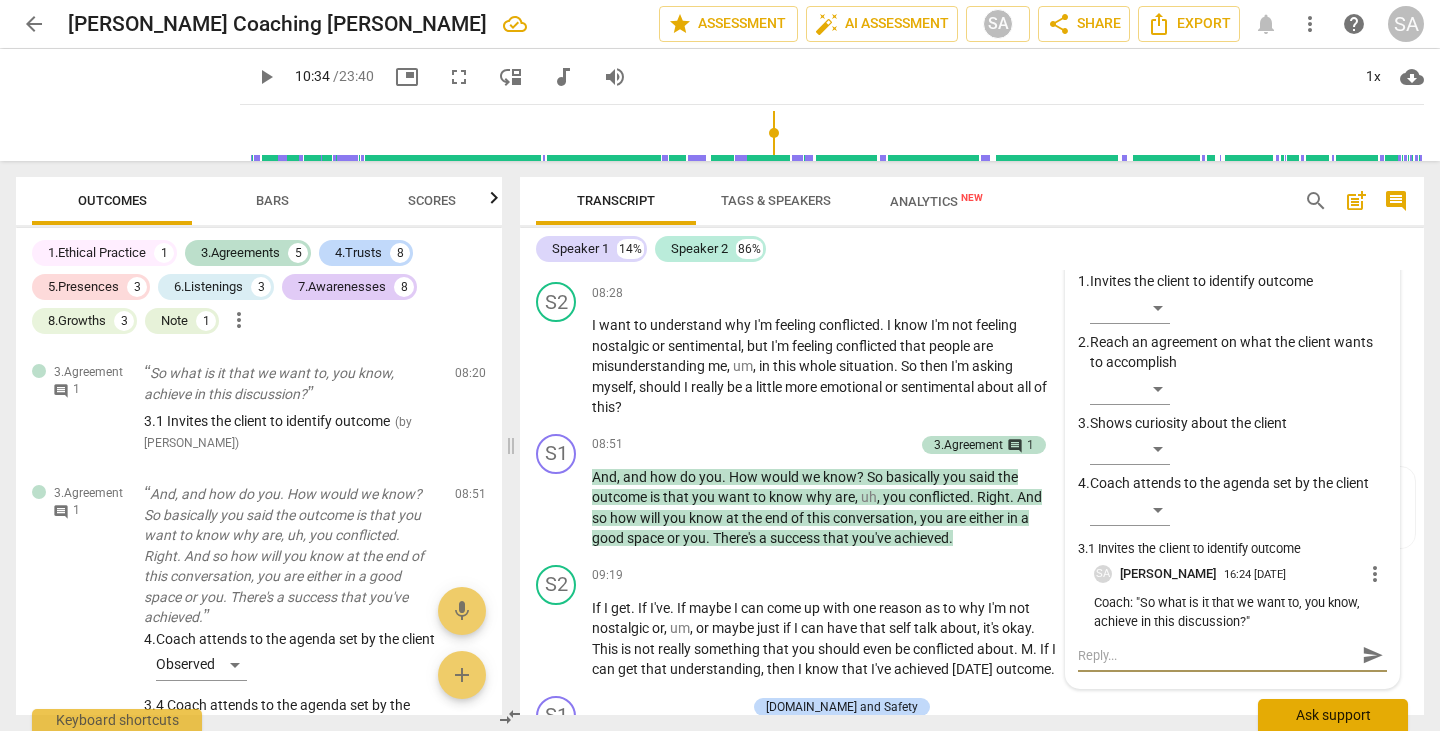 type on "C" 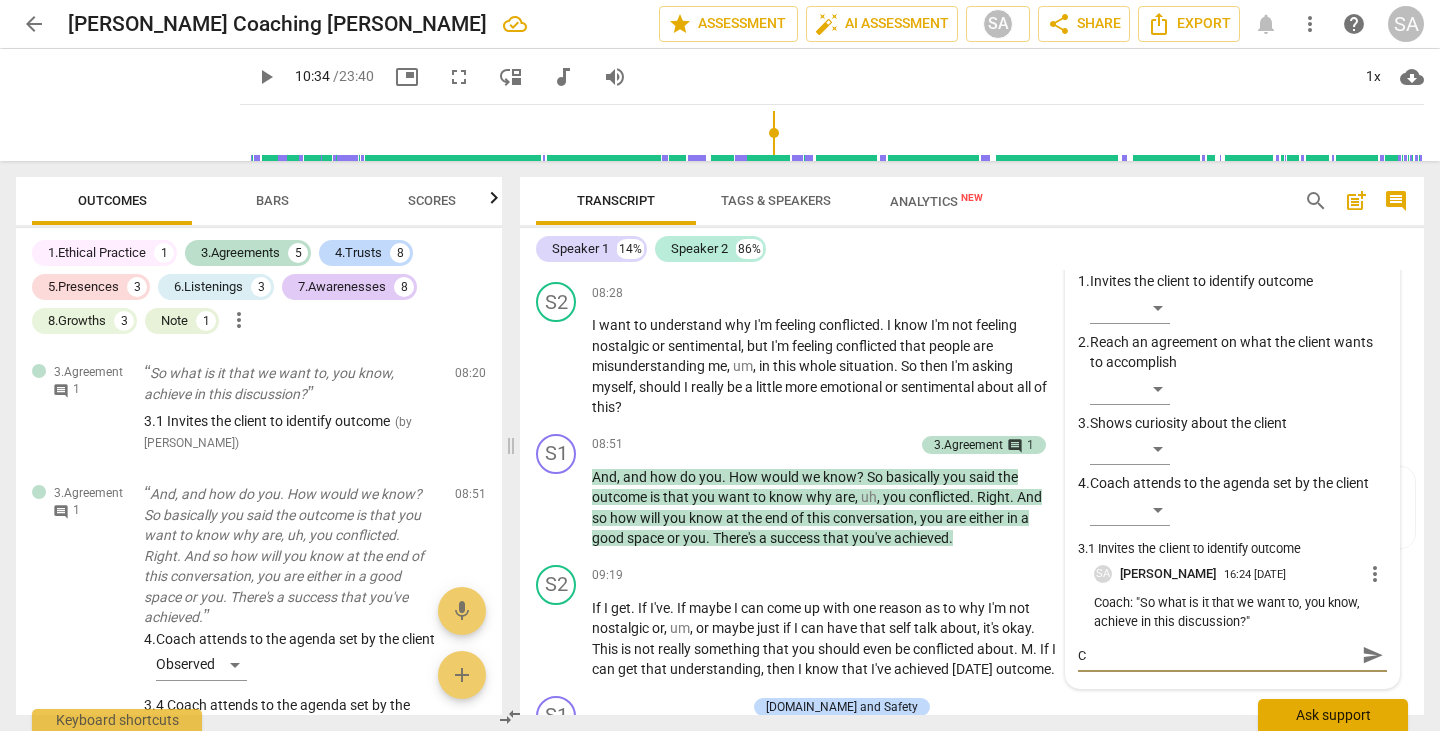 type on "Co" 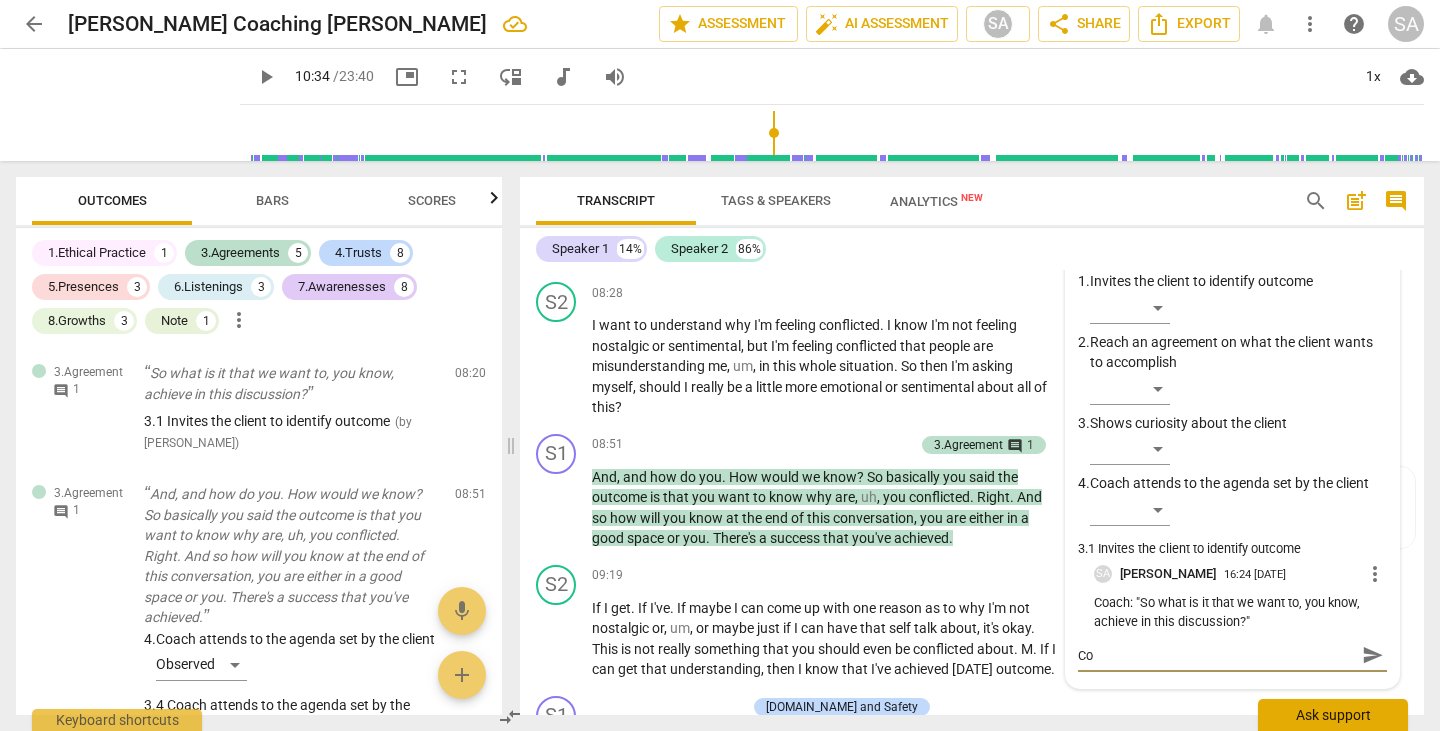 type on "Con" 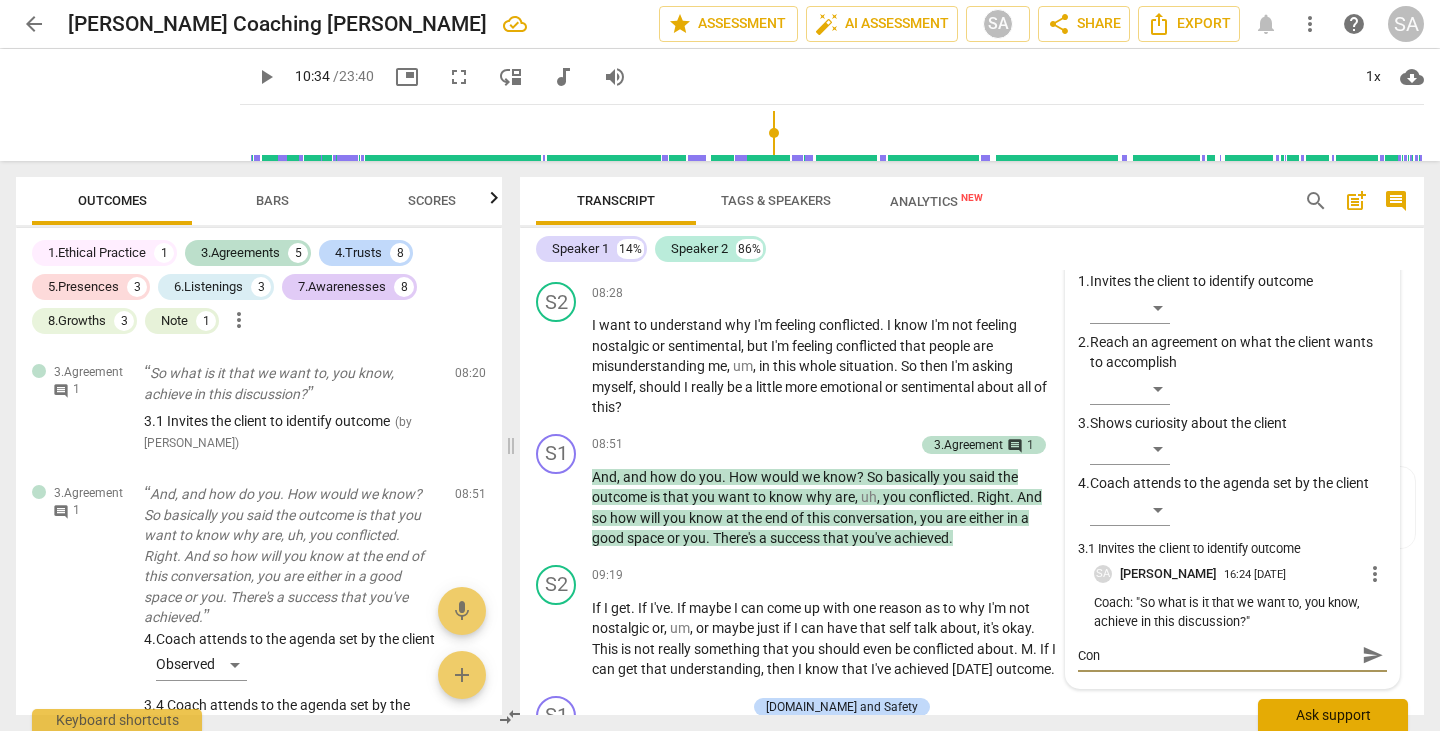 type on "Cons" 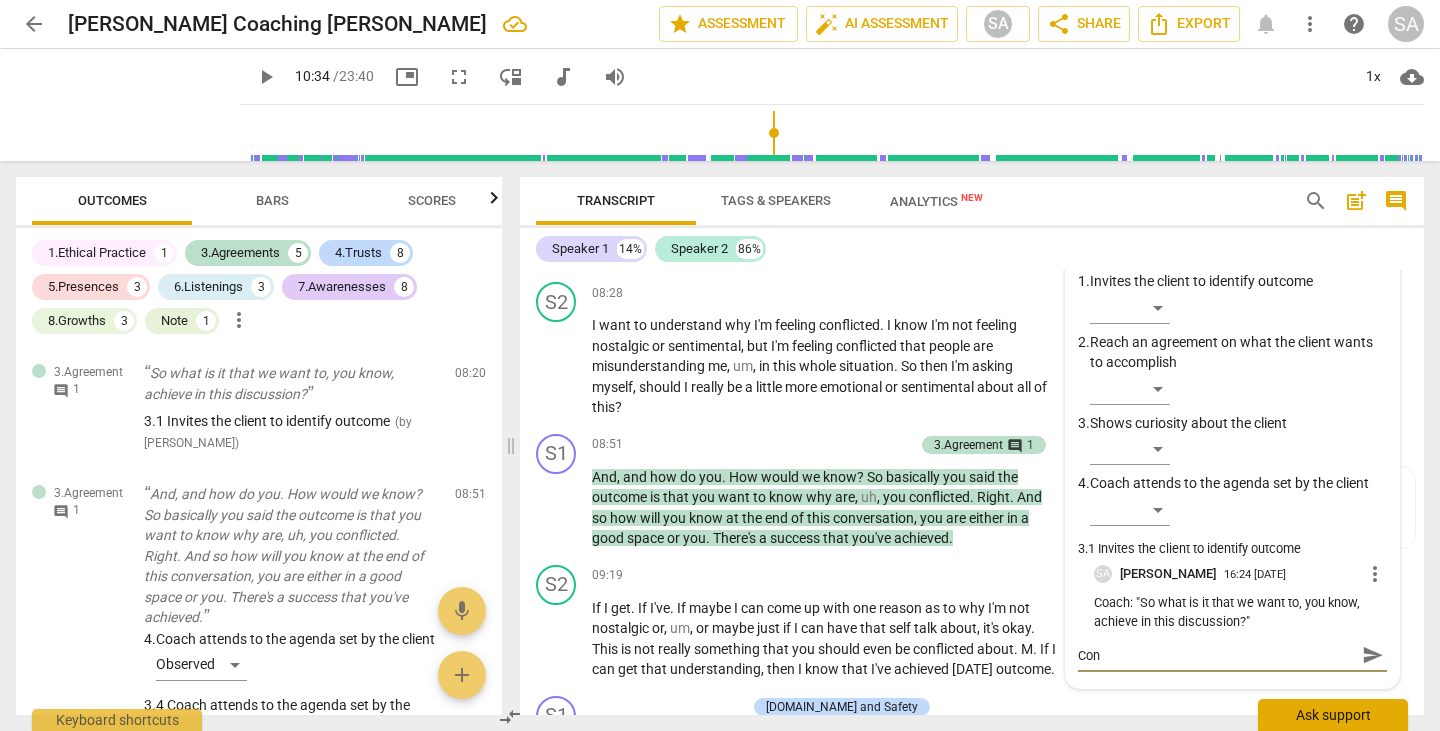 type on "Cons" 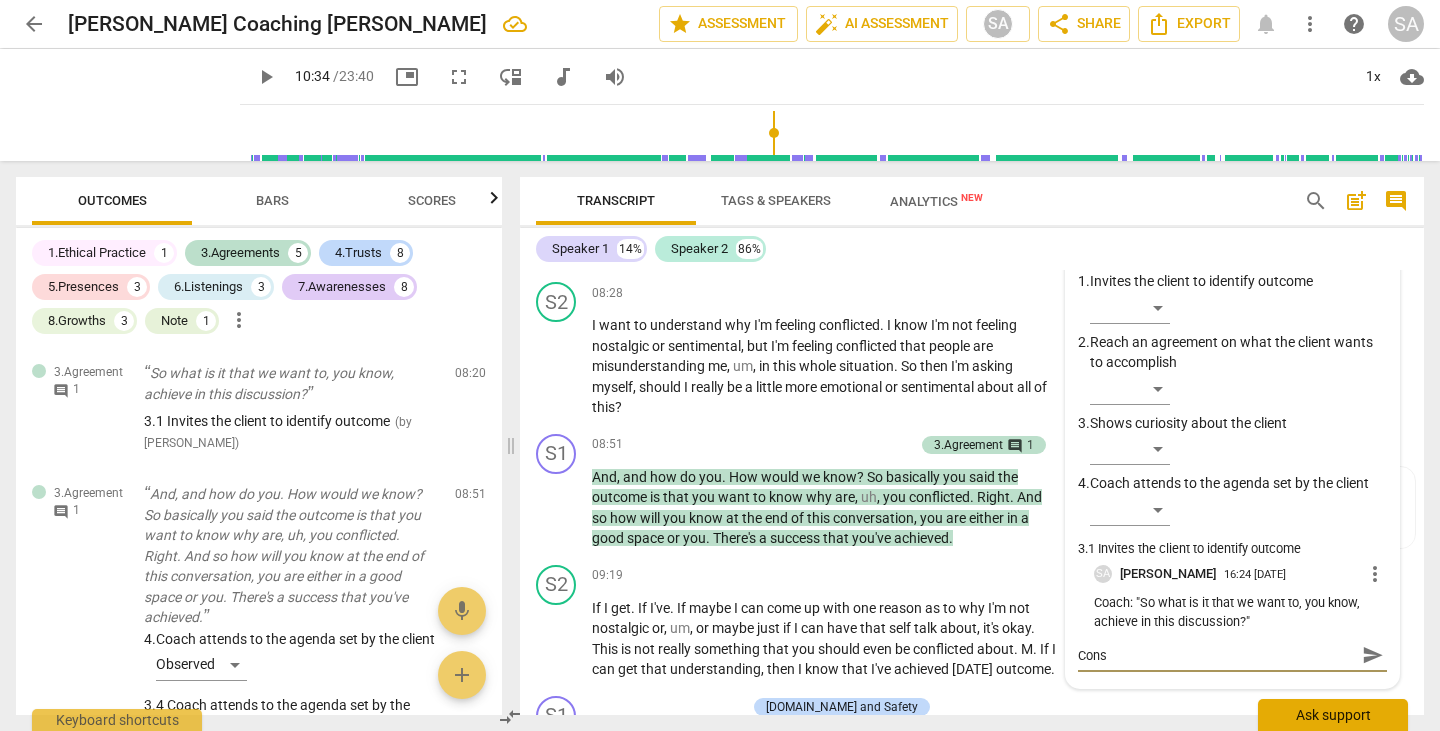 type on "Consi" 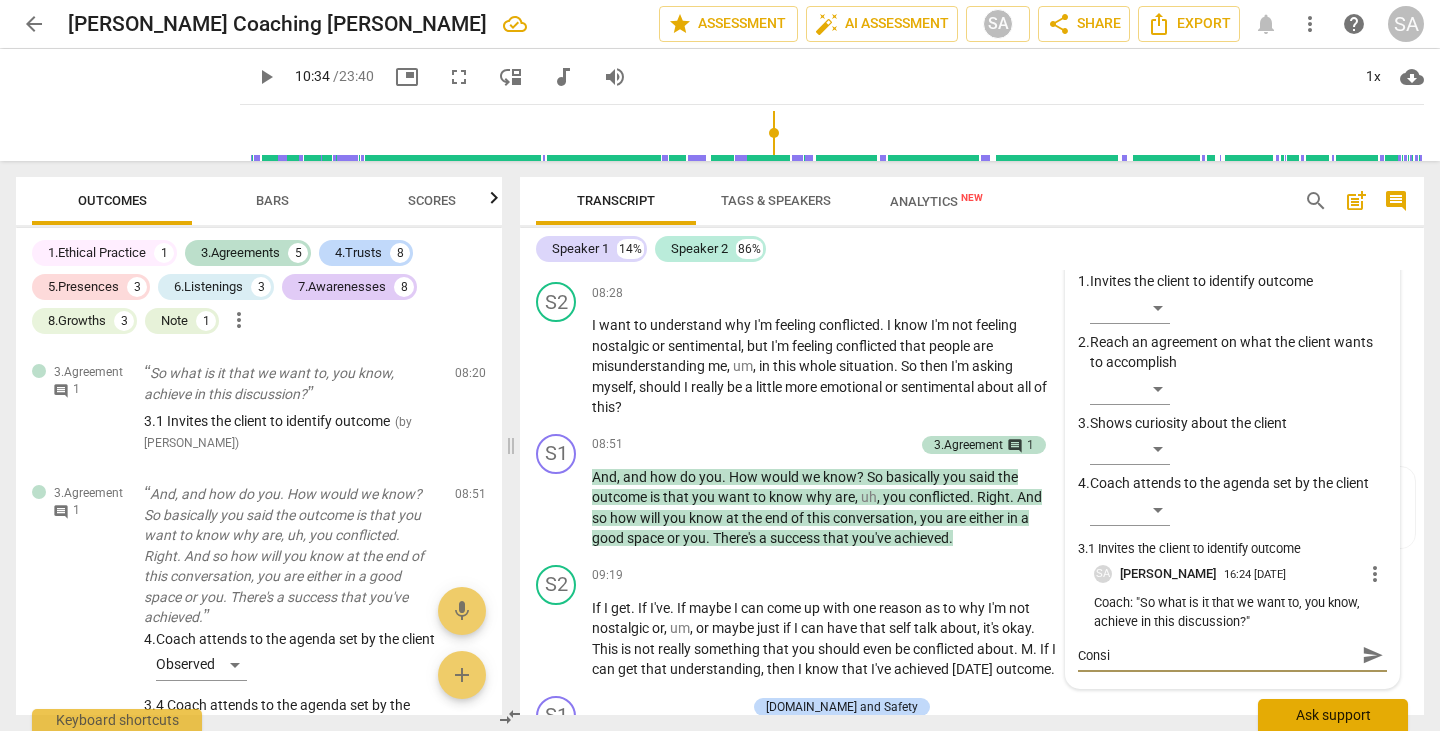 type on "Consid" 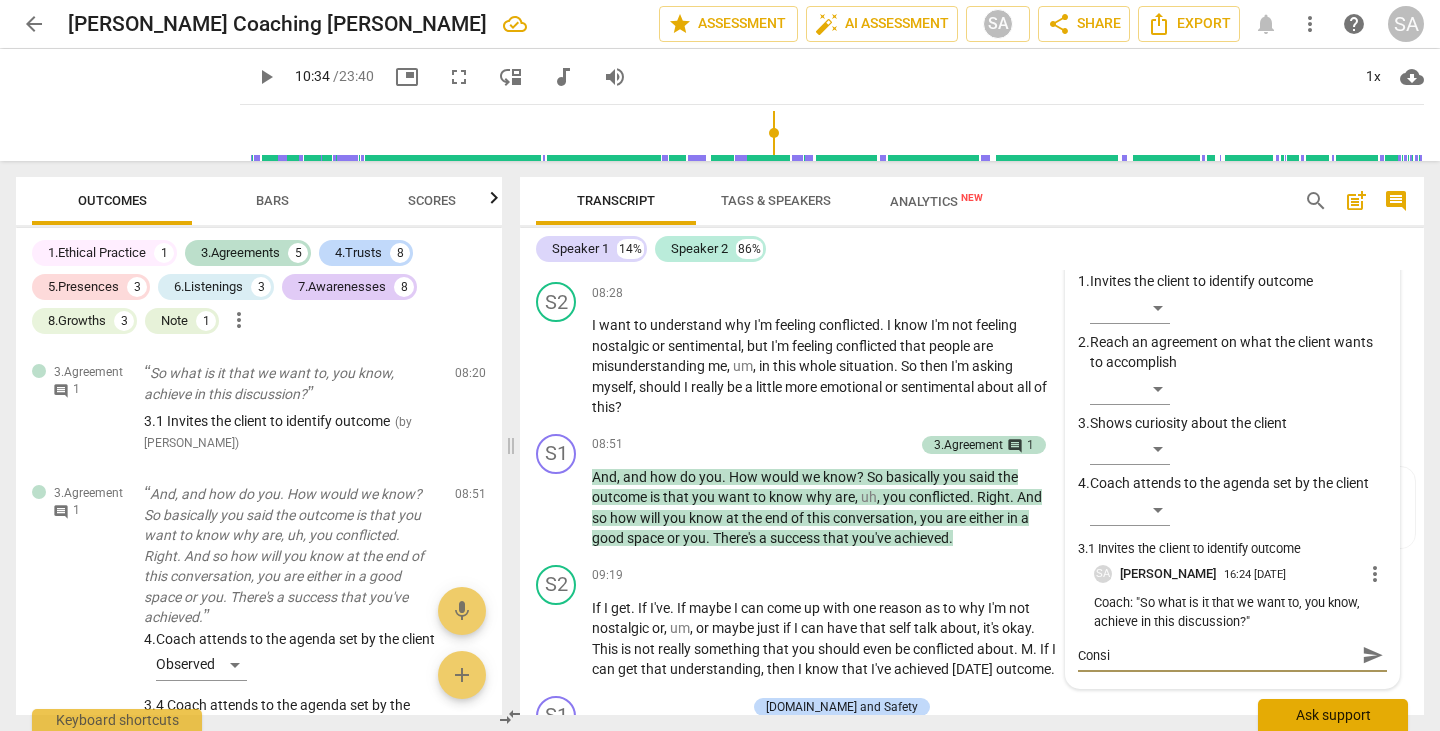 type on "Consid" 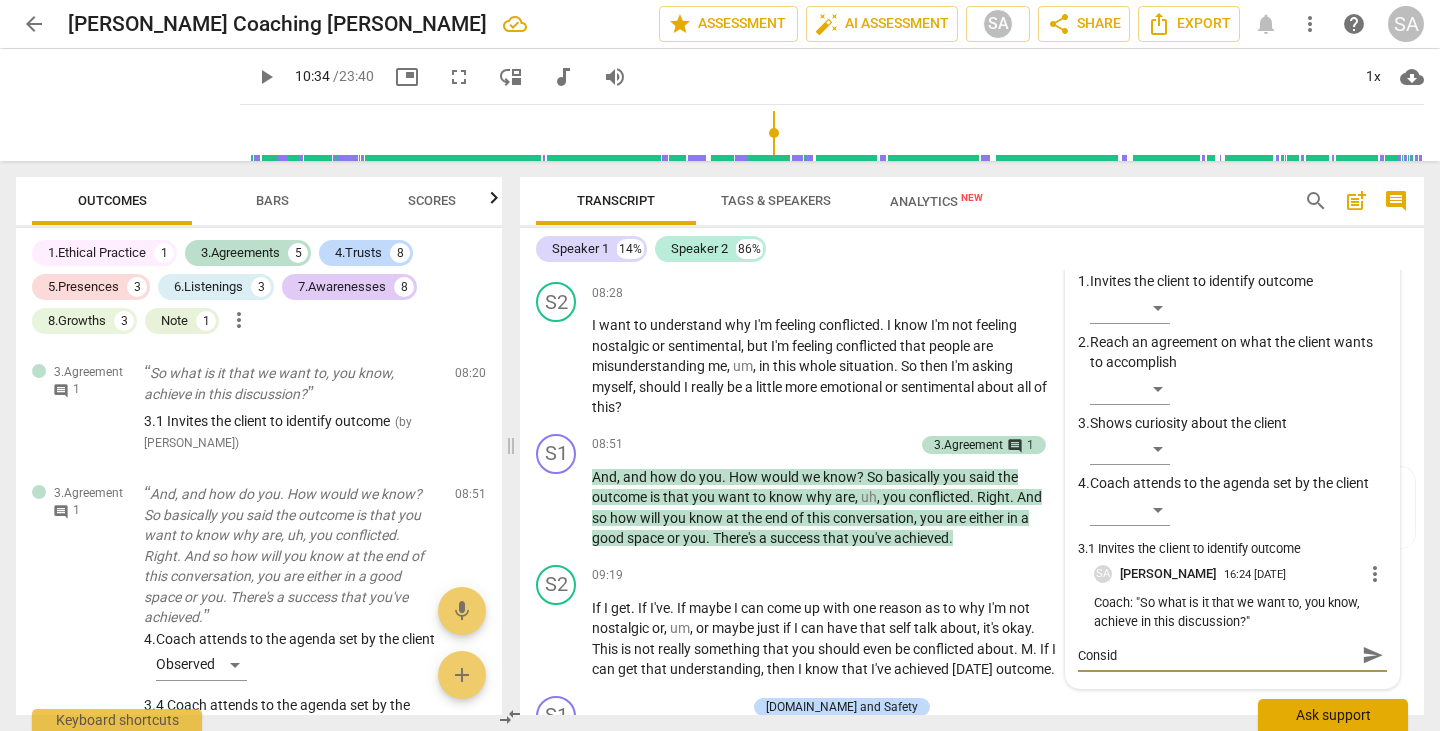 type on "Conside" 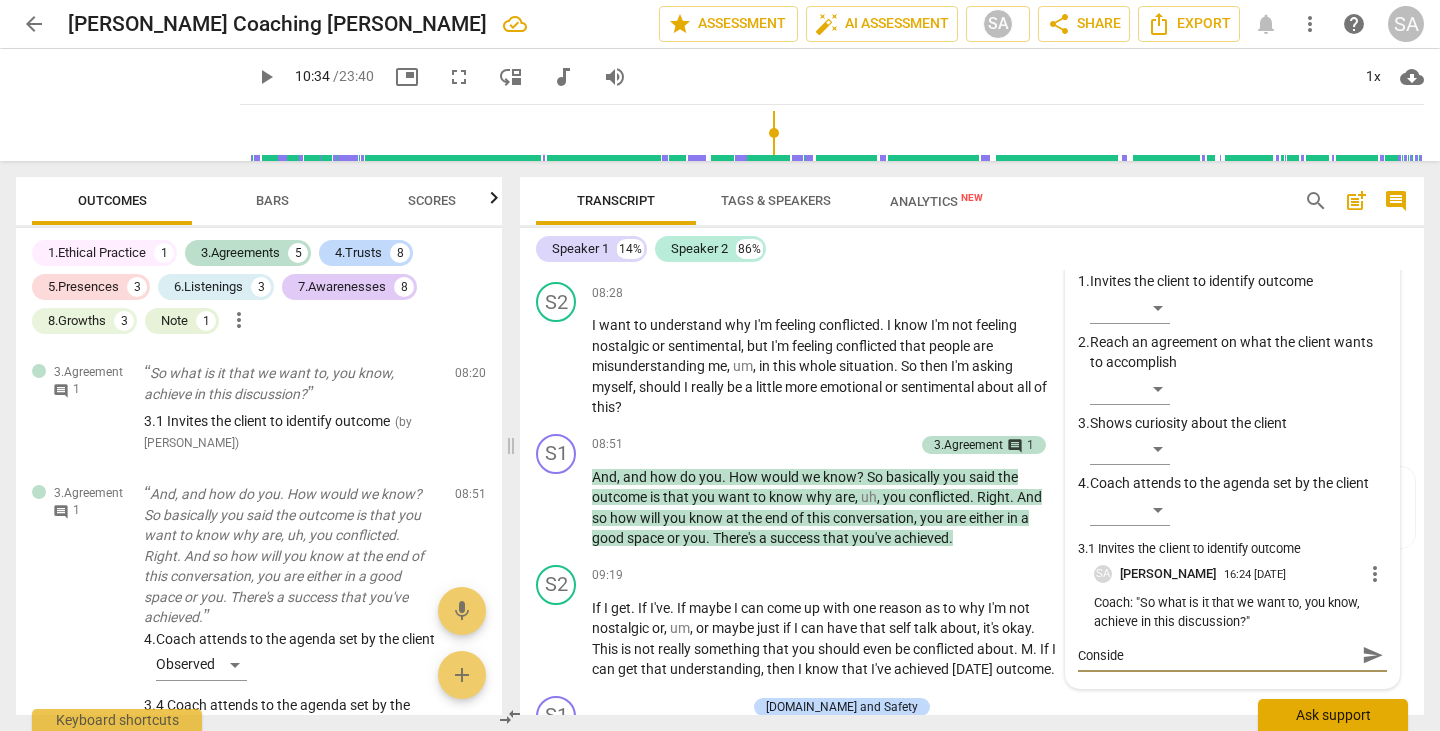 type on "Consider" 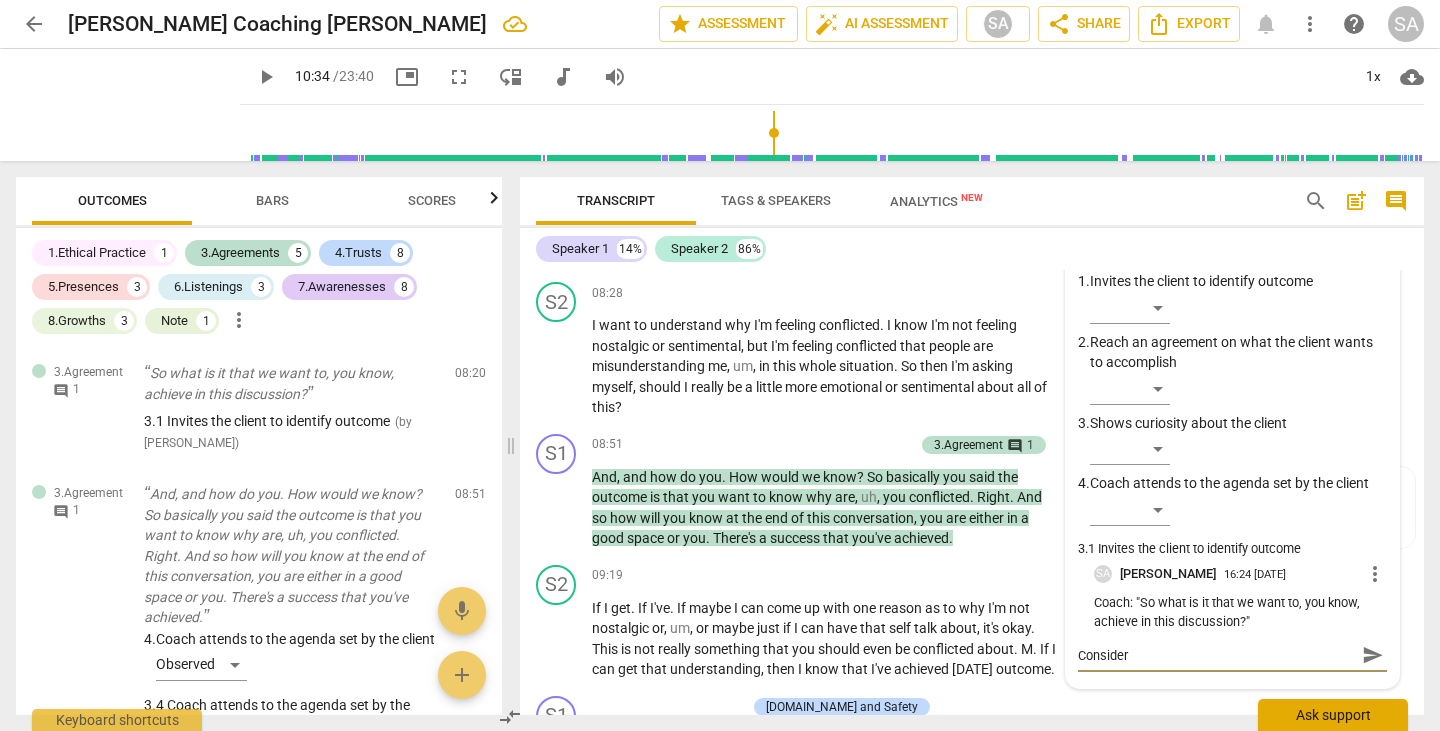type on "Consider" 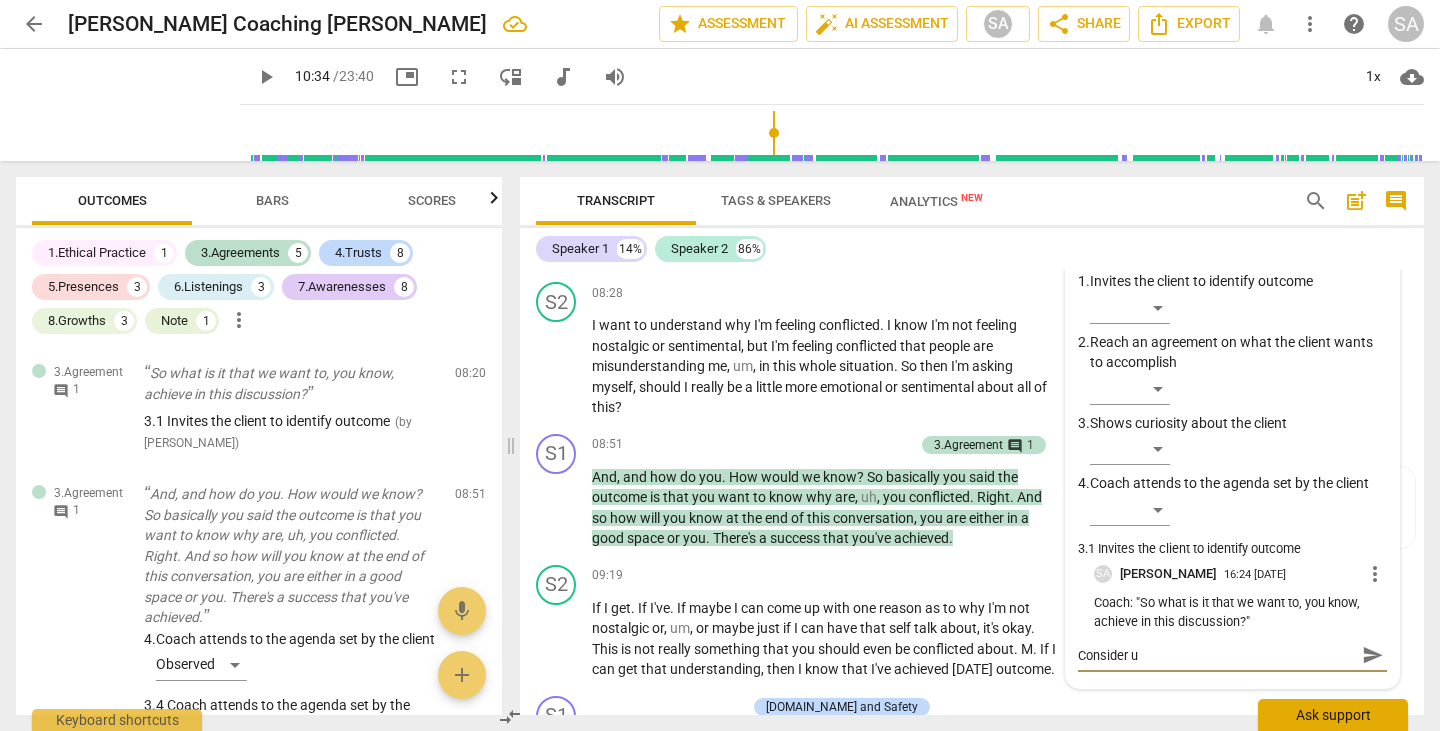 type on "Consider us" 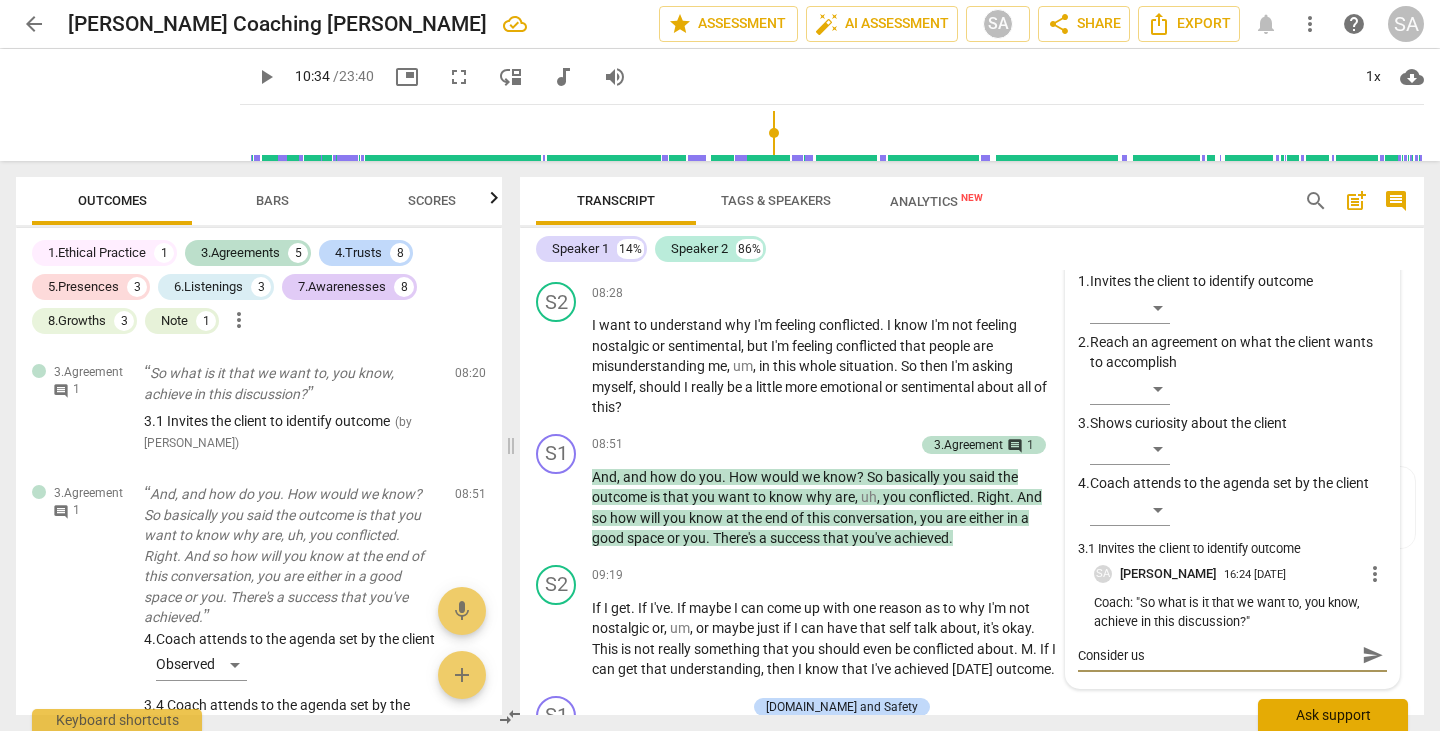type on "Consider usi" 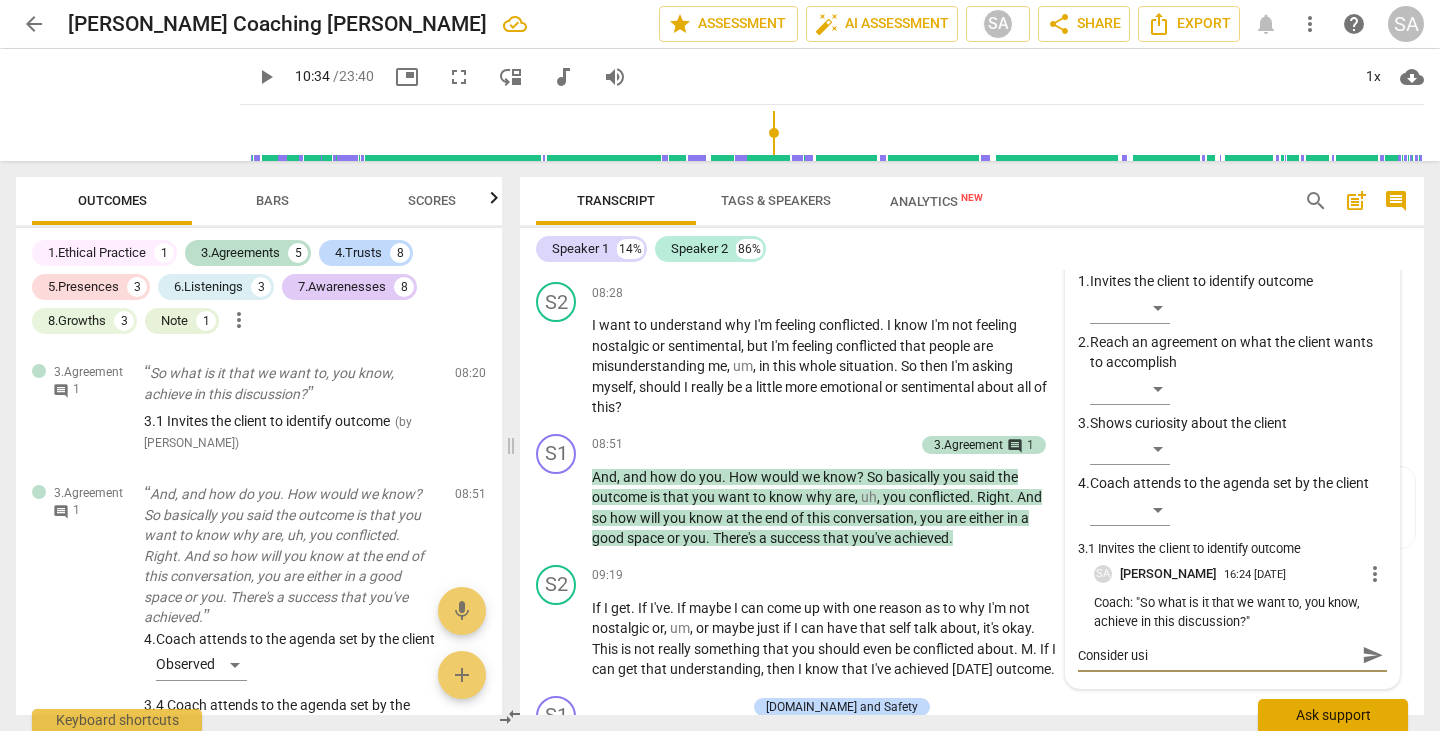 type on "Consider usin" 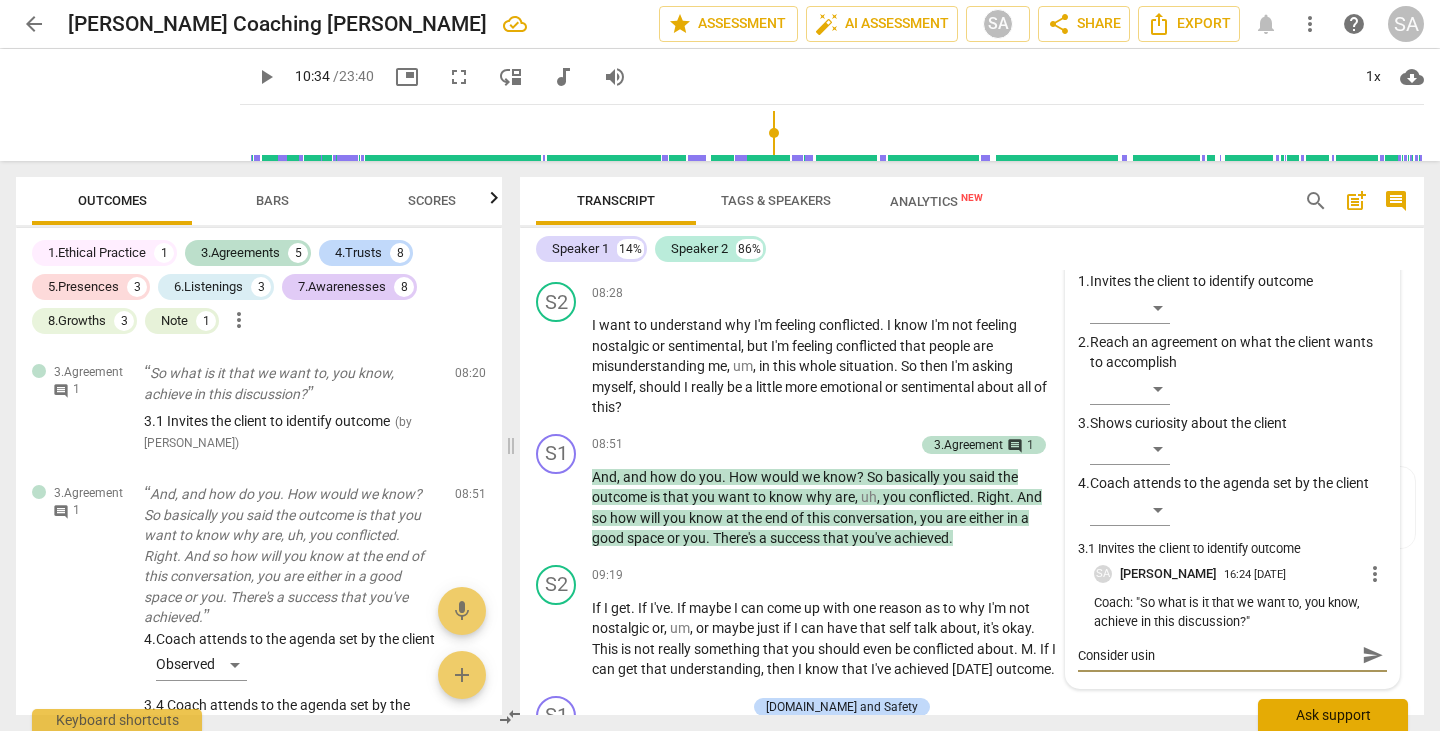 type on "Consider using" 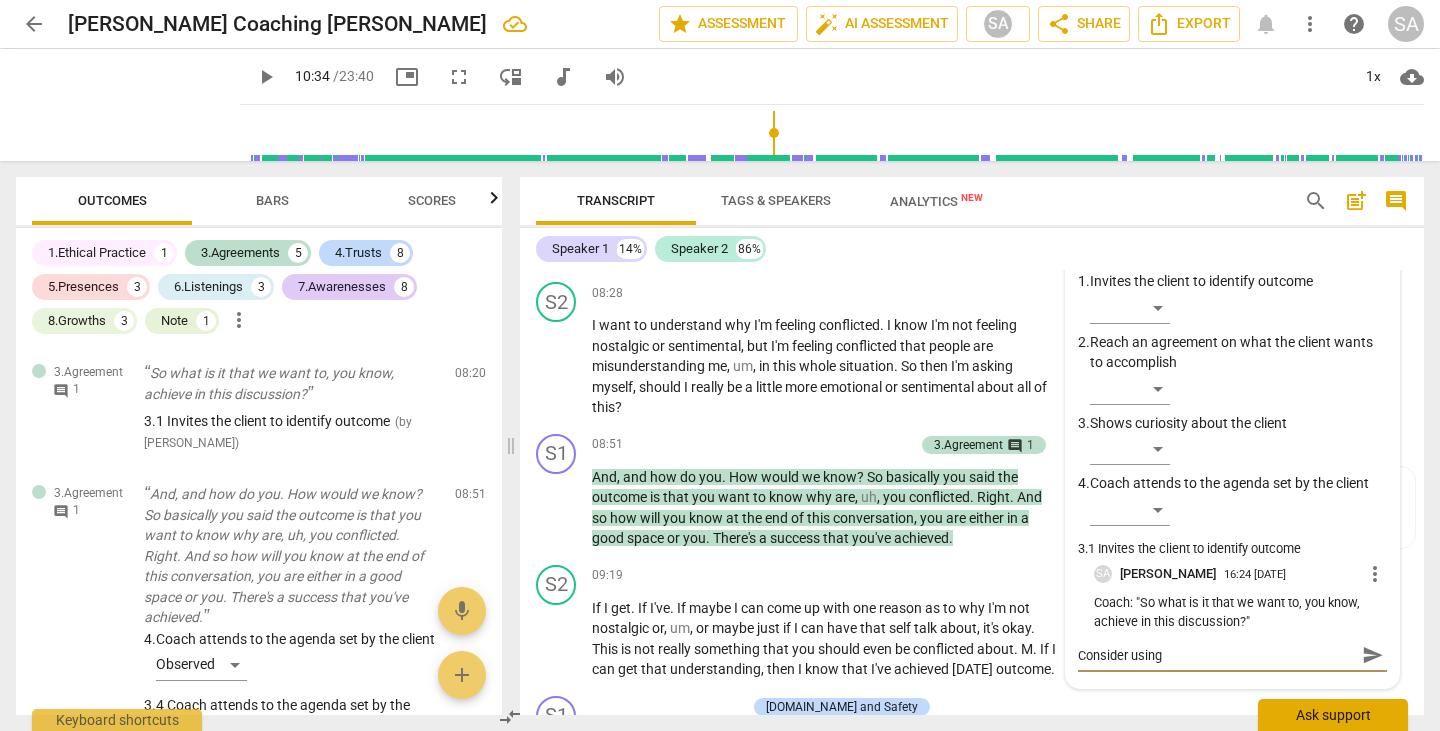 type on "Consider using" 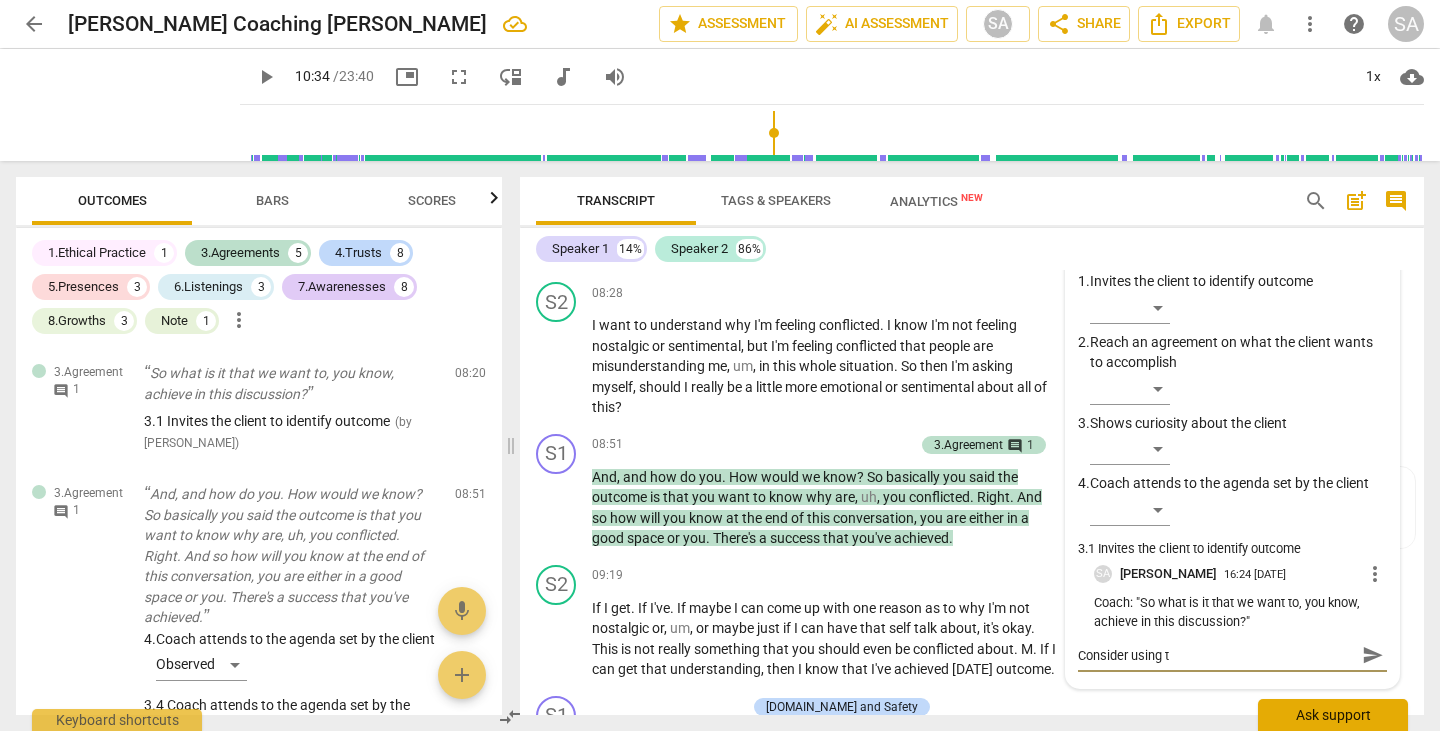 type on "Consider using th" 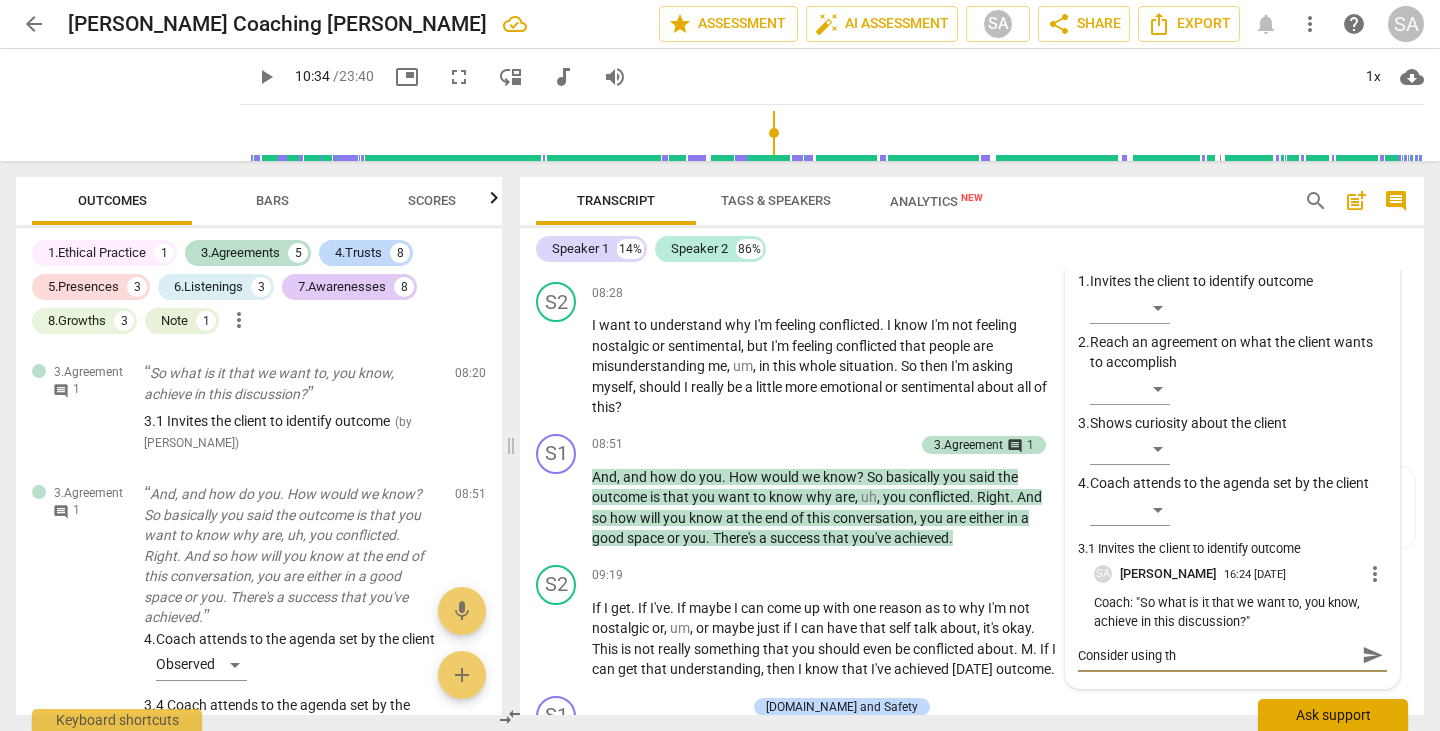 type on "Consider using the" 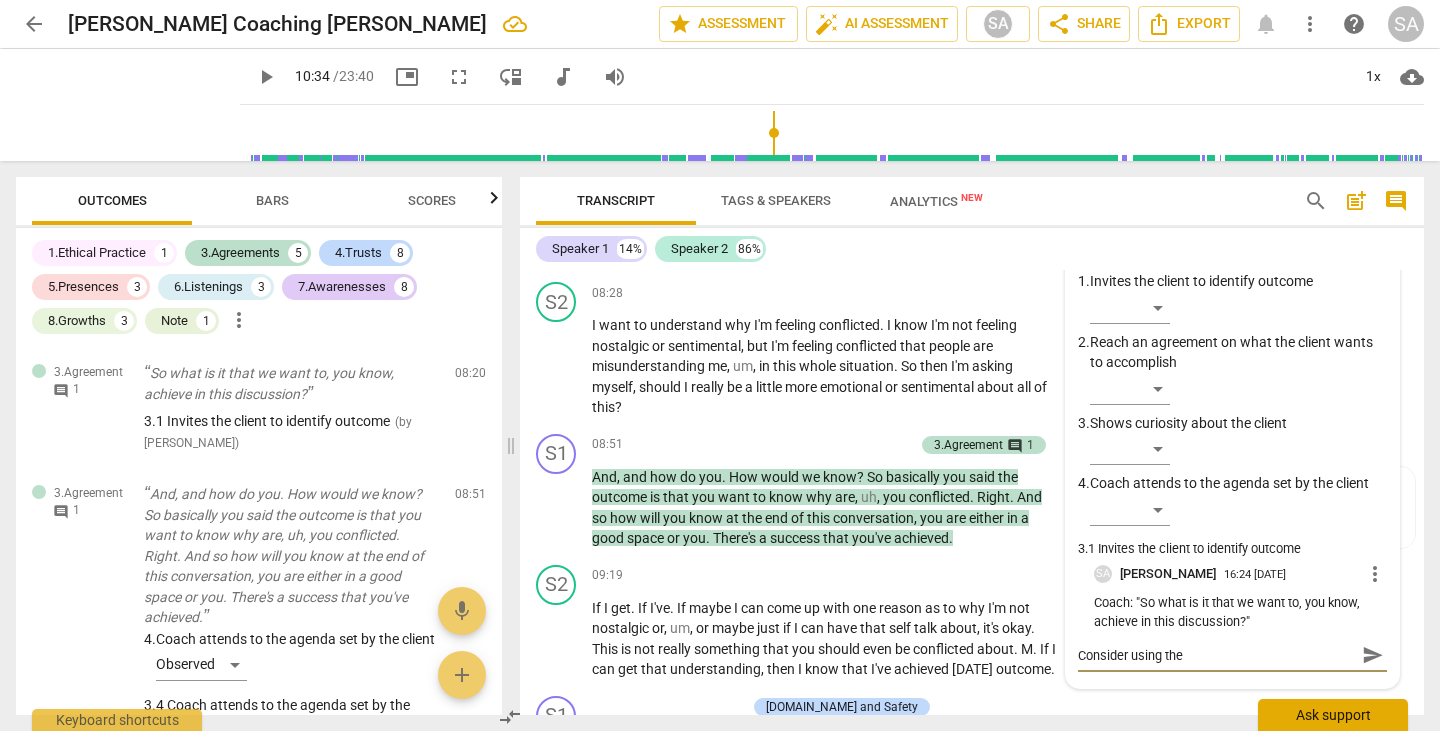 type on "Consider using the" 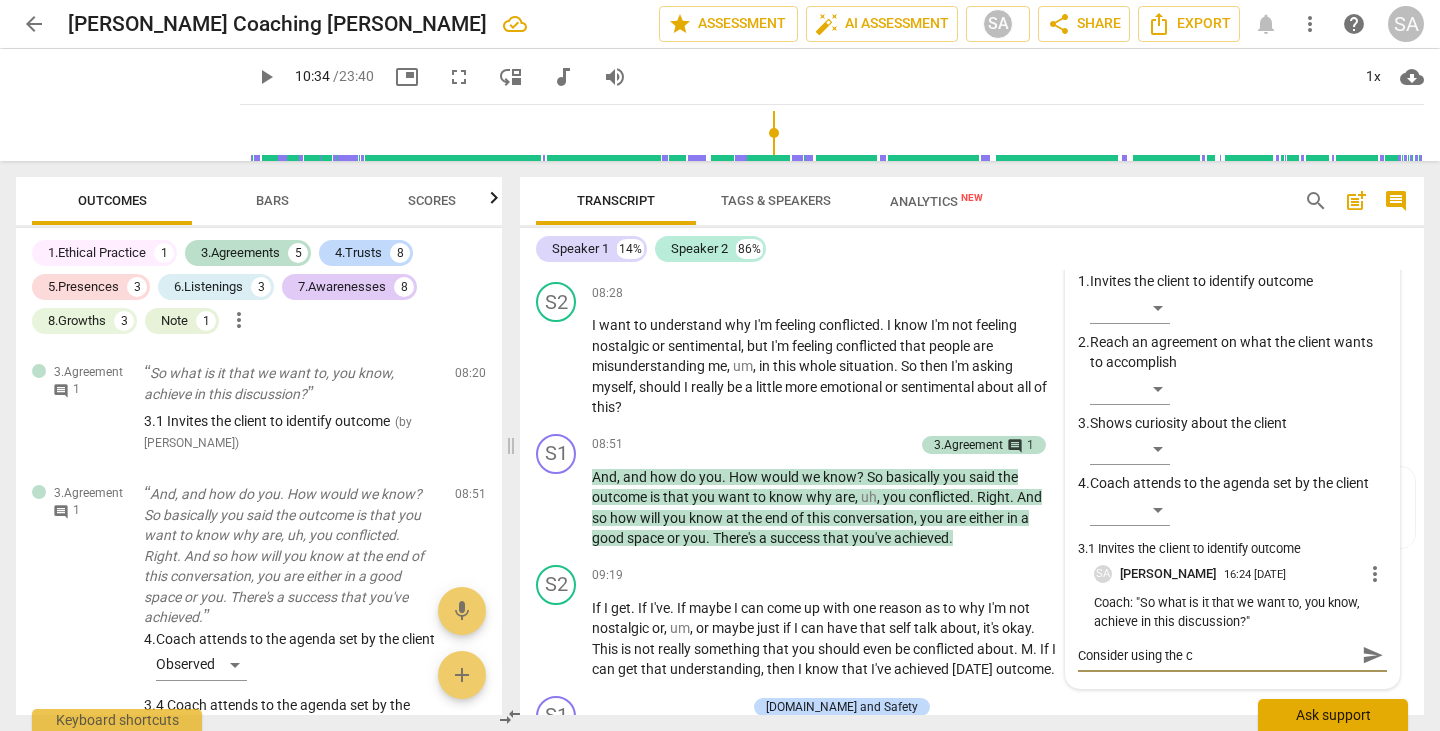 type on "Consider using the c" 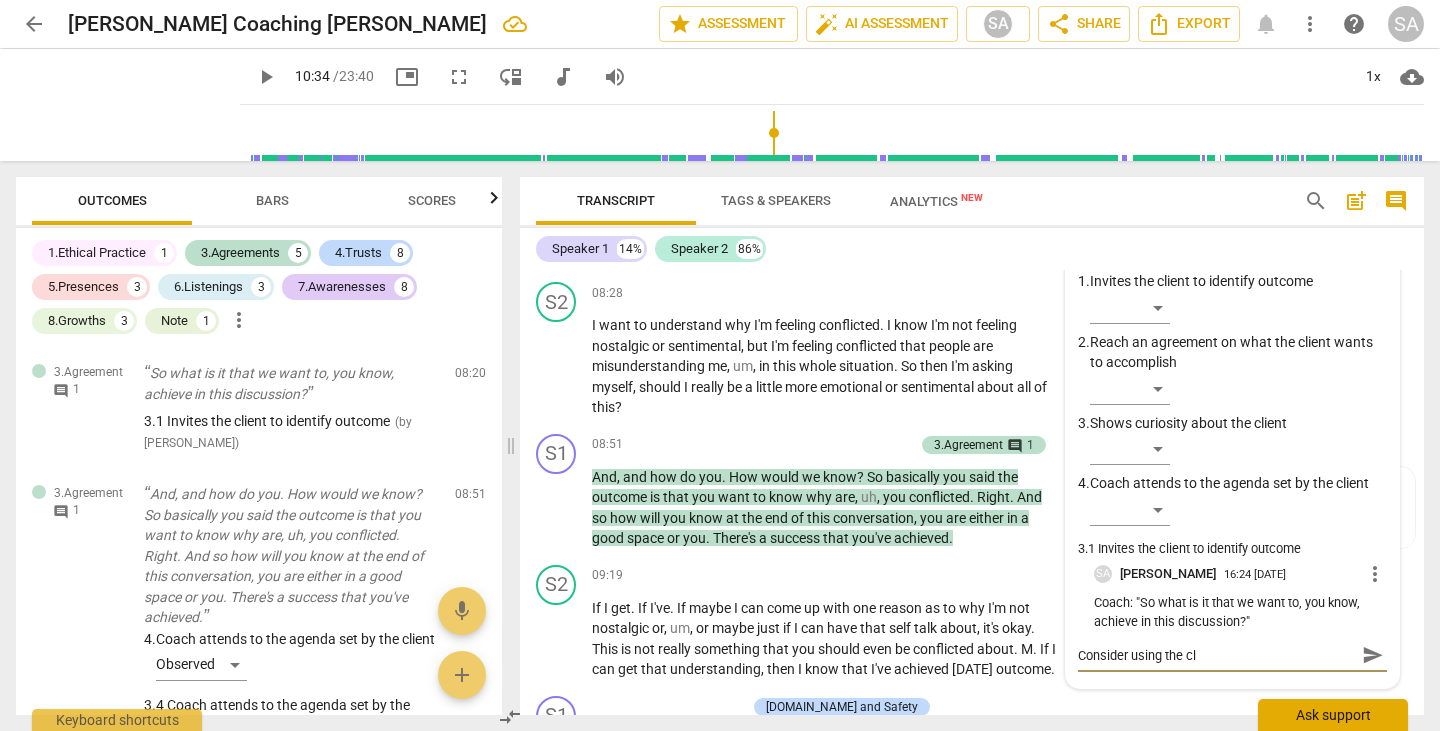type on "Consider using the cli" 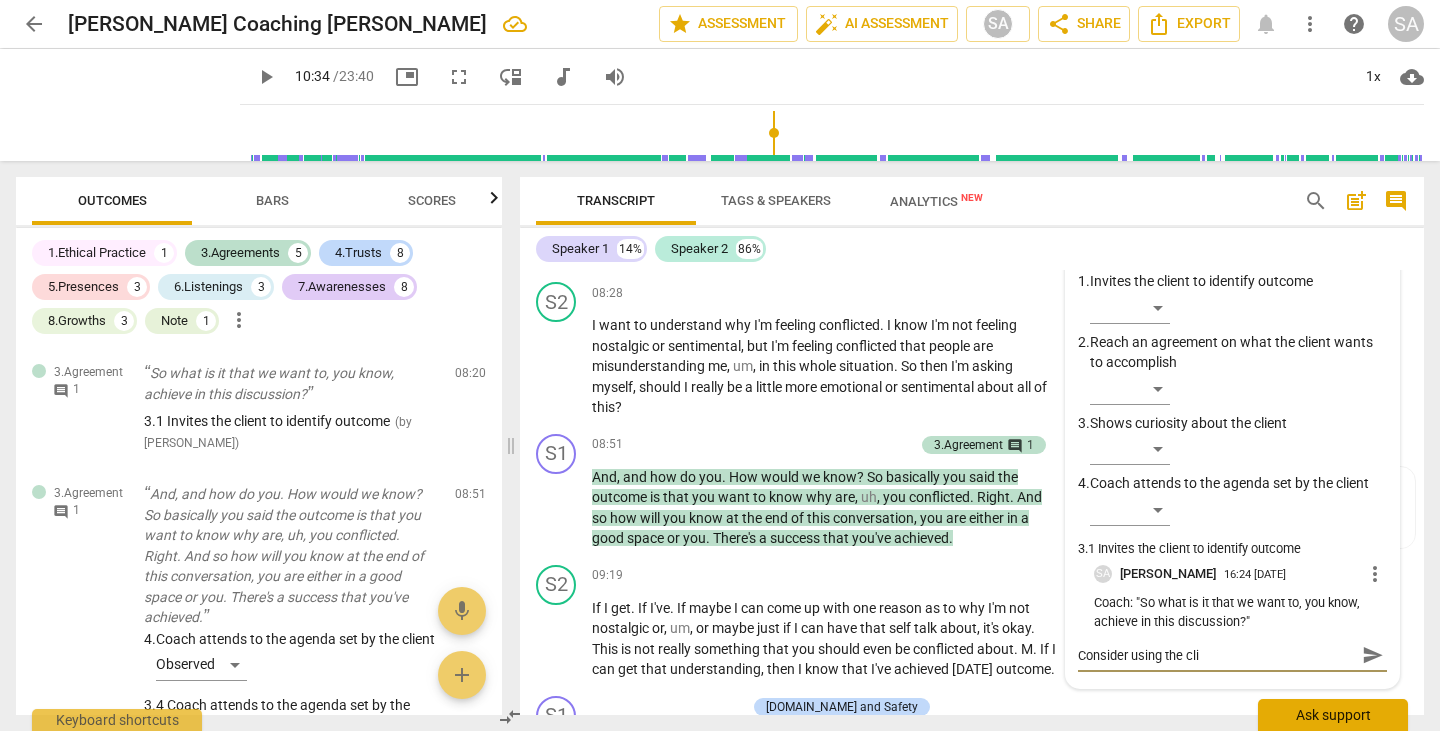 type on "Consider using the clin" 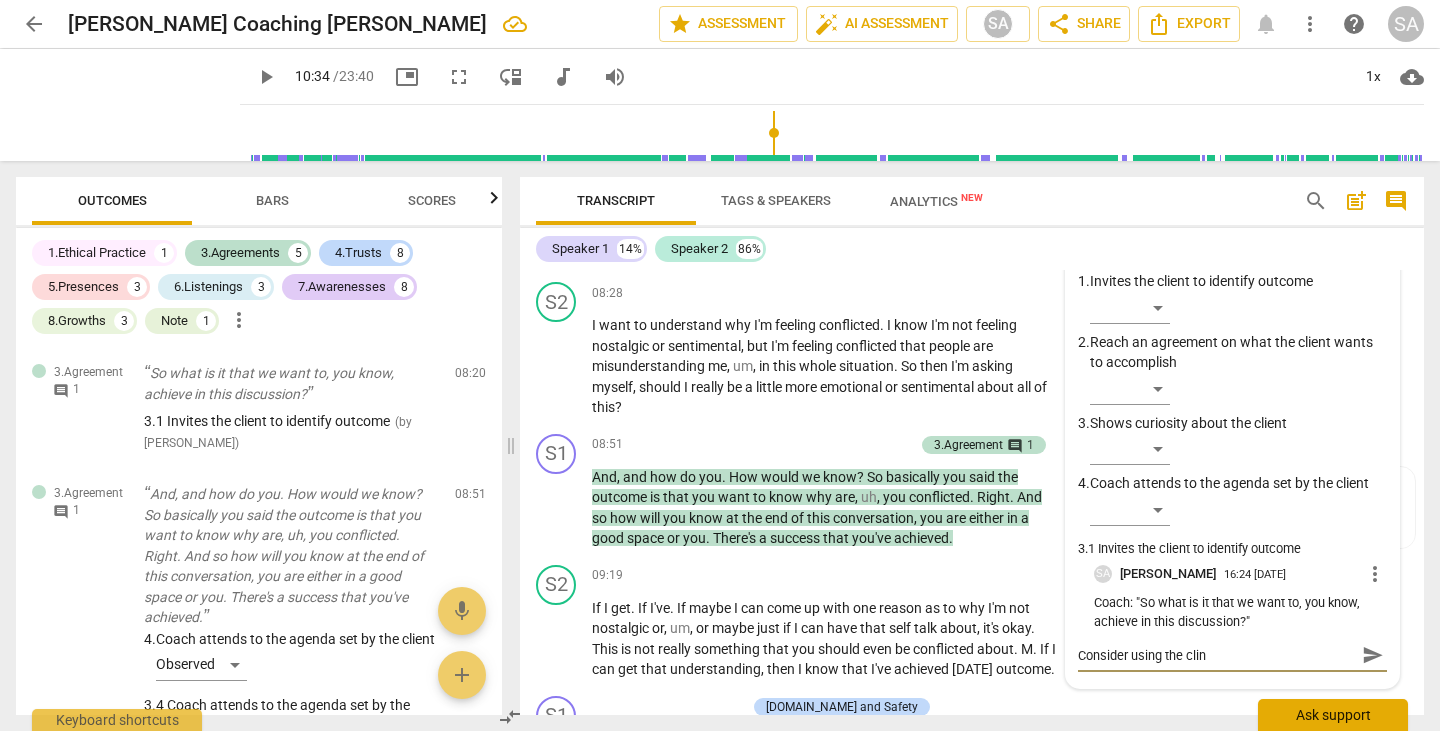 type on "Consider using the [PERSON_NAME]" 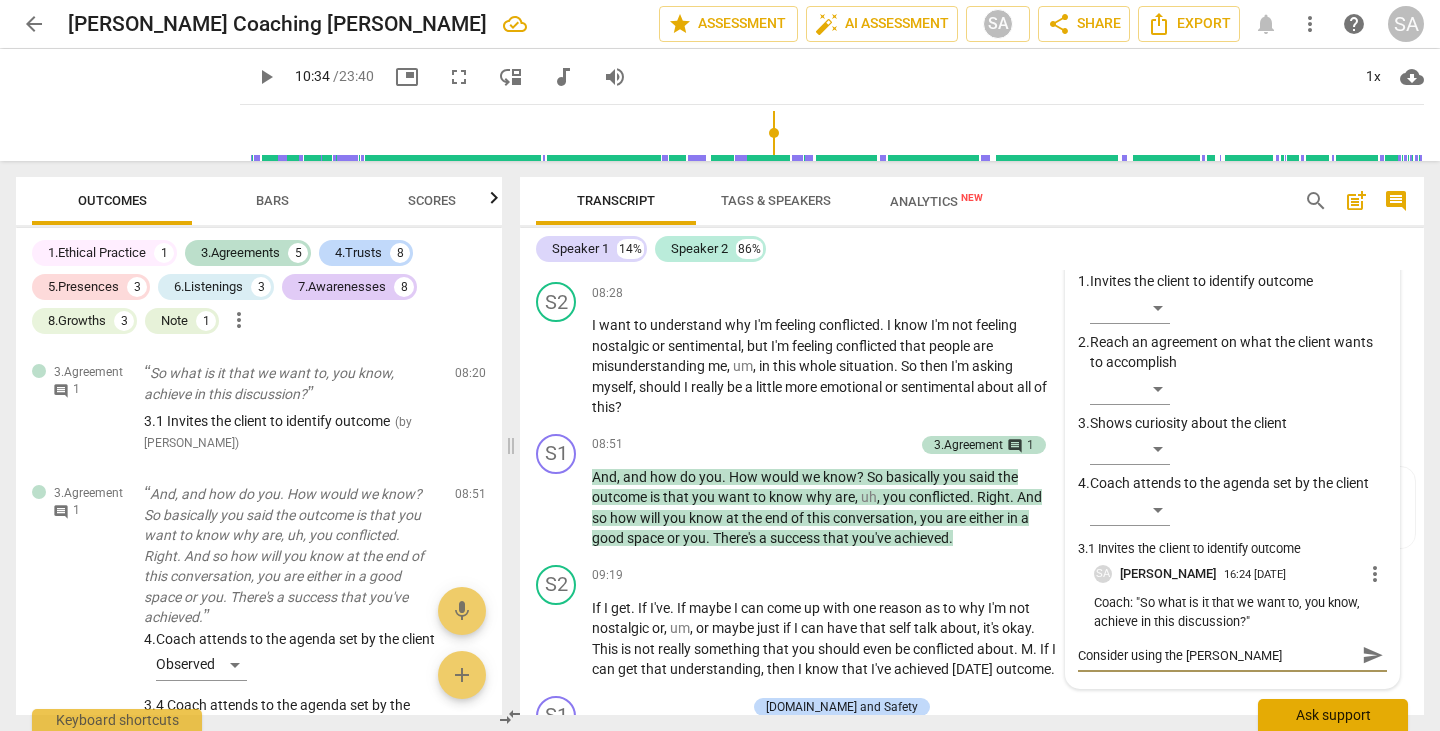 type on "Consider using the clinet" 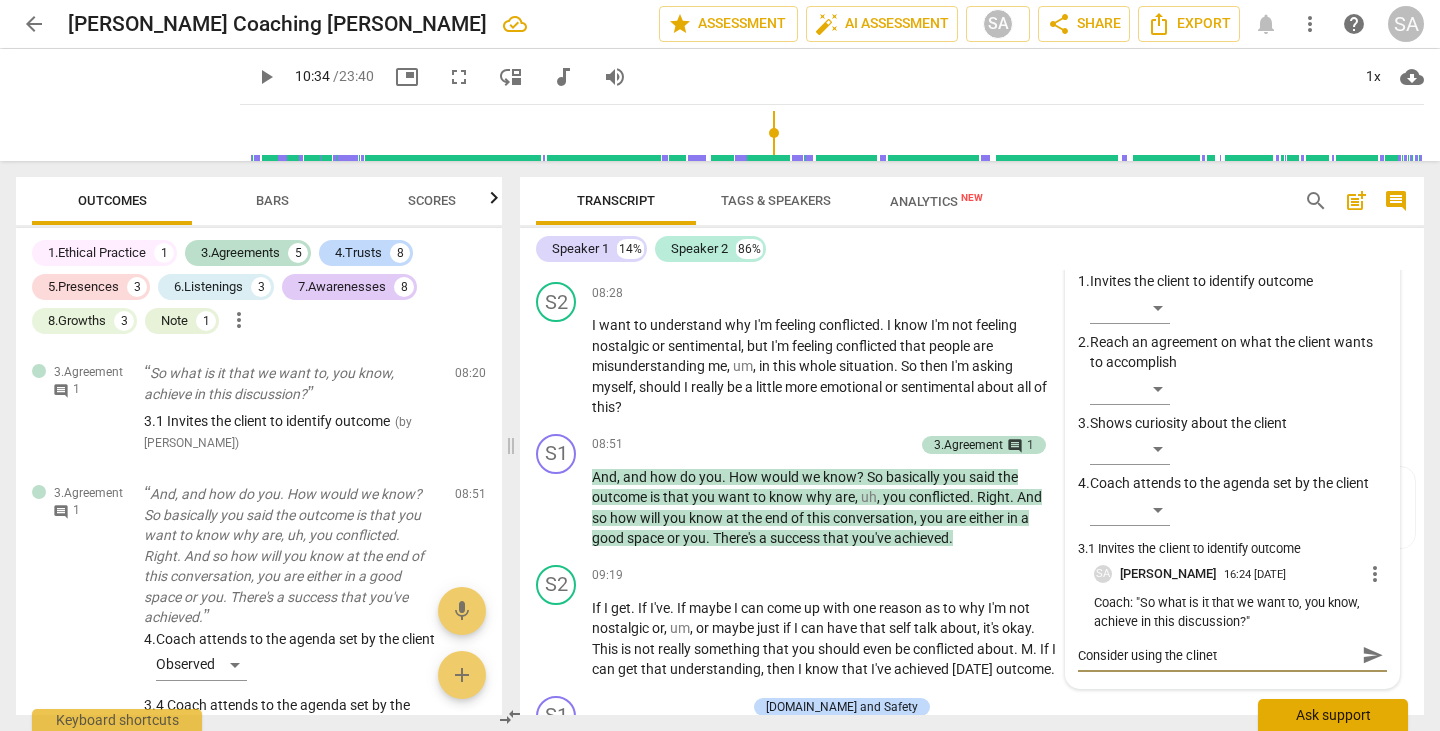 type on "Consider using the clinet'" 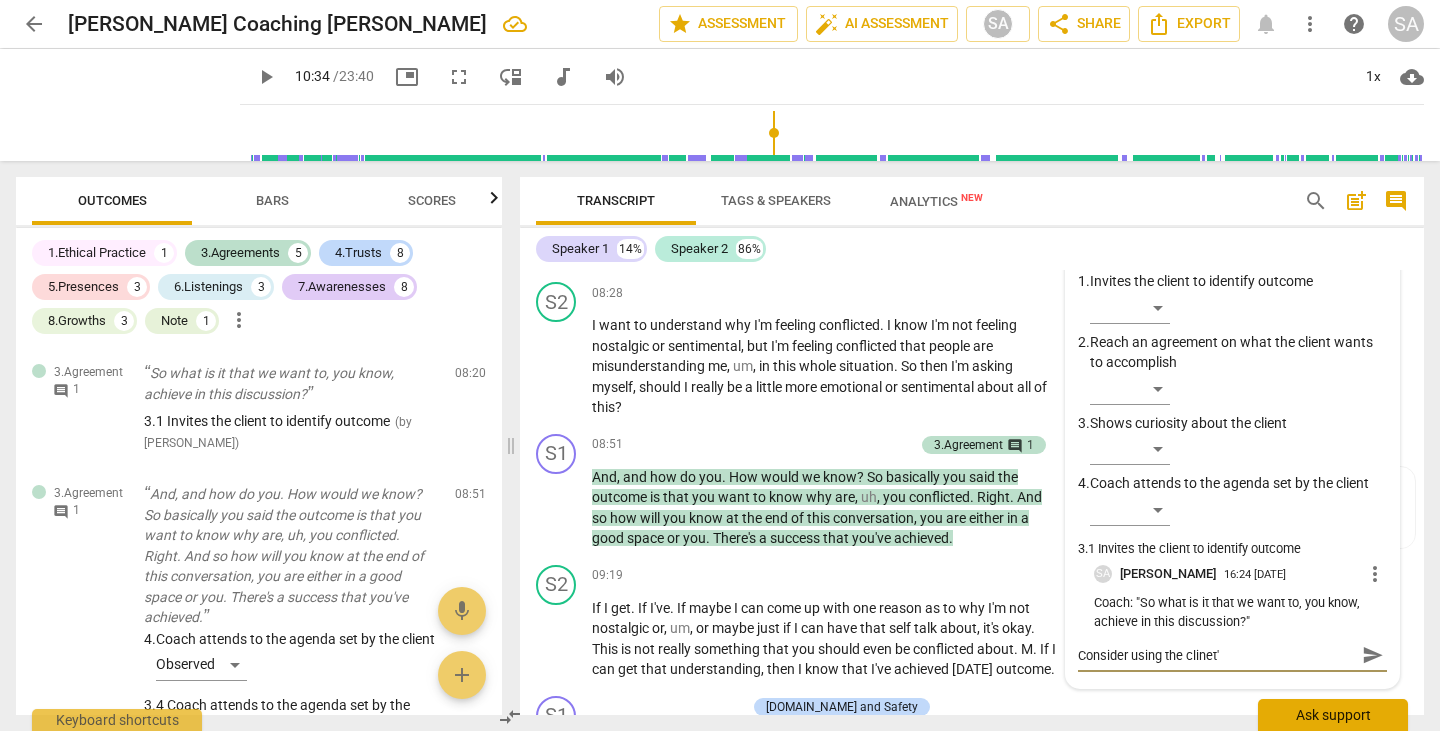 type on "Consider using the clinet's" 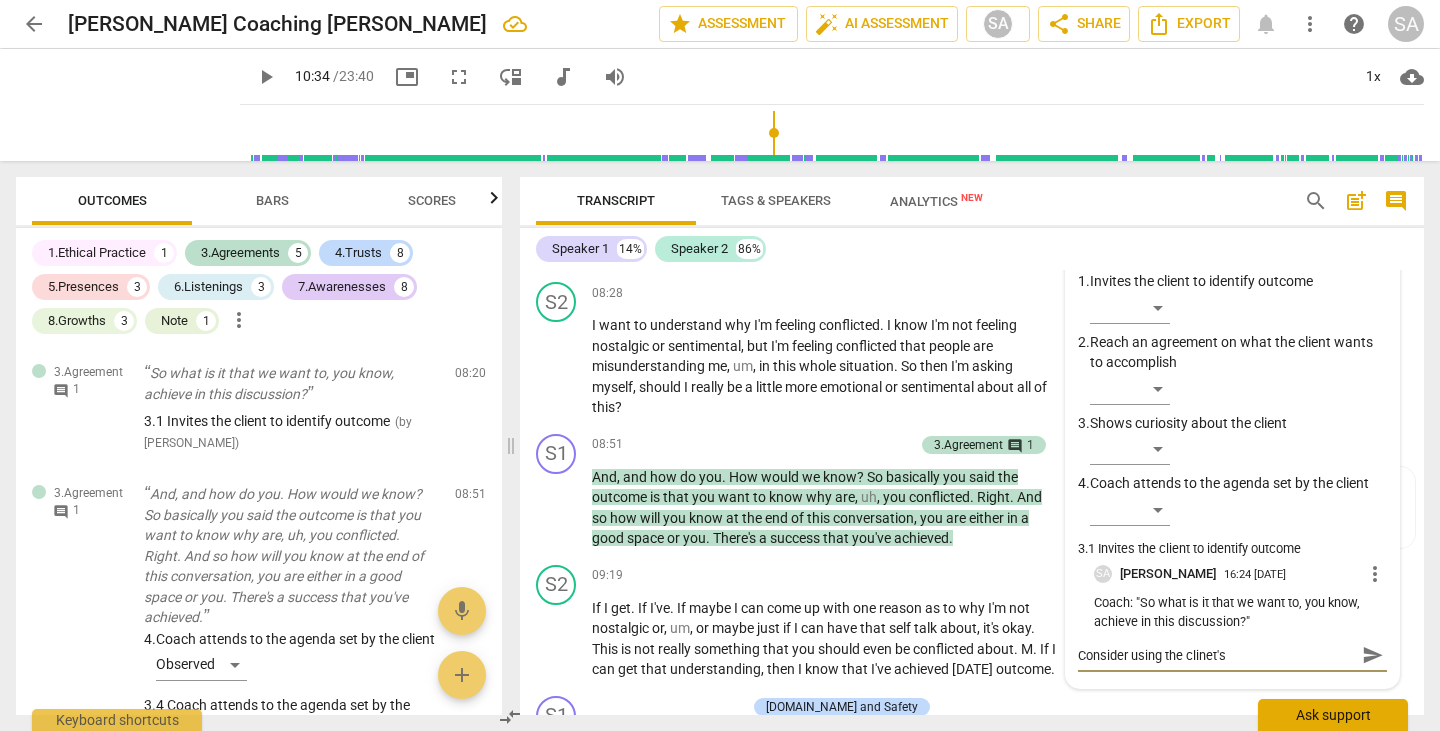 type on "Consider using the clinet's" 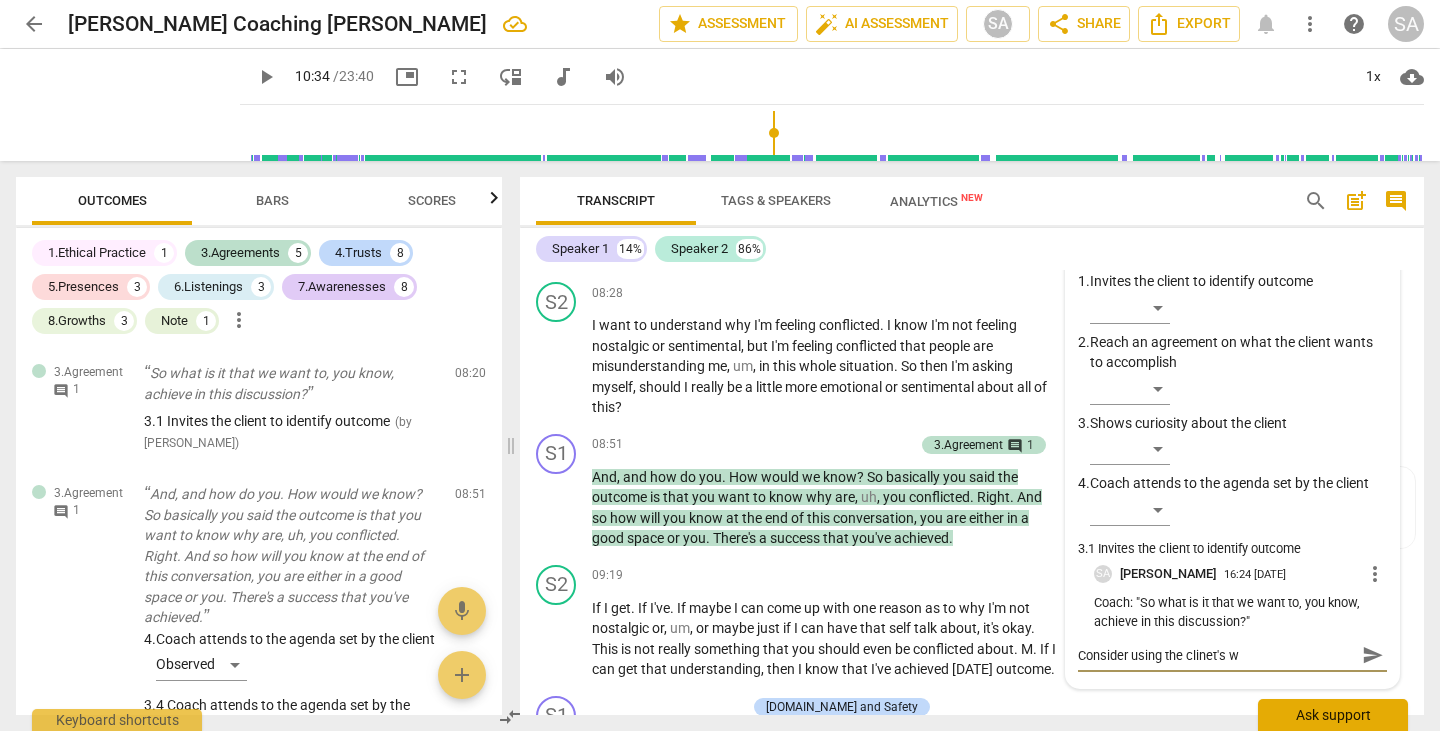 type on "Consider using the clinet's wo" 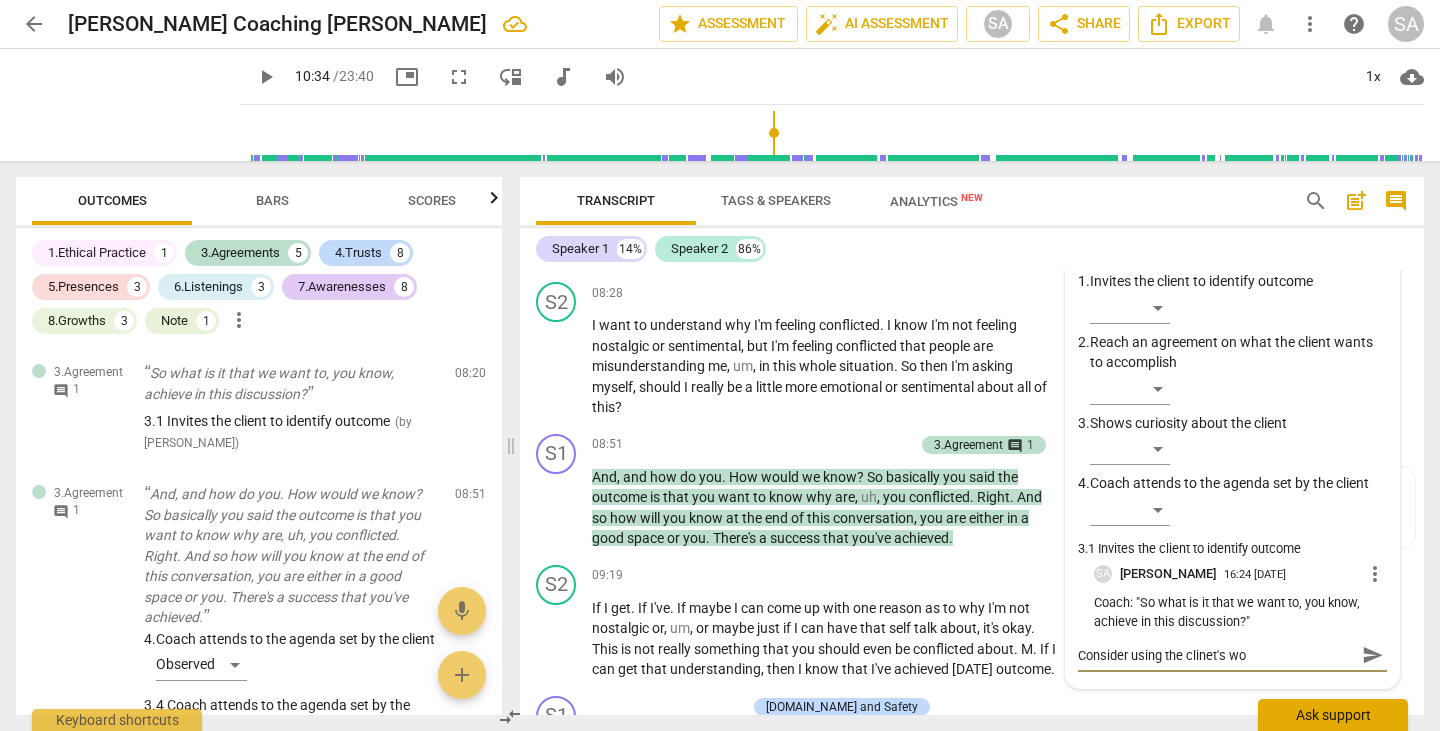 type on "Consider using the clinet's wor" 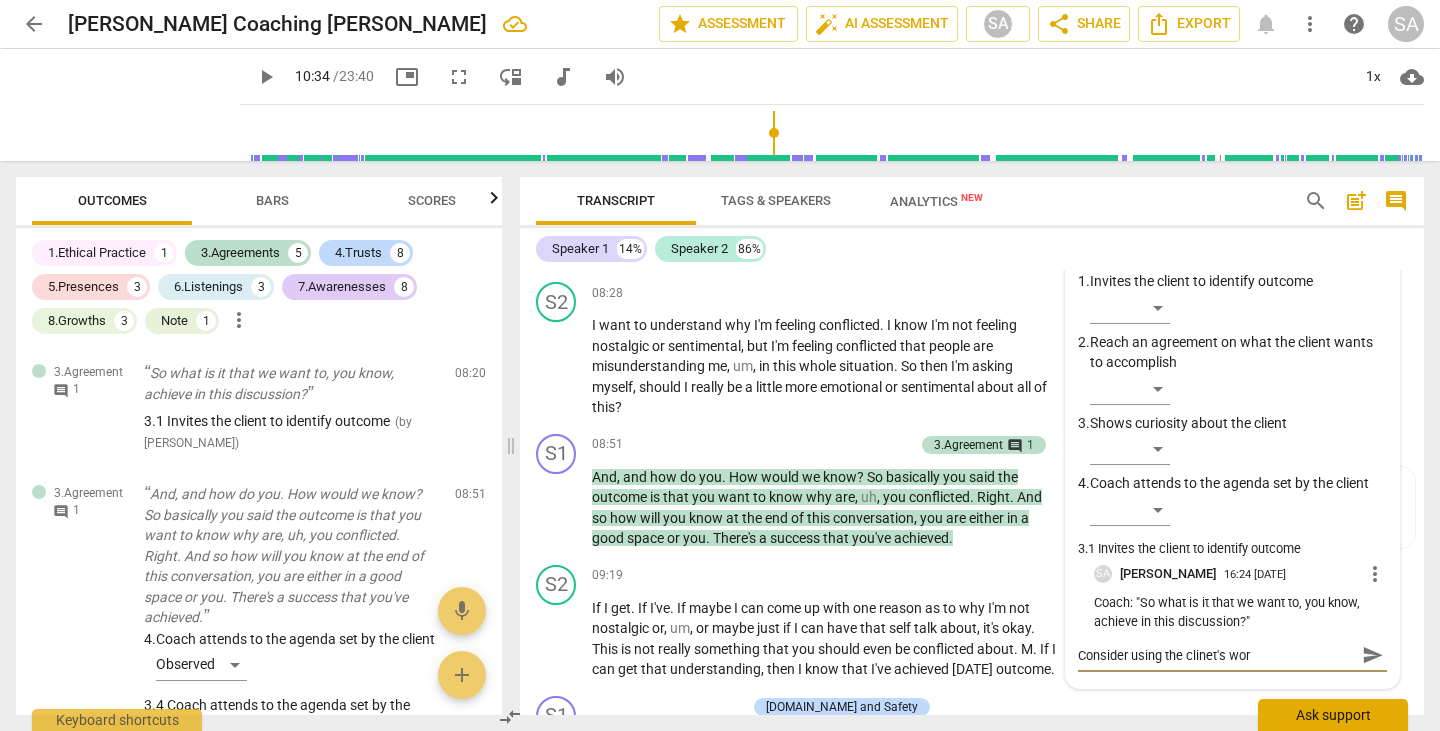 type on "Consider using the clinet's word" 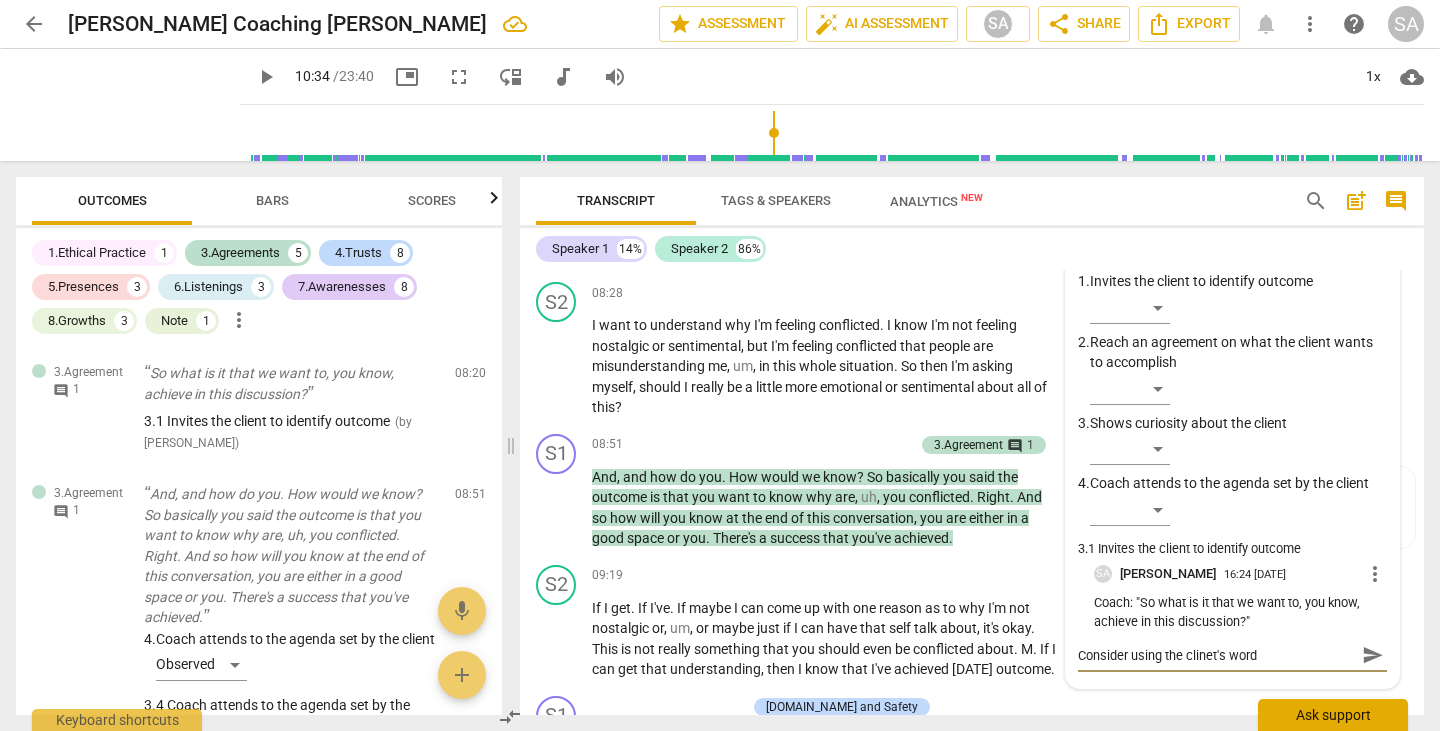 type on "Consider using the clinet's words" 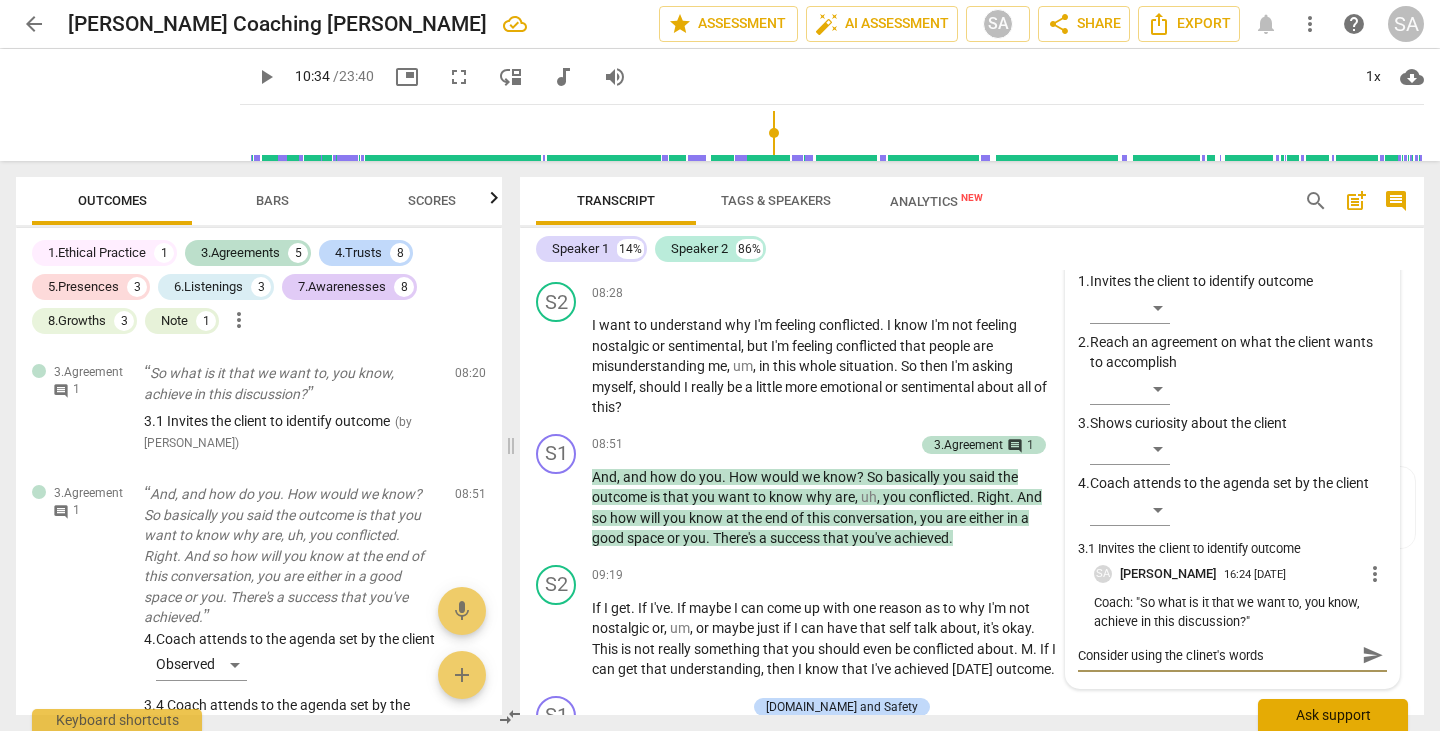 type on "Consider using the clinet's words" 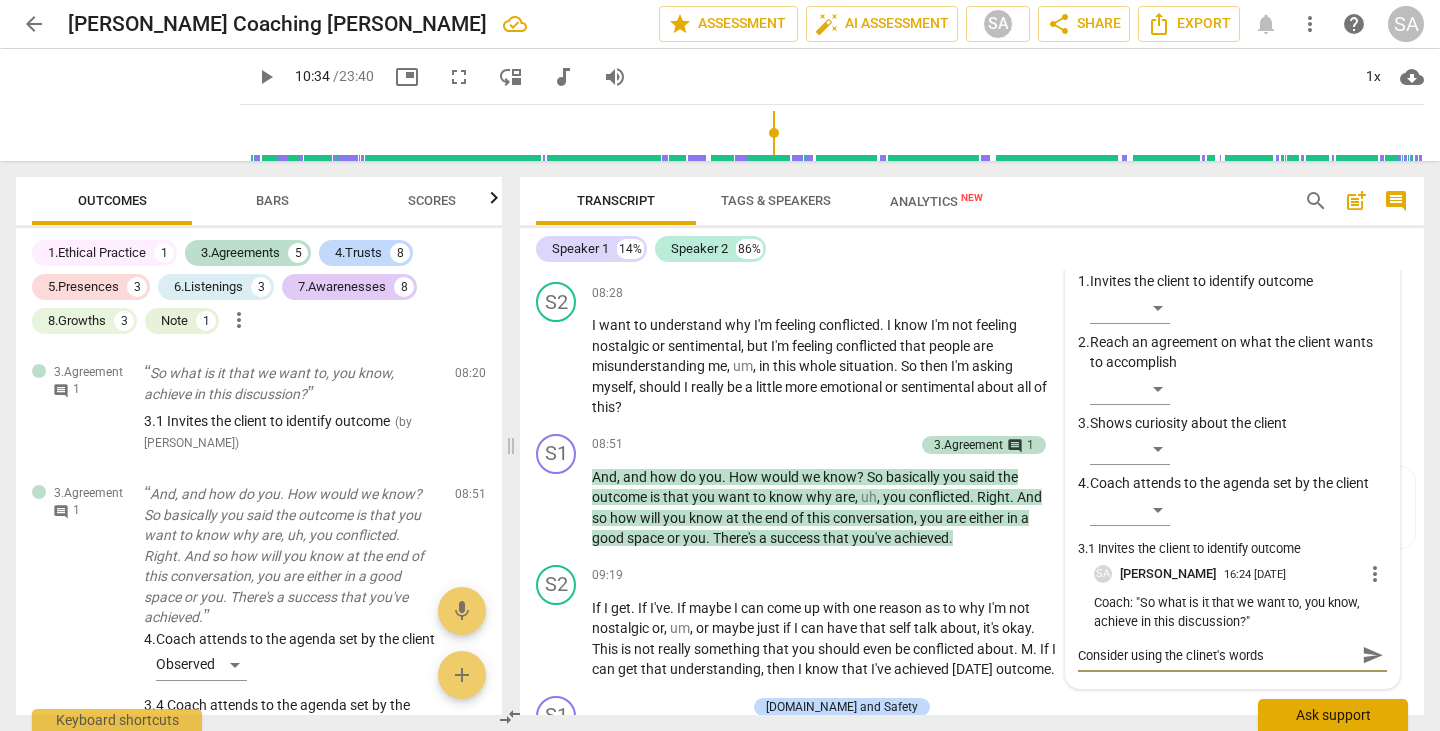 type on "Consider using the clinet's words" 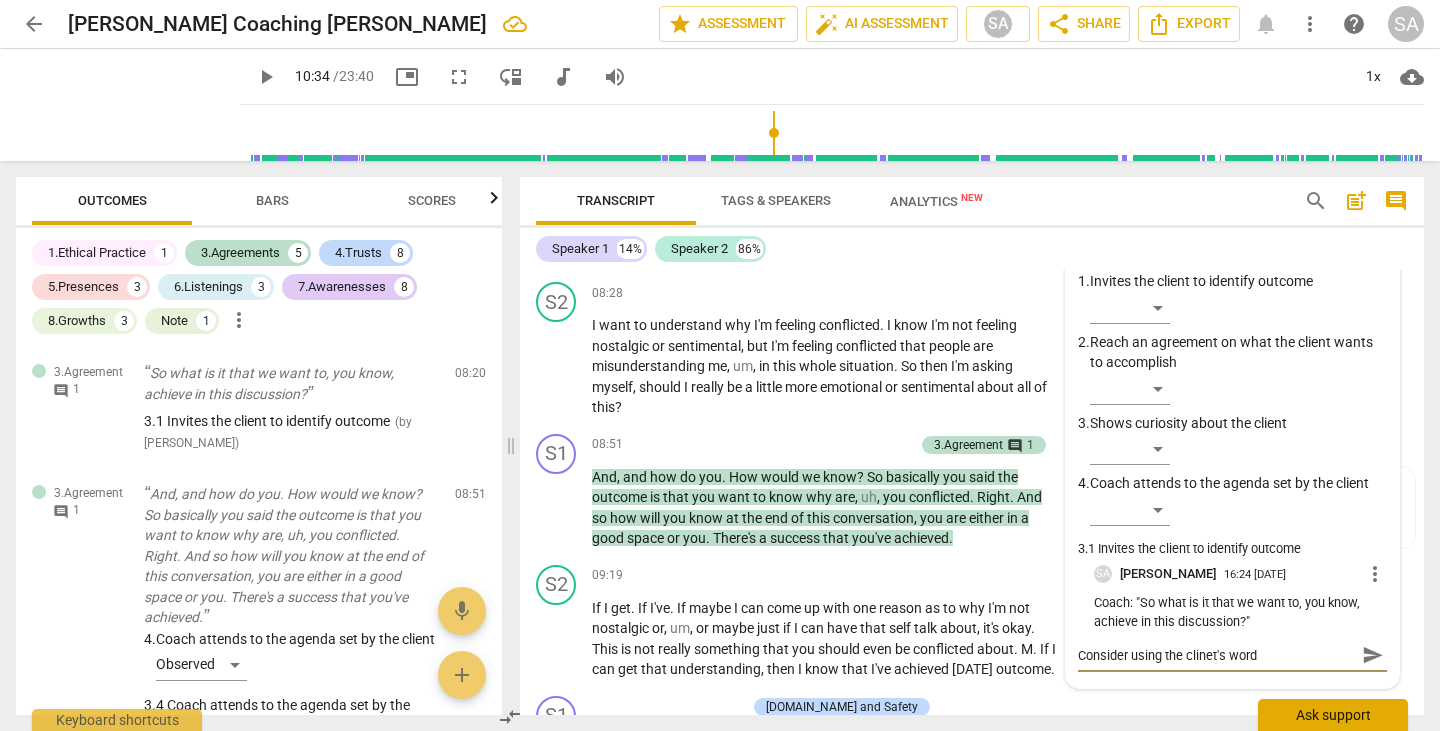 type on "Consider using the clinet's wor" 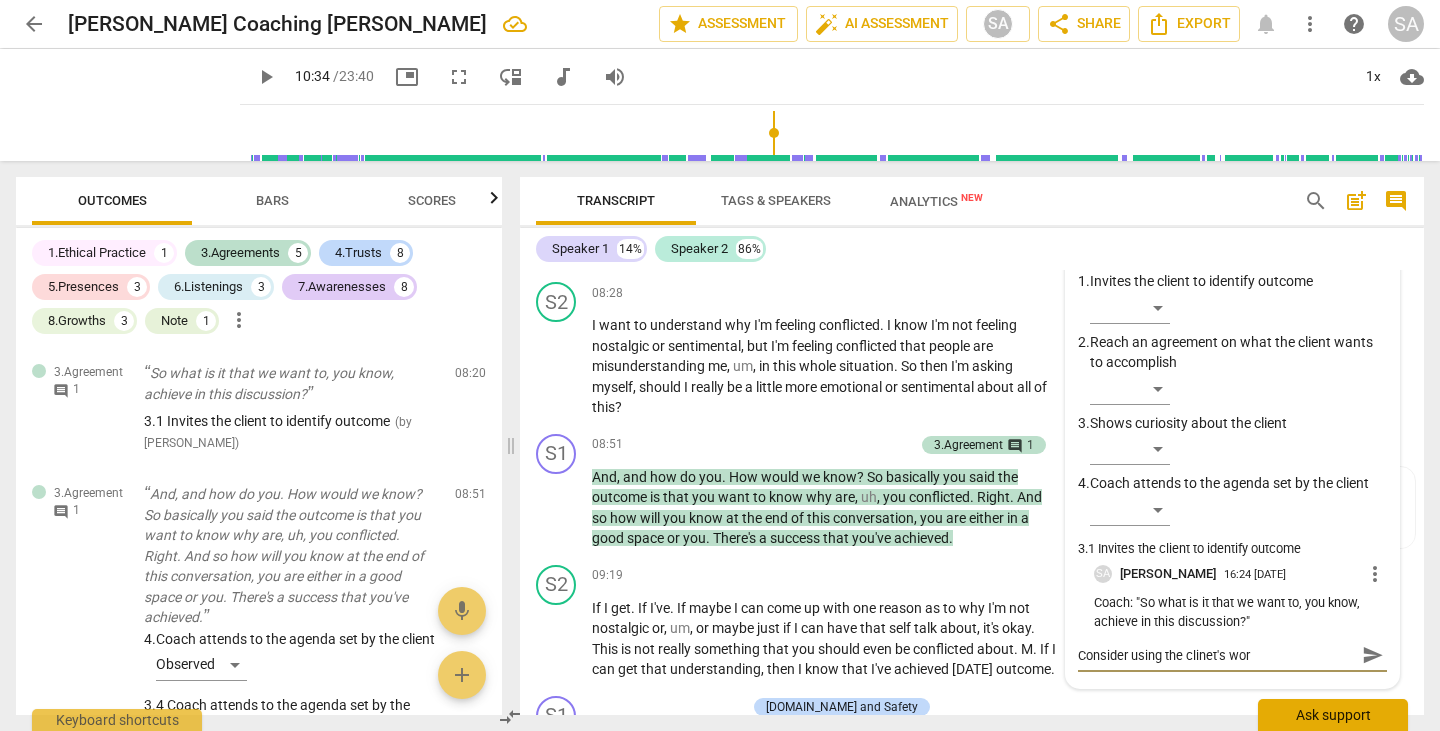 type on "Consider using the clinet's wo" 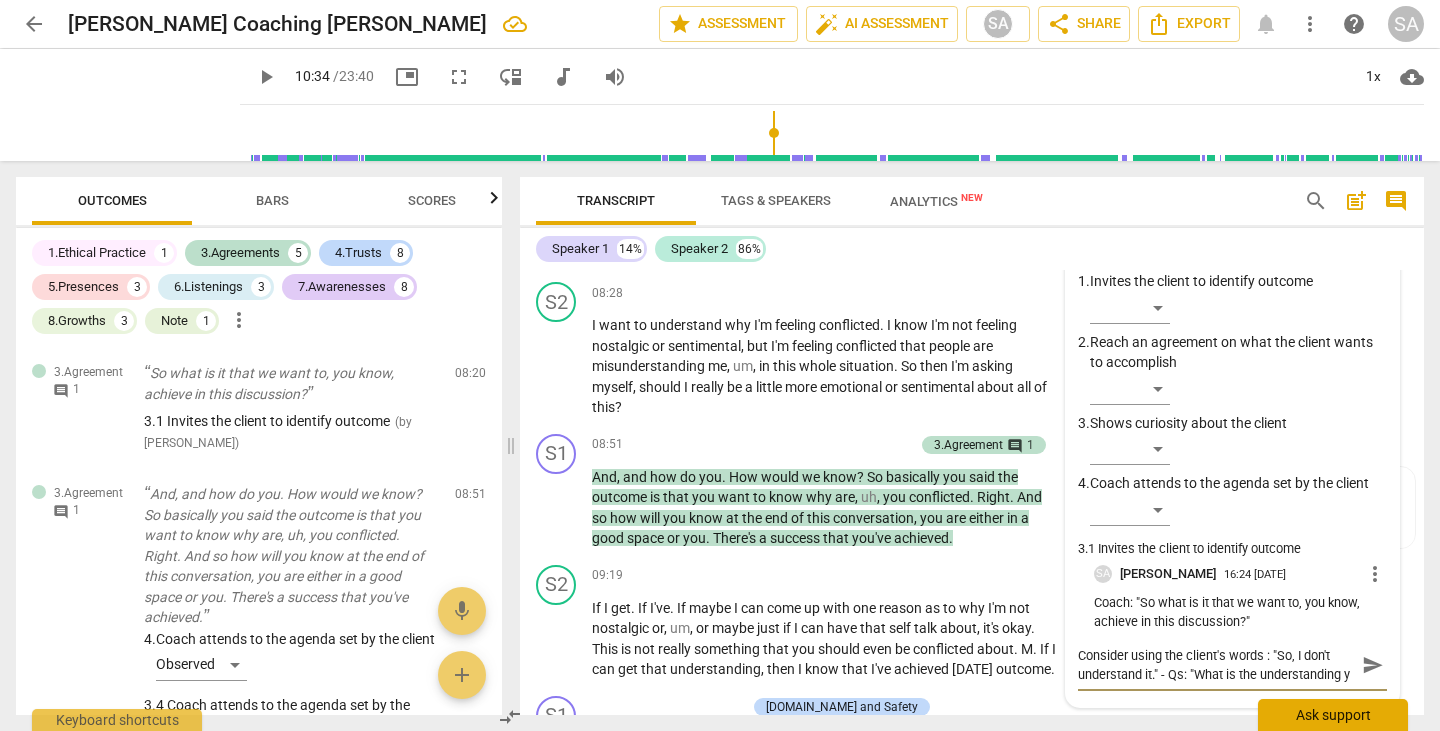 scroll, scrollTop: 17, scrollLeft: 0, axis: vertical 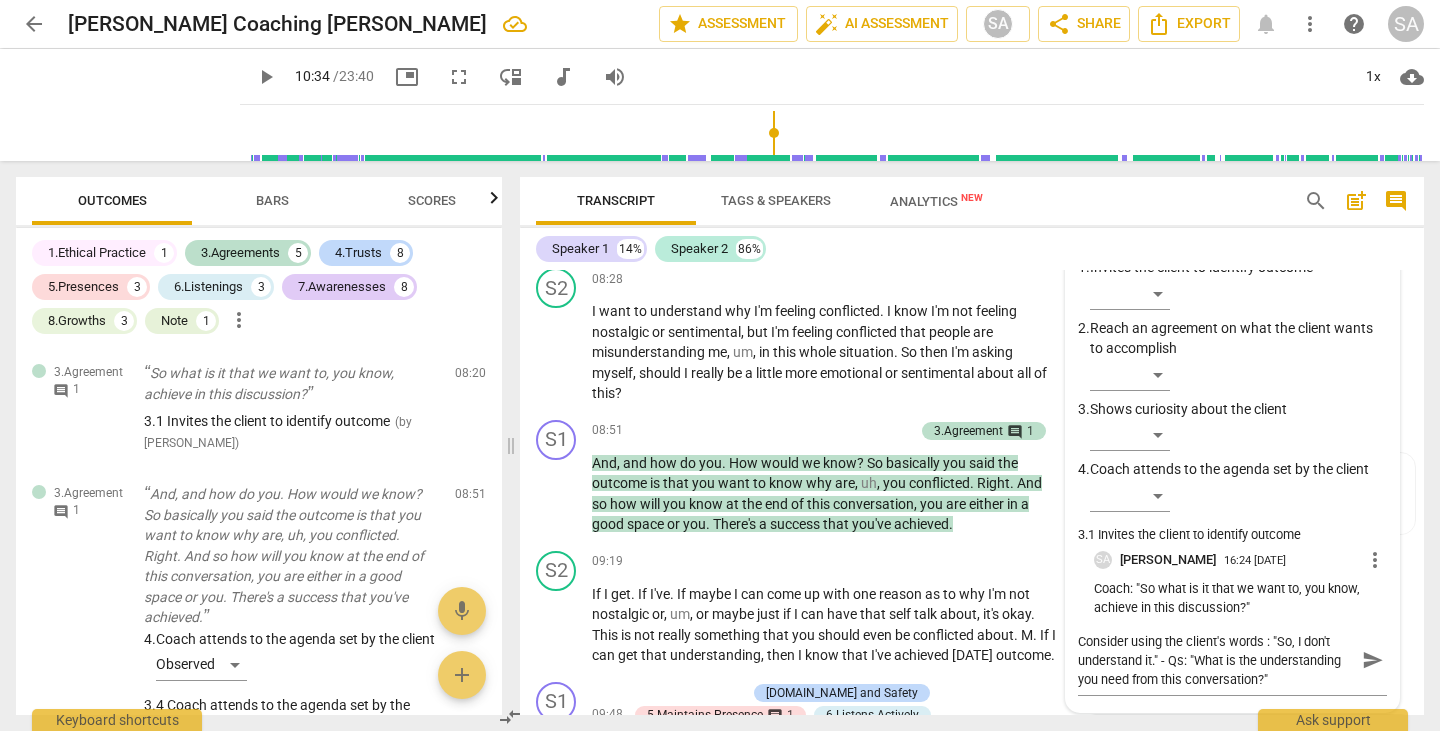 click on "S1 play_arrow pause 08:20 + Add competency 3.Agreement comment 1 keyboard_arrow_right So   what   is   it   that   we   want   to ,   you   know ,   achieve   in   this   discussion ? 3.Agreement [PERSON_NAME] 16:24 [DATE] more_vert 1.  Invites the client to identify outcome ​ 2.  Reach an agreement on what the client wants to accomplish ​ 3.  Shows curiosity about the client ​ 4.  Coach attends to the agenda set by the client ​ 3.1 Invites the client to identify outcome SA [PERSON_NAME] 16:24 [DATE] more_vert Coach: "So what is it that we want to, you know, achieve in this discussion?" Consider using the client's words : "So, I don't understand it." - Qs: "What is the understanding you need from this conversation?" Consider using the client's words : "So, I don't understand it." - Qs: "What is the understanding you need from this conversation?" send" at bounding box center [972, 216] 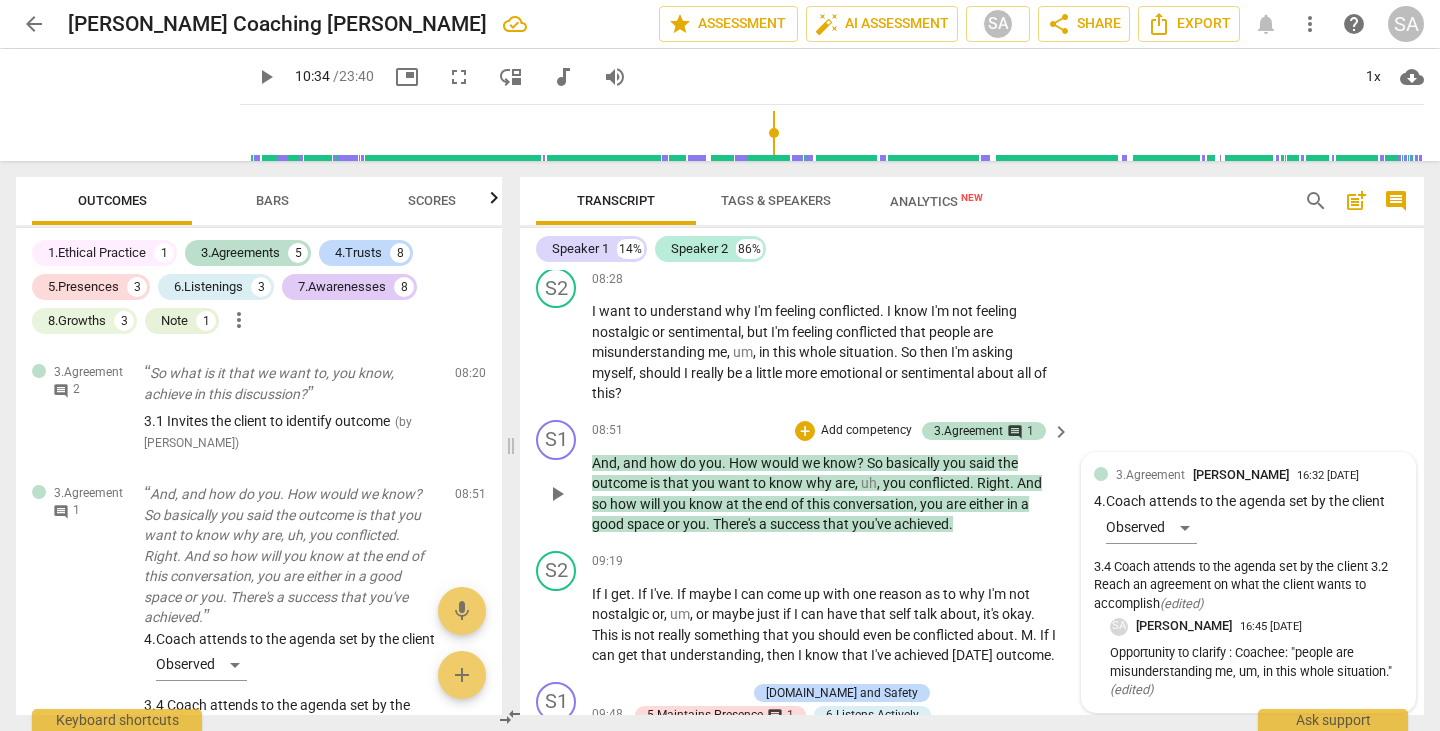 scroll, scrollTop: 3314, scrollLeft: 0, axis: vertical 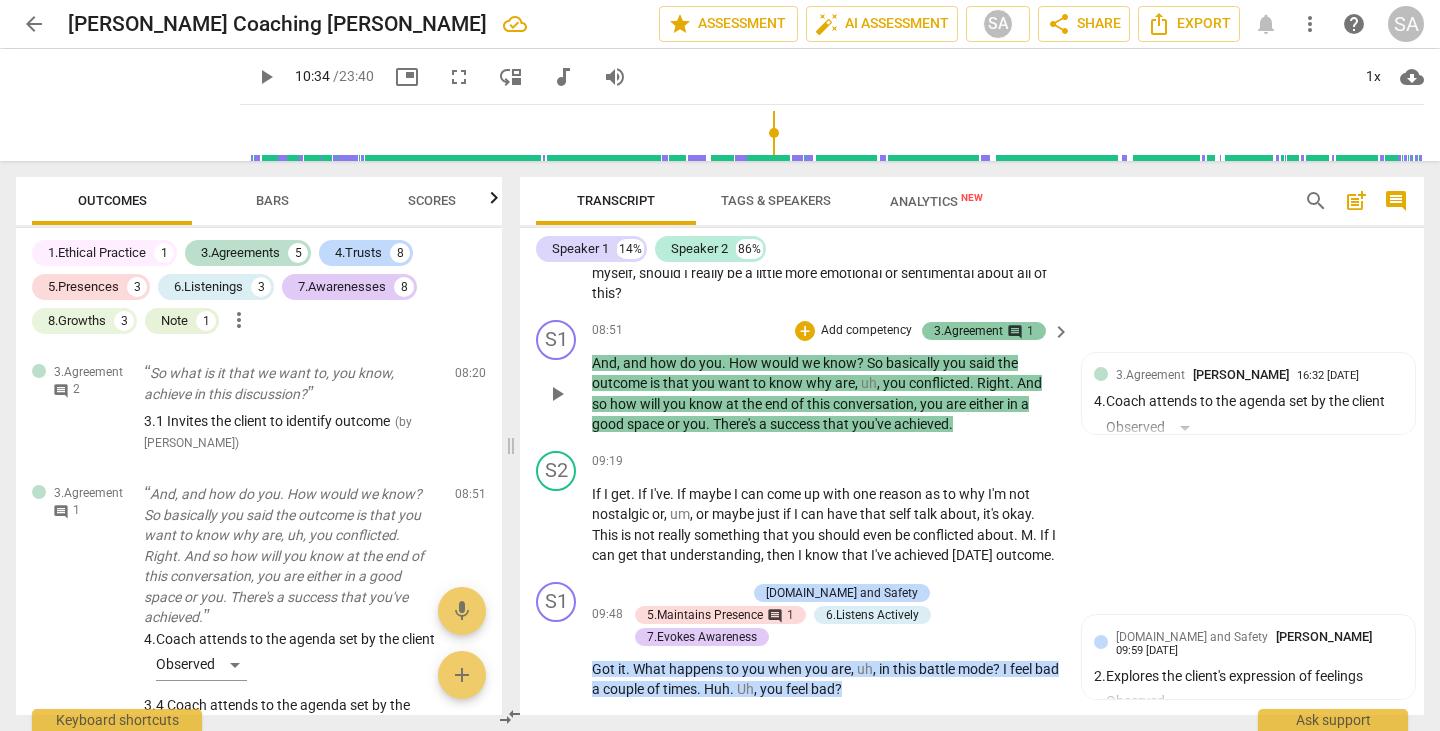 click on "3.Agreement" at bounding box center (968, 331) 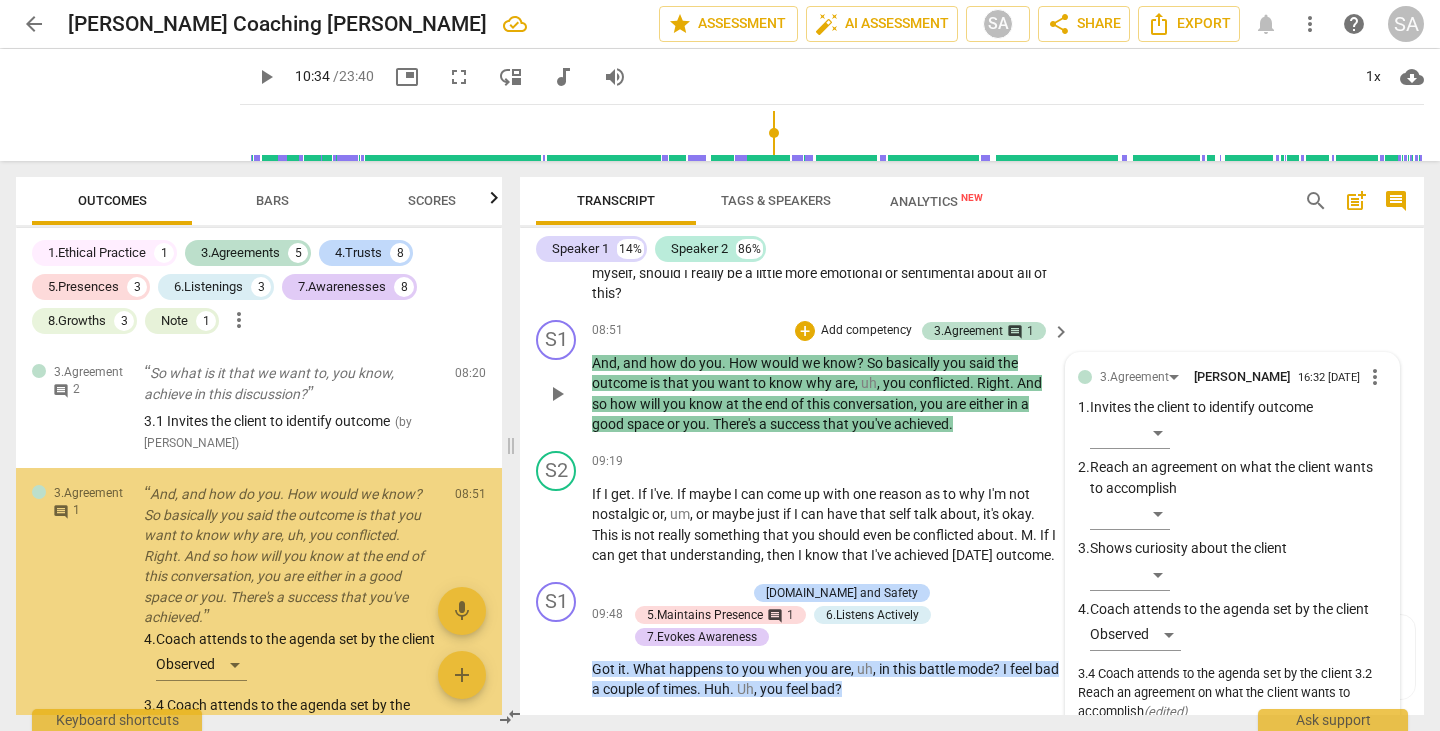 scroll, scrollTop: 2367, scrollLeft: 0, axis: vertical 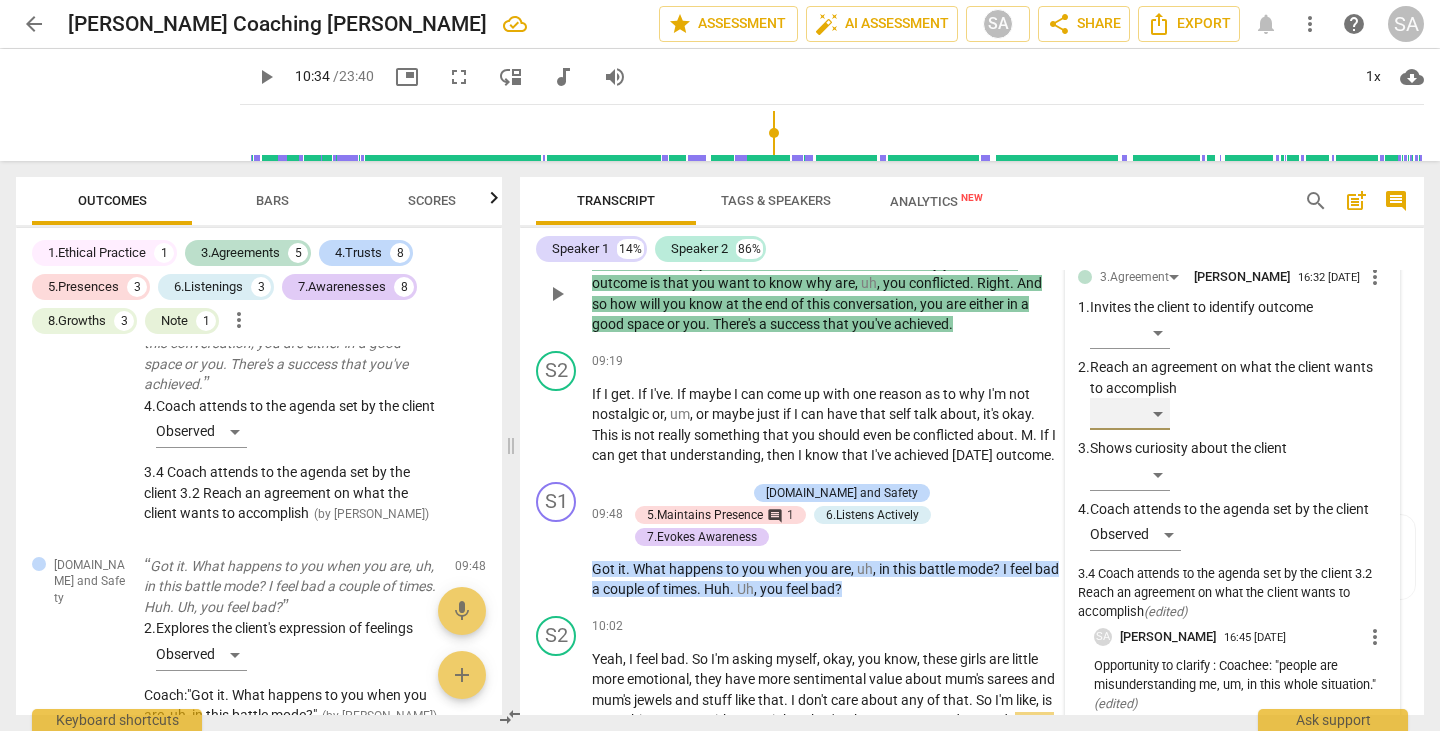 click on "​" at bounding box center (1130, 414) 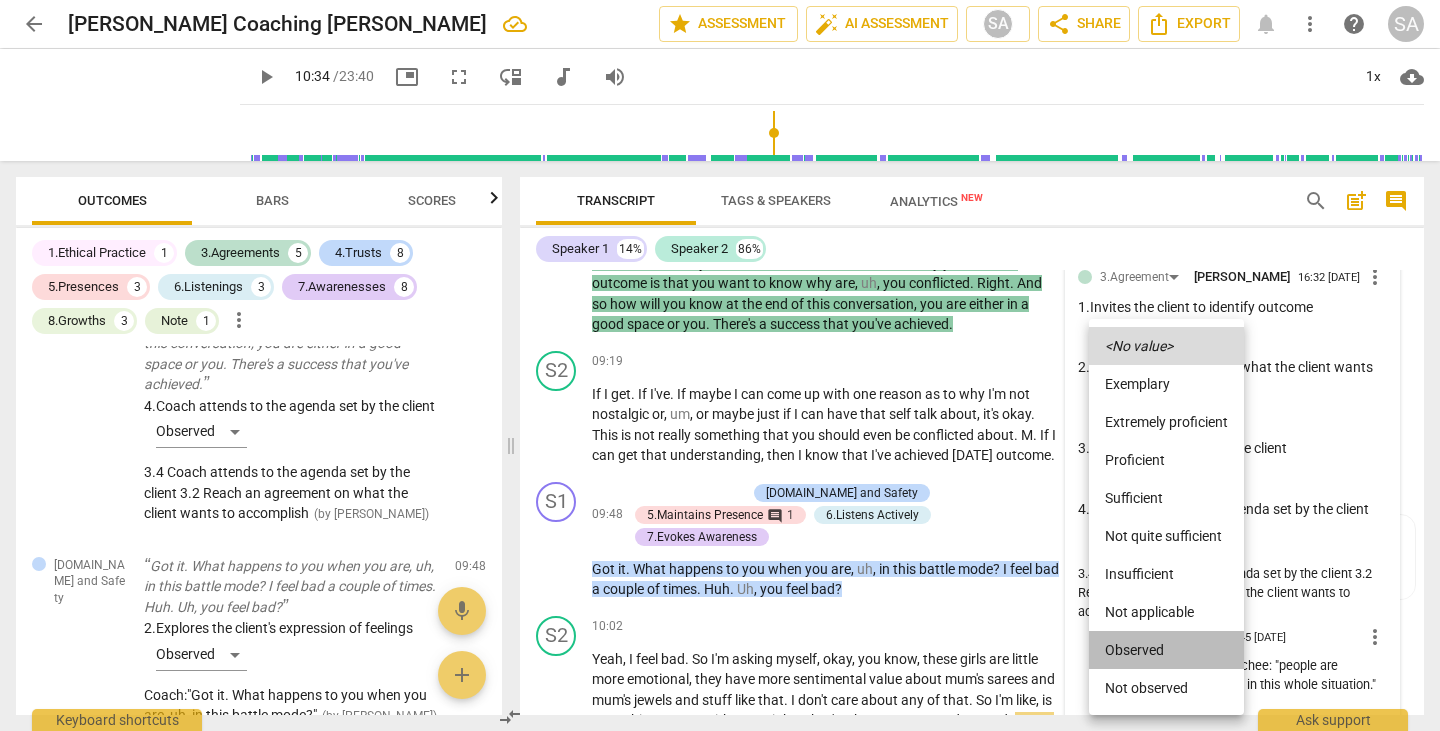 click on "Observed" at bounding box center [1166, 650] 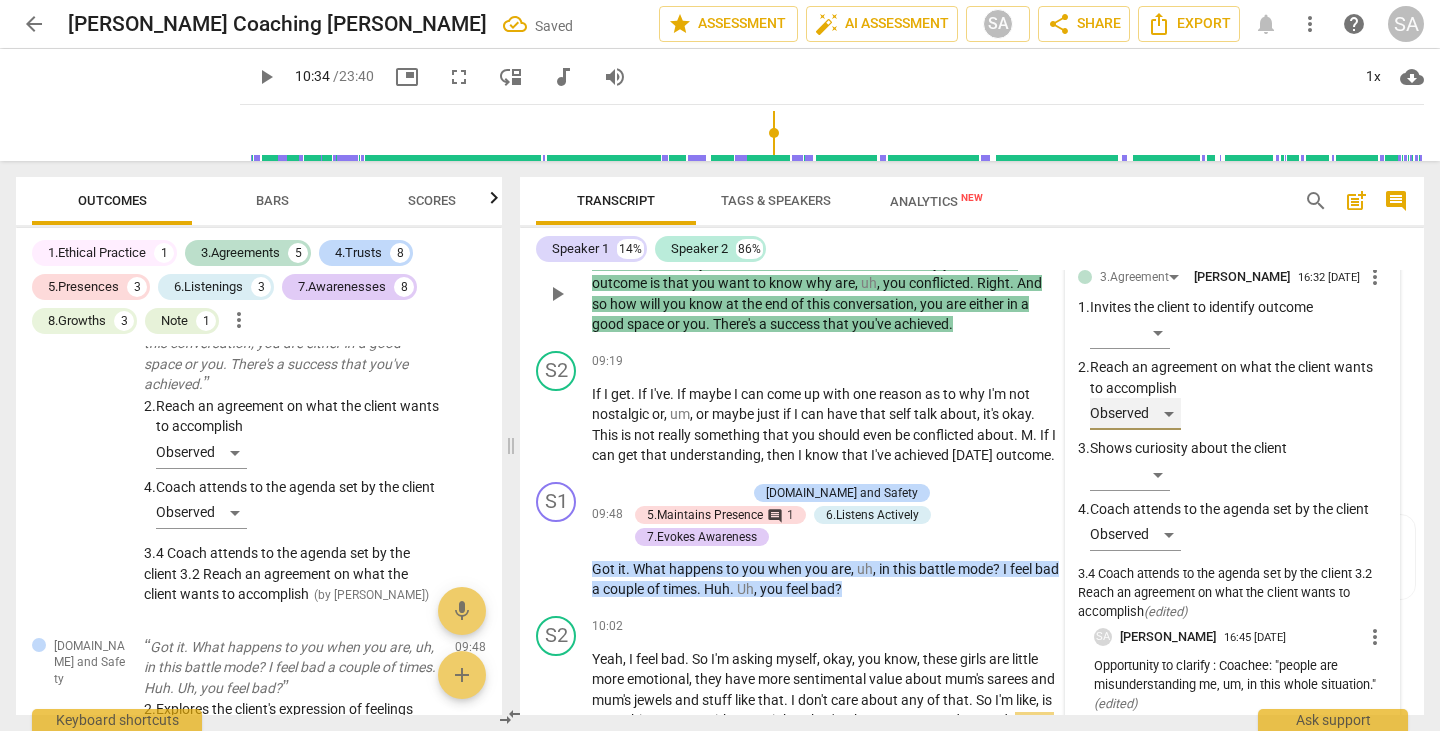 click on "Observed" at bounding box center (1135, 414) 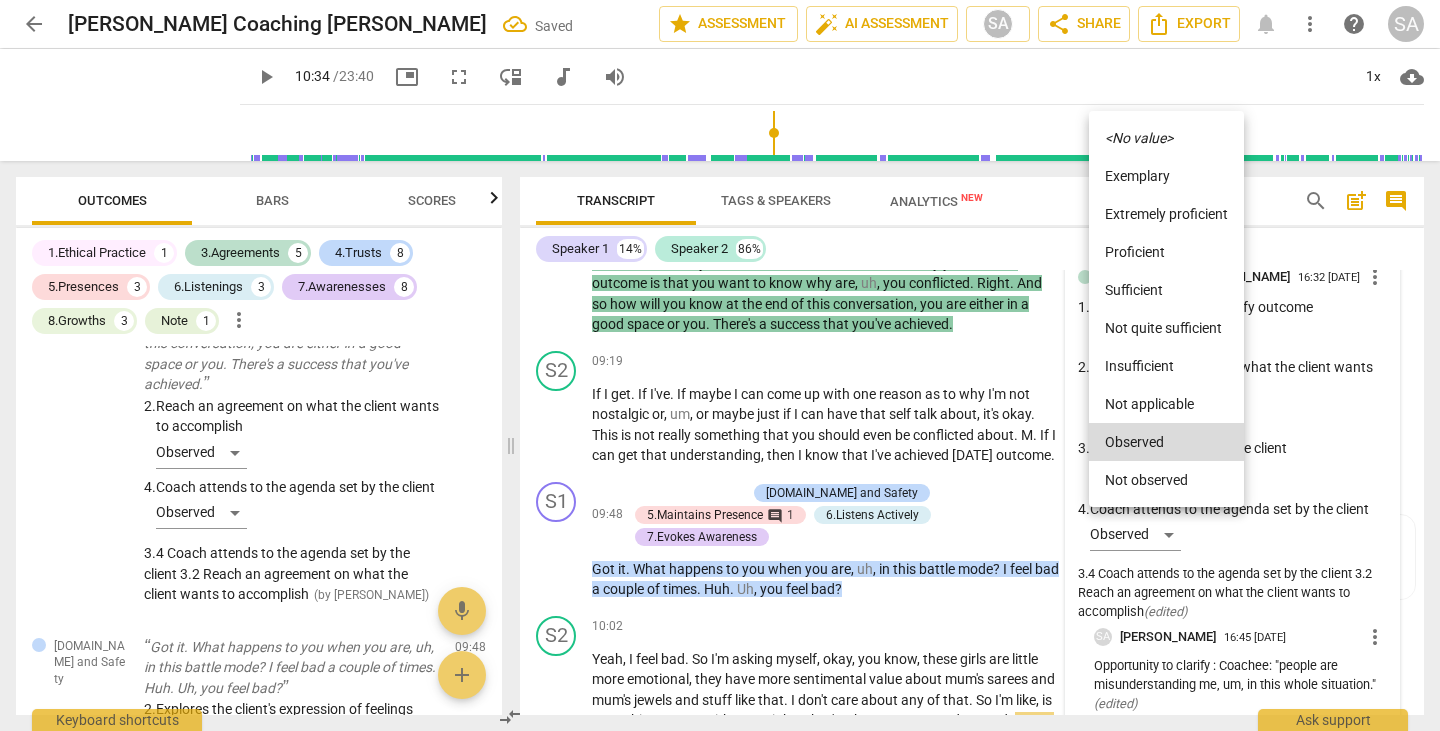 click on "<No value>" at bounding box center [1139, 138] 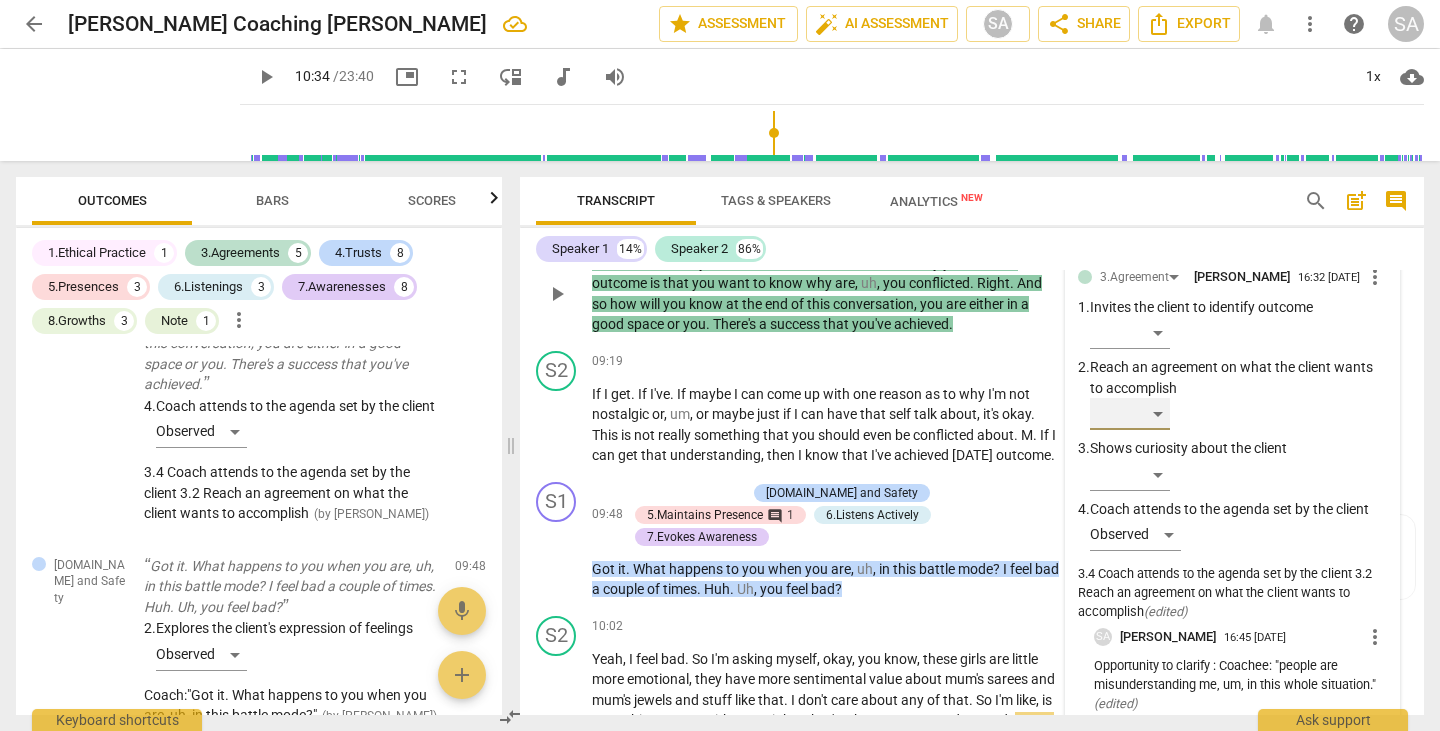 scroll, scrollTop: 3514, scrollLeft: 0, axis: vertical 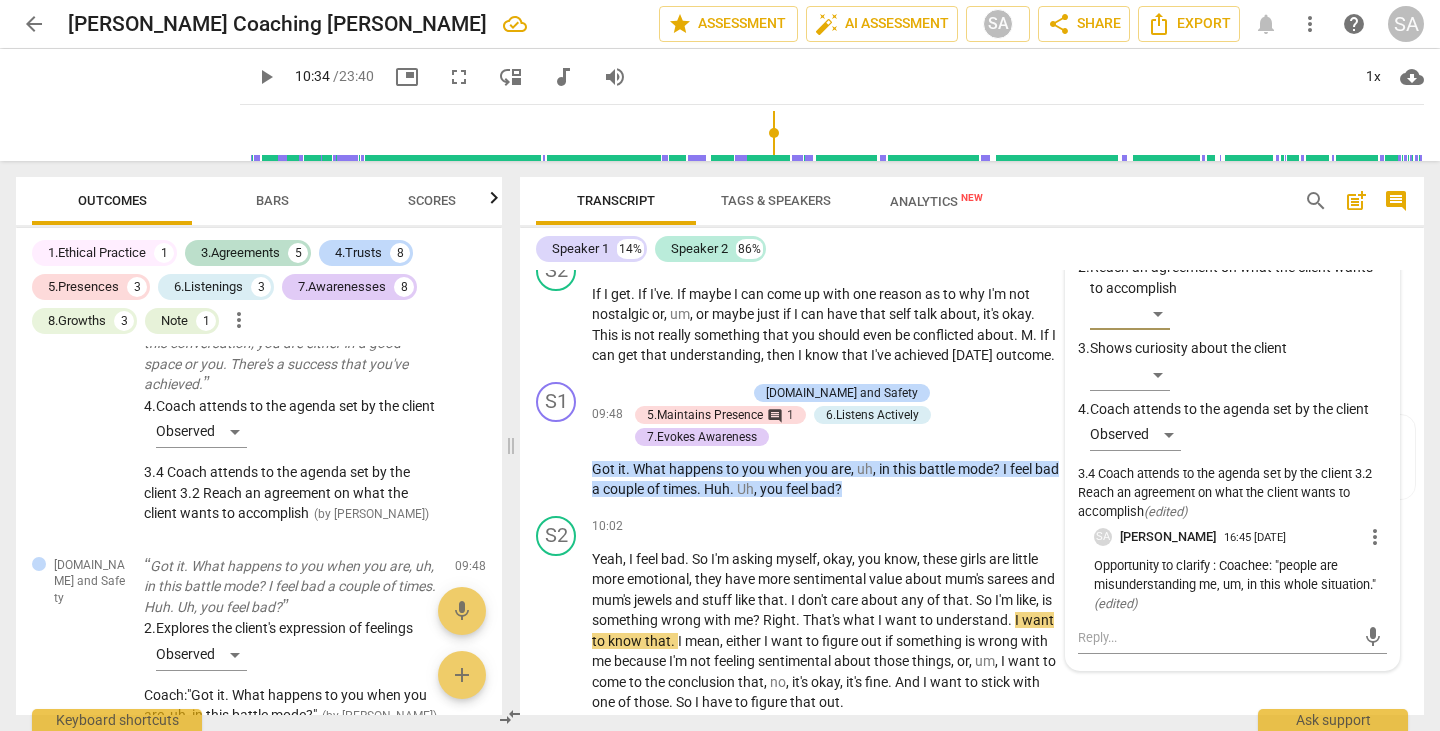 click on "more_vert" at bounding box center [1375, 537] 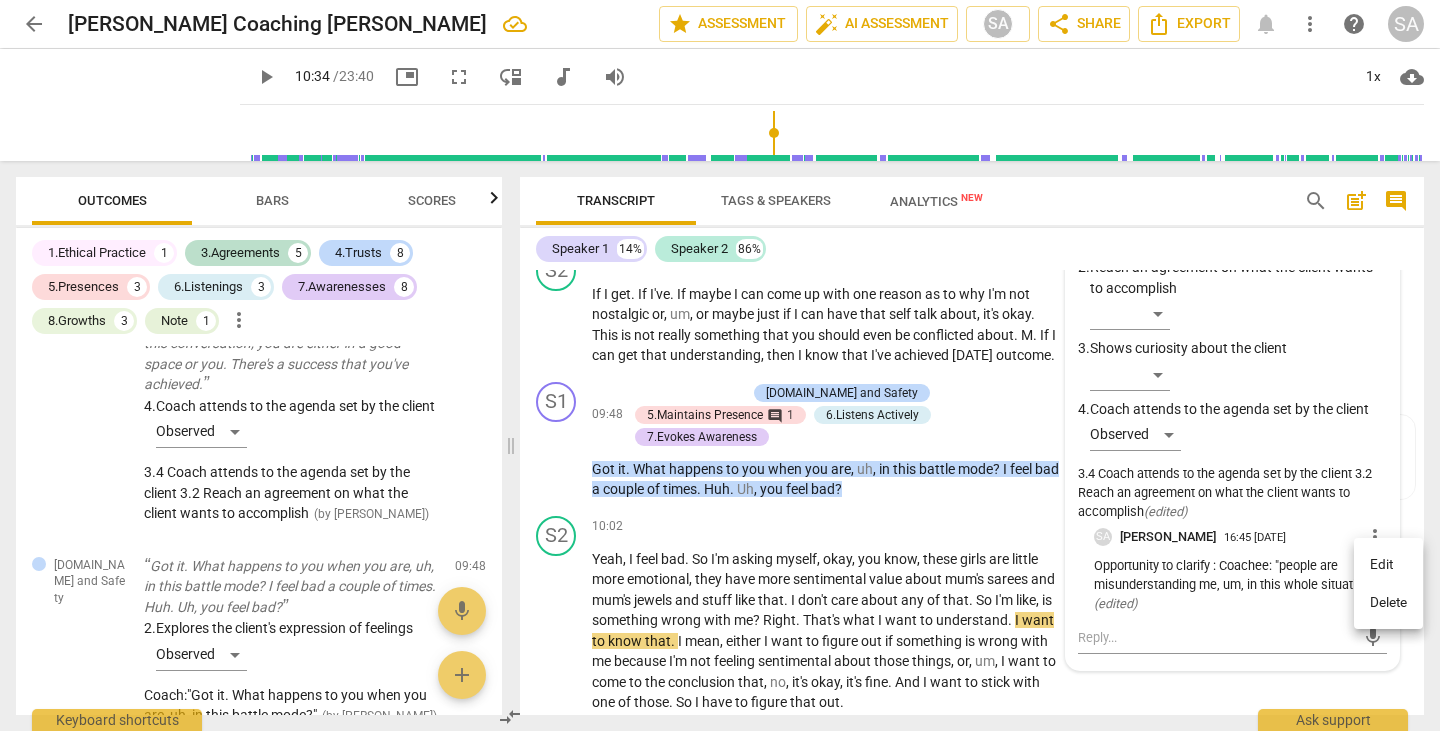 click on "Edit" at bounding box center (1388, 565) 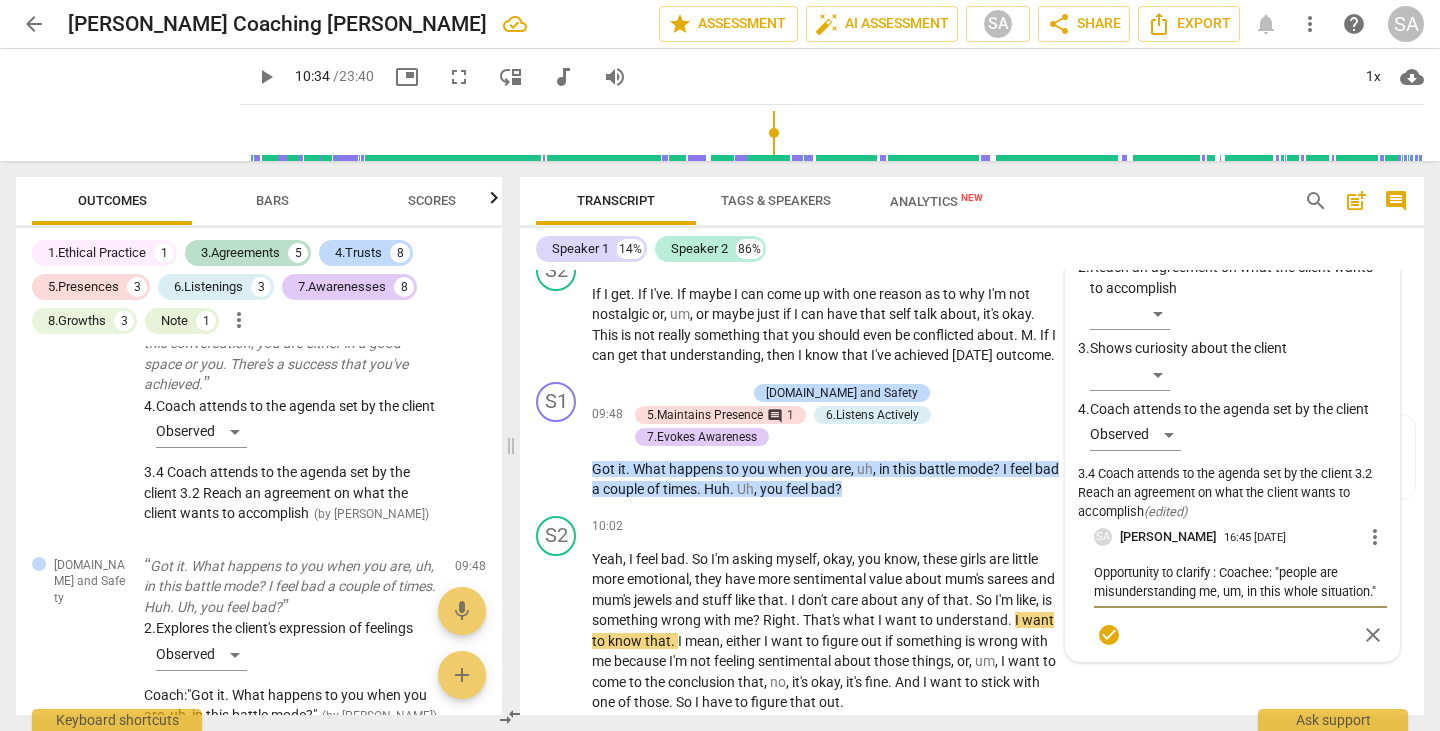 click on "Opportunity to clarify : Coachee: "people are misunderstanding me, um, in this whole situation."" at bounding box center [1240, 582] 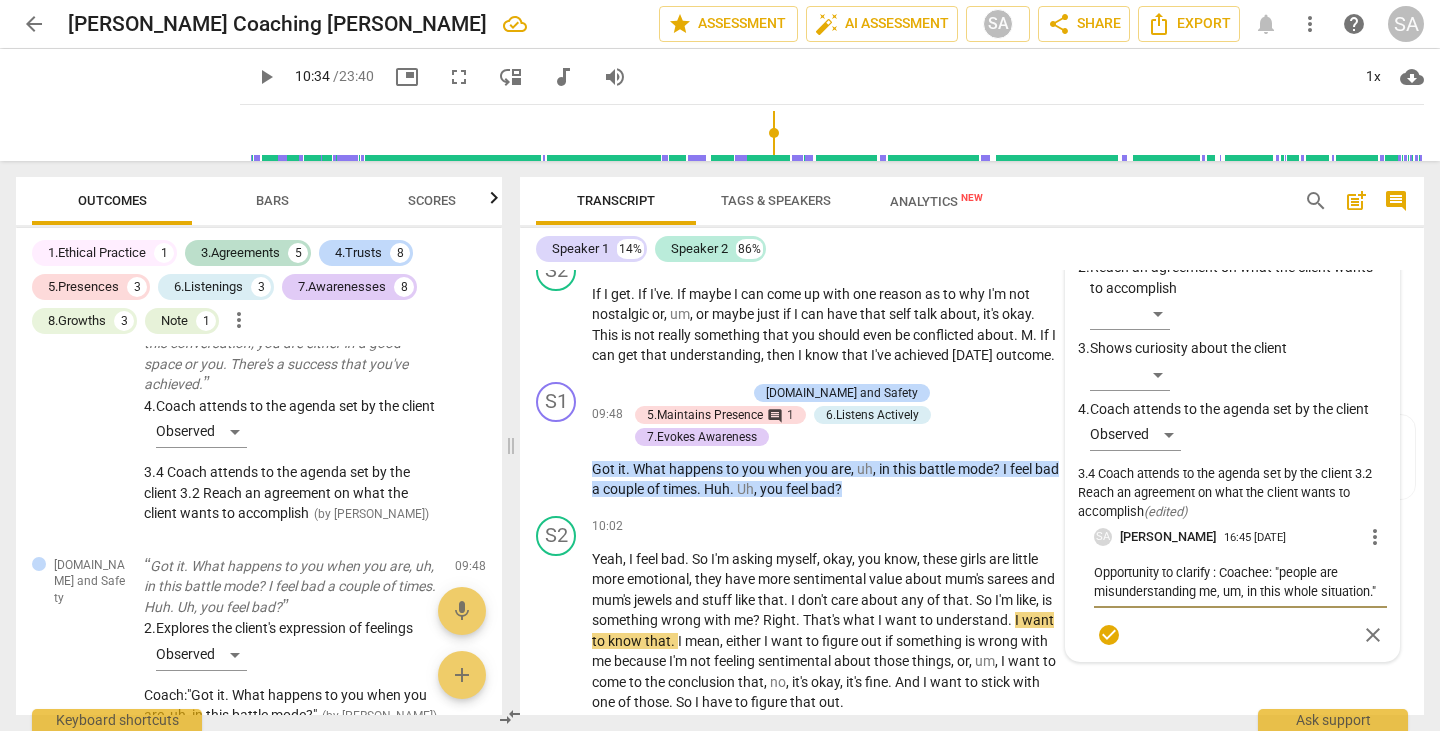 scroll, scrollTop: 17, scrollLeft: 0, axis: vertical 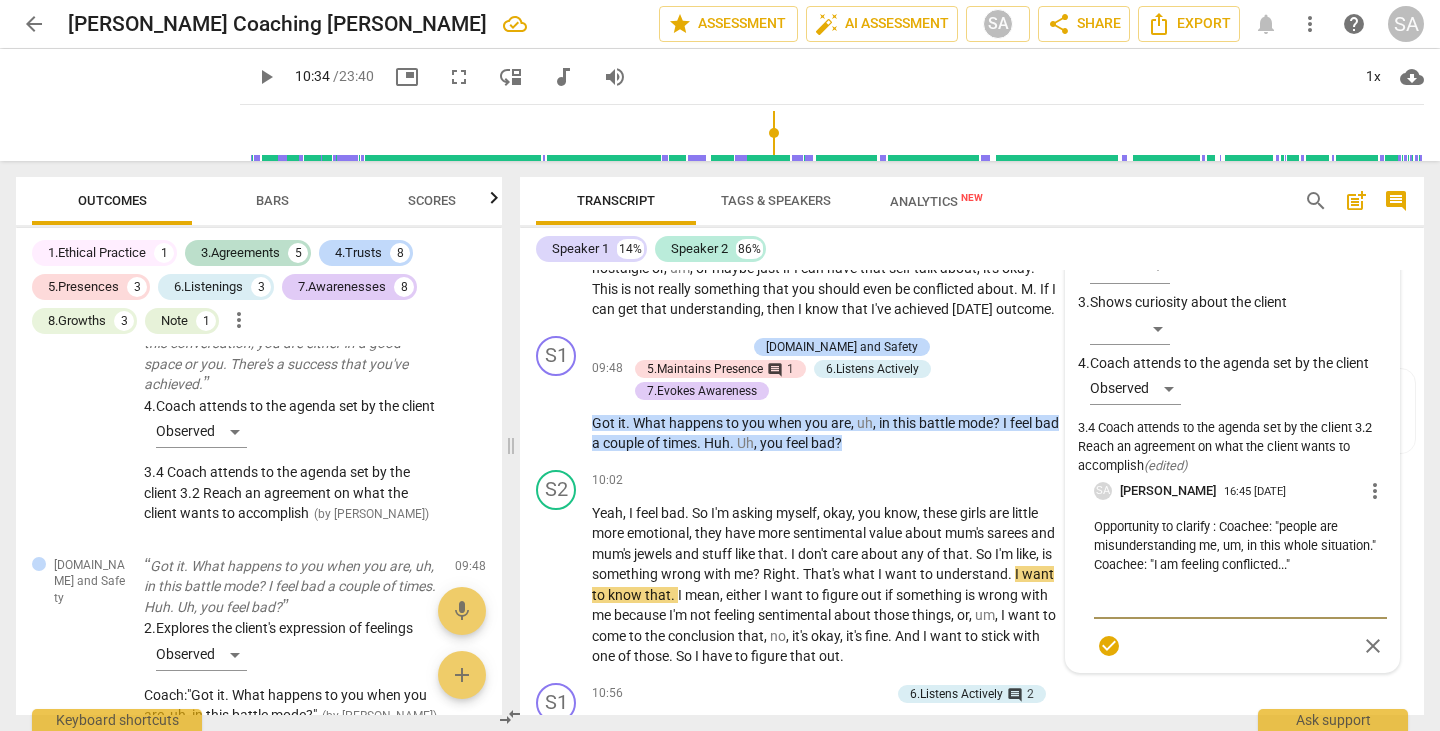 click on "Opportunity to clarify : Coachee: "people are misunderstanding me, um, in this whole situation."
Coachee: "I am feeling conflicted..."" at bounding box center (1240, 564) 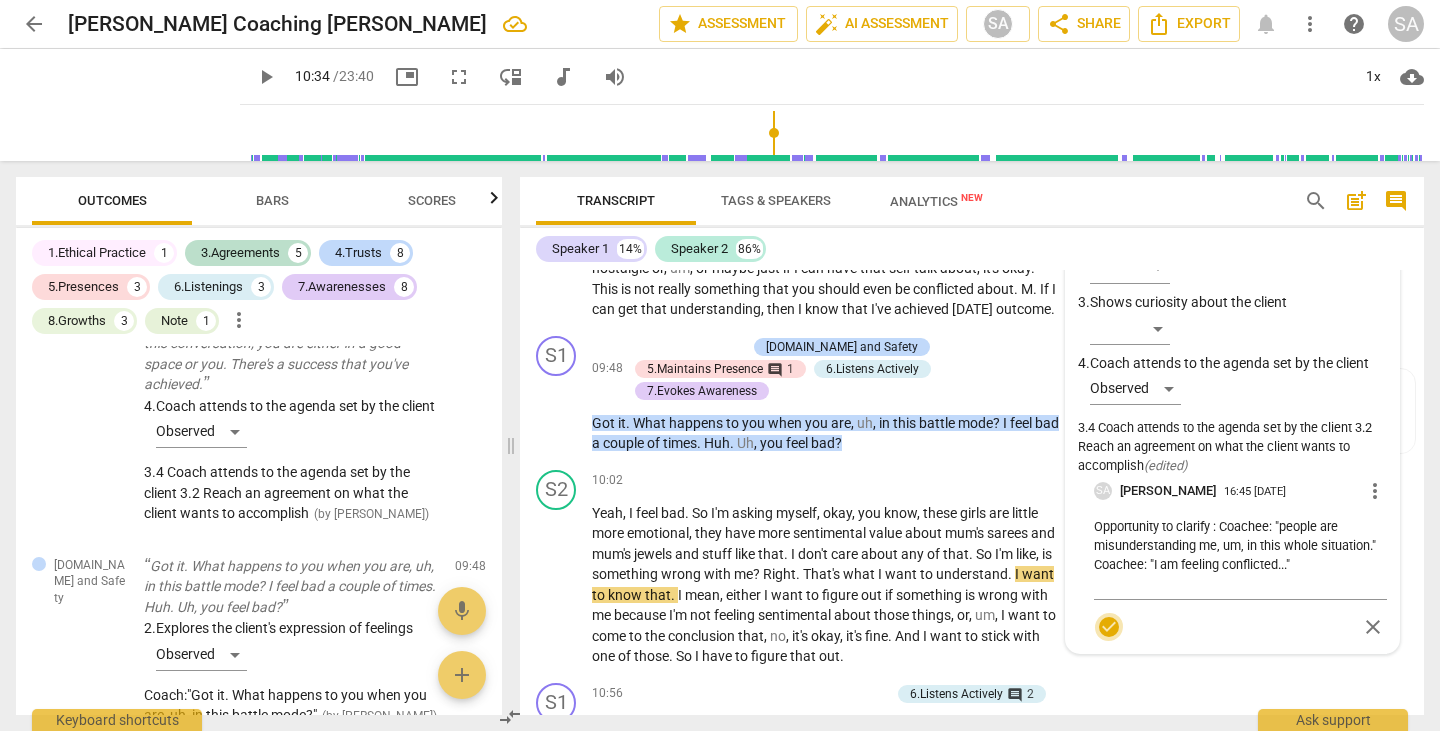 click on "check_circle" at bounding box center (1109, 627) 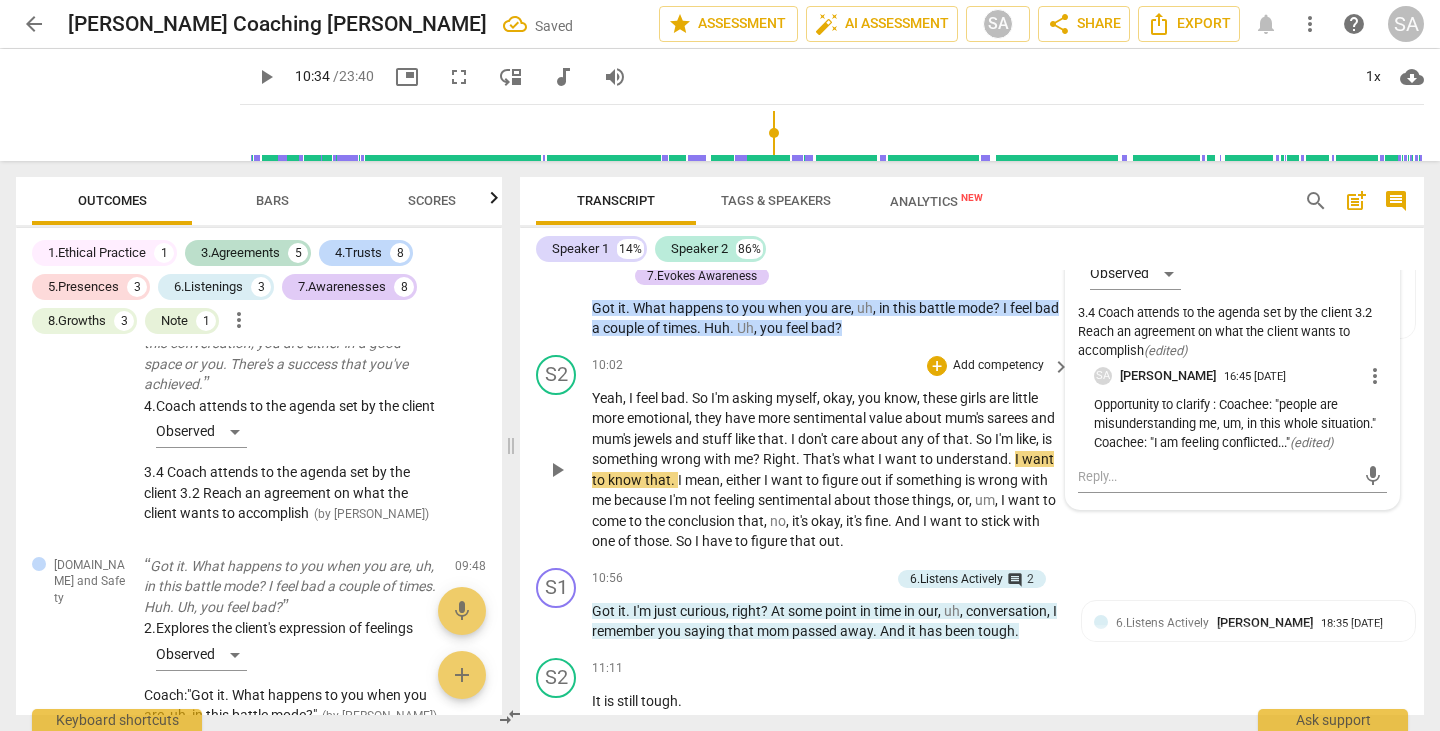 scroll, scrollTop: 3676, scrollLeft: 0, axis: vertical 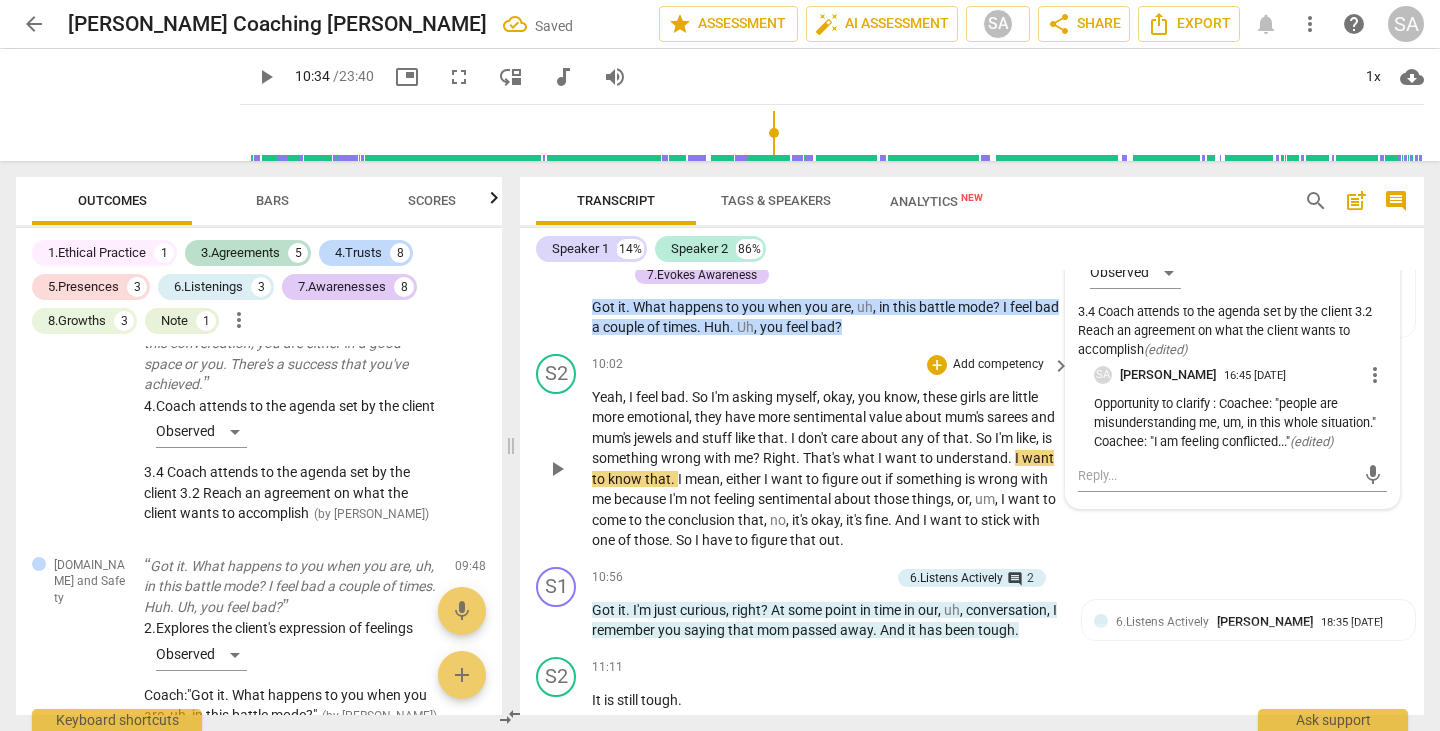 click on "S2 play_arrow pause 10:02 + Add competency keyboard_arrow_right Yeah ,   I   feel   bad .   So   I'm   asking   myself ,   okay ,   you   know ,   these   girls   are   little   more   emotional ,   they   have   more   sentimental   value   about   mum's   sarees   and   mum's   jewels   and   stuff   like   that .   I   don't   care   about   any   of   that .   So   I'm   like ,   is   something   wrong   with   me ?   Right .   That's   what   I   want   to   understand .   I   want   to   know   that .   I   mean ,   either   I   want   to   figure   out   if   something   is   wrong   with   me   because   I'm   not   feeling   sentimental   about   those   things ,   or ,   um ,   I   want   to   come   to   the   conclusion   that ,   no ,   it's   okay ,   it's   fine .   And   I   want   to   stick   with   one   of   those .   So   I   have   to   figure   that   out ." at bounding box center (972, 452) 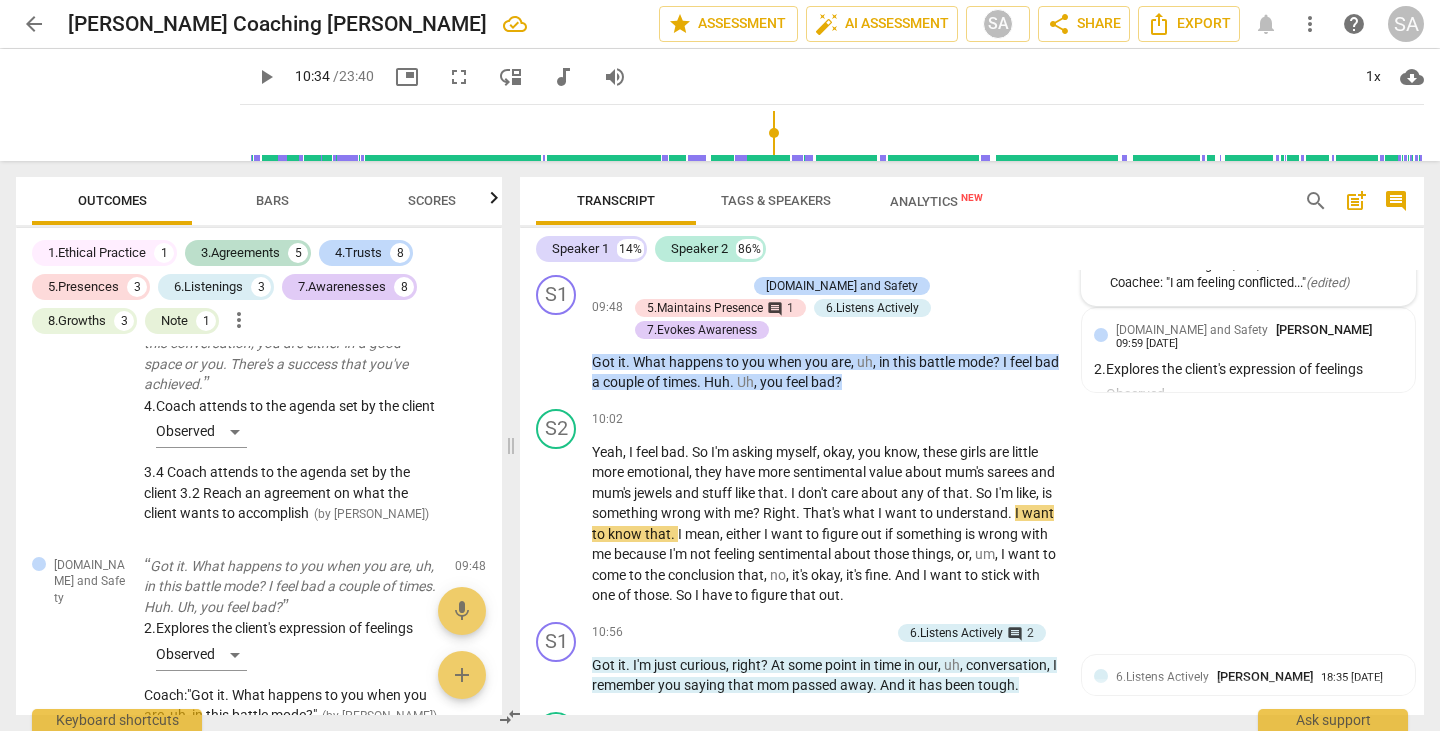 scroll, scrollTop: 3619, scrollLeft: 0, axis: vertical 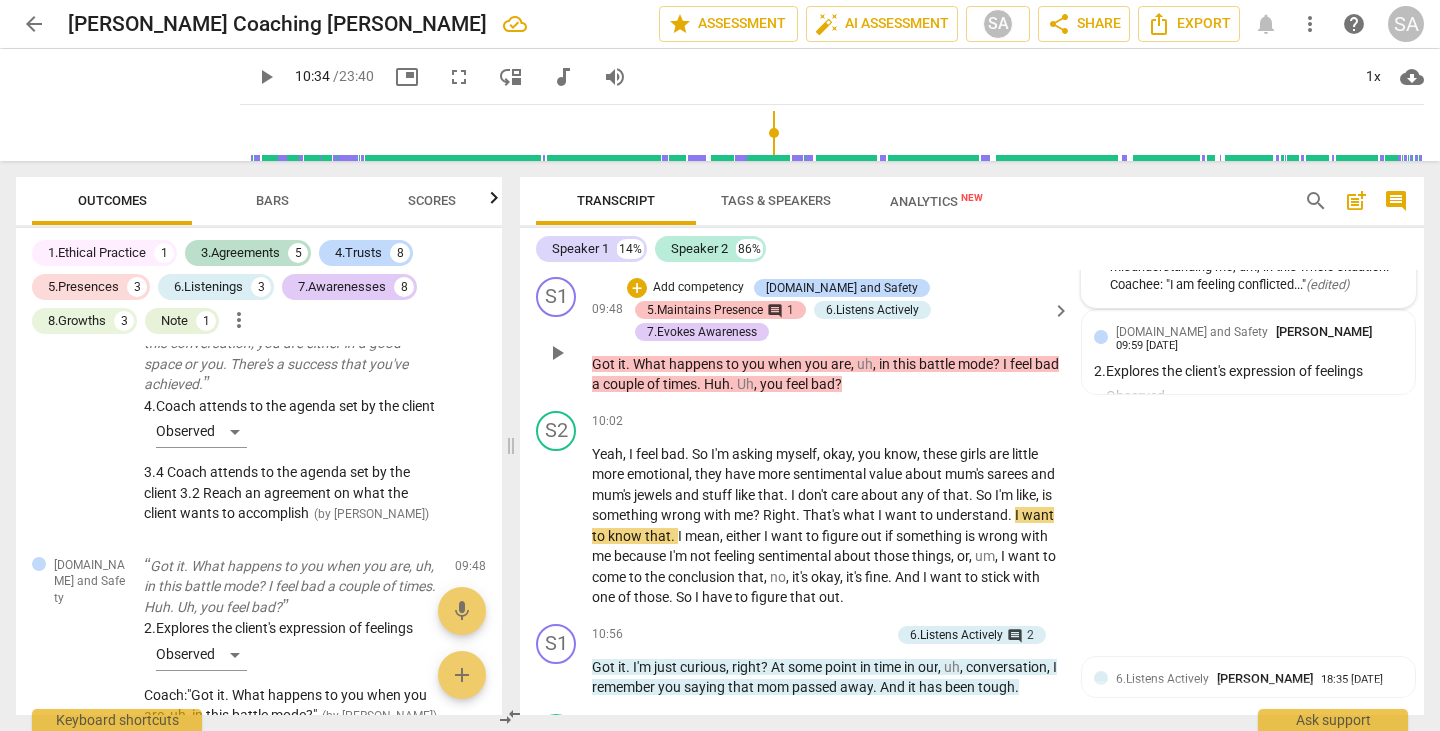 click on "5.Maintains Presence" at bounding box center [705, 310] 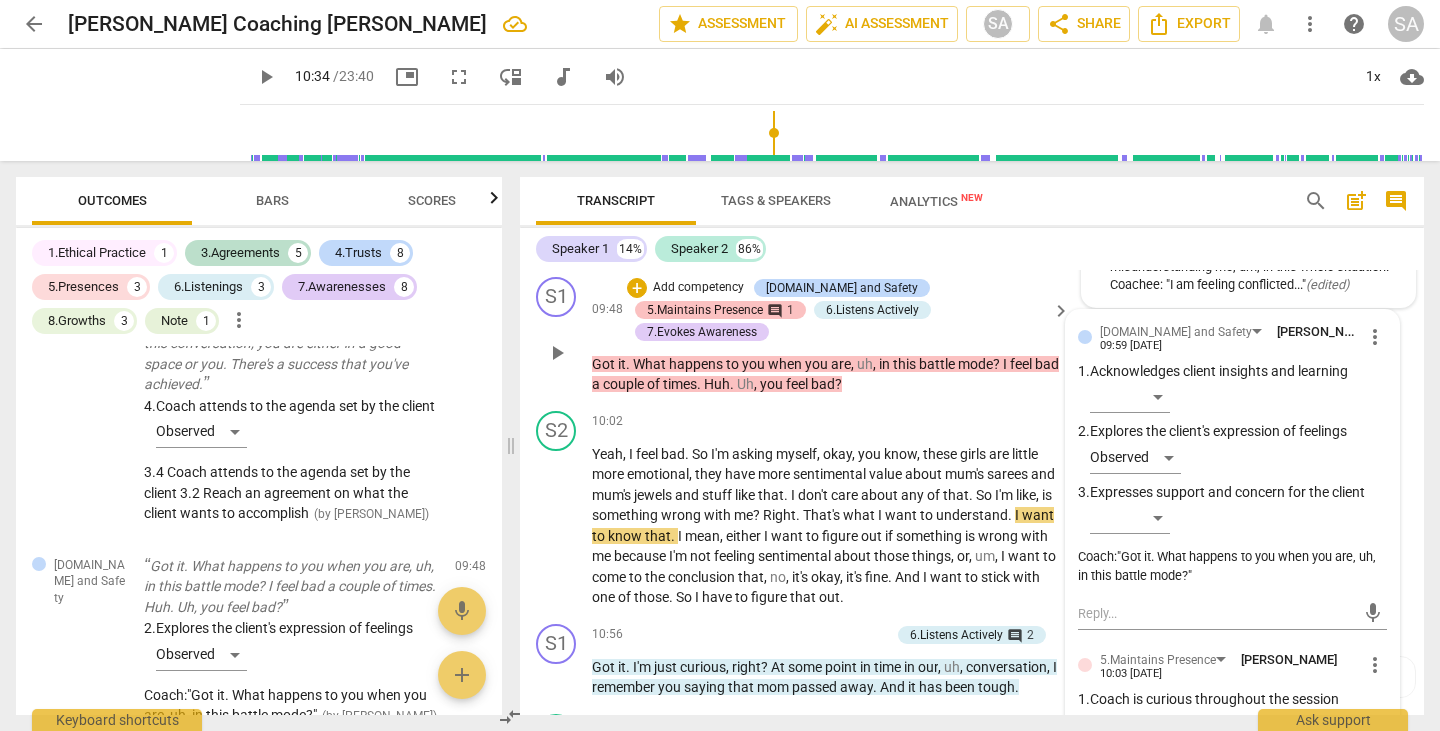 scroll, scrollTop: 2914, scrollLeft: 0, axis: vertical 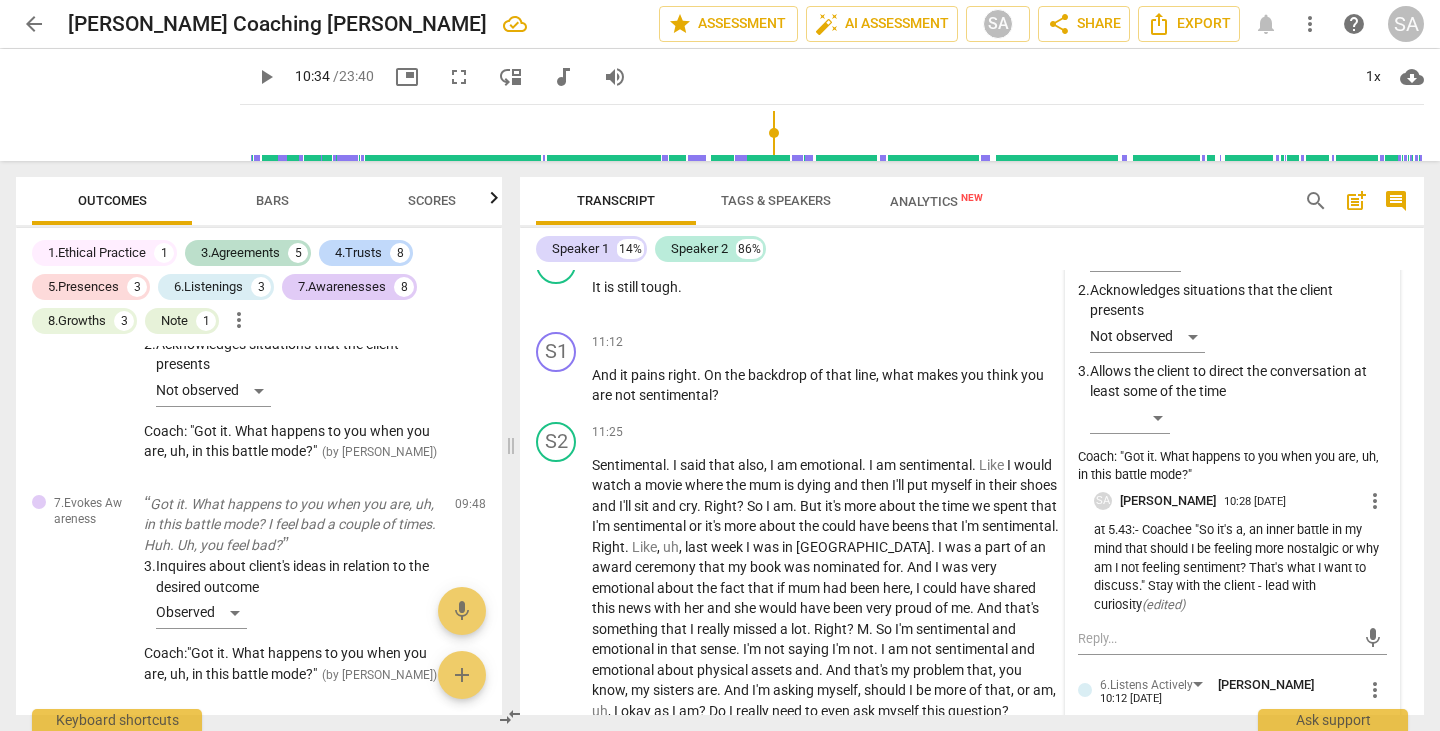 click on "at 5.43:- Coachee "So it's a, an inner battle in my mind that should I be feeling more nostalgic or why am I not feeling sentiment? That's what I want to discuss." Stay with the client - lead with curiosity   ( edited )" at bounding box center [1240, 568] 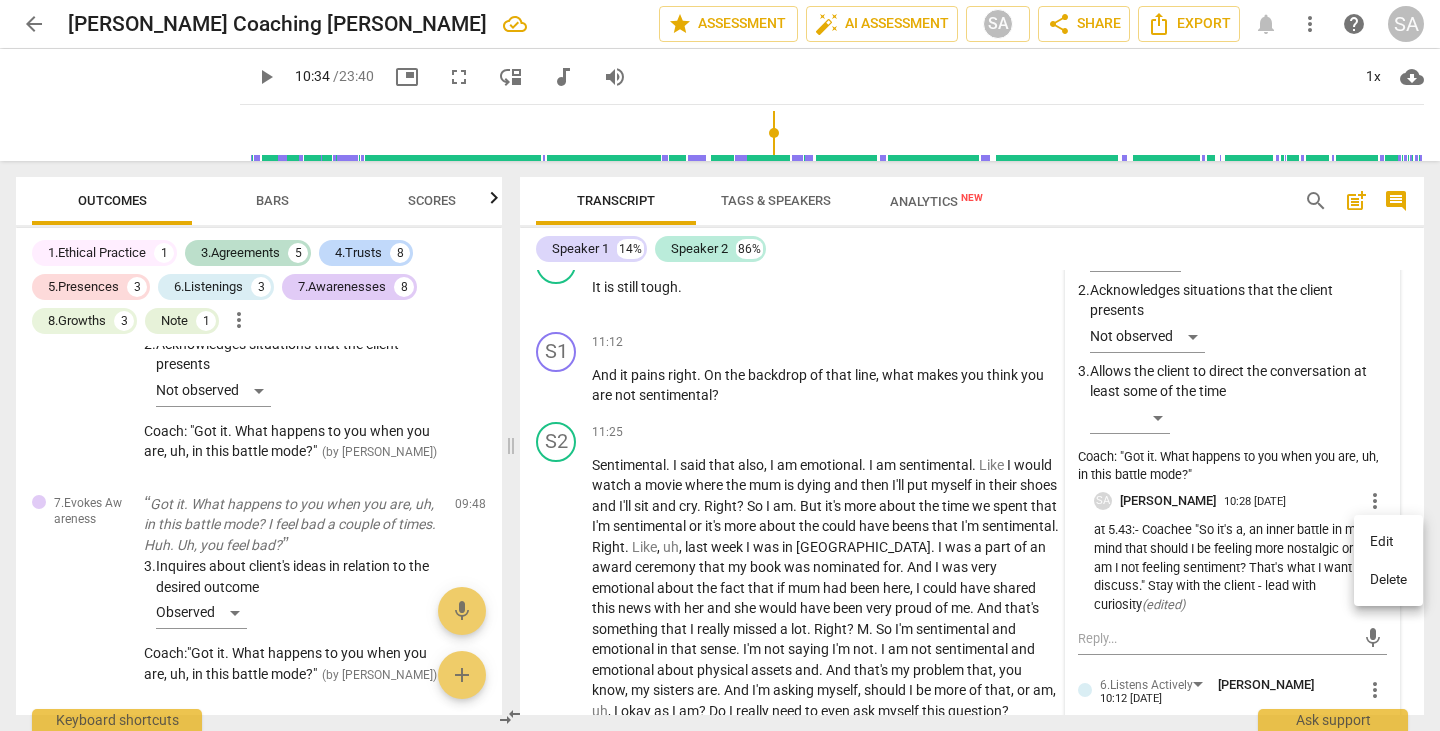 click on "Edit" at bounding box center (1388, 542) 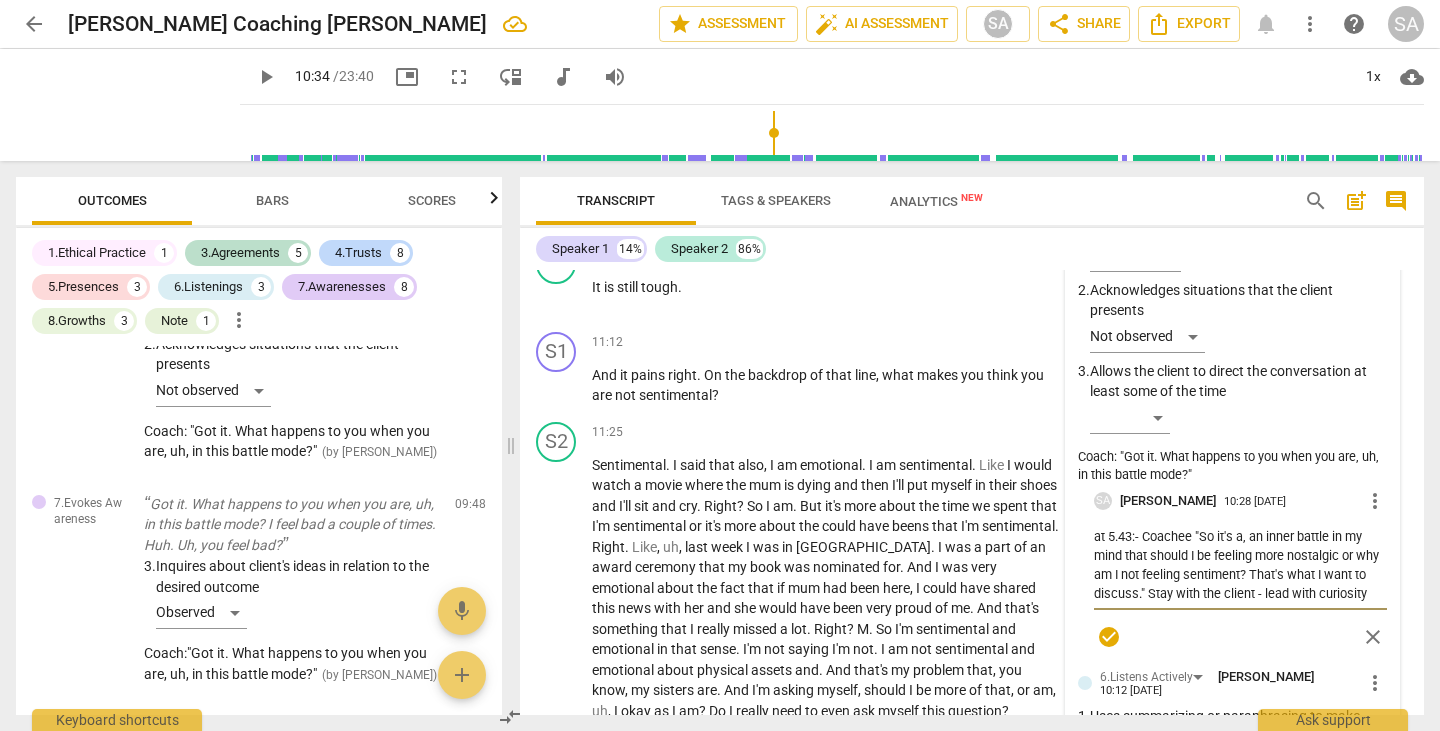 click on "at 5.43:- Coachee "So it's a, an inner battle in my mind that should I be feeling more nostalgic or why am I not feeling sentiment? That's what I want to discuss." Stay with the client - lead with curiosity" at bounding box center (1240, 565) 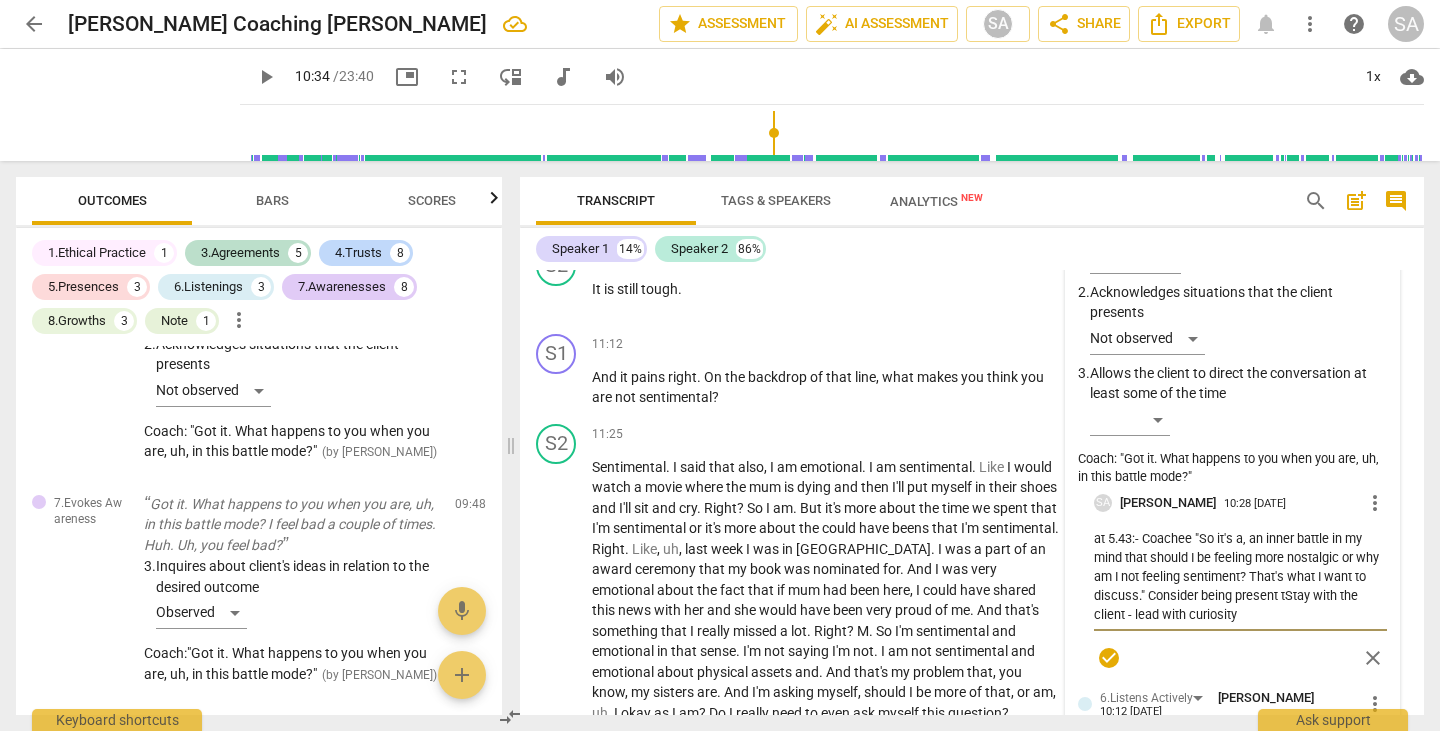 scroll, scrollTop: 4088, scrollLeft: 0, axis: vertical 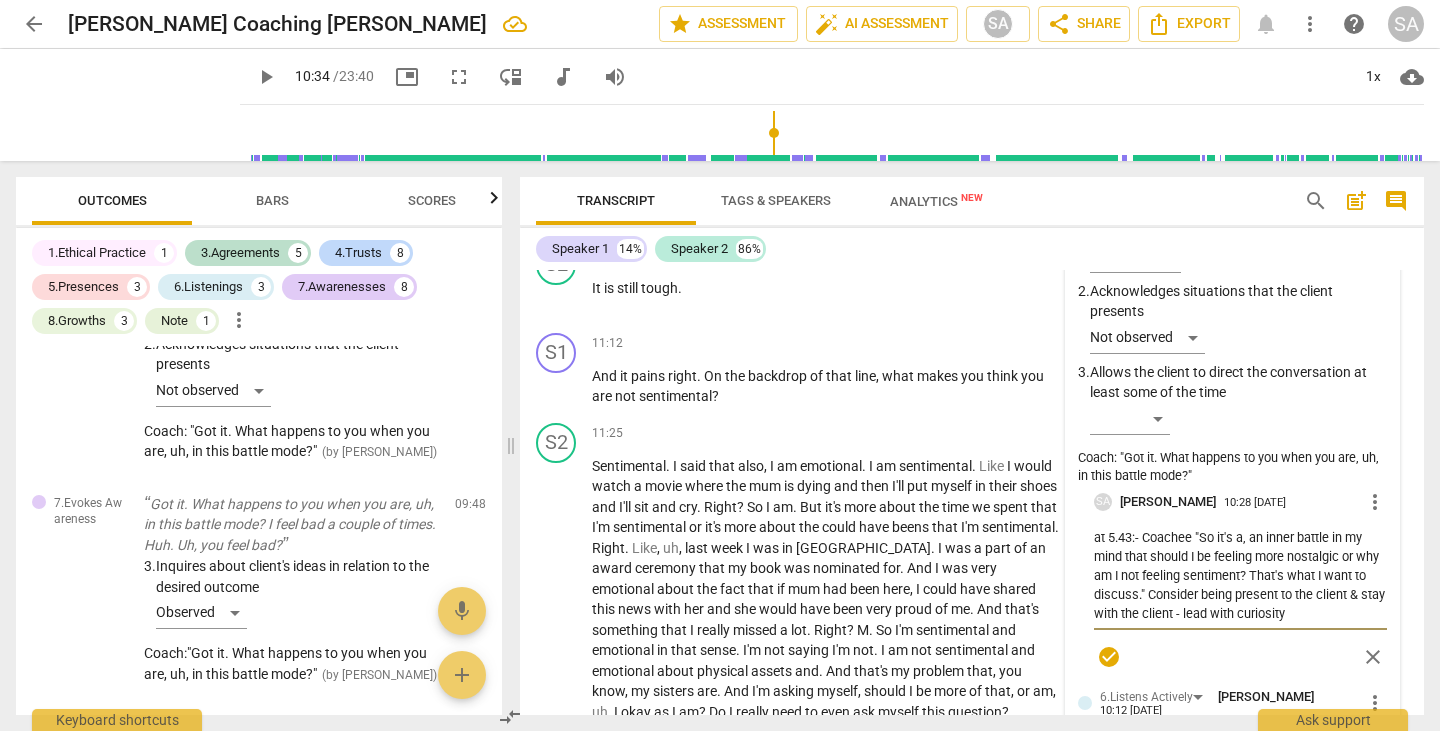 click on "check_circle" at bounding box center [1109, 657] 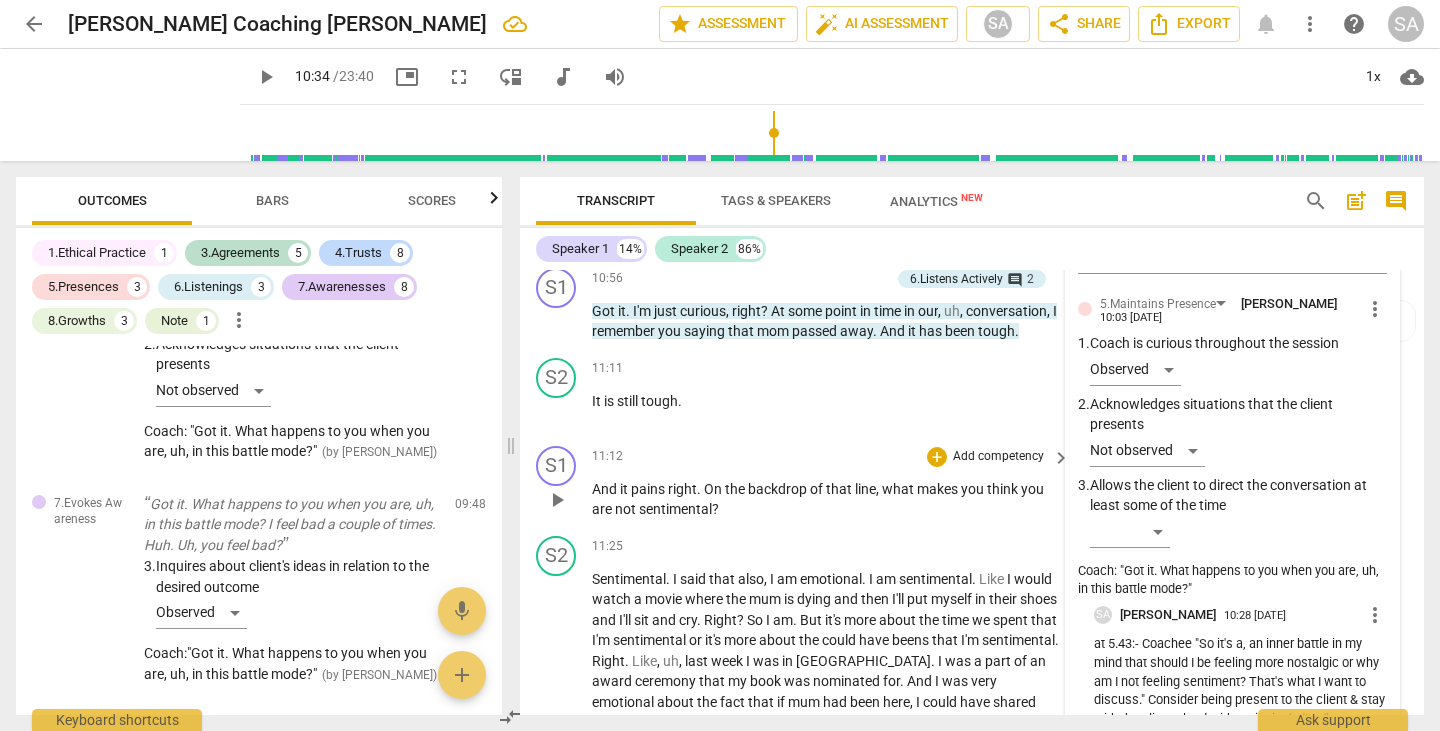 scroll, scrollTop: 3967, scrollLeft: 0, axis: vertical 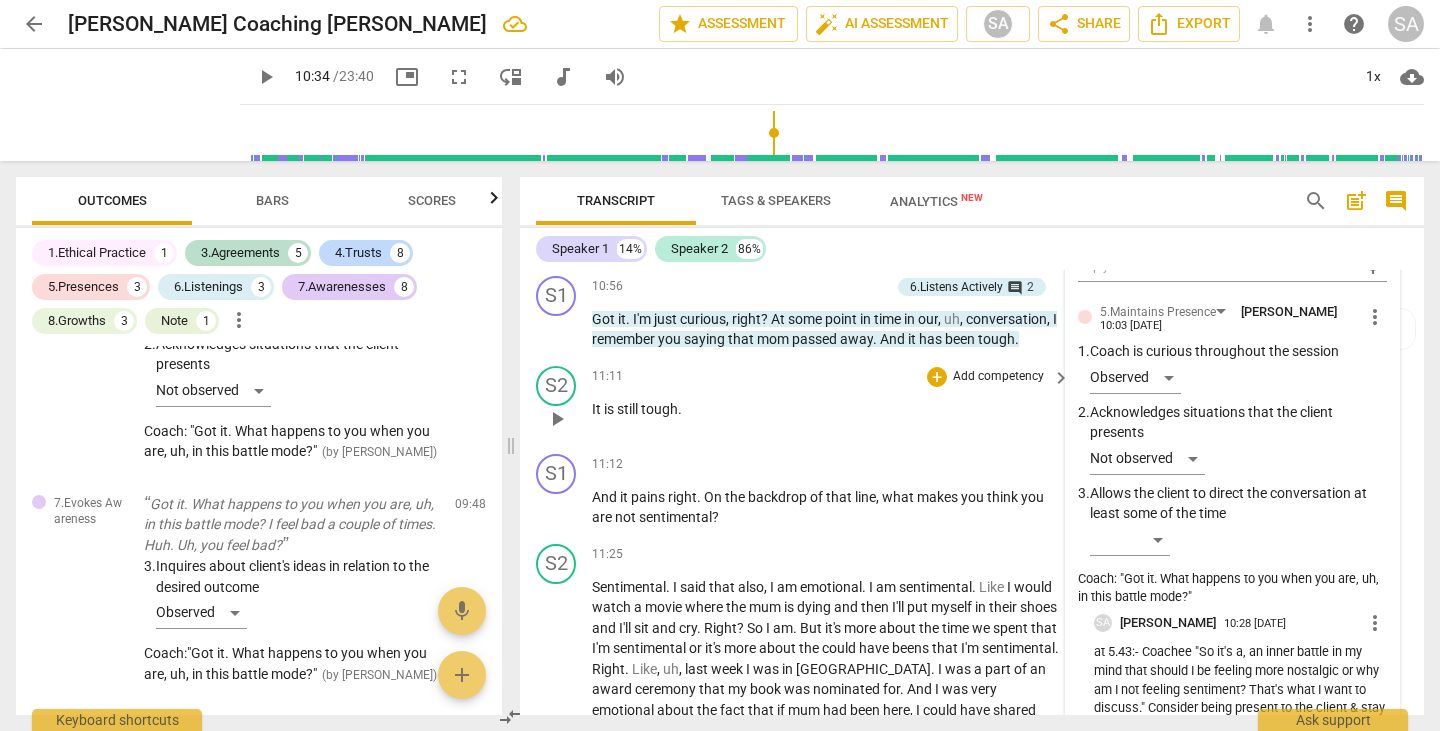 click on "11:11 + Add competency keyboard_arrow_right It   is   still   tough ." at bounding box center (832, 402) 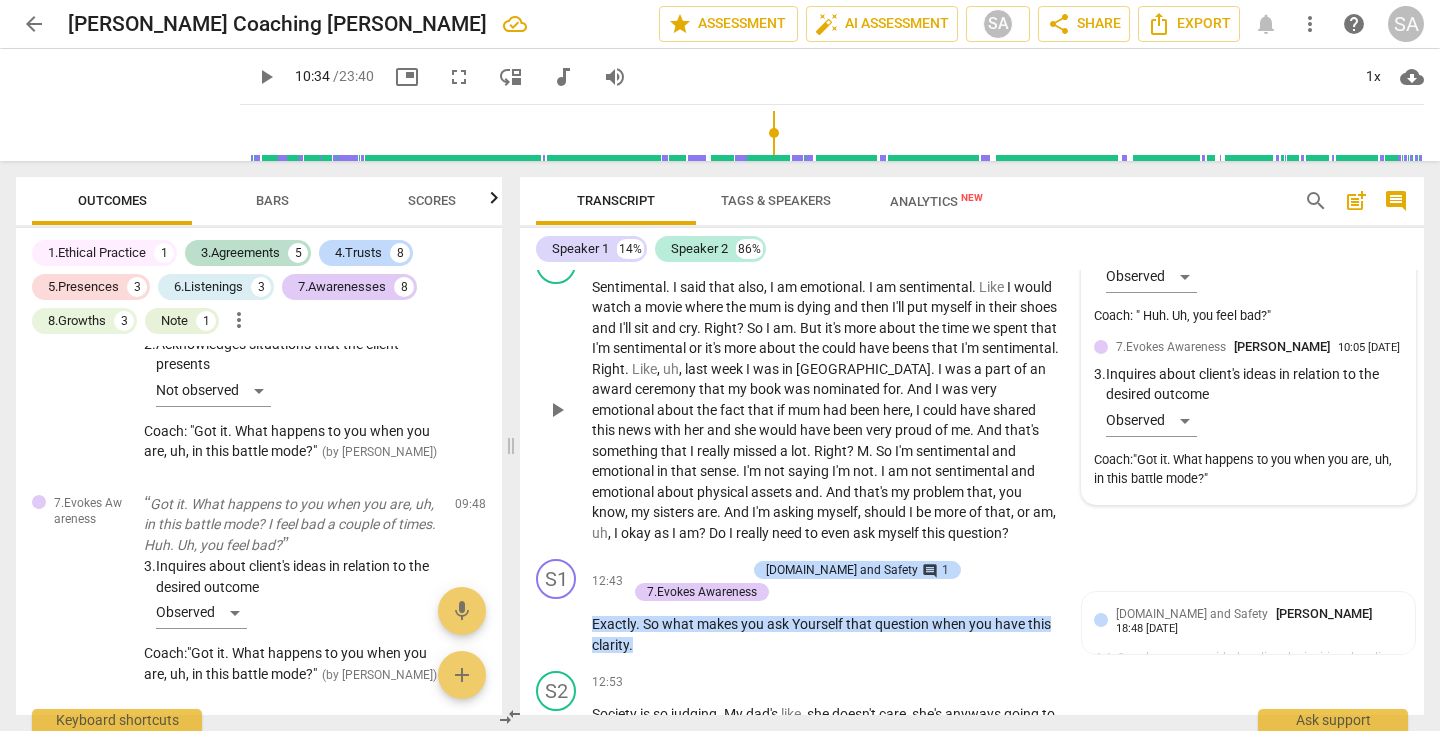 scroll, scrollTop: 4167, scrollLeft: 0, axis: vertical 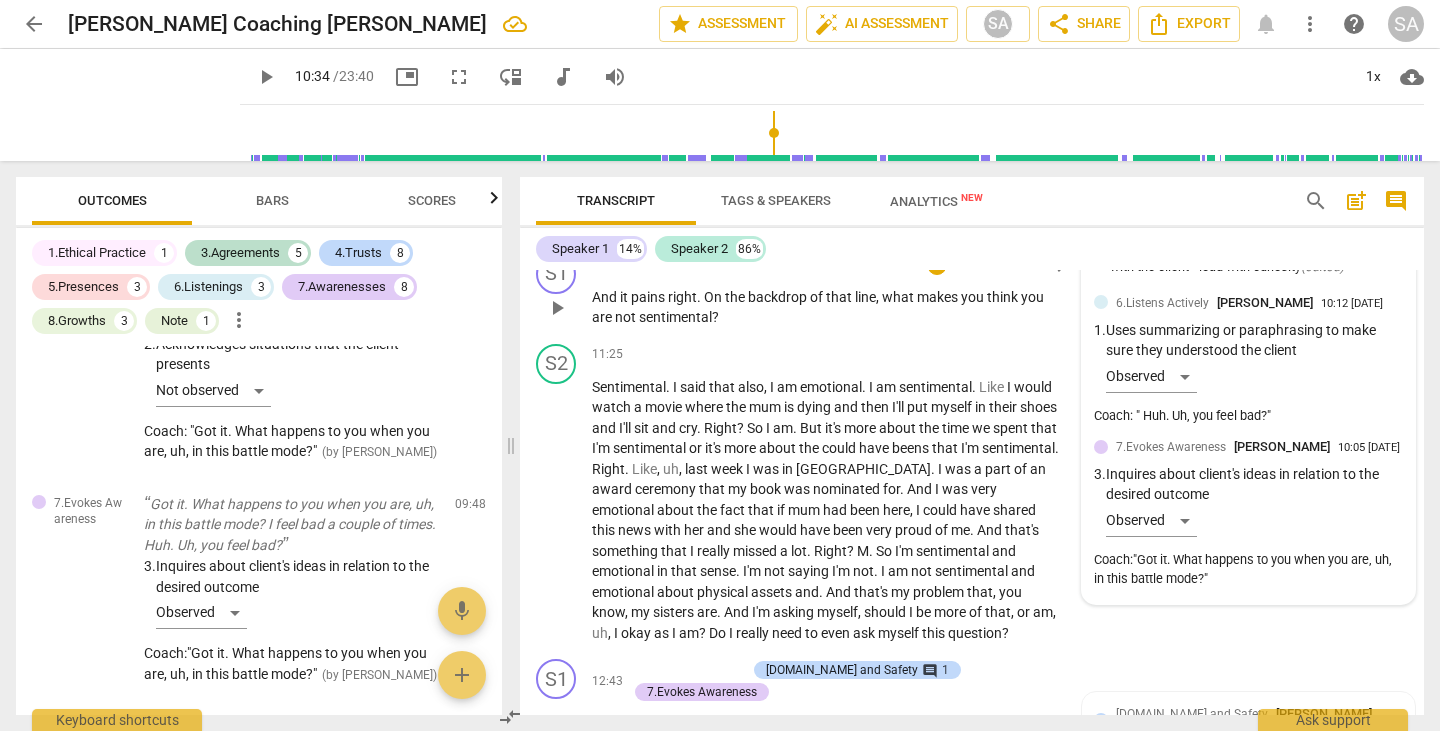 click on "that" at bounding box center (840, 297) 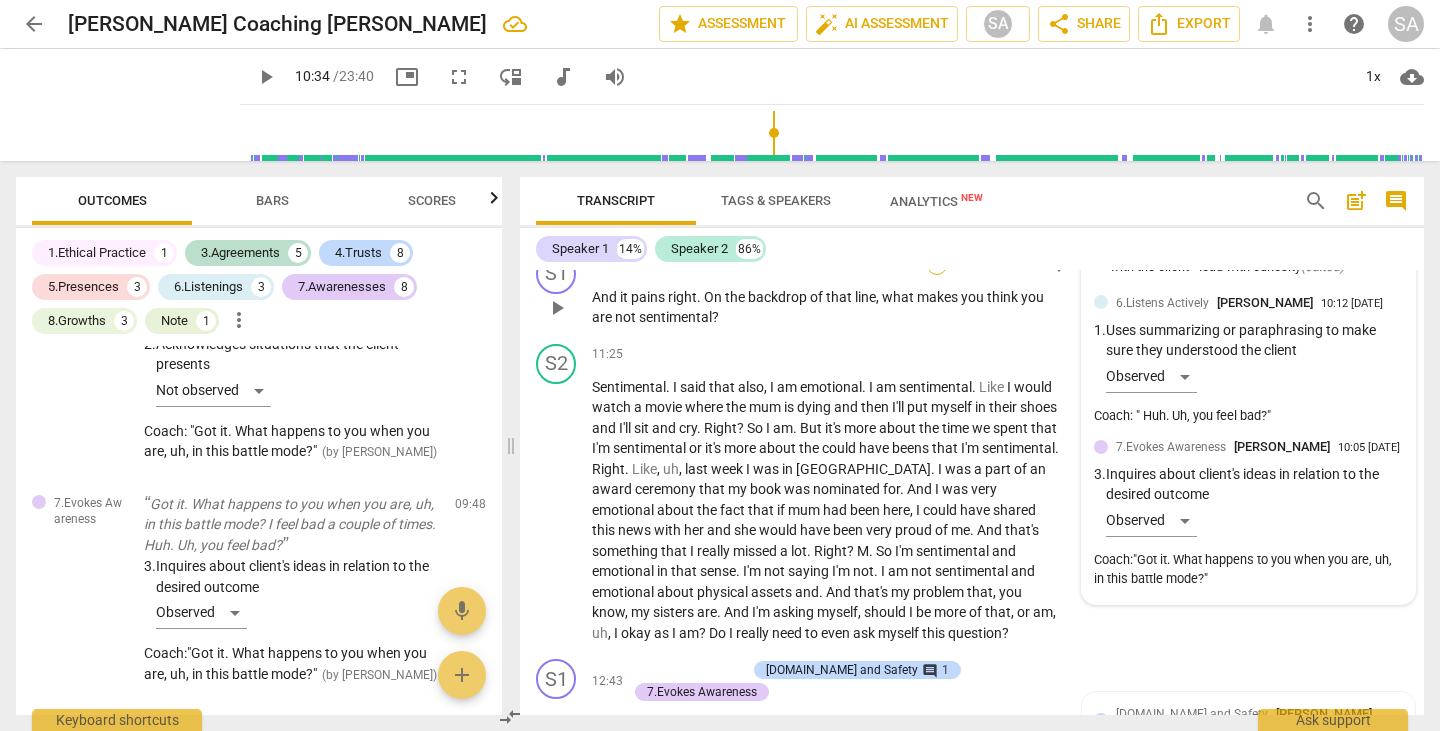 click on "+" at bounding box center [937, 265] 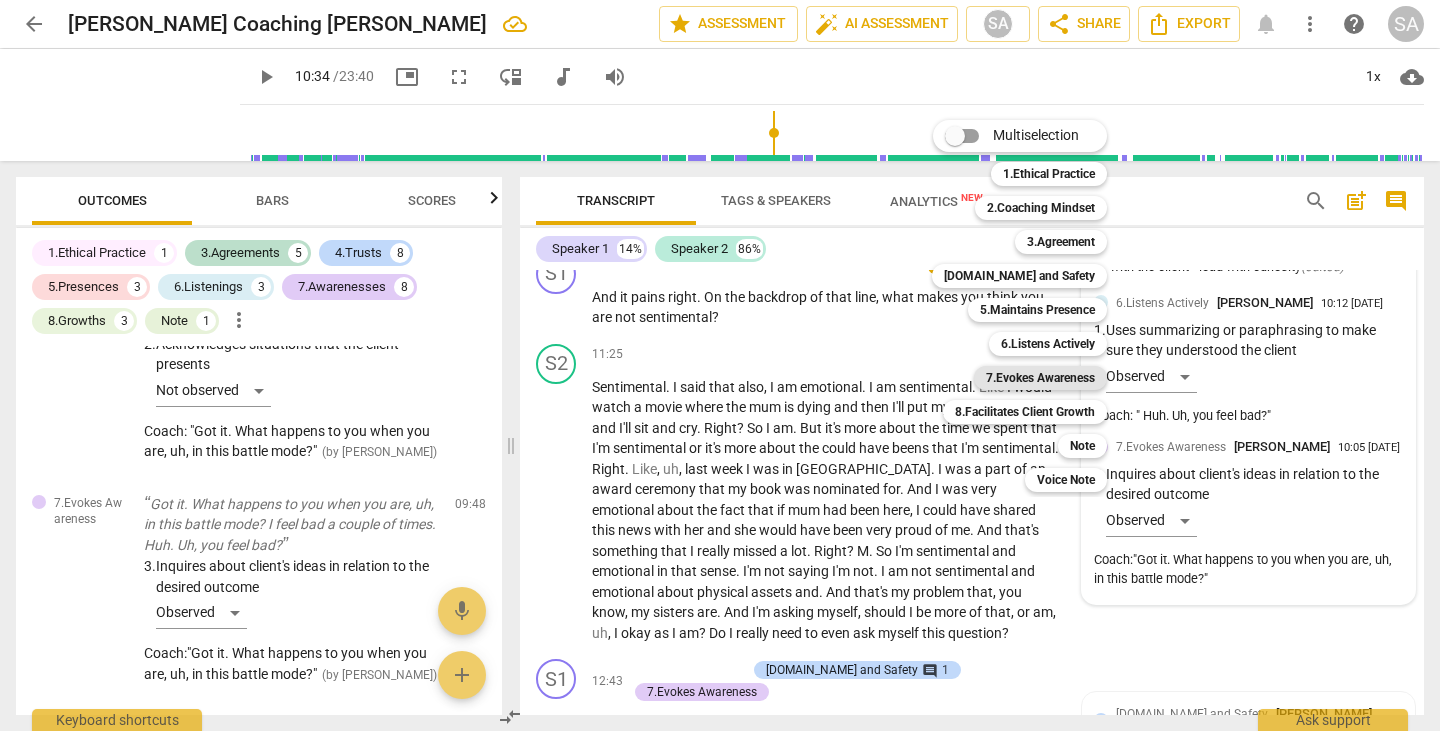 click on "7.Evokes Awareness" at bounding box center (1040, 378) 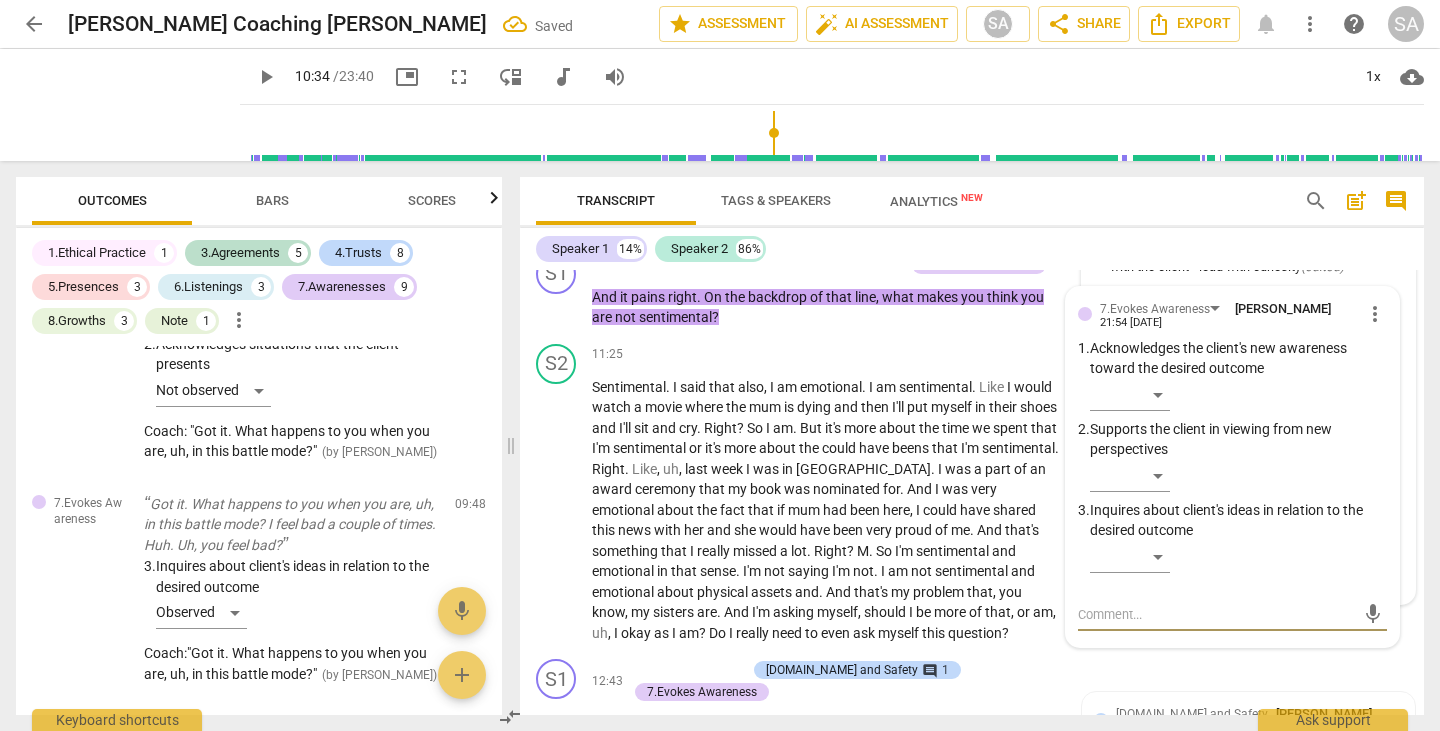 scroll, scrollTop: 3795, scrollLeft: 0, axis: vertical 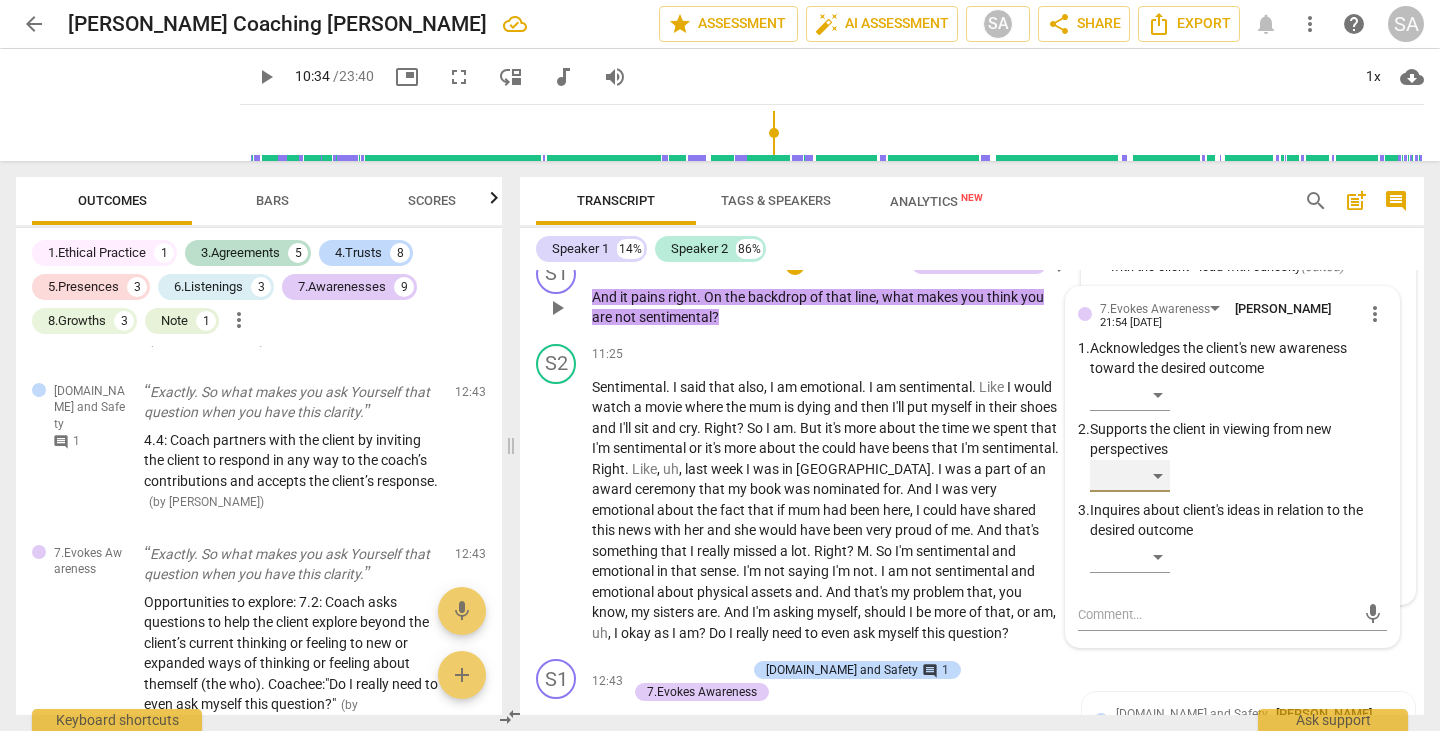 click on "​" at bounding box center [1130, 476] 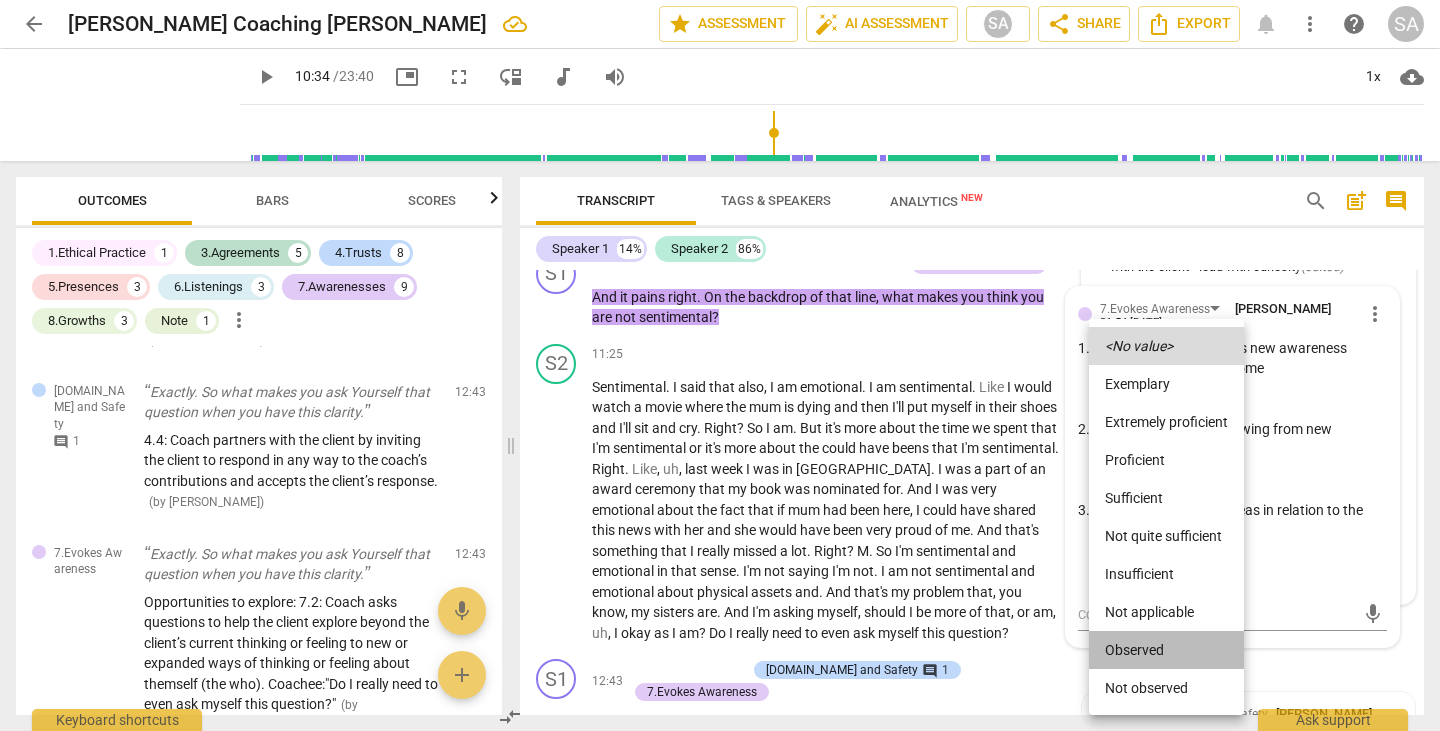 click on "Observed" at bounding box center (1166, 650) 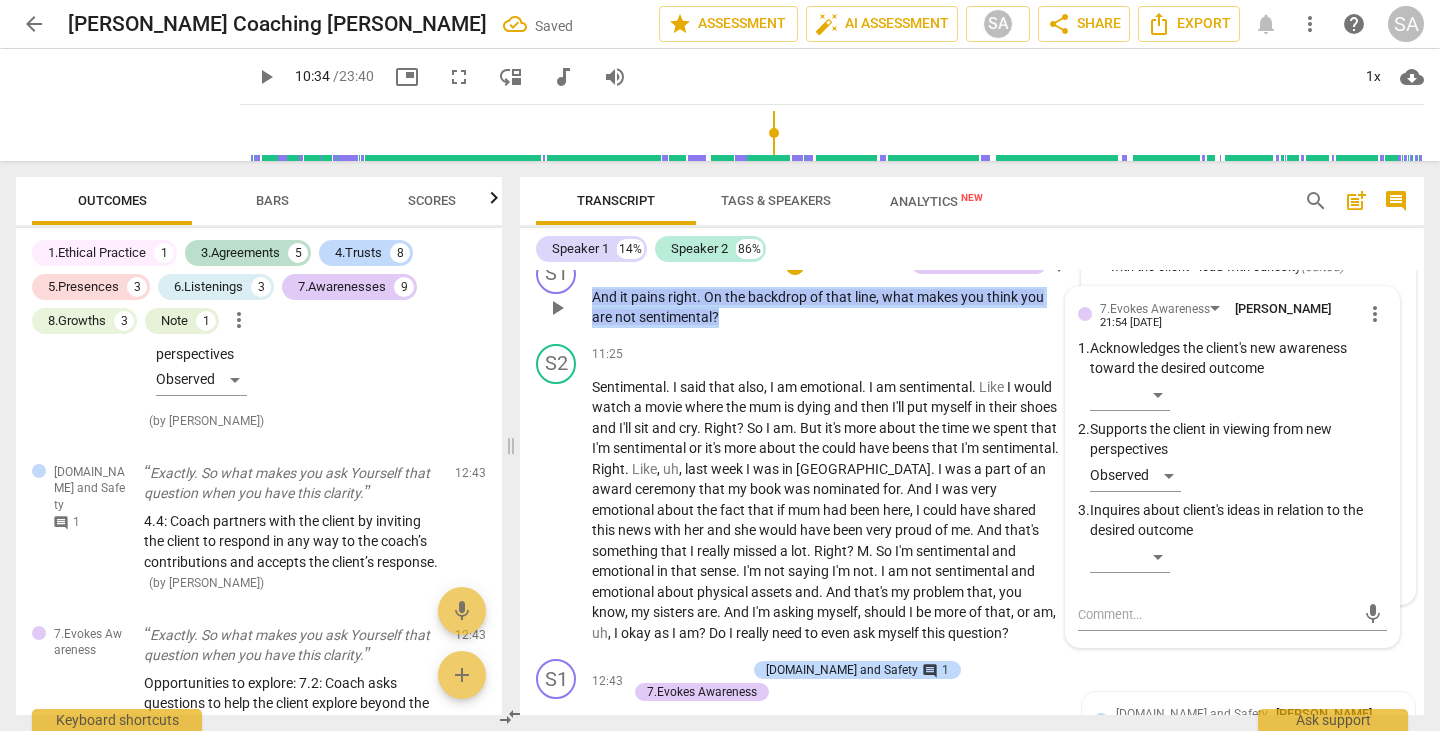 drag, startPoint x: 717, startPoint y: 356, endPoint x: 592, endPoint y: 328, distance: 128.09763 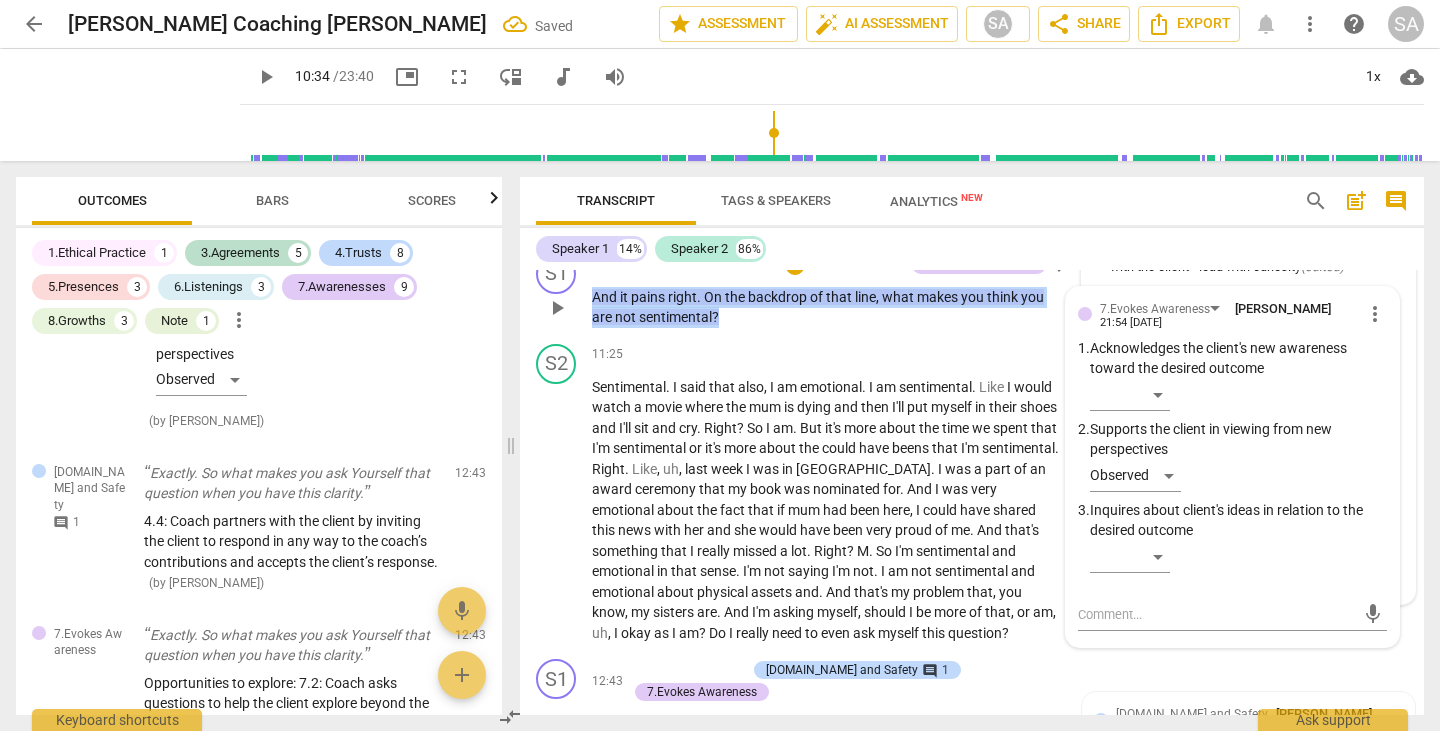 click on "And   it   pains   right .   On   the   backdrop   of   that   line ,   what   makes   you   think   you   are   not   sentimental ?" at bounding box center (826, 307) 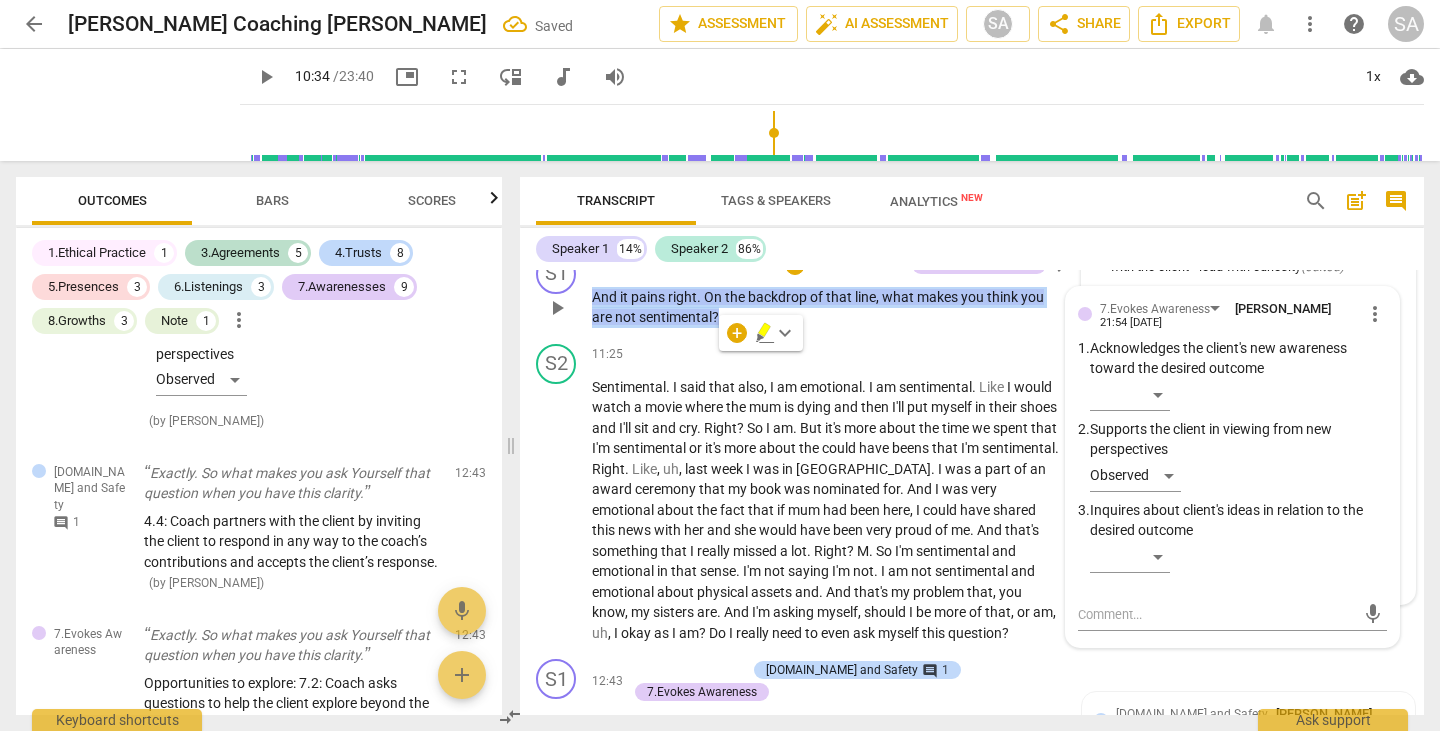 copy on "And   it   pains   right .   On   the   backdrop   of   that   line ,   what   makes   you   think   you   are   not   sentimental ?" 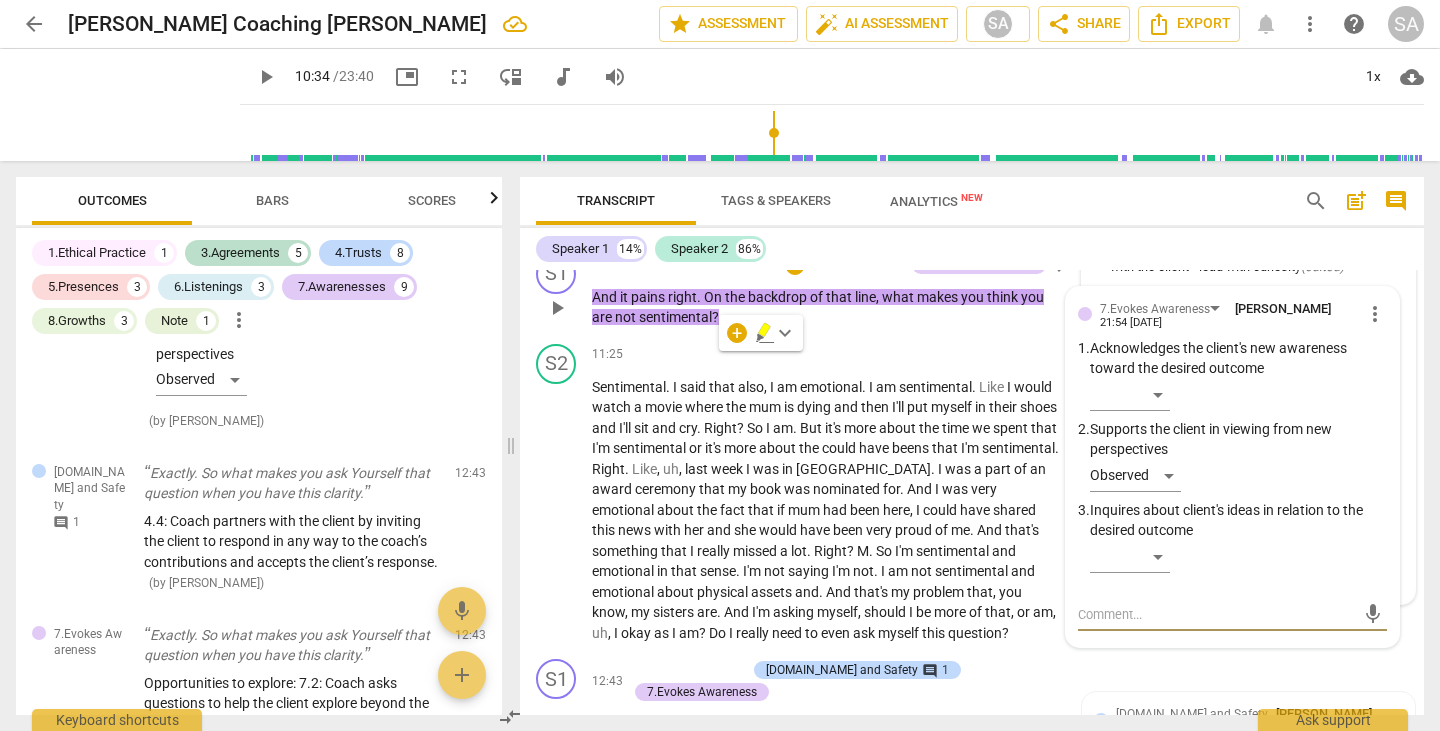 click at bounding box center [1216, 614] 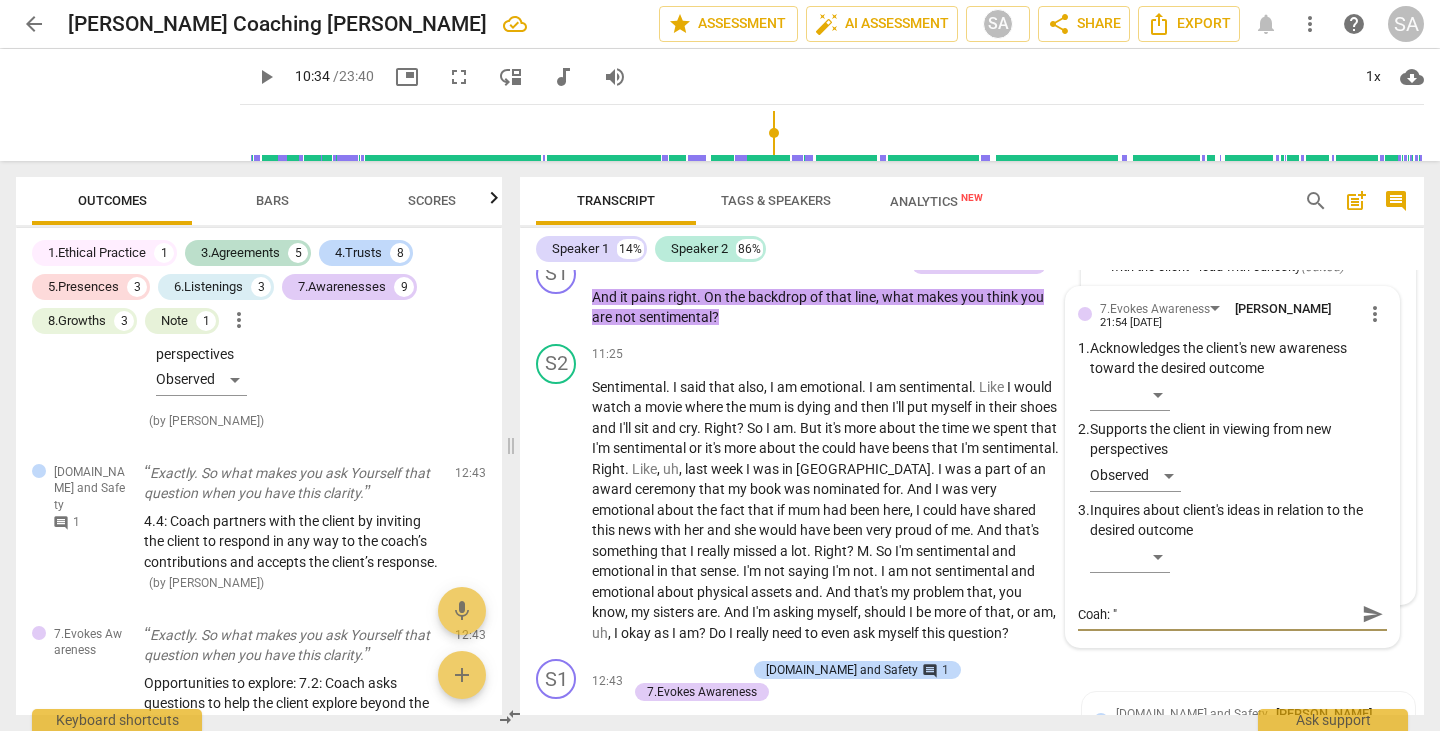 paste on "And it pains right. On the backdrop of that line, what makes you think you are not sentimental?" 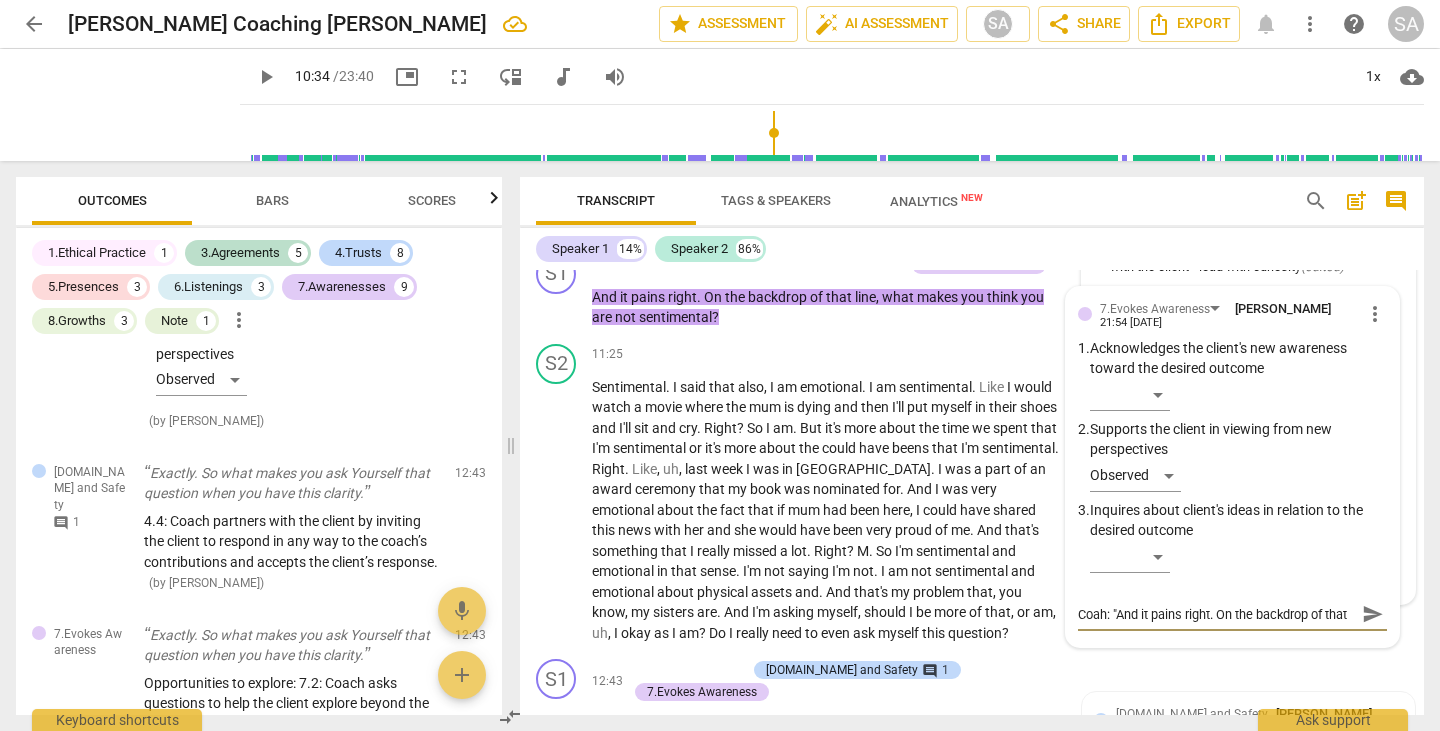 scroll, scrollTop: 17, scrollLeft: 0, axis: vertical 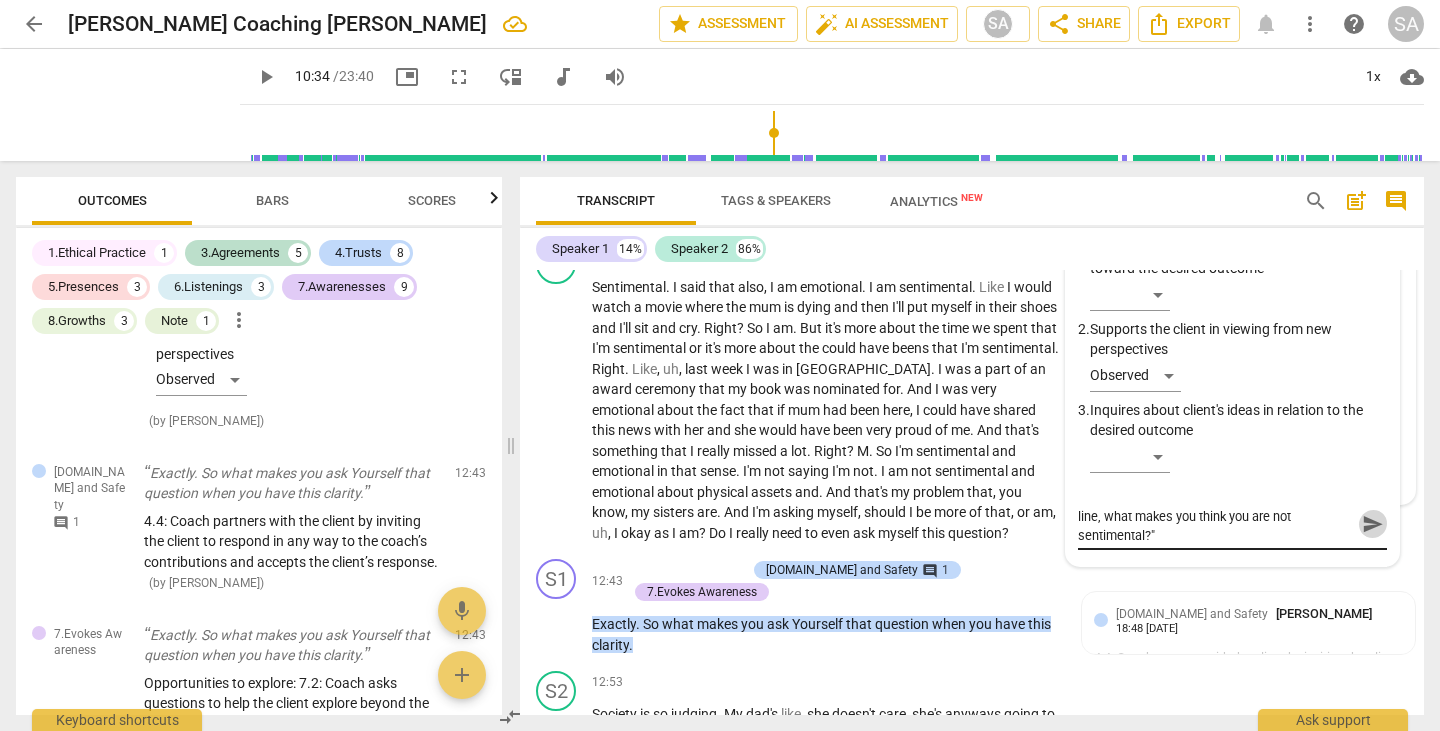 click on "send" at bounding box center [1373, 524] 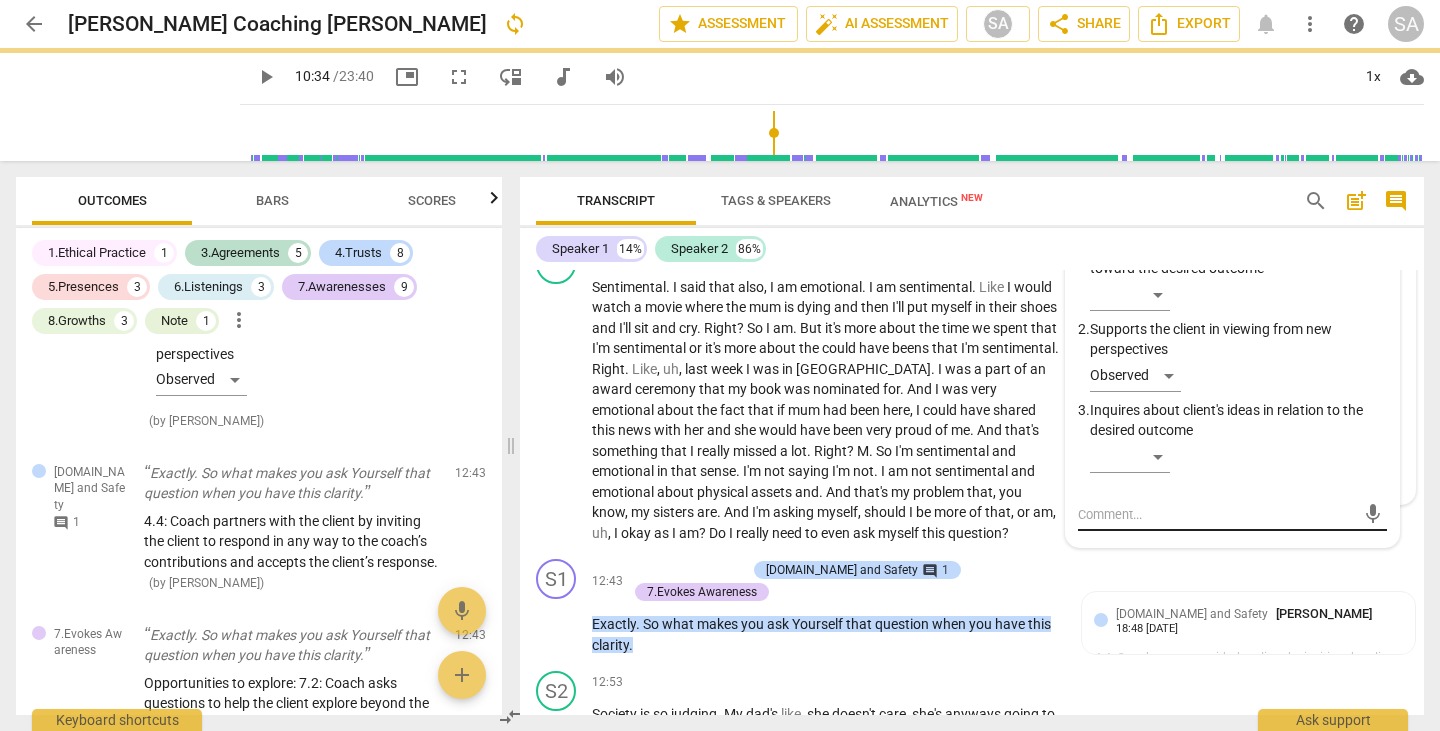 scroll, scrollTop: 0, scrollLeft: 0, axis: both 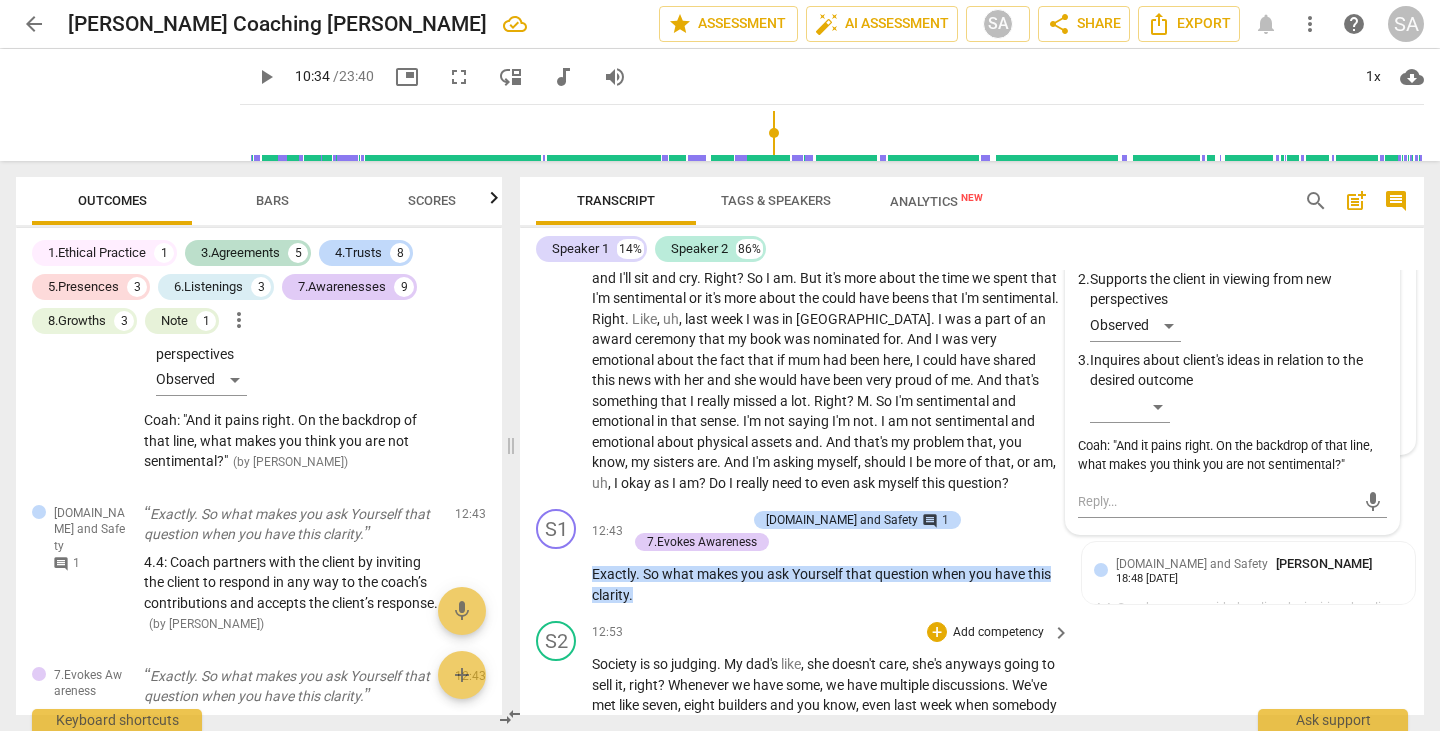 click on "Add competency" at bounding box center [998, 633] 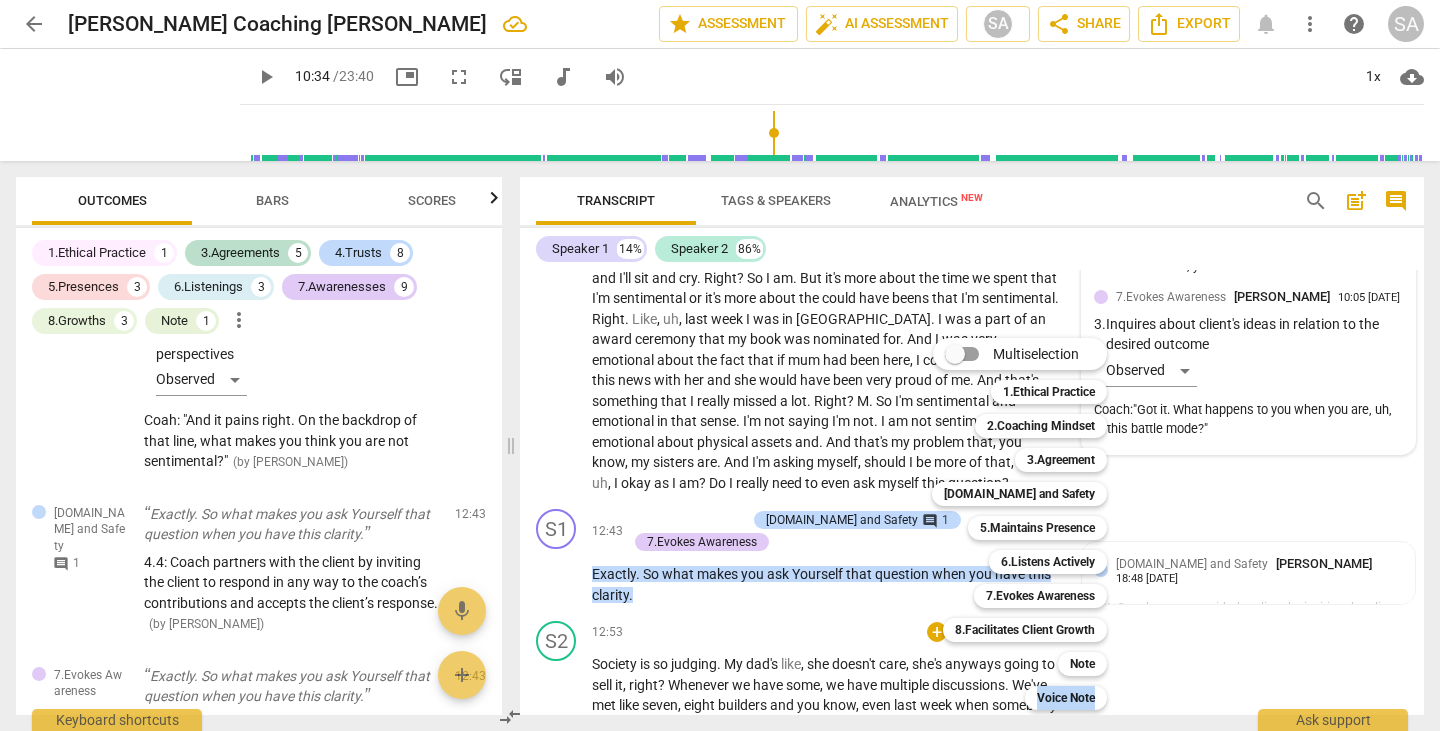 click on "Multiselection m 1.Ethical Practice 1 2.Coaching Mindset 2 3.Agreement 3 [DOMAIN_NAME] and Safety 4 5.Maintains Presence 5 6.Listens Actively 6 7.Evokes Awareness 7 8.Facilitates Client Growth 8 Note 9 Voice Note 0" at bounding box center [1034, 524] 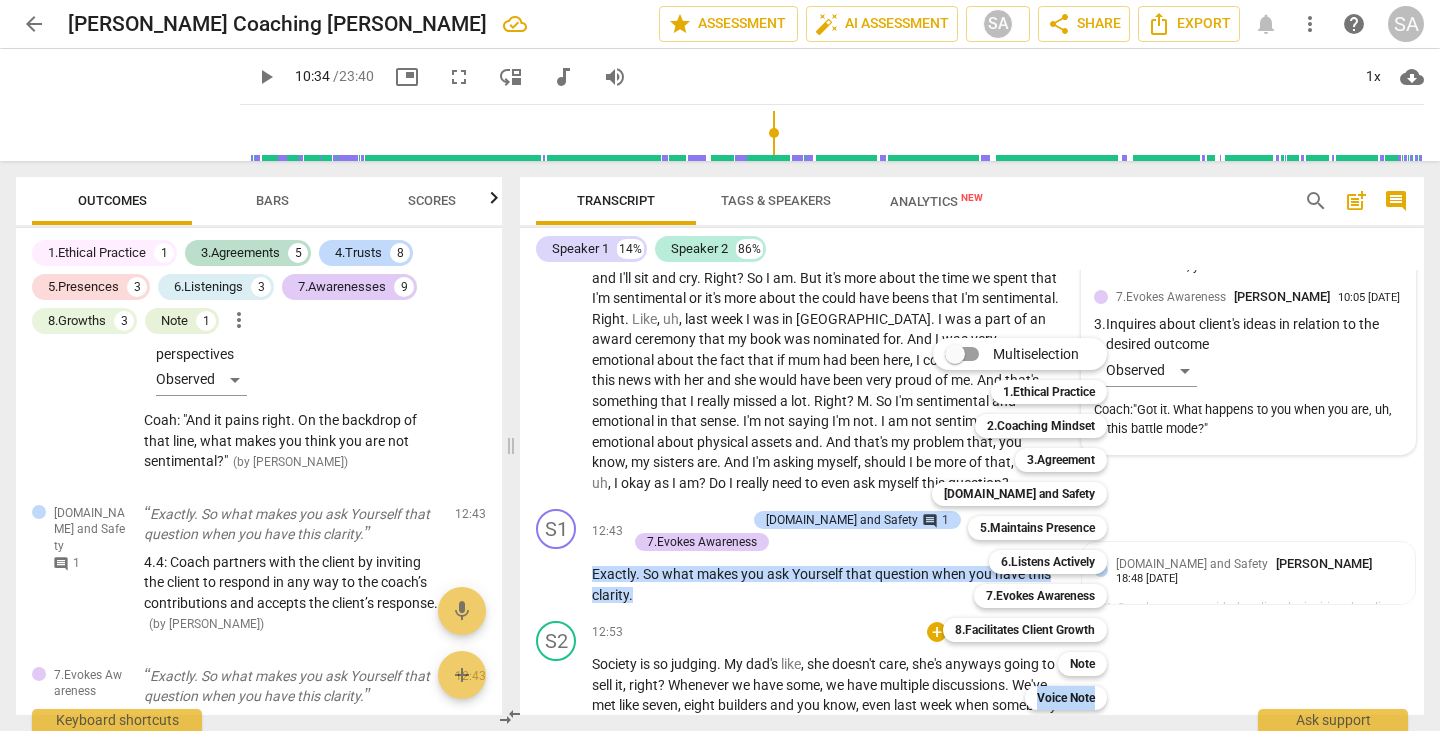 click on "Multiselection m 1.Ethical Practice 1 2.Coaching Mindset 2 3.Agreement 3 [DOMAIN_NAME] and Safety 4 5.Maintains Presence 5 6.Listens Actively 6 7.Evokes Awareness 7 8.Facilitates Client Growth 8 Note 9 Voice Note 0" at bounding box center [1034, 524] 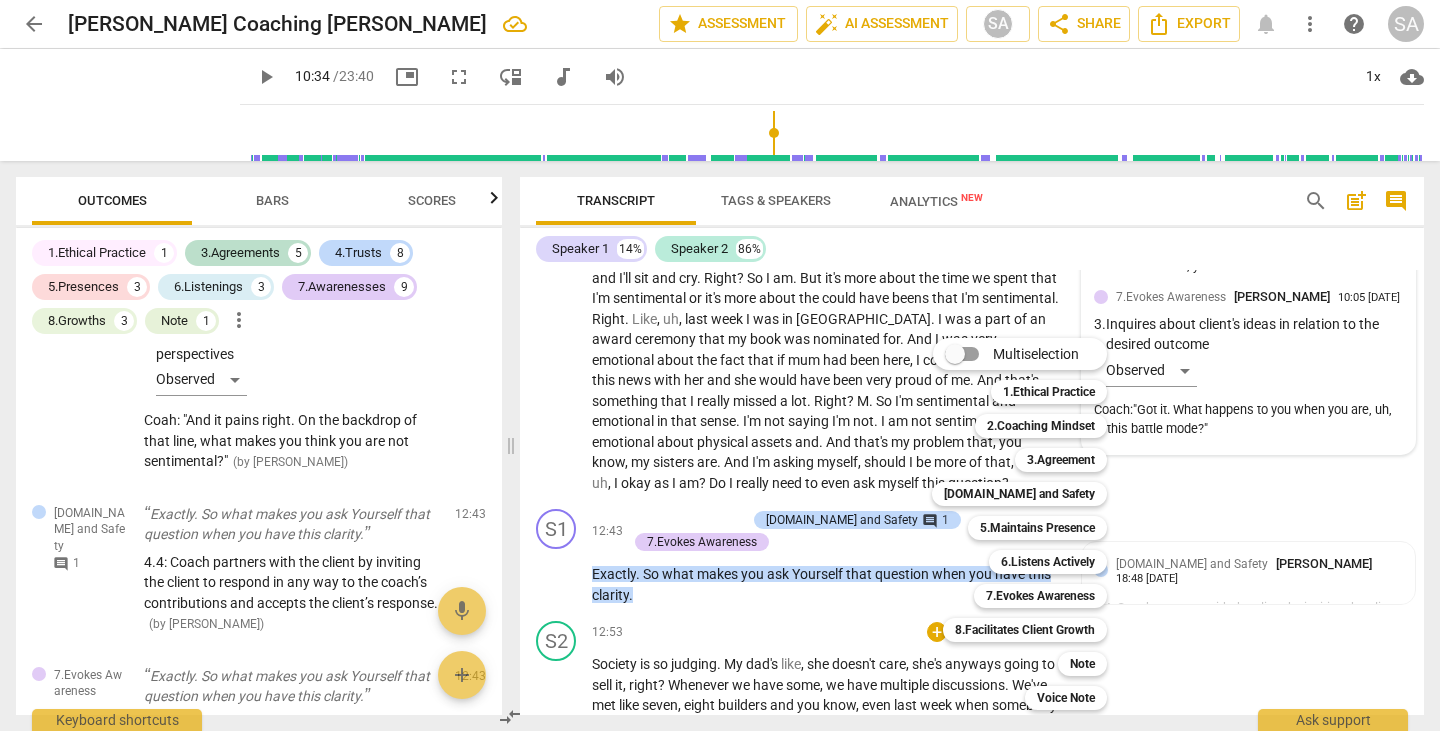click at bounding box center (720, 365) 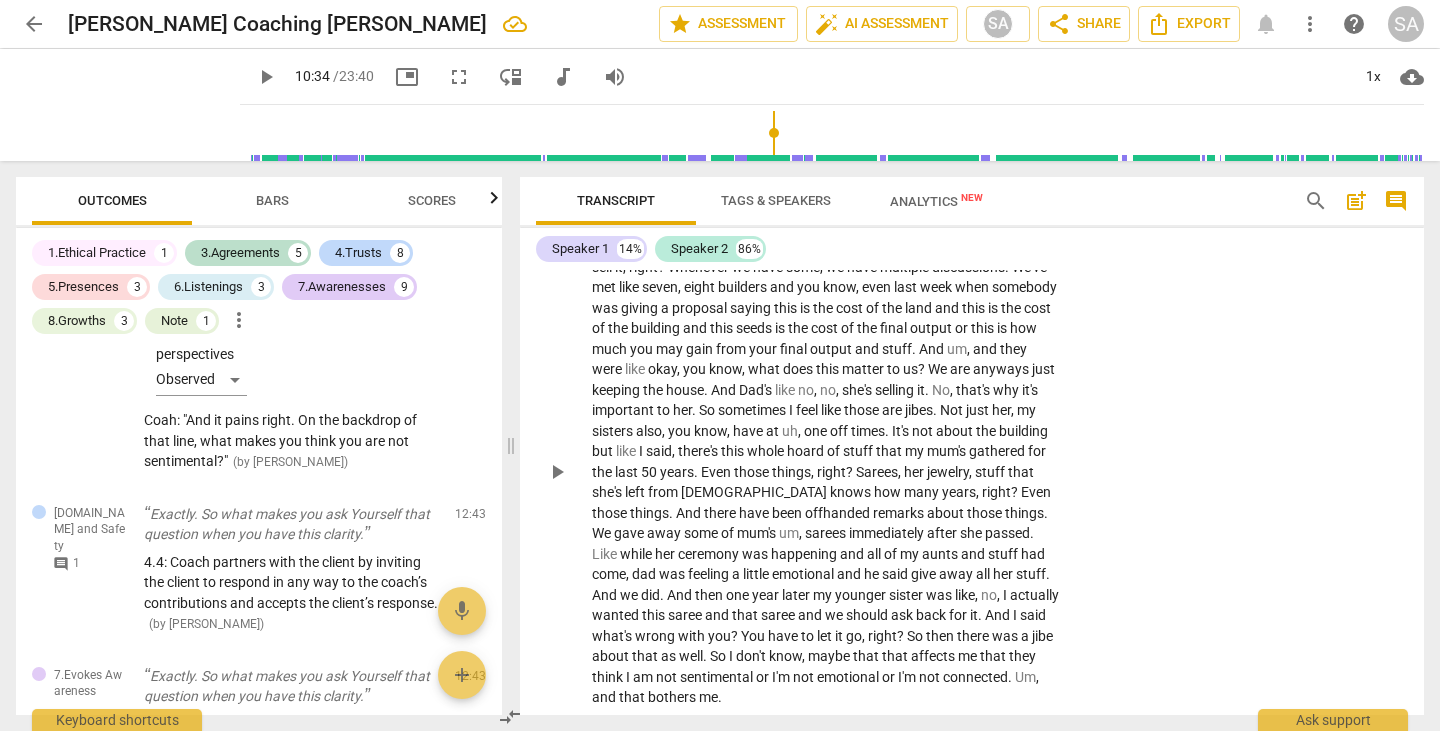 scroll, scrollTop: 4535, scrollLeft: 0, axis: vertical 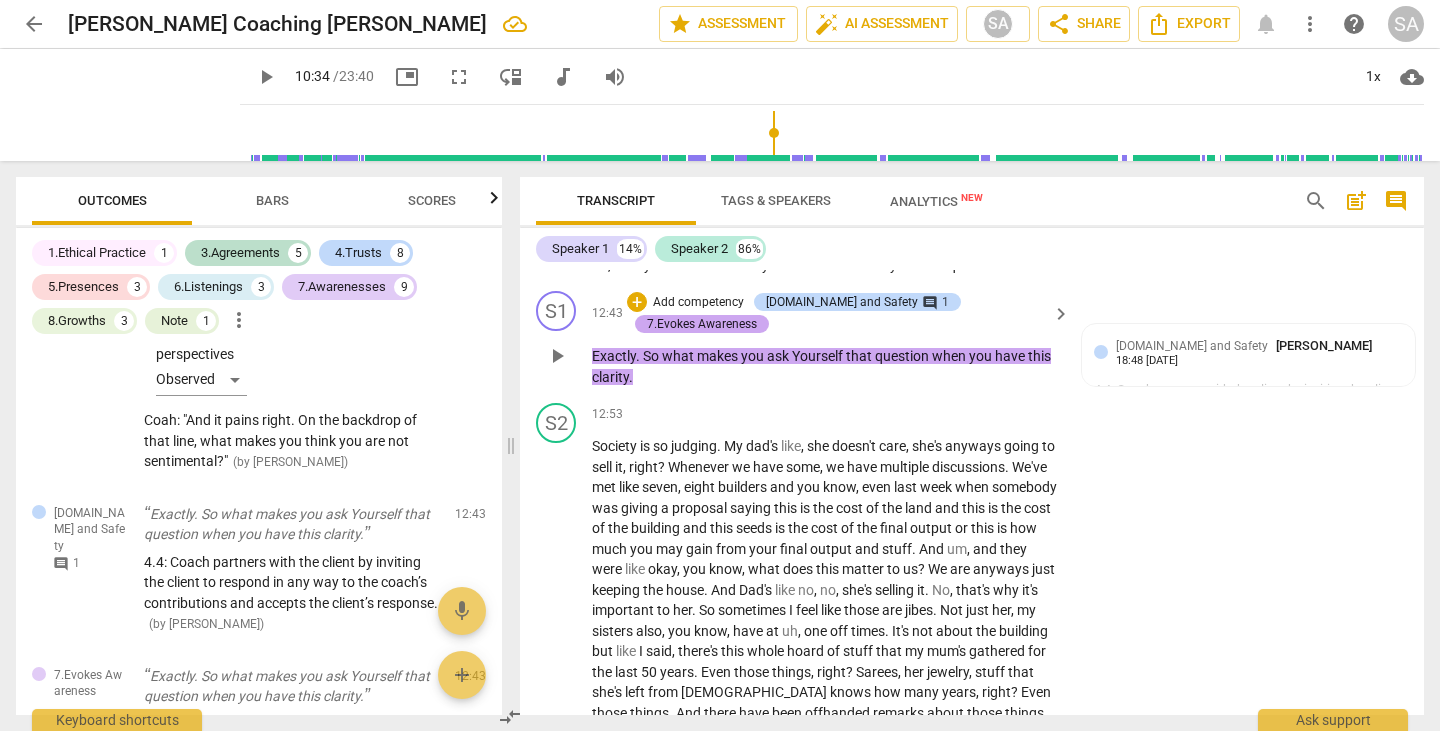 click on "7.Evokes Awareness" at bounding box center [702, 324] 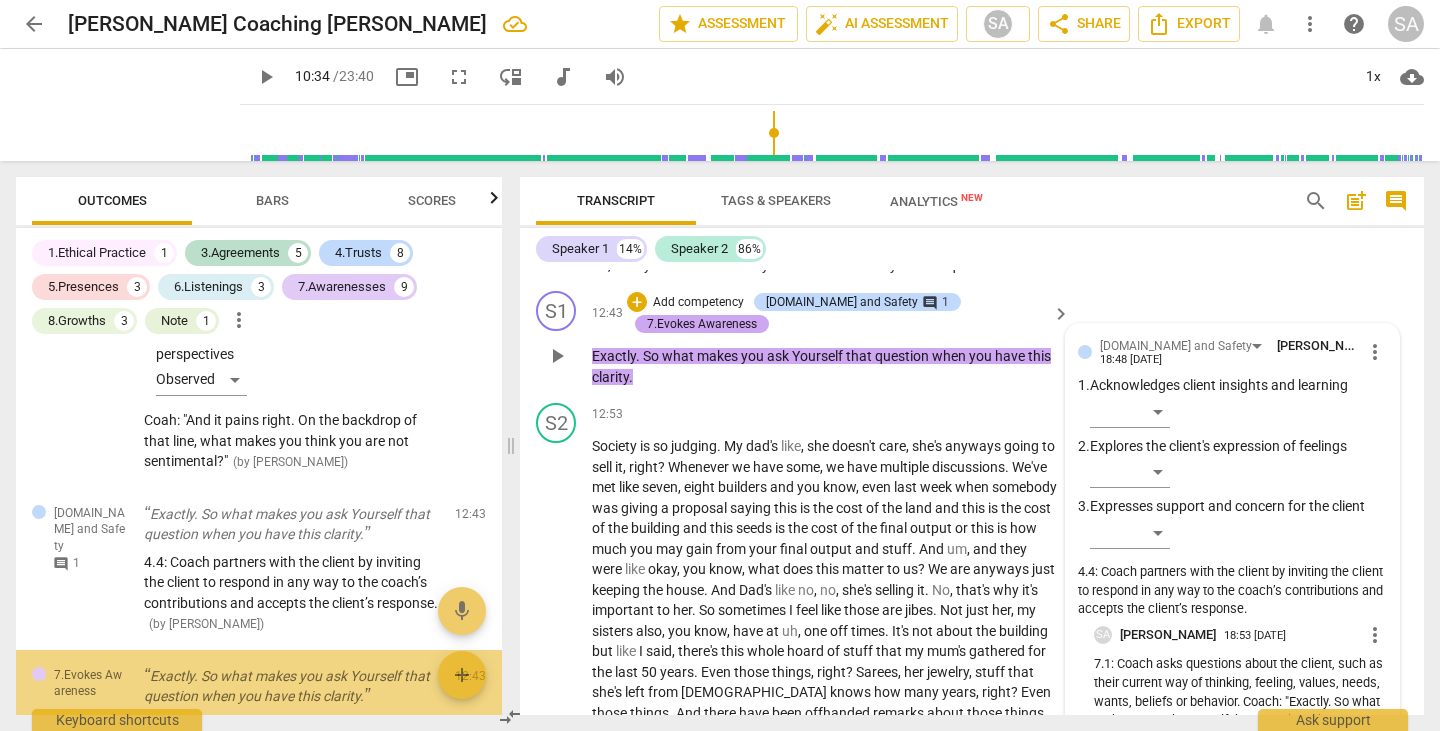 scroll, scrollTop: 4251, scrollLeft: 0, axis: vertical 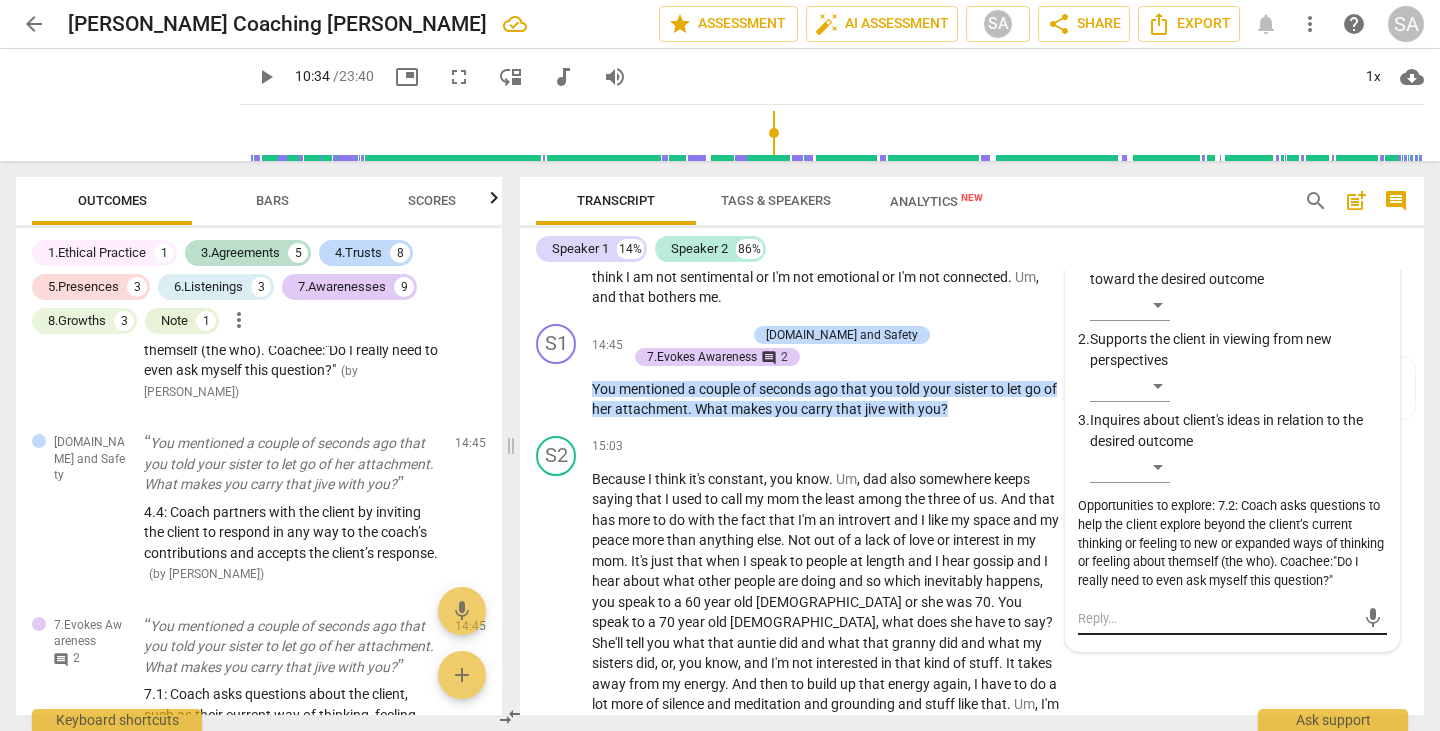 click at bounding box center [1216, 618] 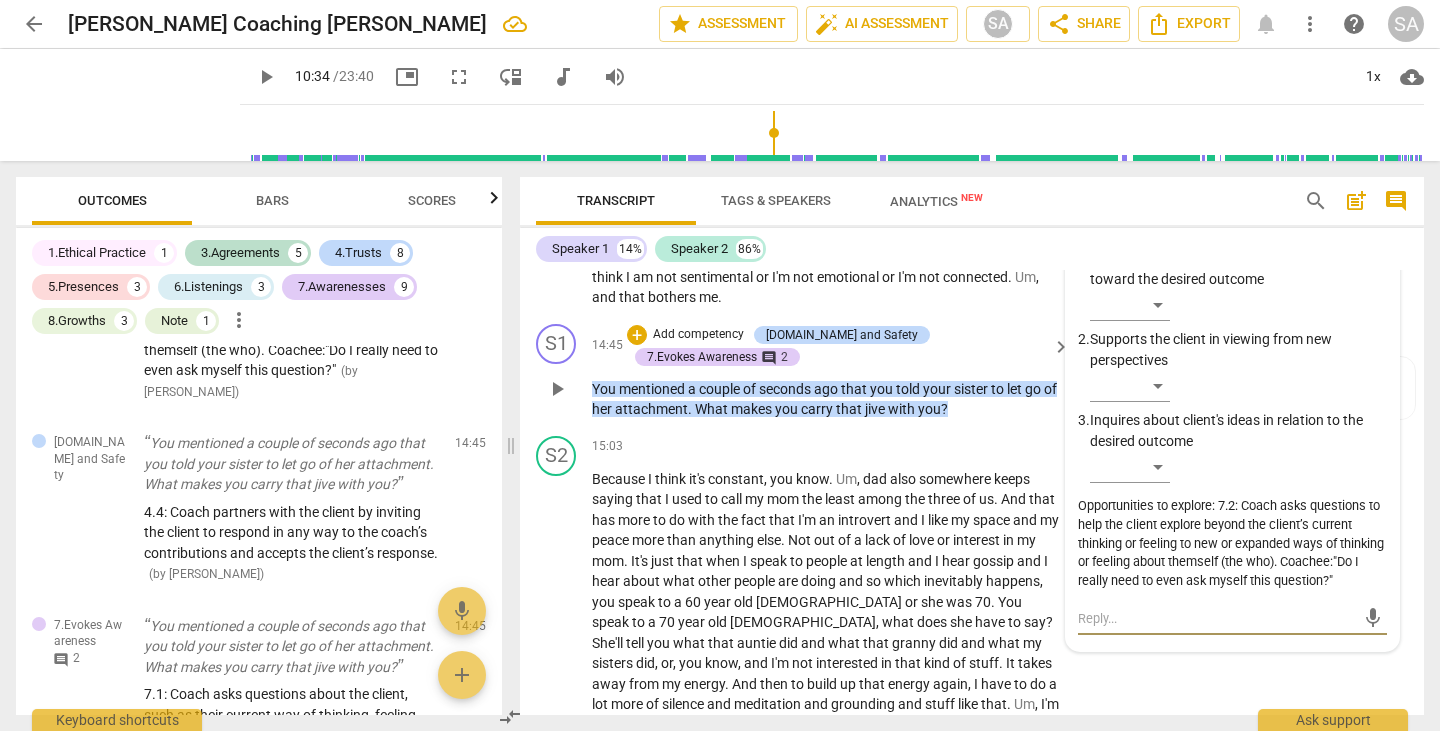 click on "S1 play_arrow pause 14:45 + Add competency [DOMAIN_NAME] and Safety 7.Evokes Awareness comment 2 keyboard_arrow_right You   mentioned   a   couple   of   seconds   ago   that   you   told   your   sister   to   let   go   of   her   attachment .   What   makes   you   carry   that   jive   with   you ? [DOMAIN_NAME] and Safety [PERSON_NAME] 19:16 [DATE] 4.4: Coach partners with the client by inviting the client to respond in any way to
the coach’s contributions and accepts the client’s response. 7.Evokes Awareness [PERSON_NAME] 19:17 [DATE] 7.1: Coach asks questions about the client, such as their current way of thinking,
feeling, values, needs, wants, beliefs or behavior.   SA [PERSON_NAME] 19:17 [DATE] Coach: "What makes you carry that jive with you?:  ( edited ) SA [PERSON_NAME] 19:30 [DATE]" at bounding box center [972, 372] 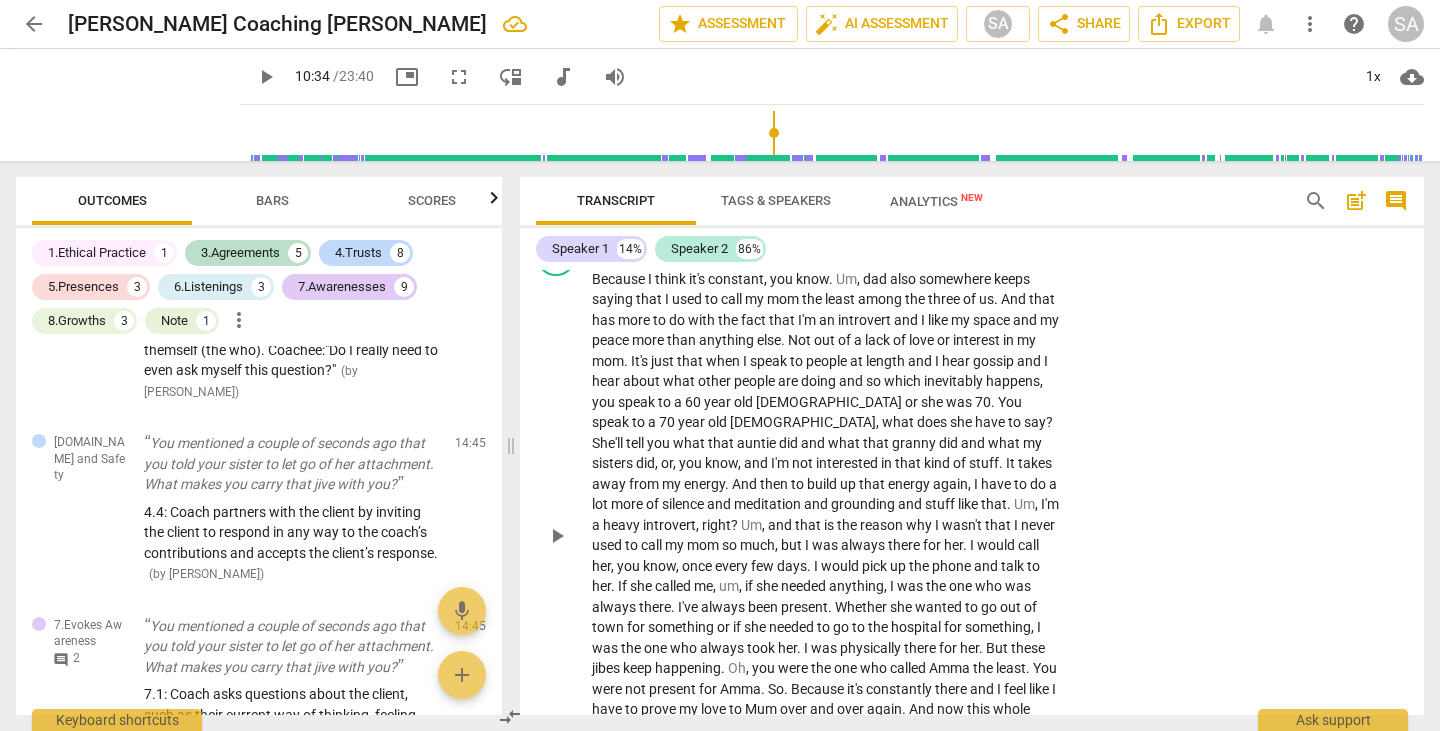 scroll, scrollTop: 5235, scrollLeft: 0, axis: vertical 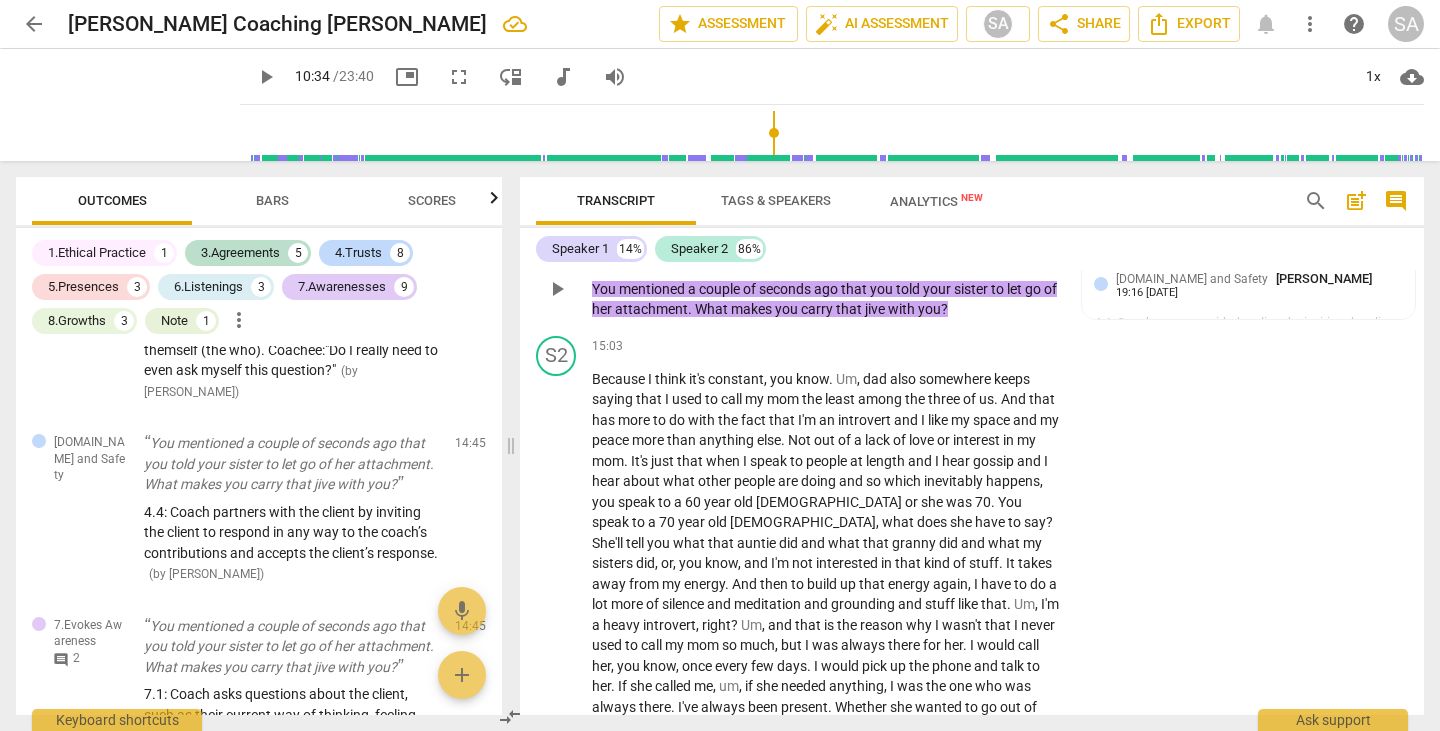 click on "7.Evokes Awareness" at bounding box center (702, 257) 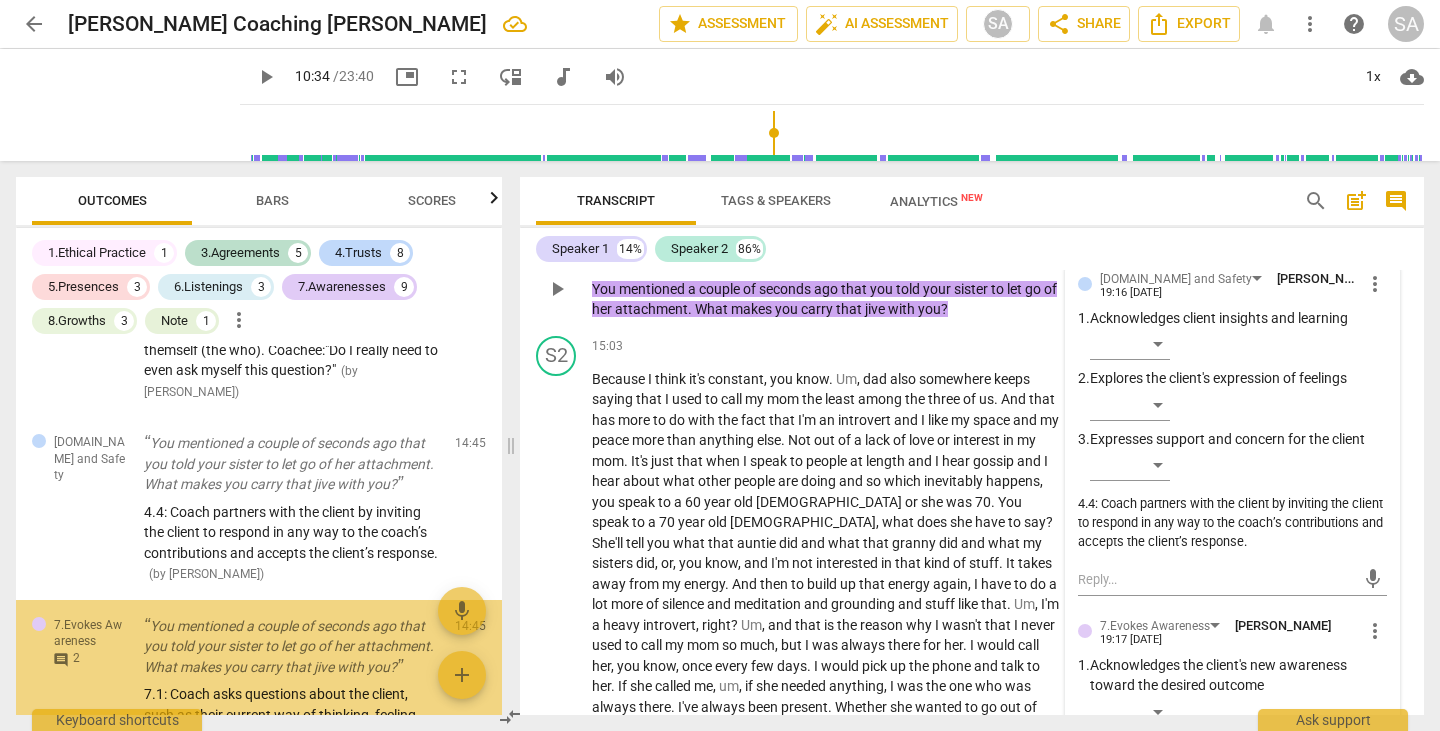 scroll, scrollTop: 4667, scrollLeft: 0, axis: vertical 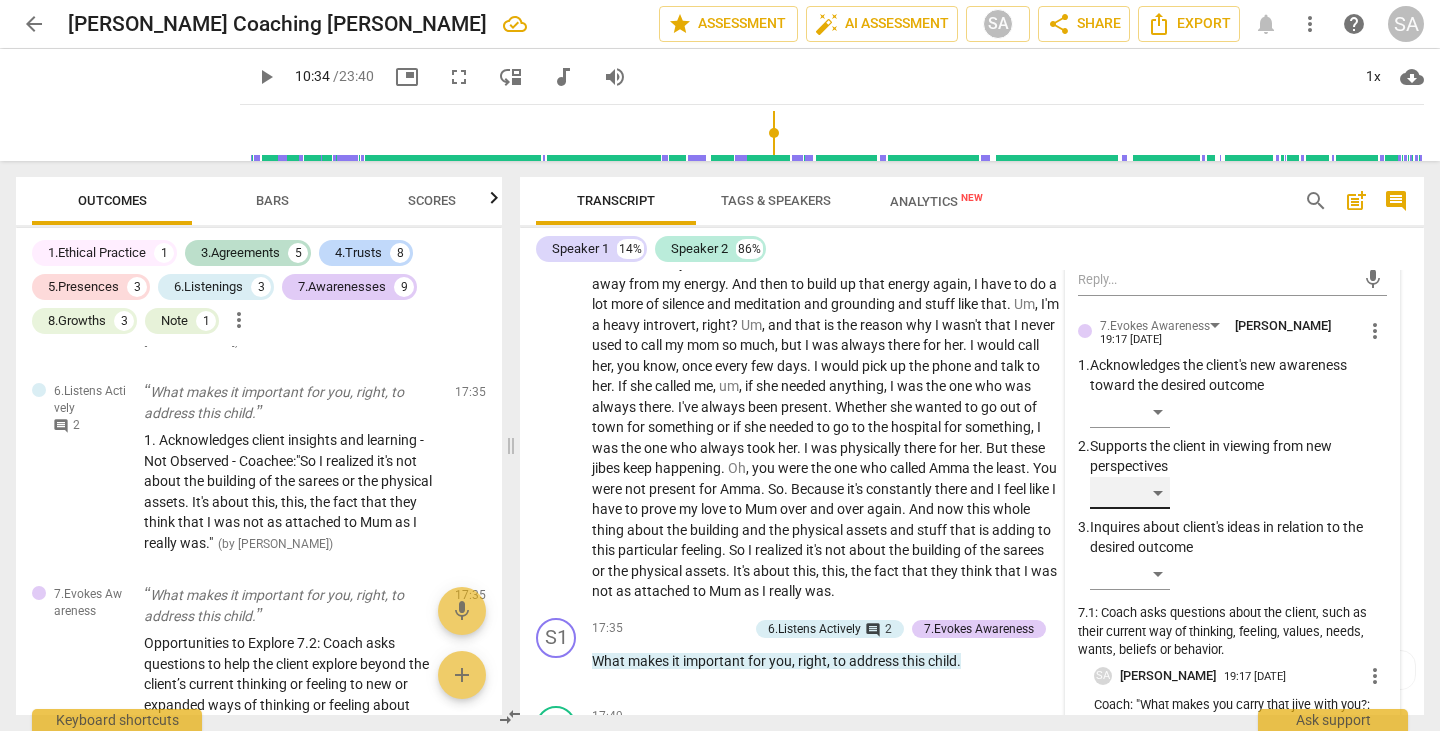 click on "​" at bounding box center (1130, 493) 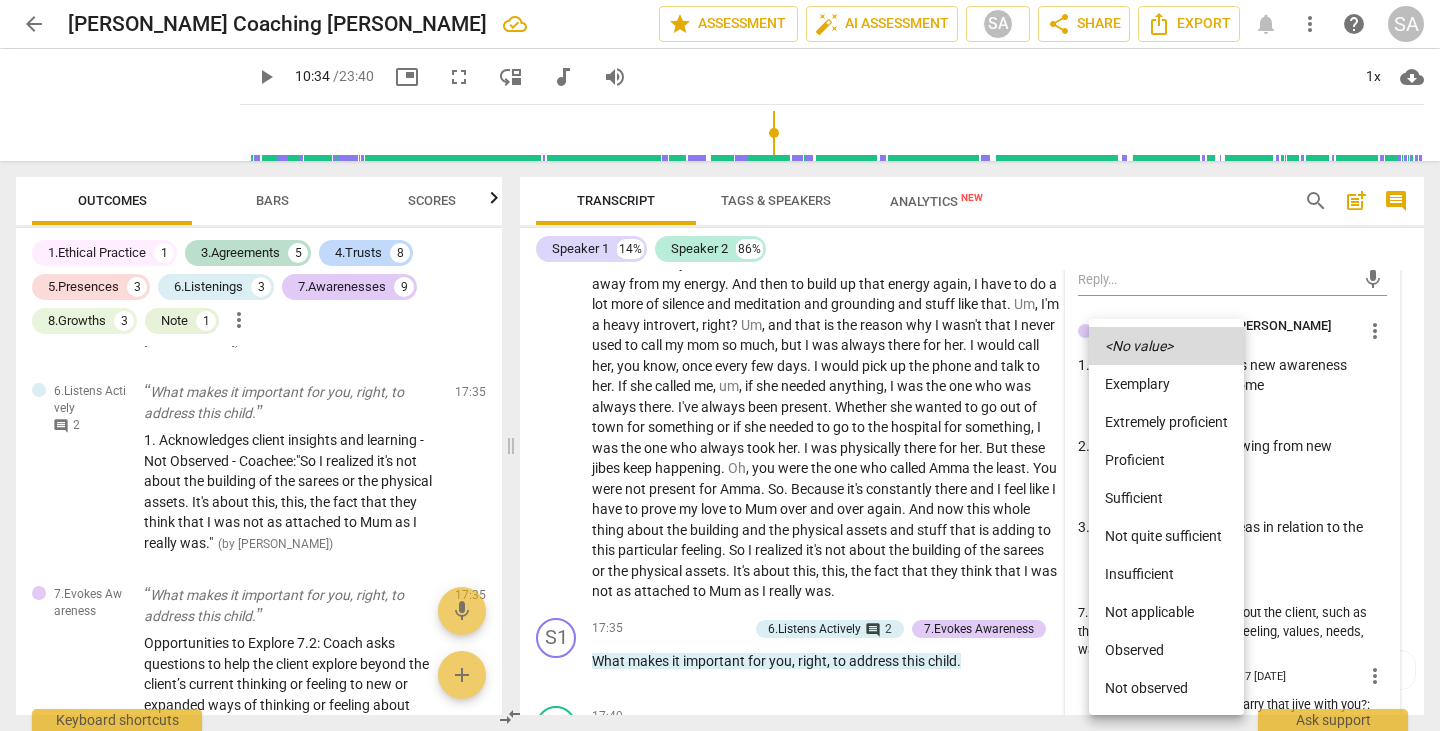 click on "Observed" at bounding box center (1166, 650) 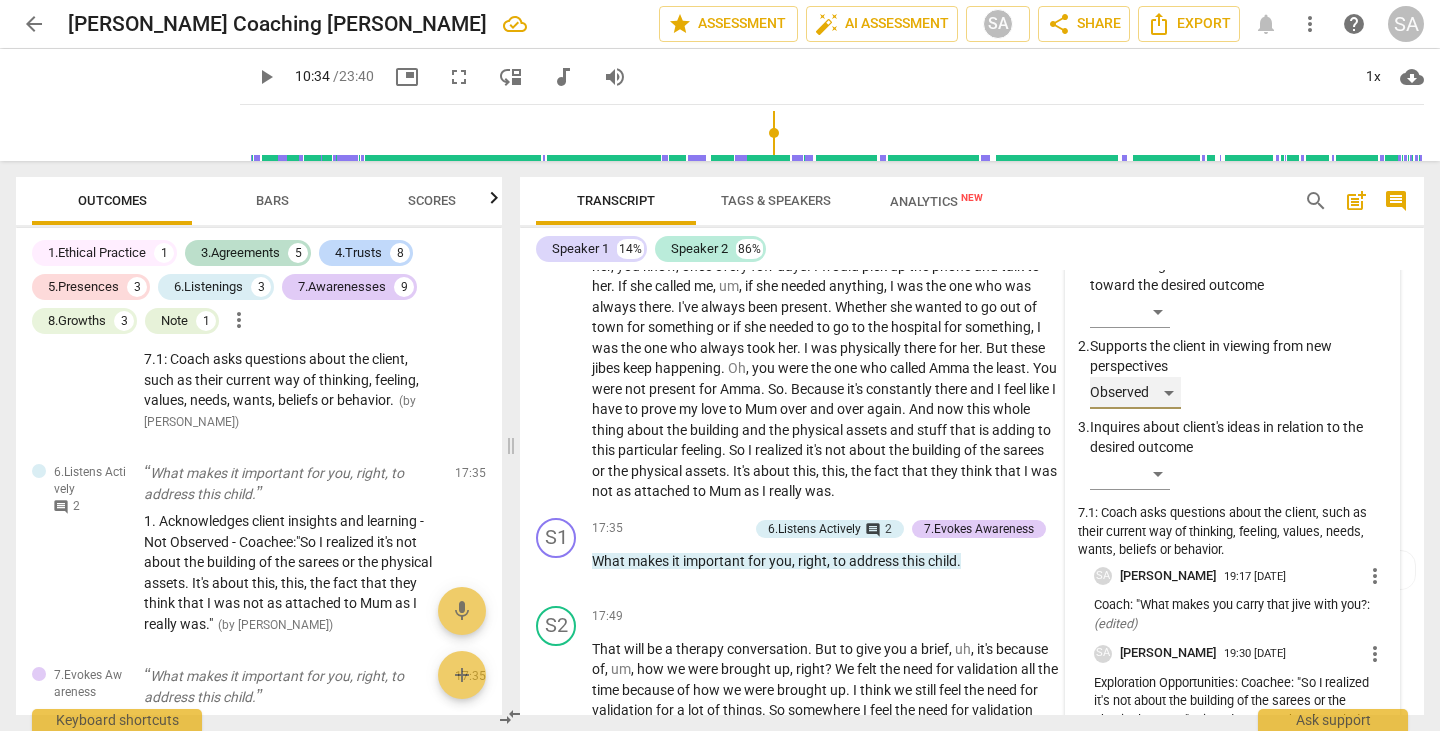 scroll, scrollTop: 5835, scrollLeft: 0, axis: vertical 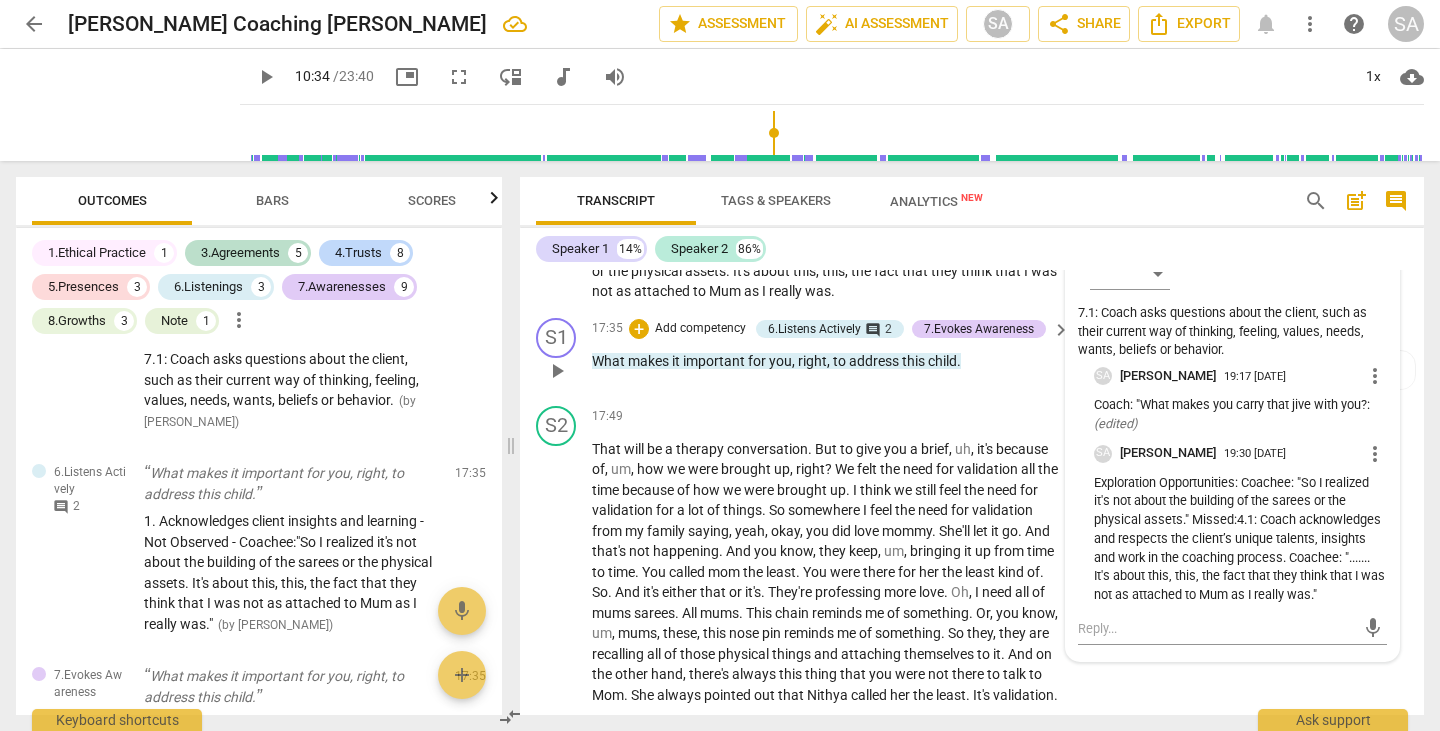 click on "S1 play_arrow pause 17:35 + Add competency 6.Listens Actively comment 2 7.Evokes Awareness keyboard_arrow_right What   makes   it   important   for   you ,   right ,   to   address   this   child . 6.Listens Actively [PERSON_NAME] 19:53 [DATE] 1. Acknowledges client insights and learning - Not Observed - Coachee:"So I realized it's not about the building of the sarees or the physical assets. It's about this, this, the fact that they think that I was not as attached to Mum as I really was."   ( edited ) SA [PERSON_NAME] 19:56 [DATE] 6.1: Coach’s questions and observations are customized by using what the coach
has learned about who the client is or the client’s situation. - Coachee:"Because I think it's constant, you know."  ( edited ) SA [PERSON_NAME] 19:58 [DATE]  ( edited ) 7.Evokes Awareness [PERSON_NAME] 20:00 [DATE]  ( edited )" at bounding box center [972, 354] 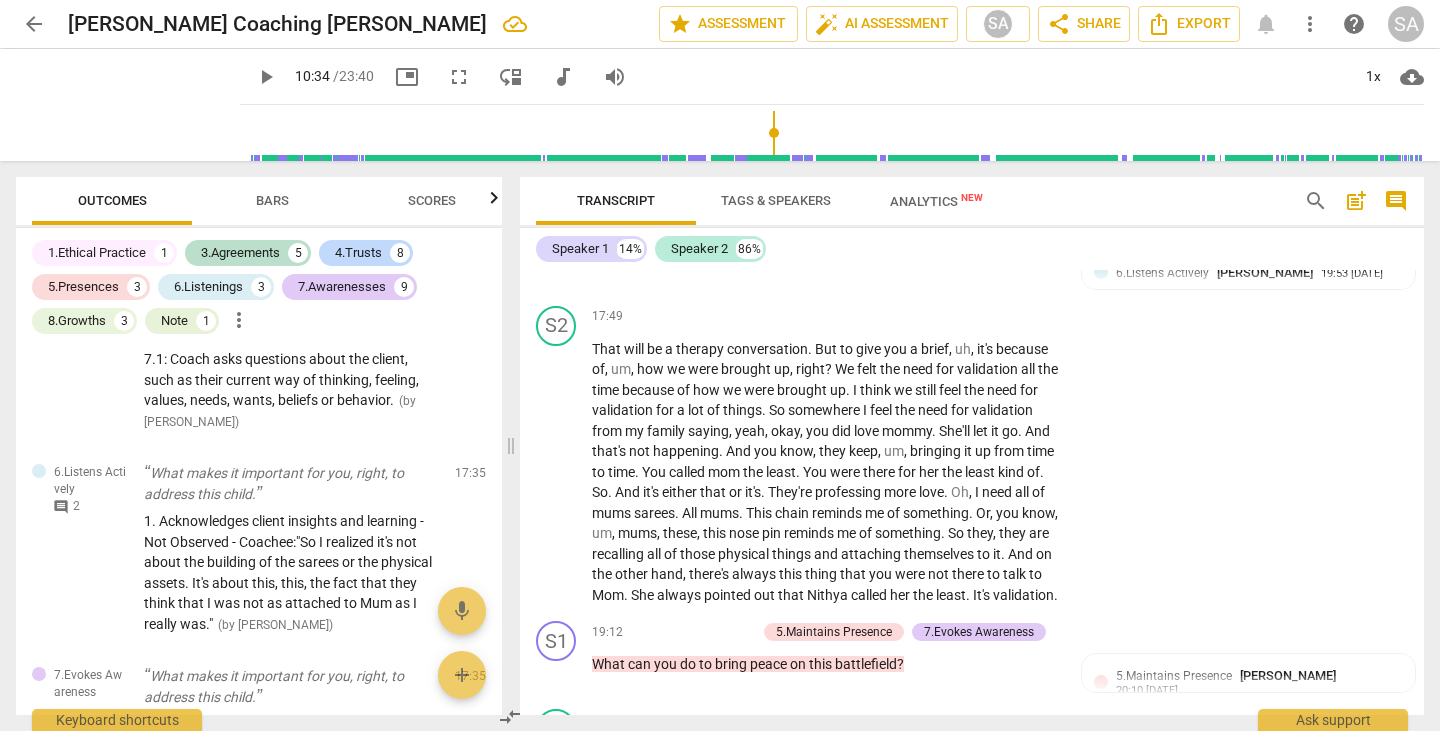 scroll, scrollTop: 5835, scrollLeft: 0, axis: vertical 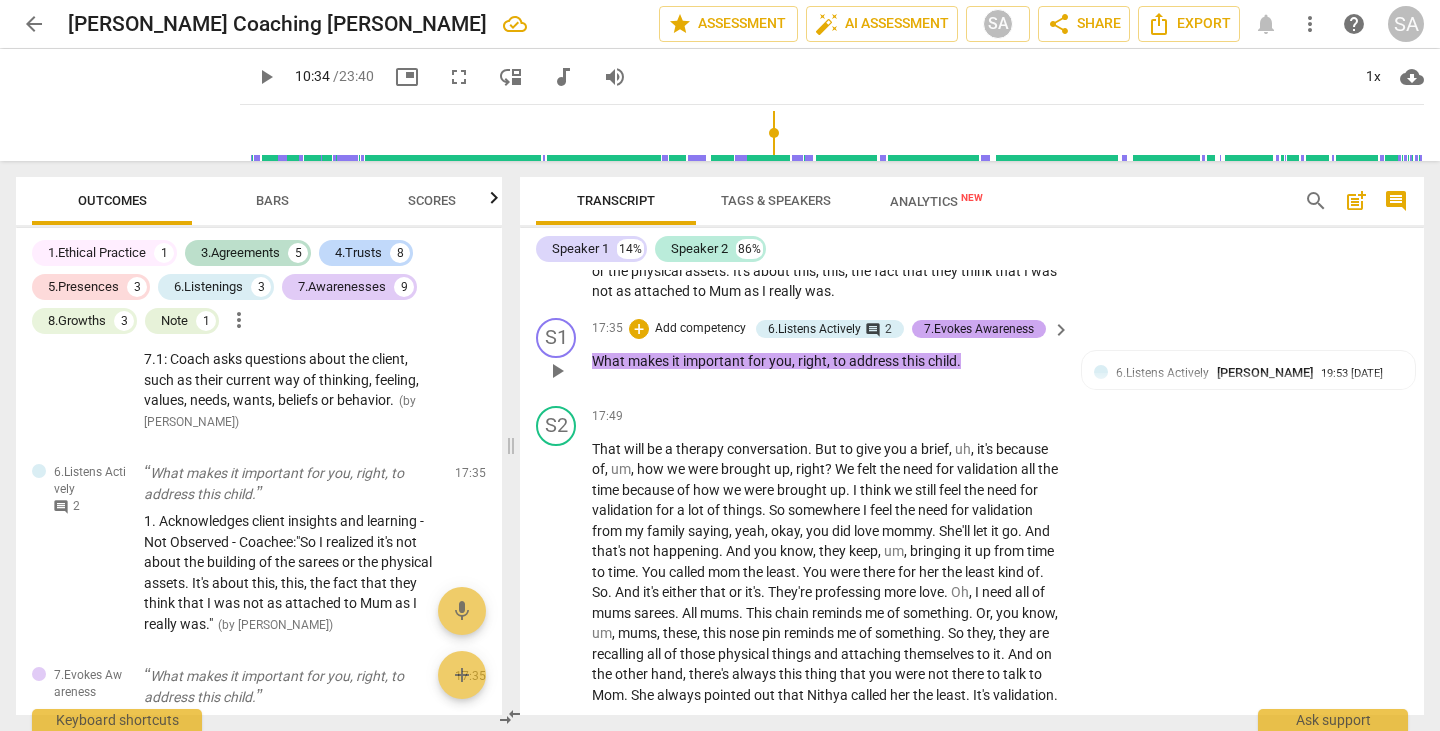 click on "7.Evokes Awareness" at bounding box center (979, 329) 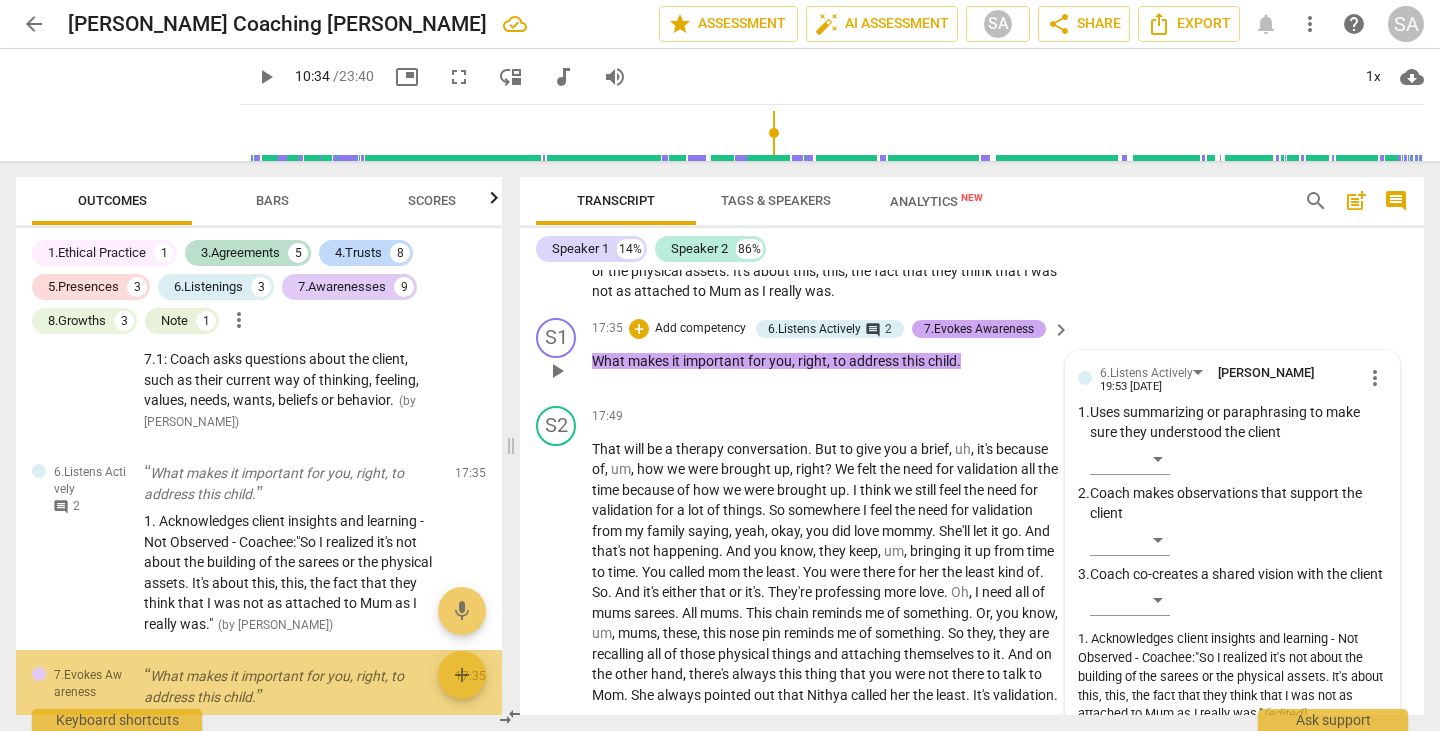 scroll, scrollTop: 5175, scrollLeft: 0, axis: vertical 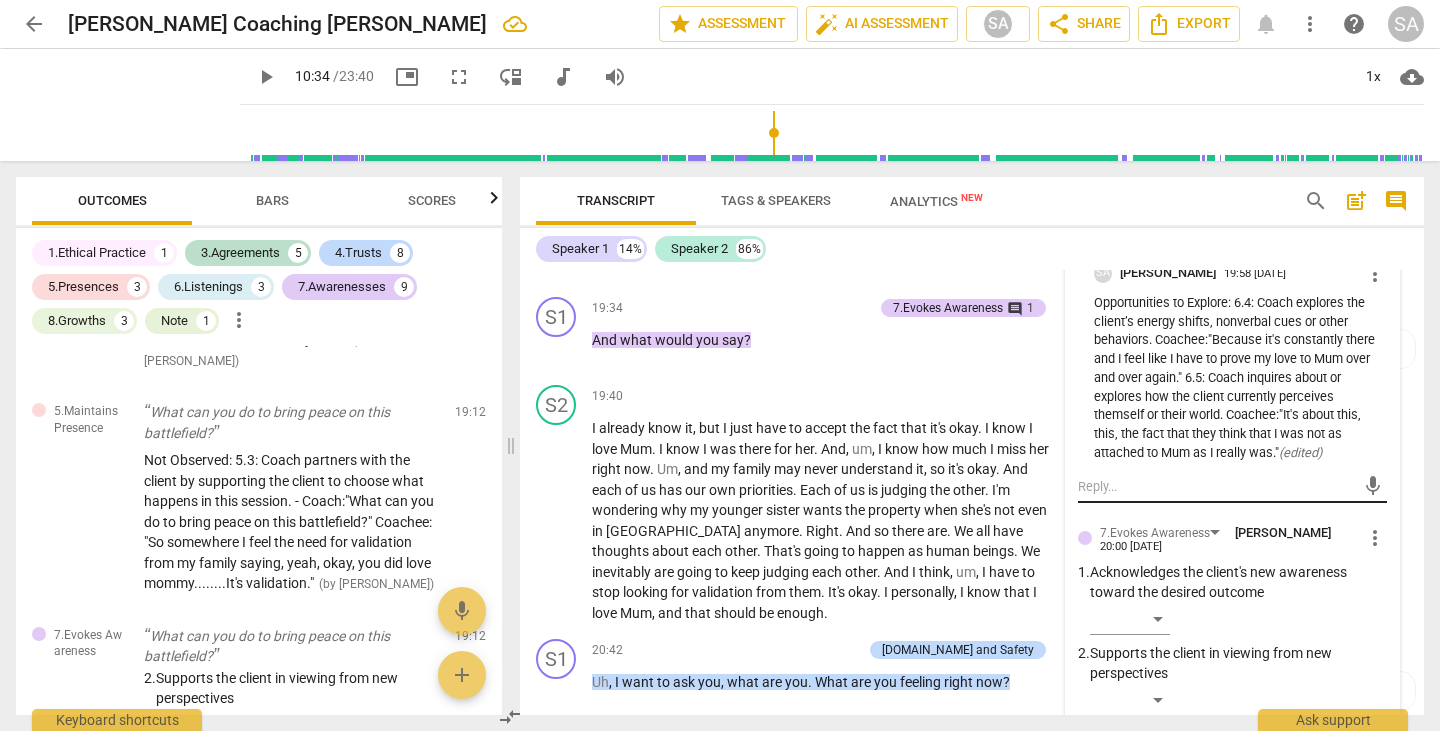 click on "mic" at bounding box center (1232, 487) 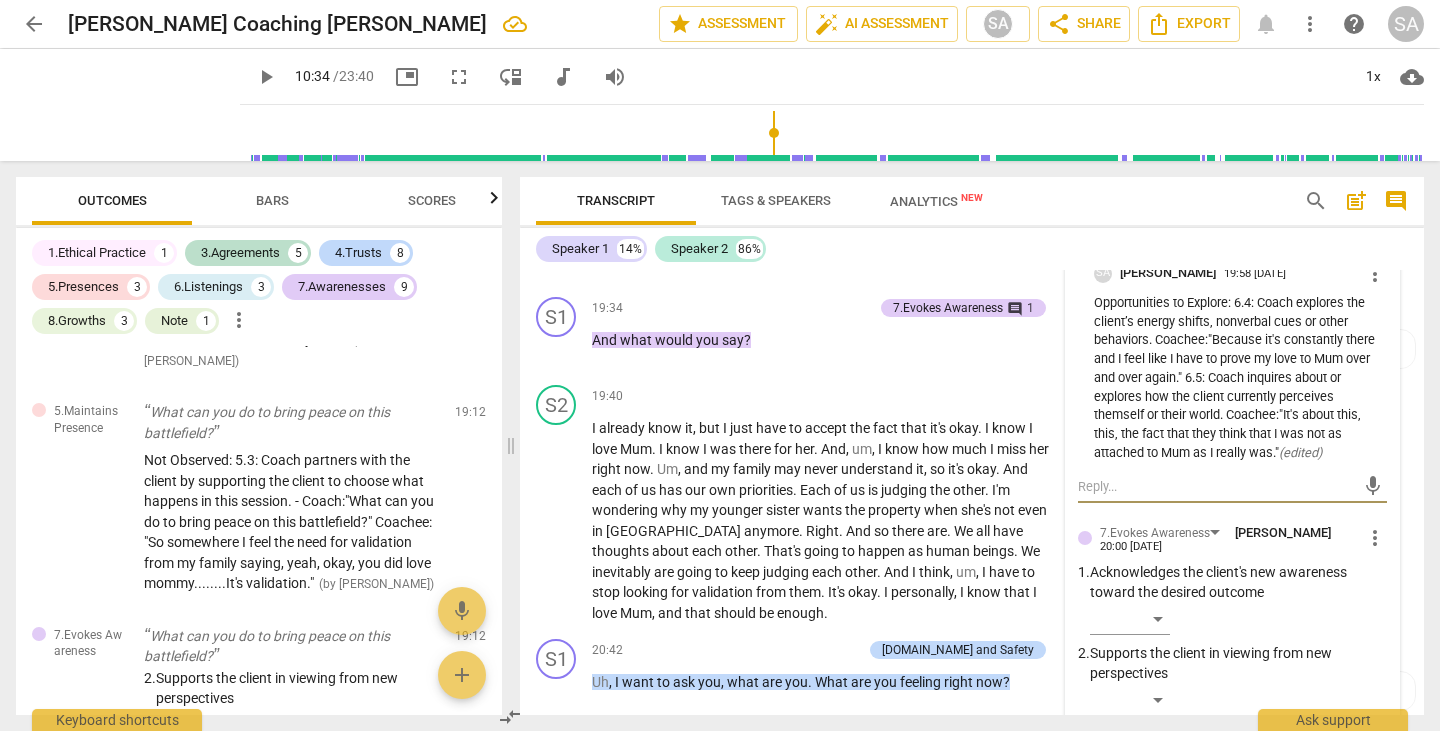 click at bounding box center [1216, 486] 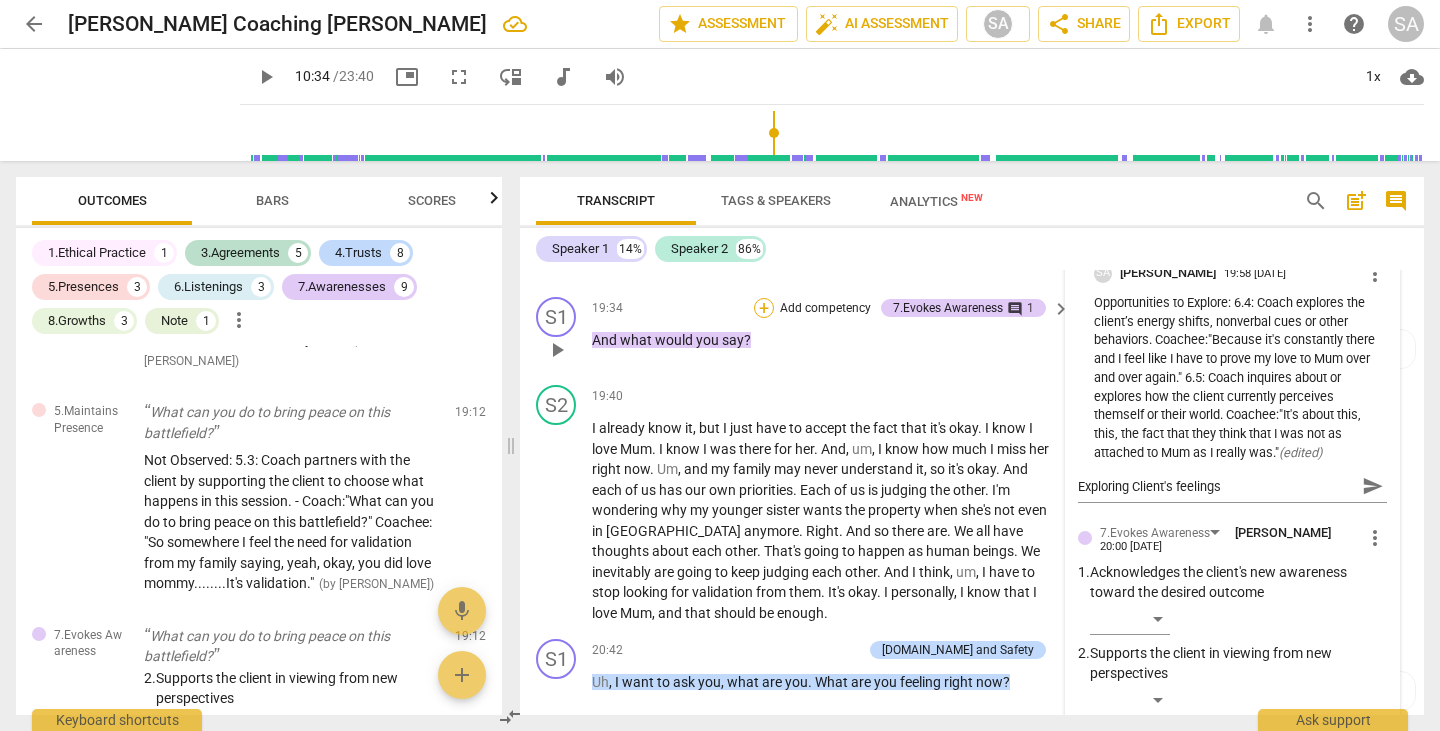 click on "+" at bounding box center [764, 308] 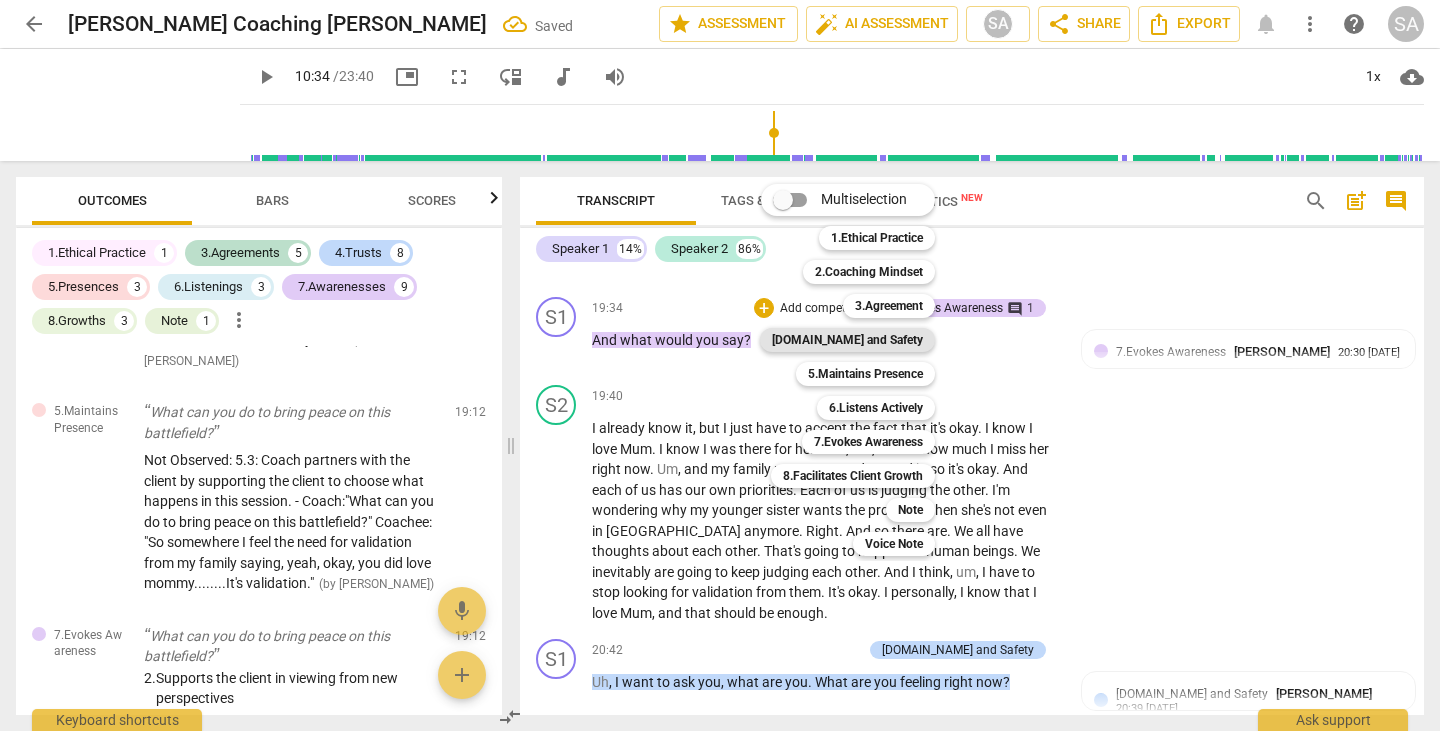 click on "[DOMAIN_NAME] and Safety" at bounding box center [847, 340] 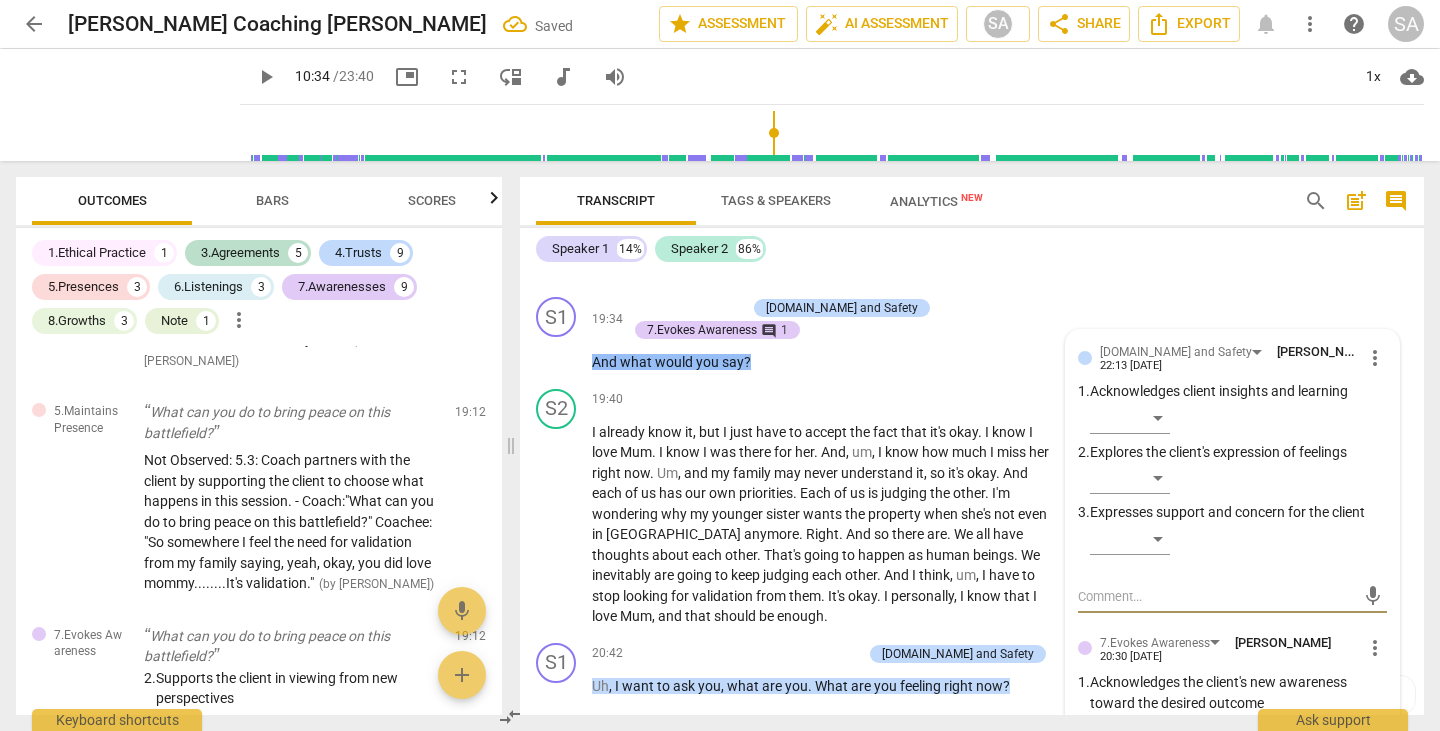 scroll, scrollTop: 5966, scrollLeft: 0, axis: vertical 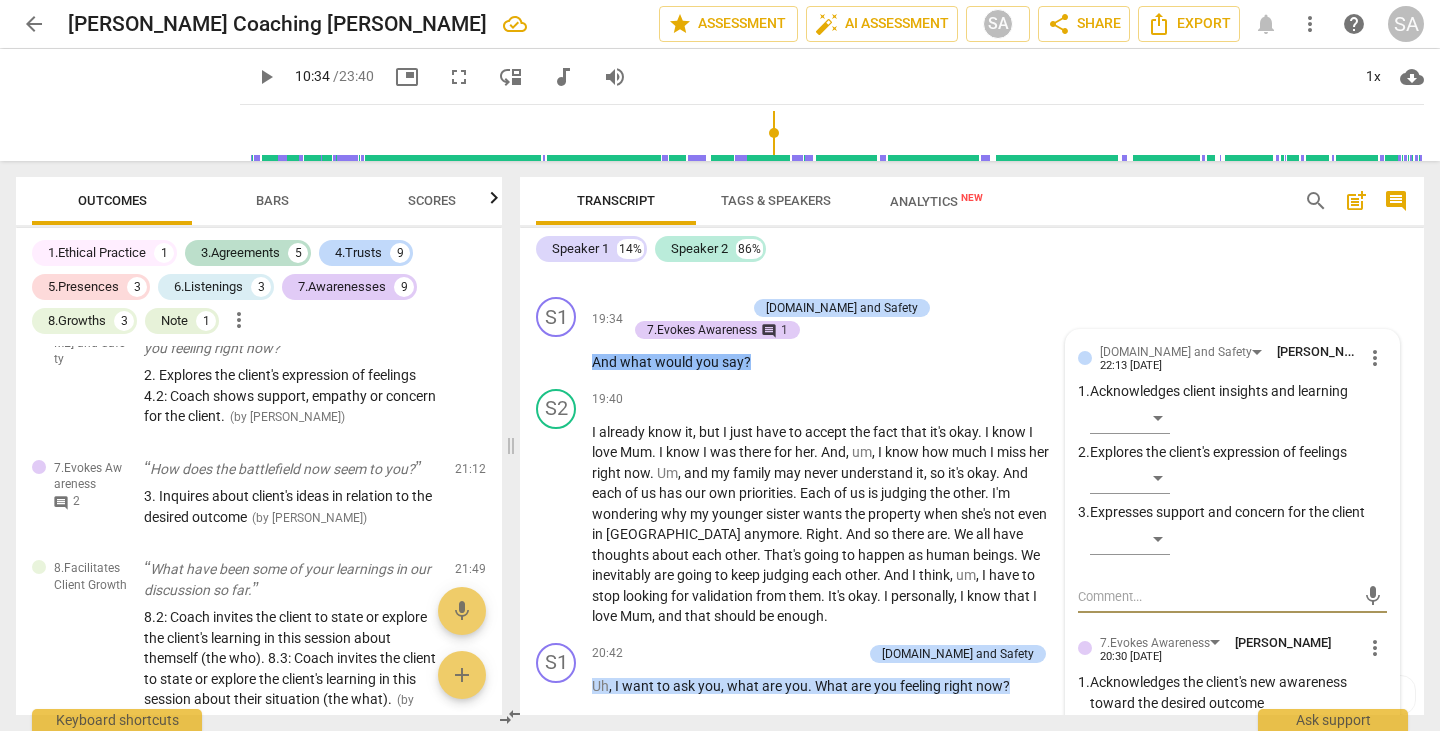 click on "19:18 + Add competency keyboard_arrow_right Um ,   talk   to   myself ." at bounding box center (832, 245) 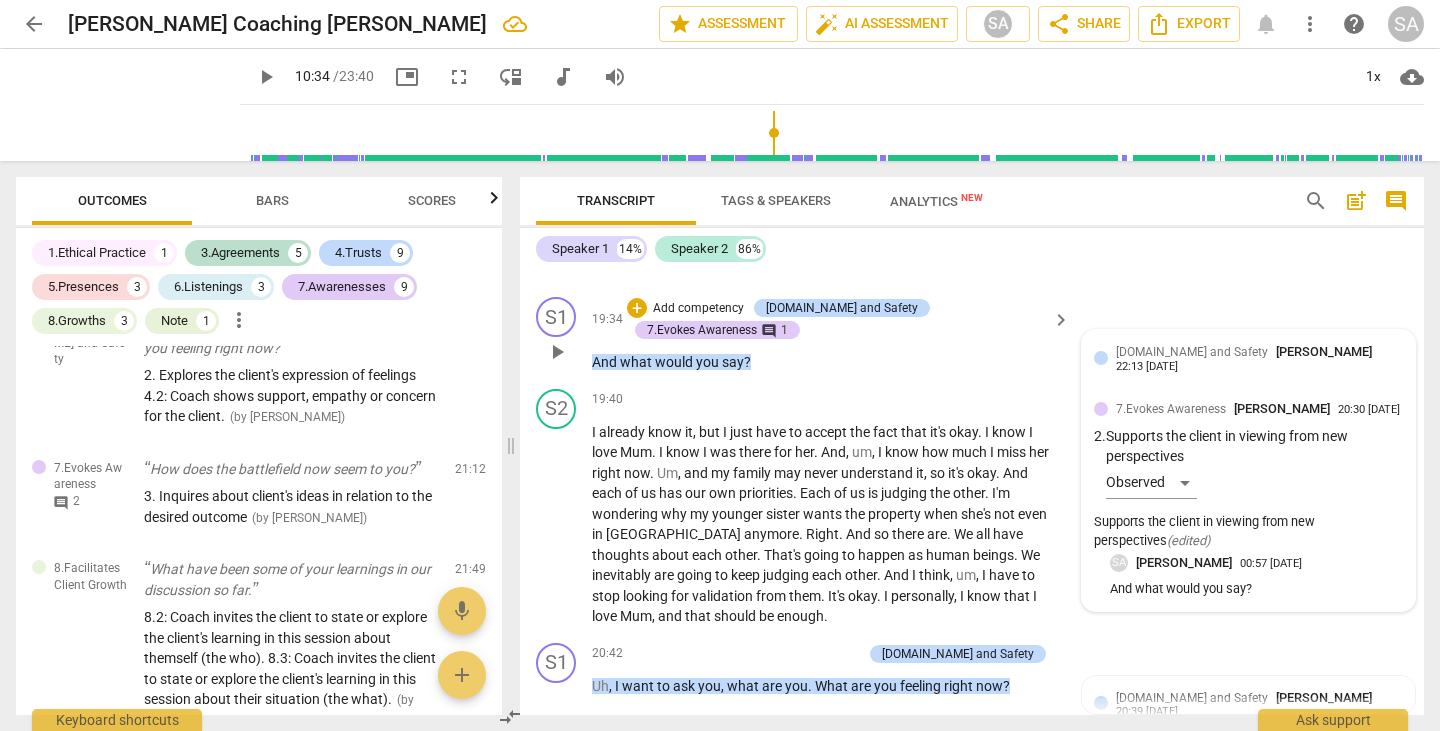 click on "[PERSON_NAME]" at bounding box center [1324, 351] 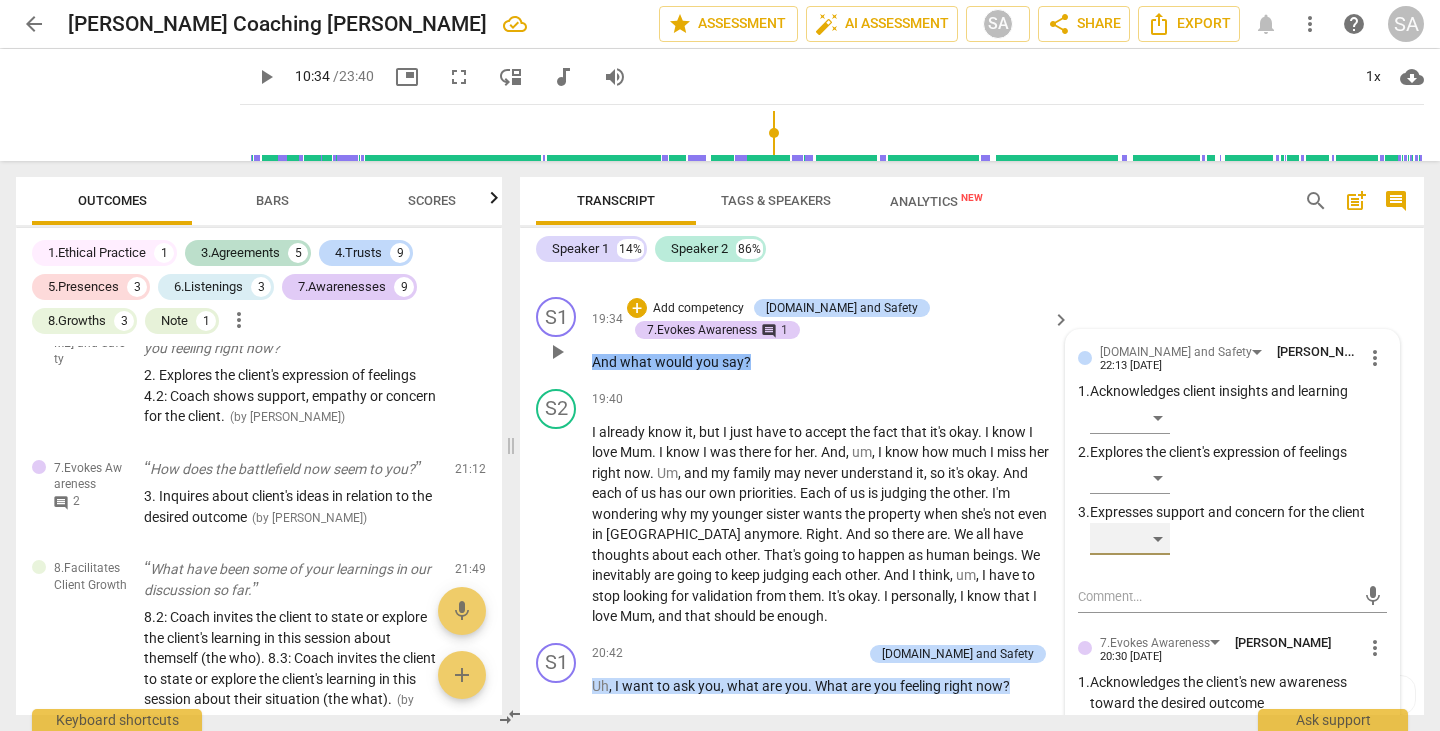 click on "​" at bounding box center (1130, 539) 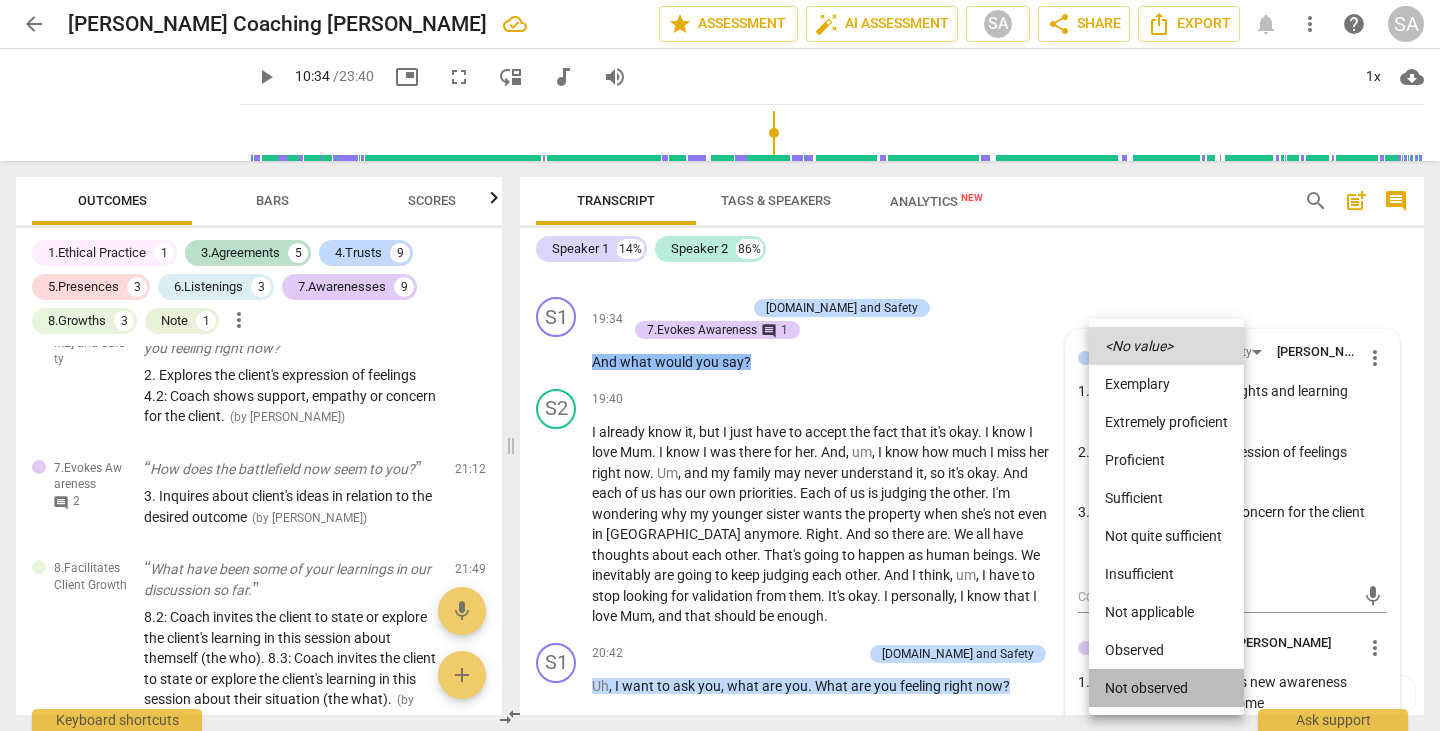 click on "Not observed" at bounding box center [1166, 688] 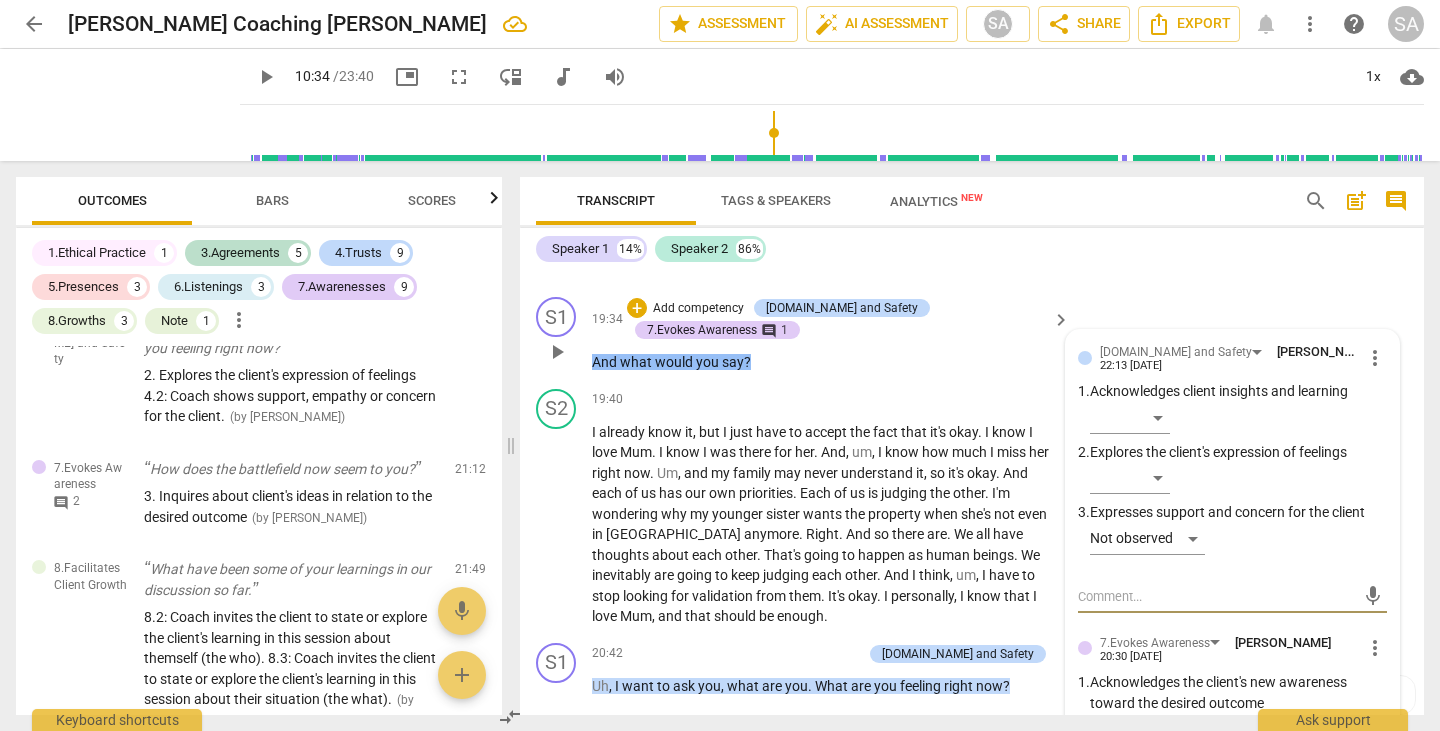 click at bounding box center (1216, 596) 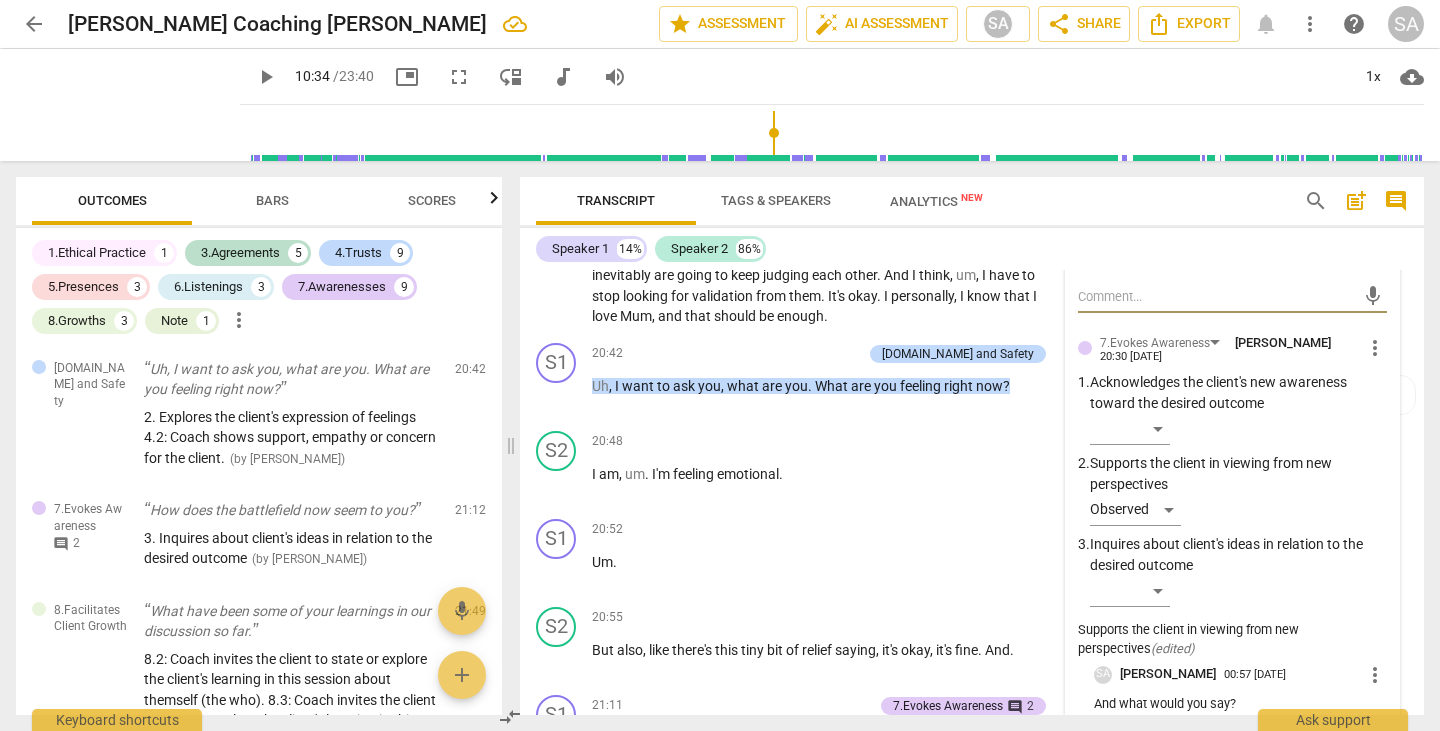 scroll, scrollTop: 6535, scrollLeft: 0, axis: vertical 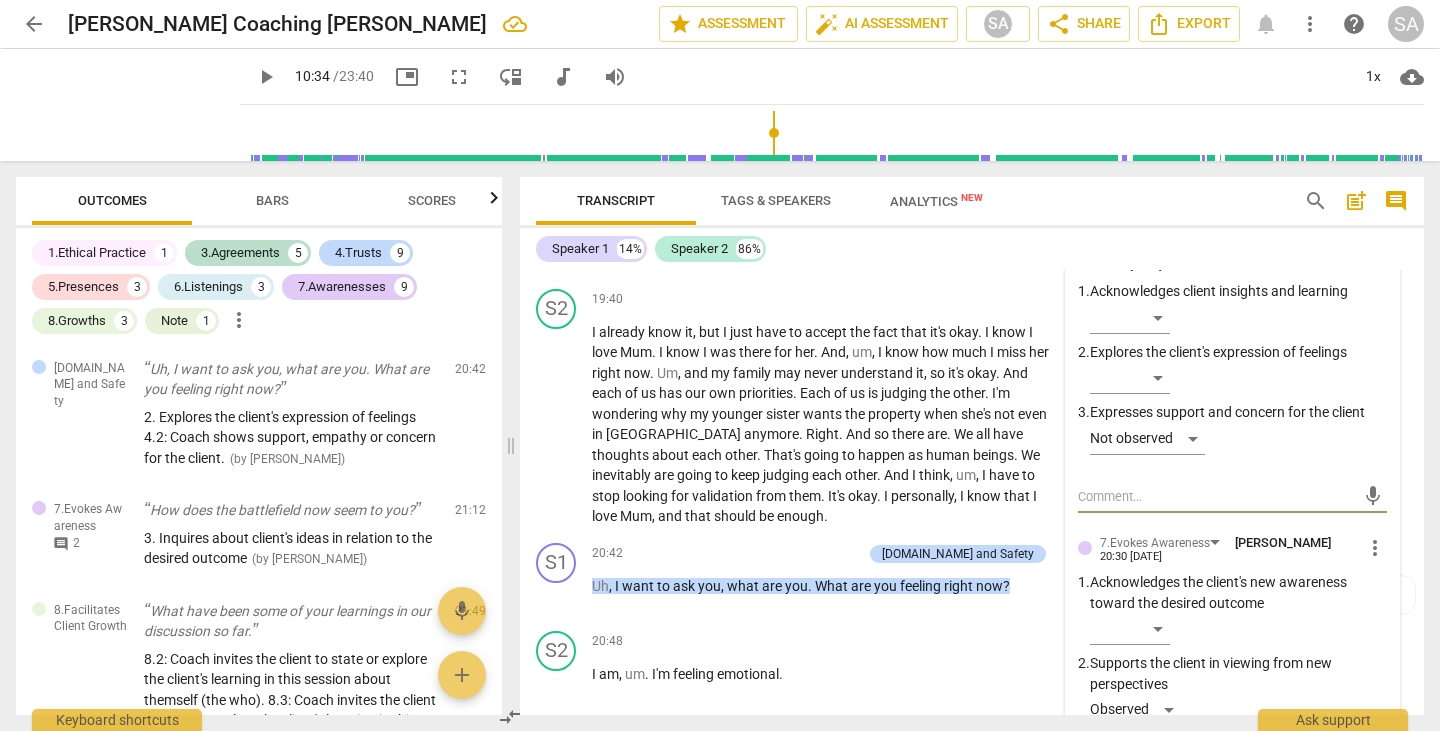 click on "more_vert" at bounding box center [1375, 258] 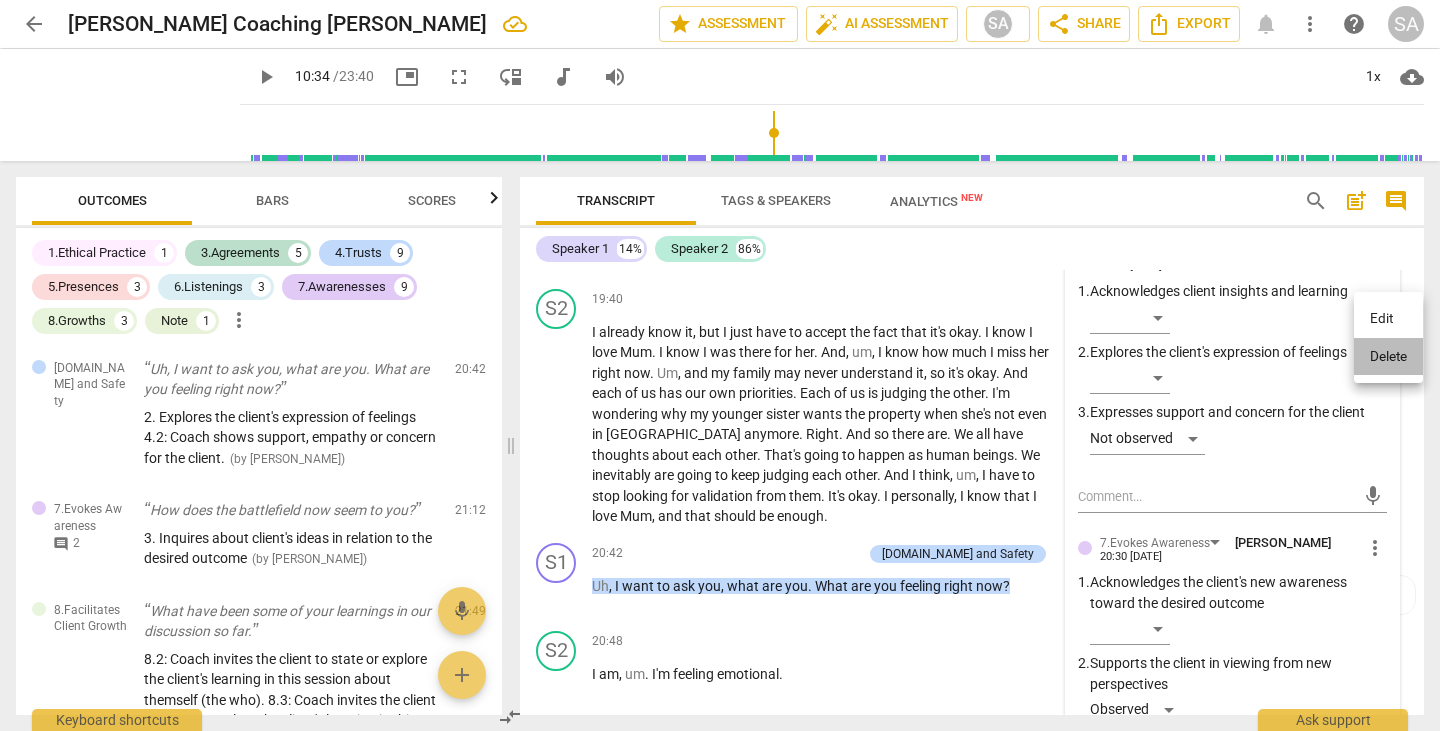 click on "Delete" at bounding box center (1388, 357) 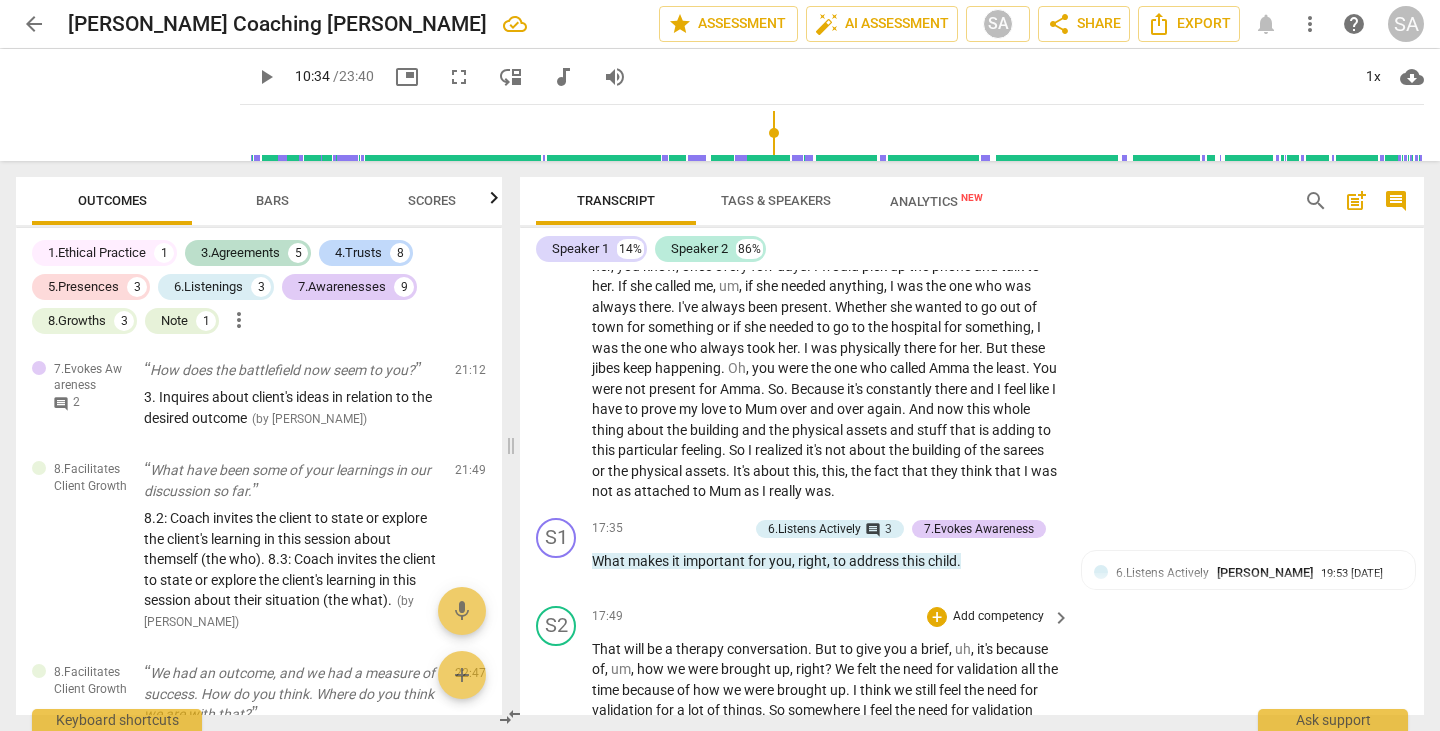 scroll, scrollTop: 5735, scrollLeft: 0, axis: vertical 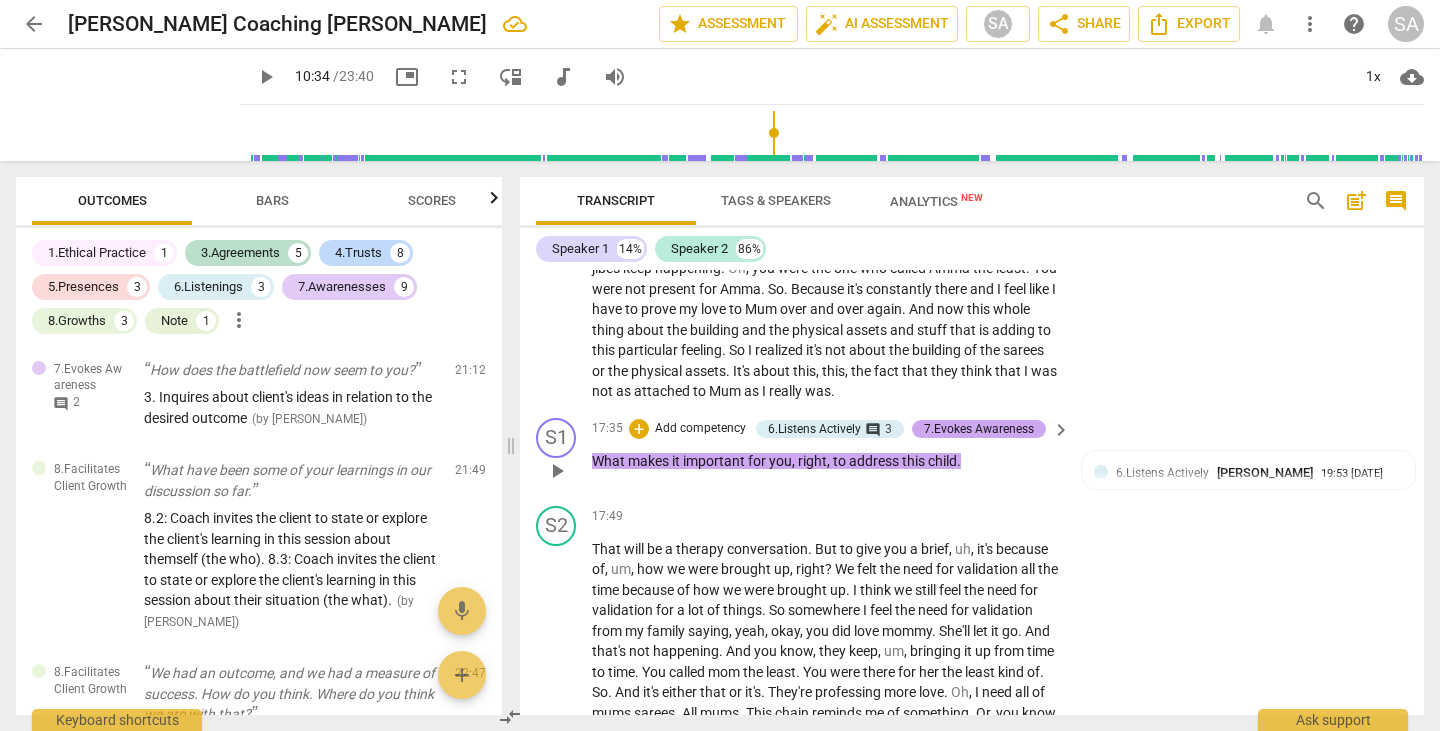 click on "7.Evokes Awareness" at bounding box center (979, 429) 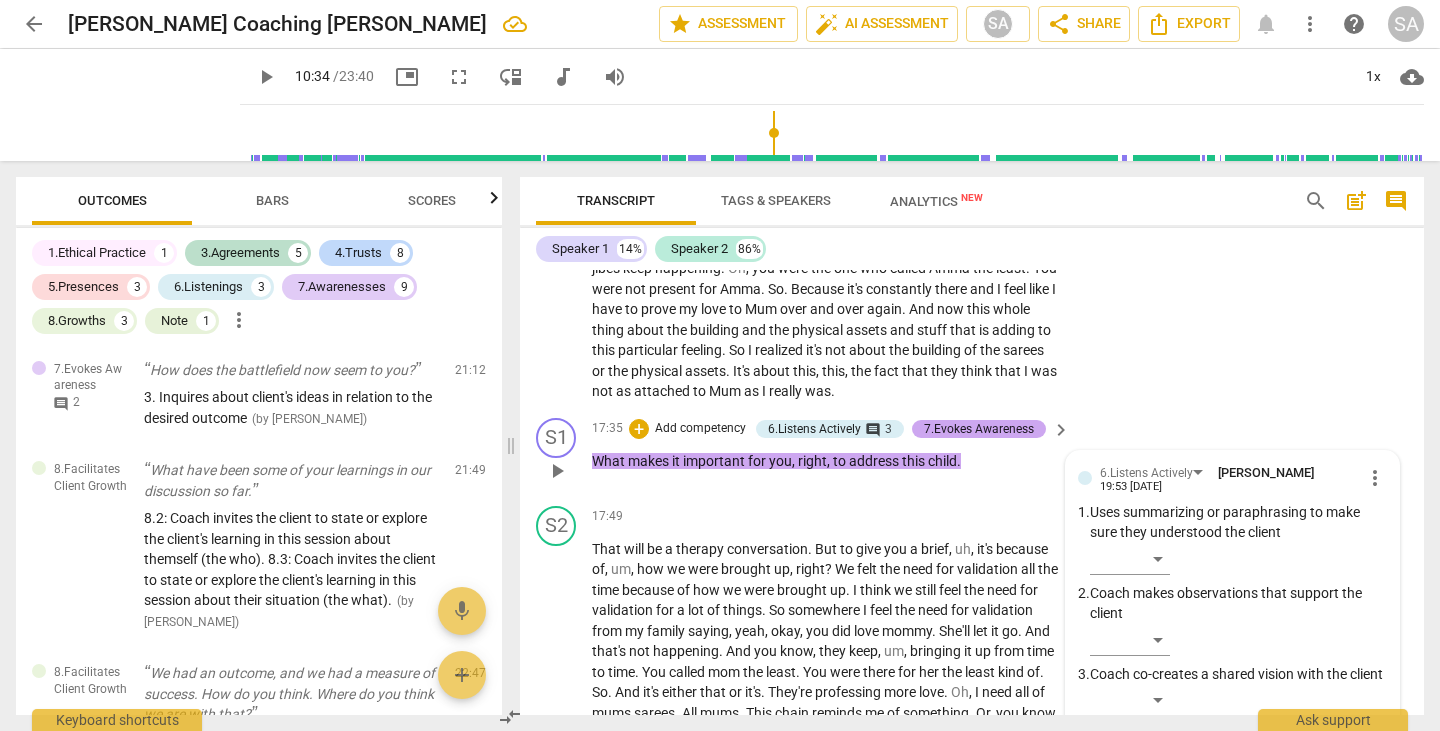scroll, scrollTop: 5175, scrollLeft: 0, axis: vertical 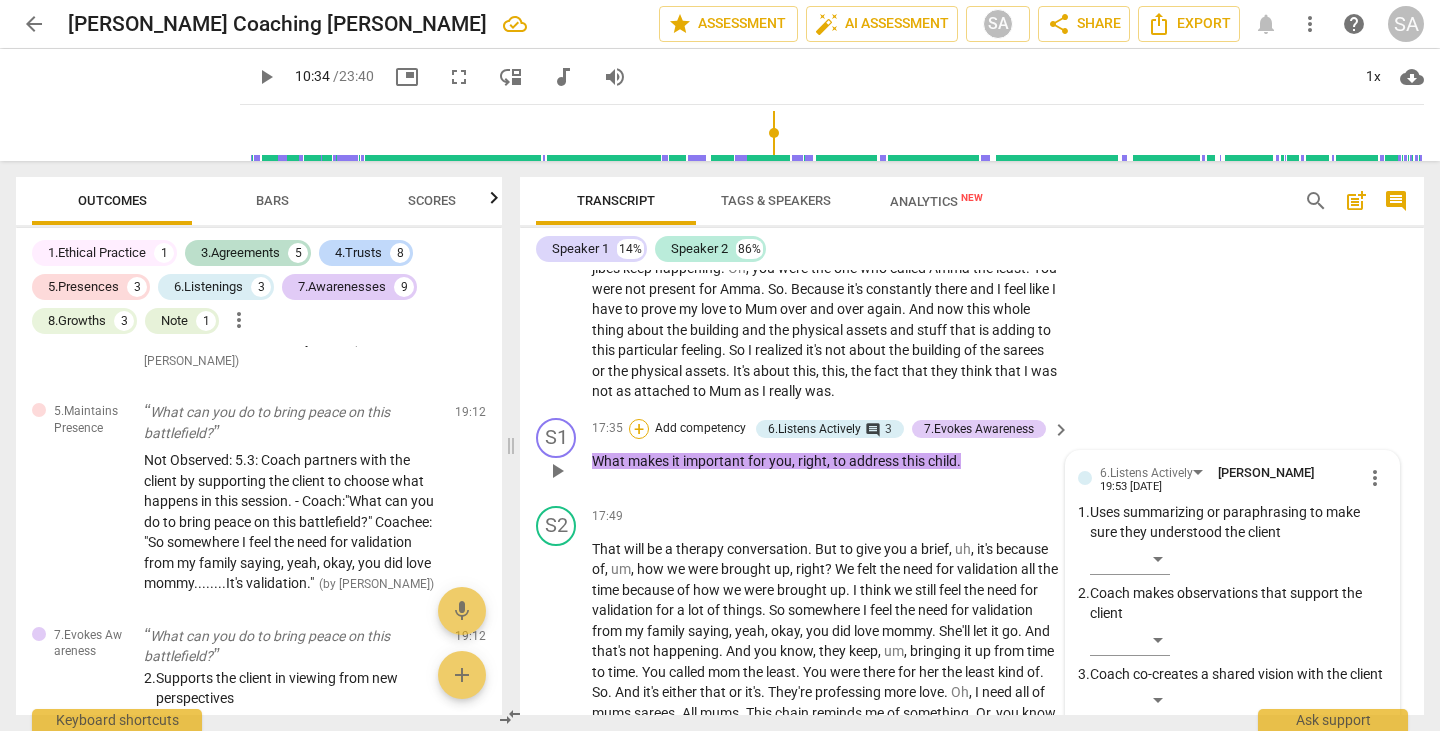 click on "+" at bounding box center [639, 429] 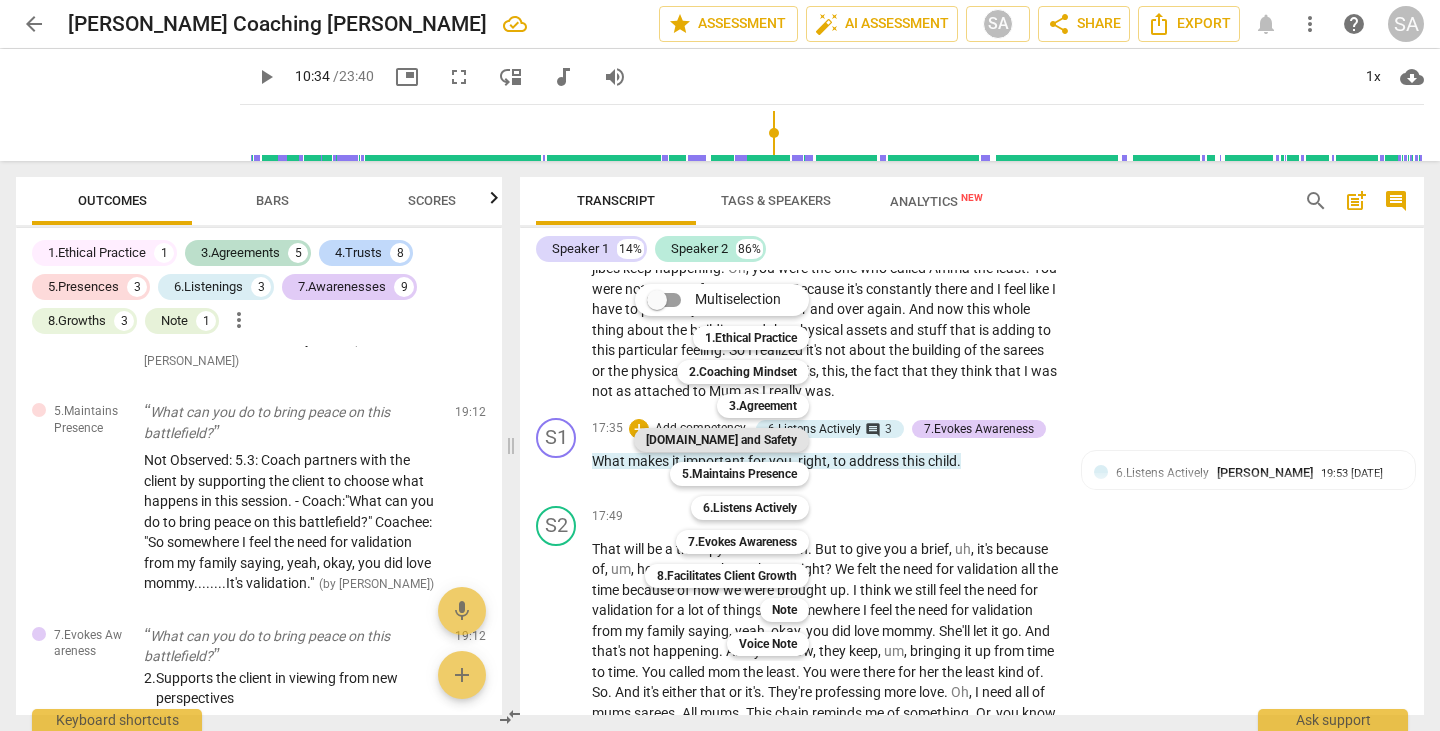 click on "[DOMAIN_NAME] and Safety" at bounding box center [721, 440] 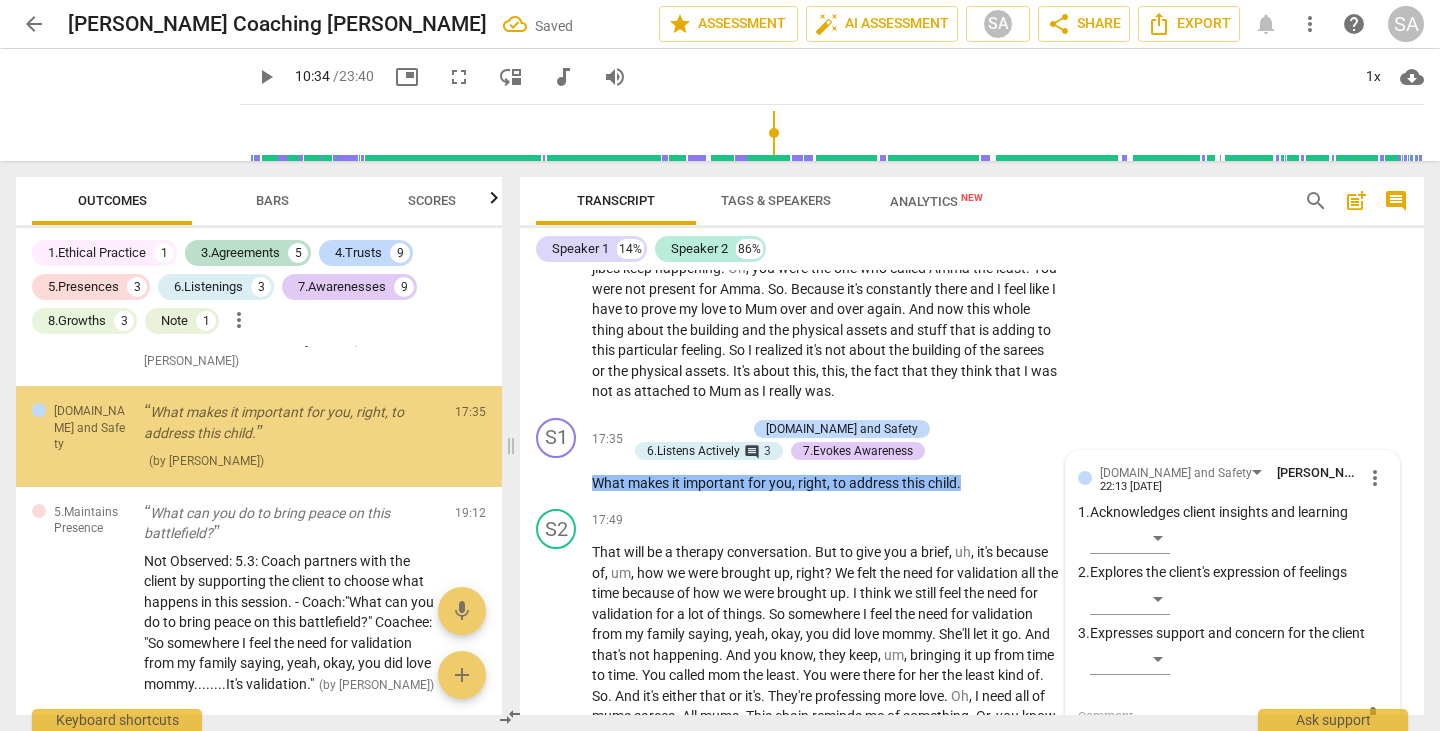 scroll, scrollTop: 5347, scrollLeft: 0, axis: vertical 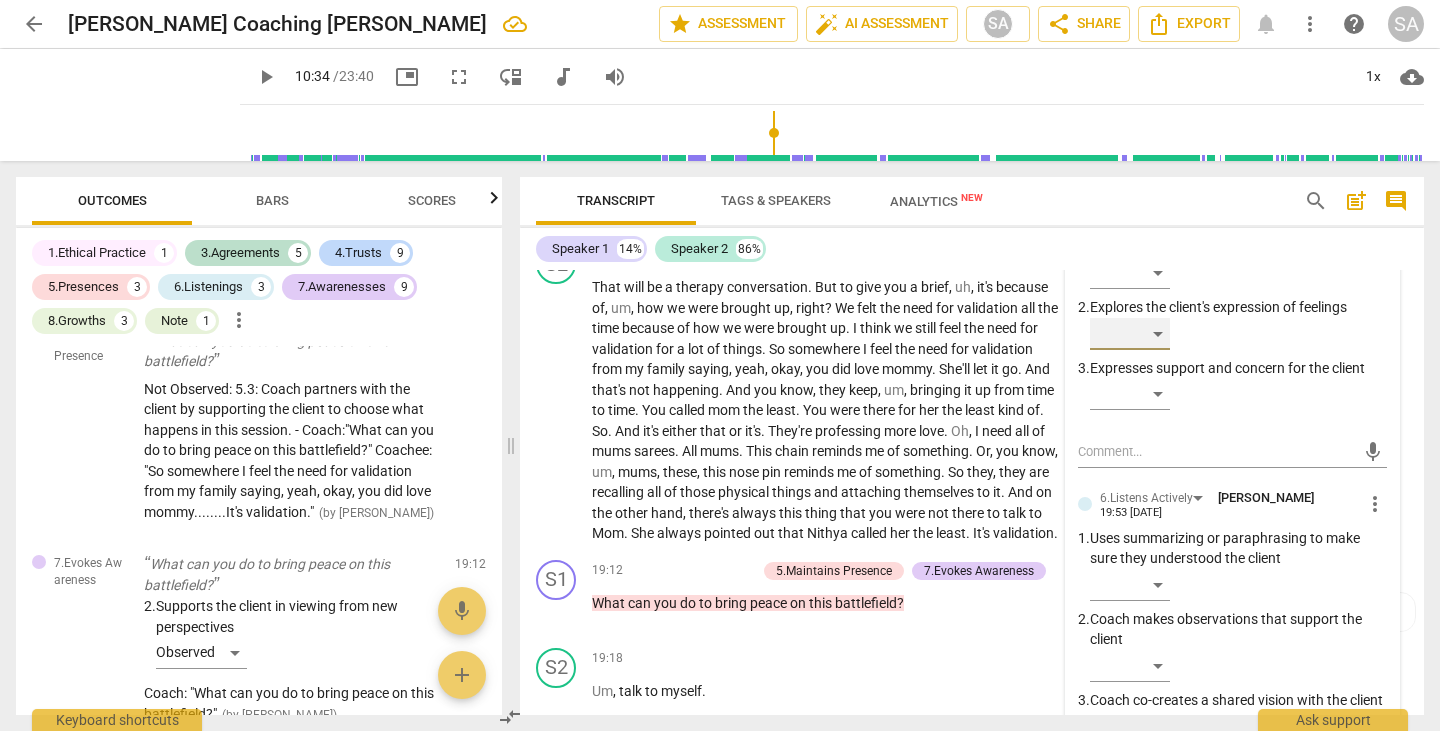 click on "​" at bounding box center [1130, 334] 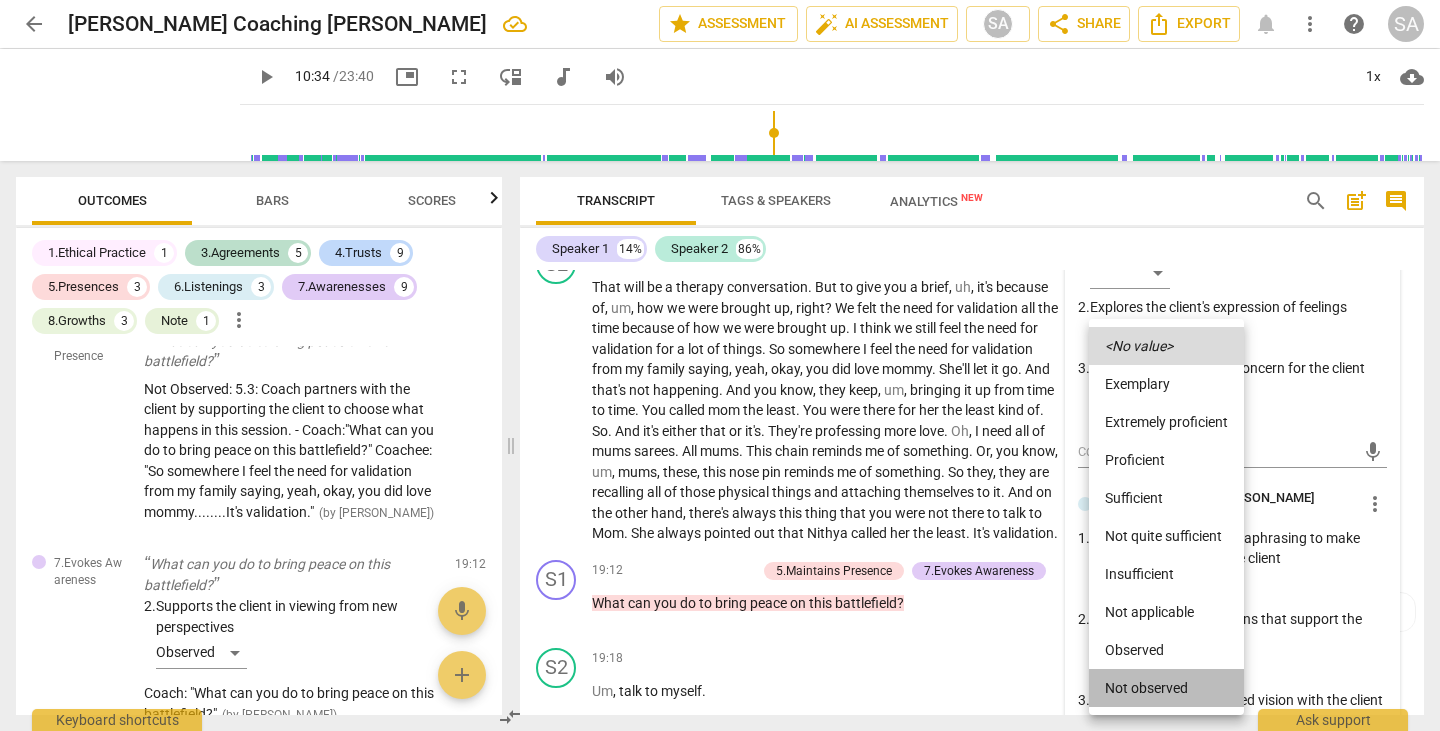click on "Not observed" at bounding box center [1166, 688] 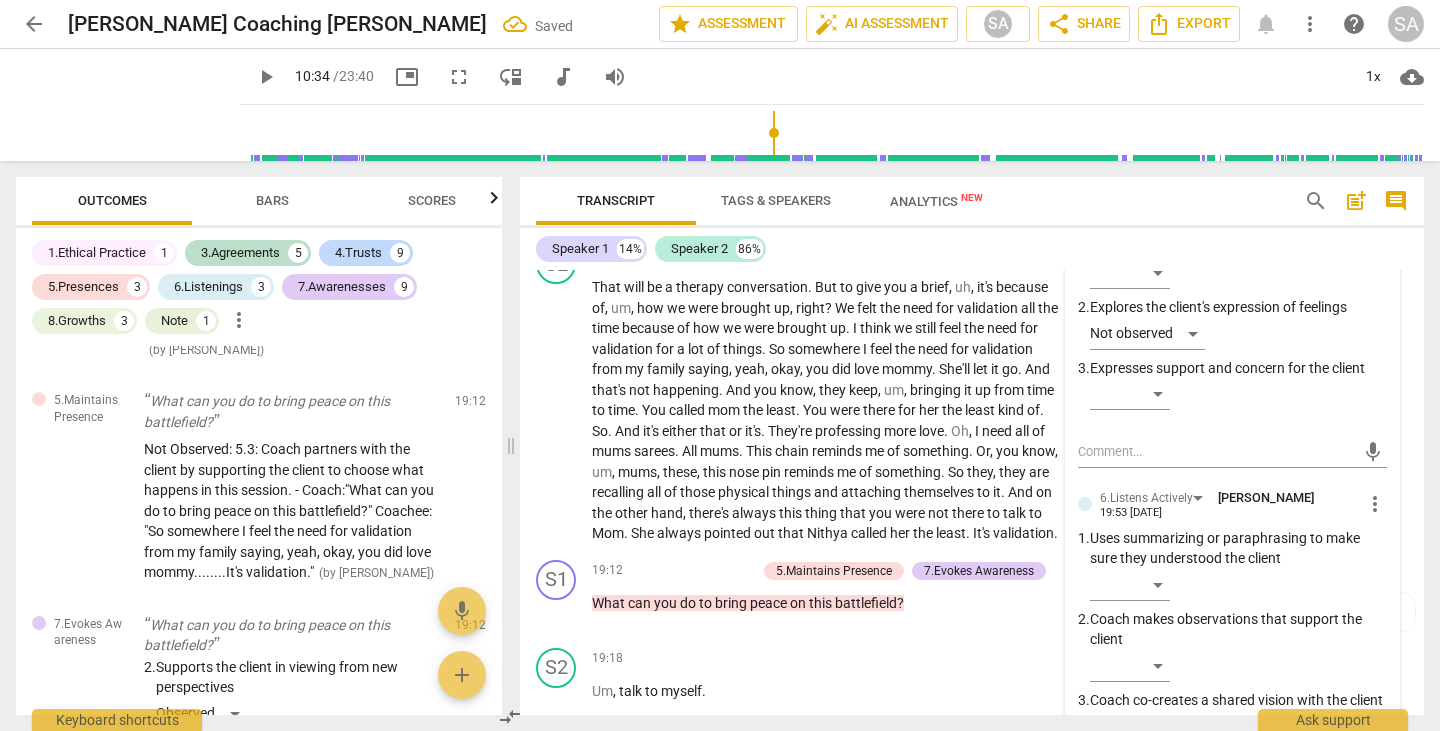 click on "Speaker 1 14% Speaker 2 86%" at bounding box center (972, 249) 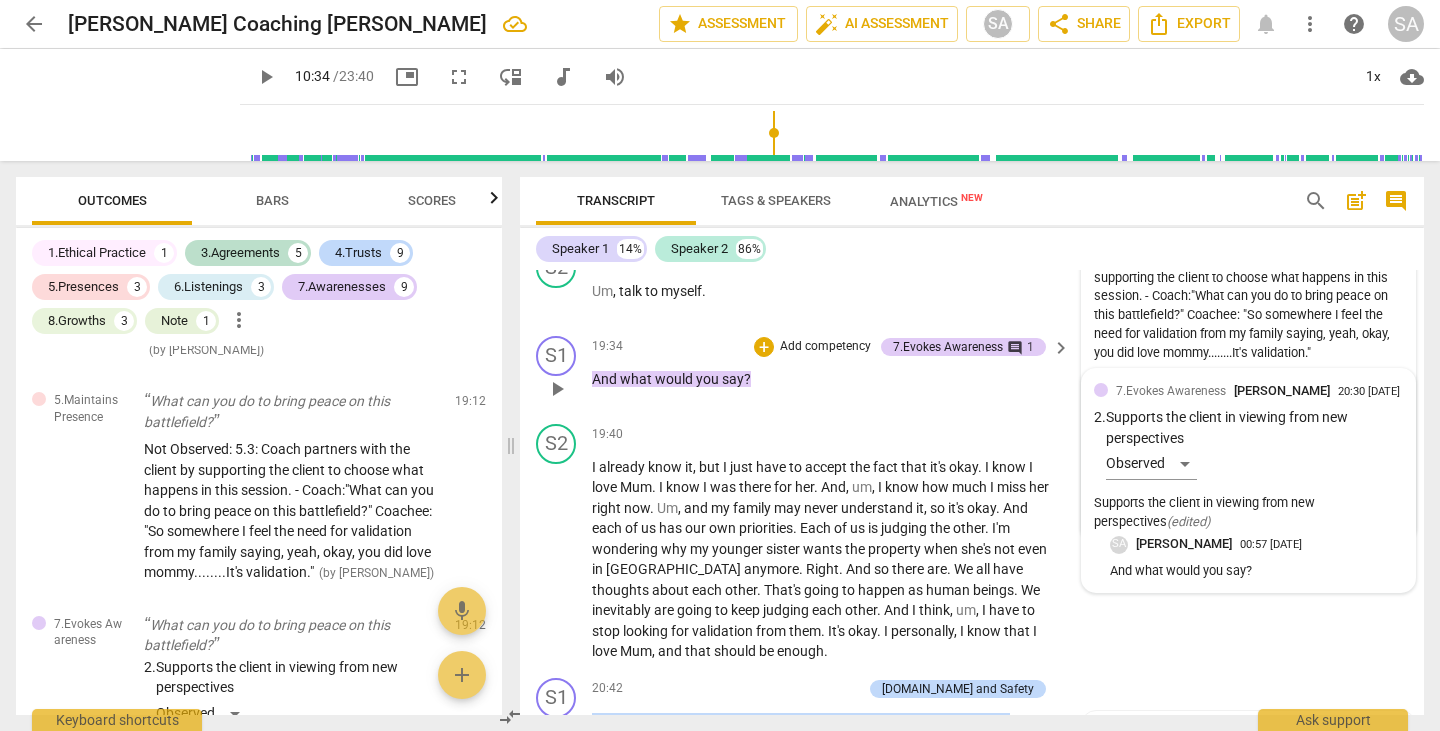 scroll, scrollTop: 6200, scrollLeft: 0, axis: vertical 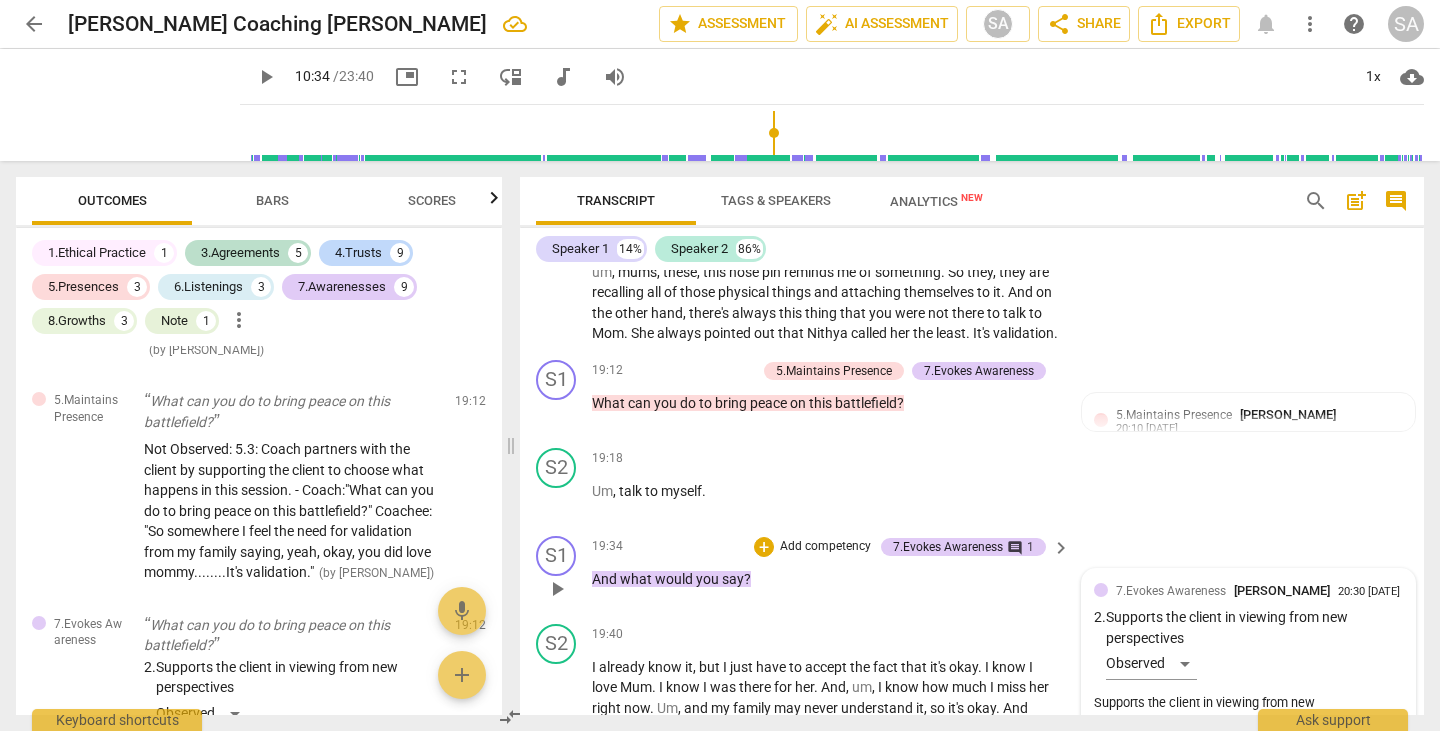 click on "S2 play_arrow pause 17:49 + Add competency keyboard_arrow_right That   will   be   a   therapy   conversation .   But   to   give   you   a   brief ,   uh ,   it's   because   of ,   um ,   how   we   were   brought   up ,   right ?   We   felt   the   need   for   validation   all   the   time   because   of   how   we   were   brought   up .   I   think   we   still   feel   the   need   for   validation   for   a   lot   of   things .   So   somewhere   I   feel   the   need   for   validation   from   my   family   saying ,   yeah ,   okay ,   you   did   love   mommy .   She'll   let   it   go .   And   that's   not   happening .   And   you   know ,   they   keep ,   um ,   bringing   it   up   from   time   to   time .   You   called   mom   the   least .   You   were   there   for   her   the   least   kind   of .   So .   And   it's   either   that   or   it's .   They're   professing   more   love .   Oh ,   I   need   all   of   mums   sarees .   All   mums .   This   chain   reminds   me   of   ." at bounding box center [972, 194] 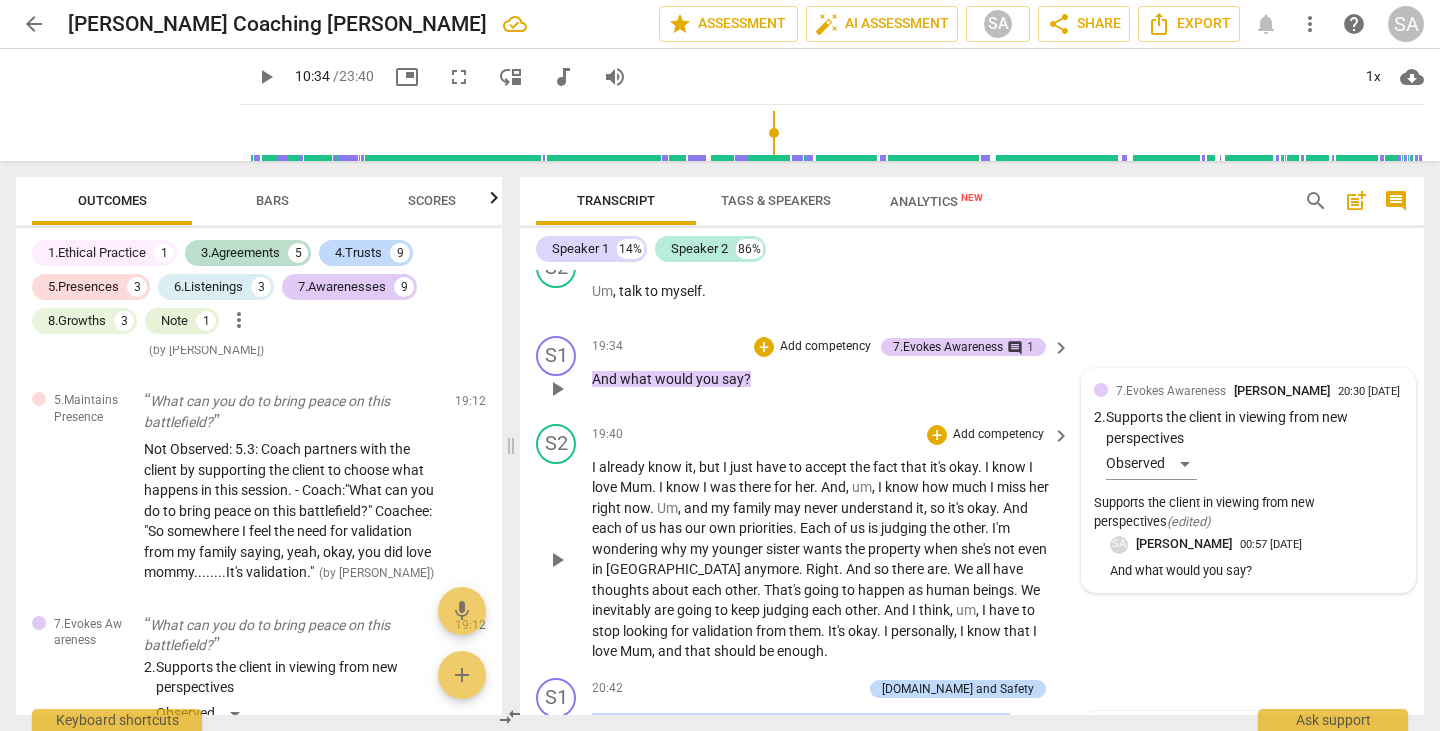 scroll, scrollTop: 6500, scrollLeft: 0, axis: vertical 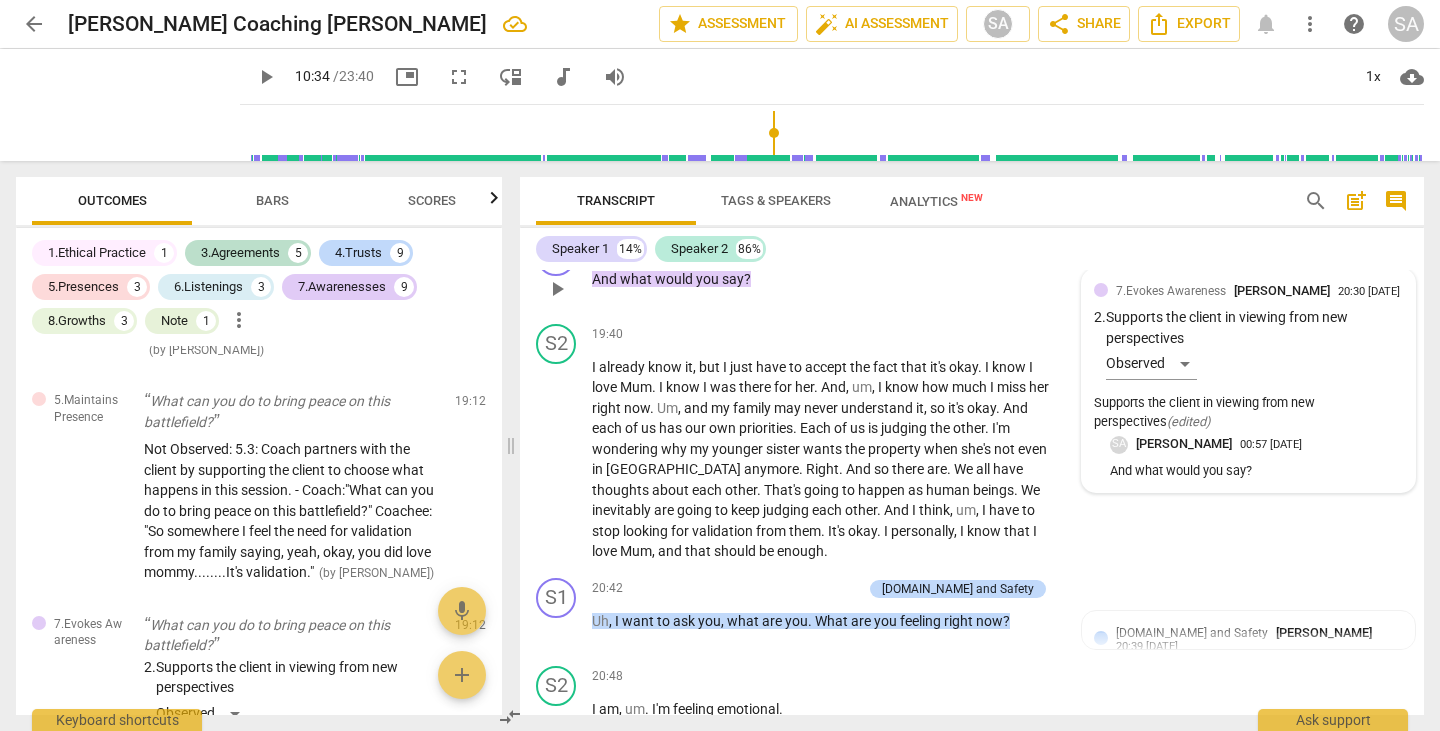 click on "1.Ethical Practice 1 3.Agreements 5 4.Trusts 9 5.Presences 3 6.Listenings 3 7.Awarenesses 9 8.Growths 3 Note 1 more_vert" at bounding box center (267, 287) 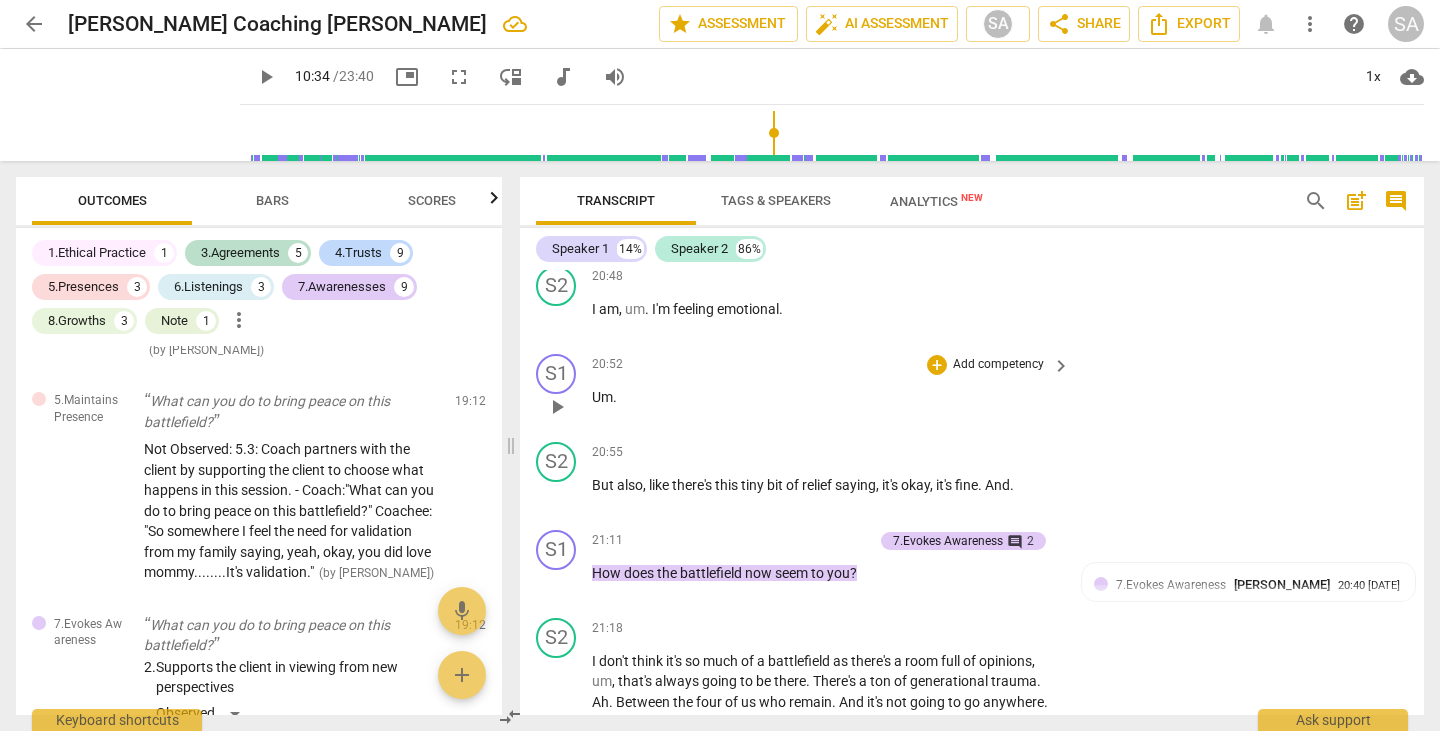 scroll, scrollTop: 7100, scrollLeft: 0, axis: vertical 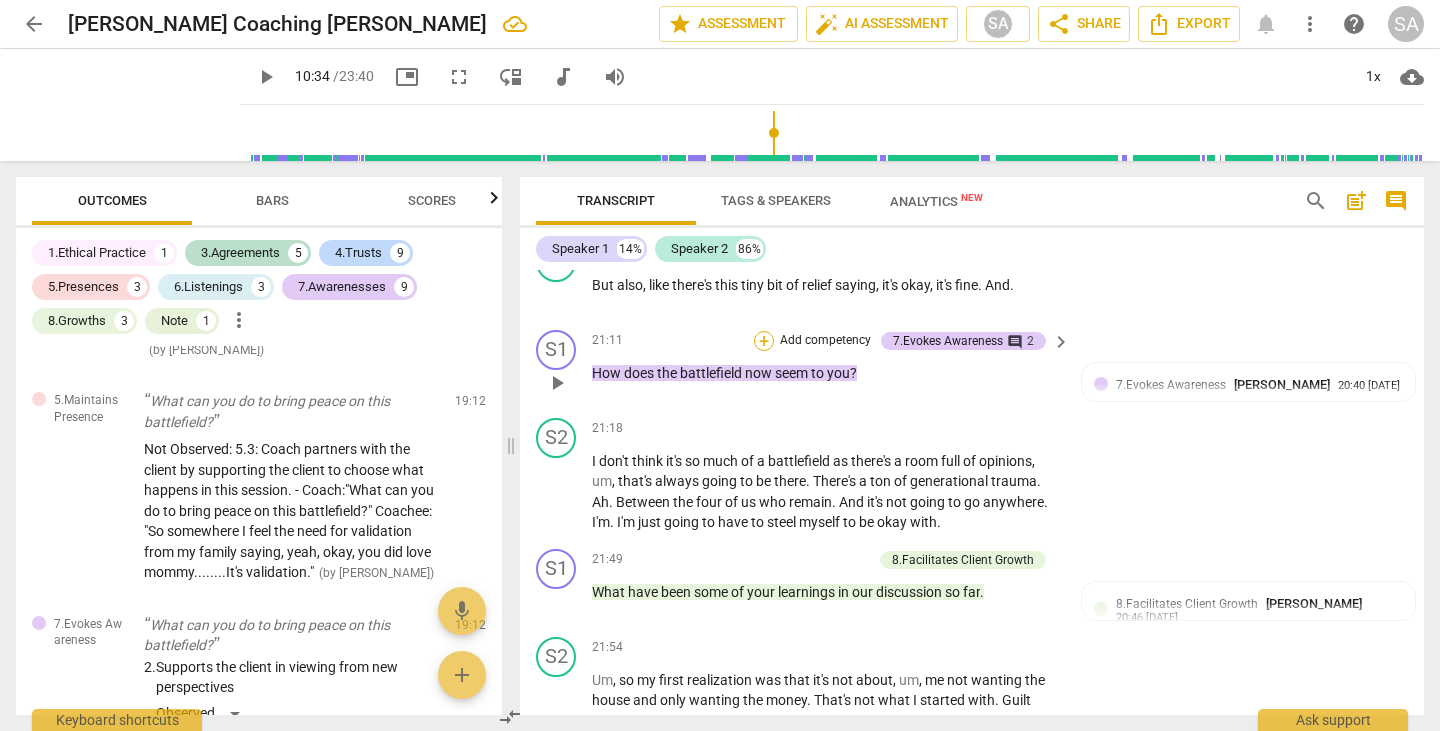 click on "+" at bounding box center (764, 341) 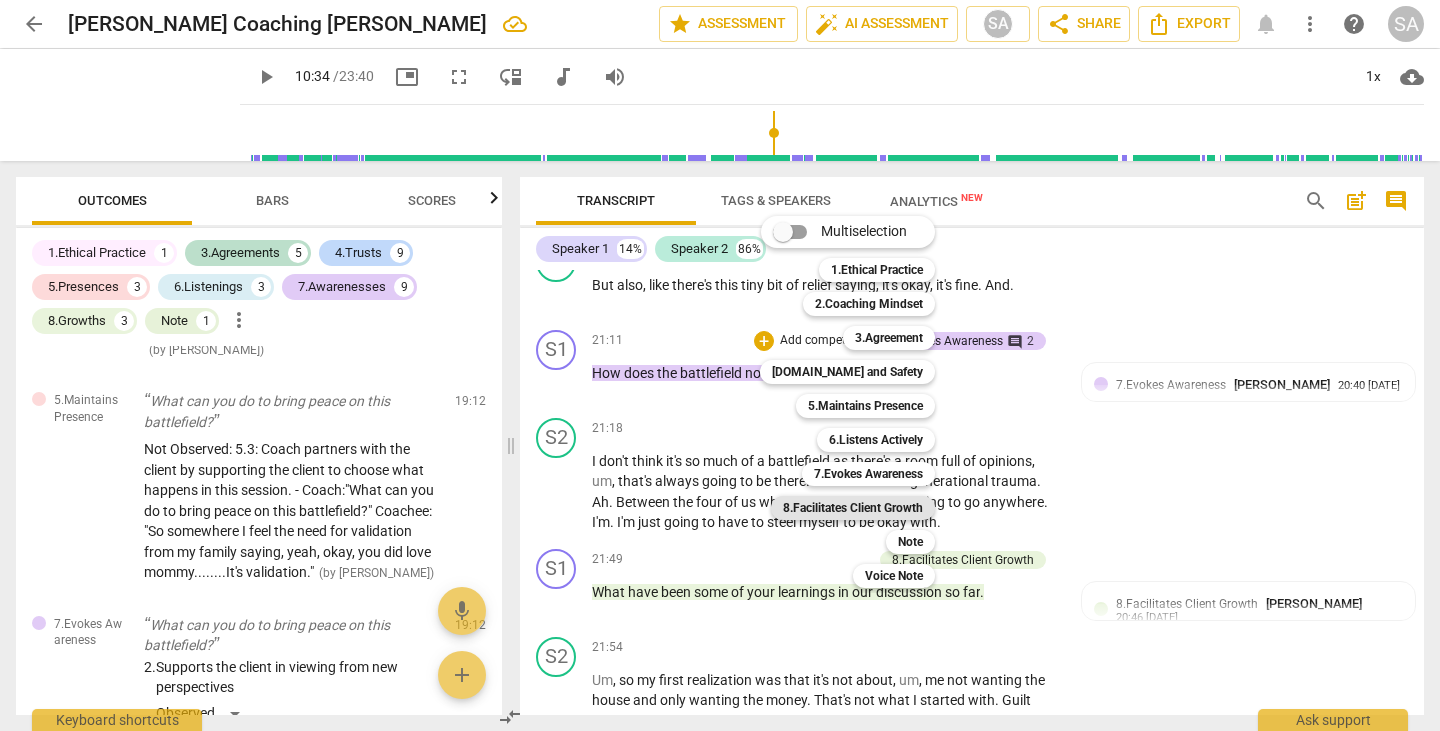 click on "8.Facilitates Client Growth" at bounding box center [853, 508] 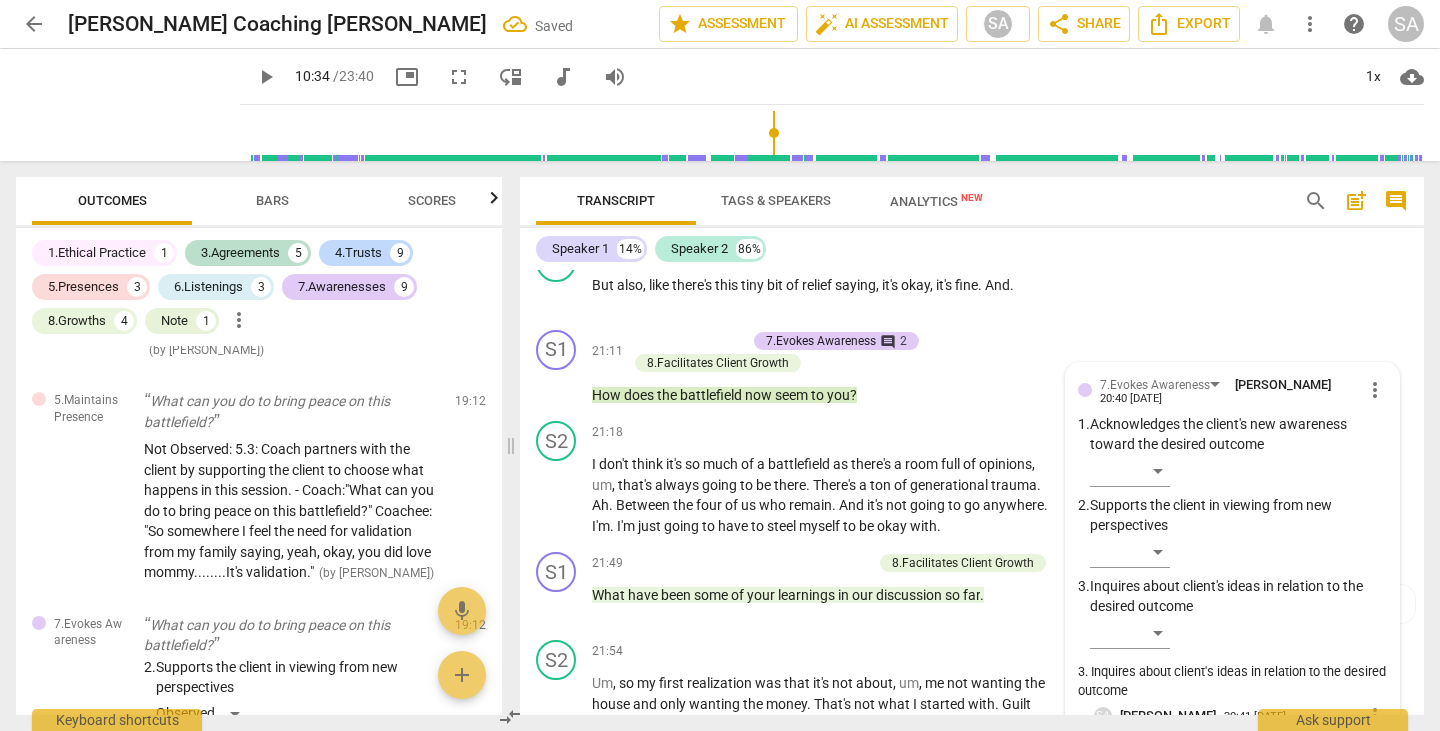 scroll, scrollTop: 6369, scrollLeft: 0, axis: vertical 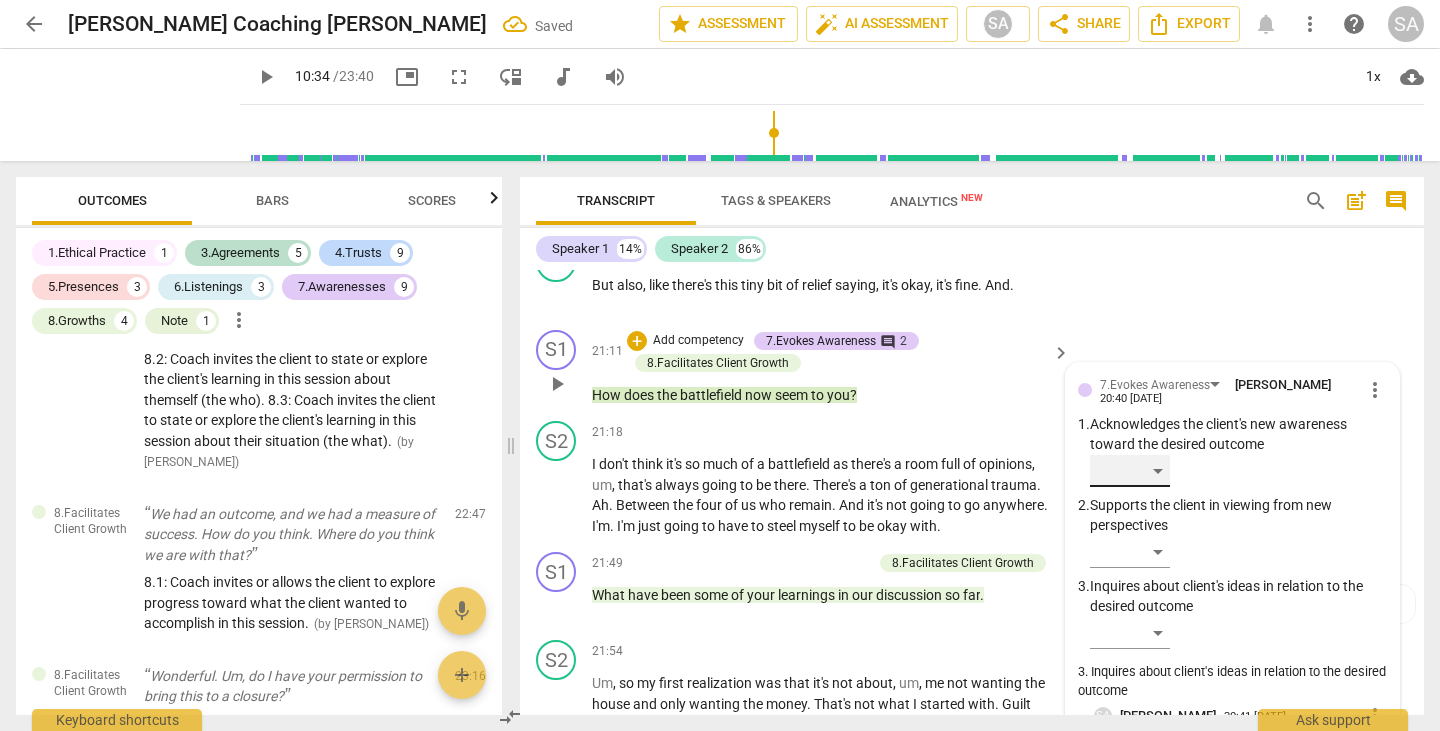 click on "​" at bounding box center (1130, 471) 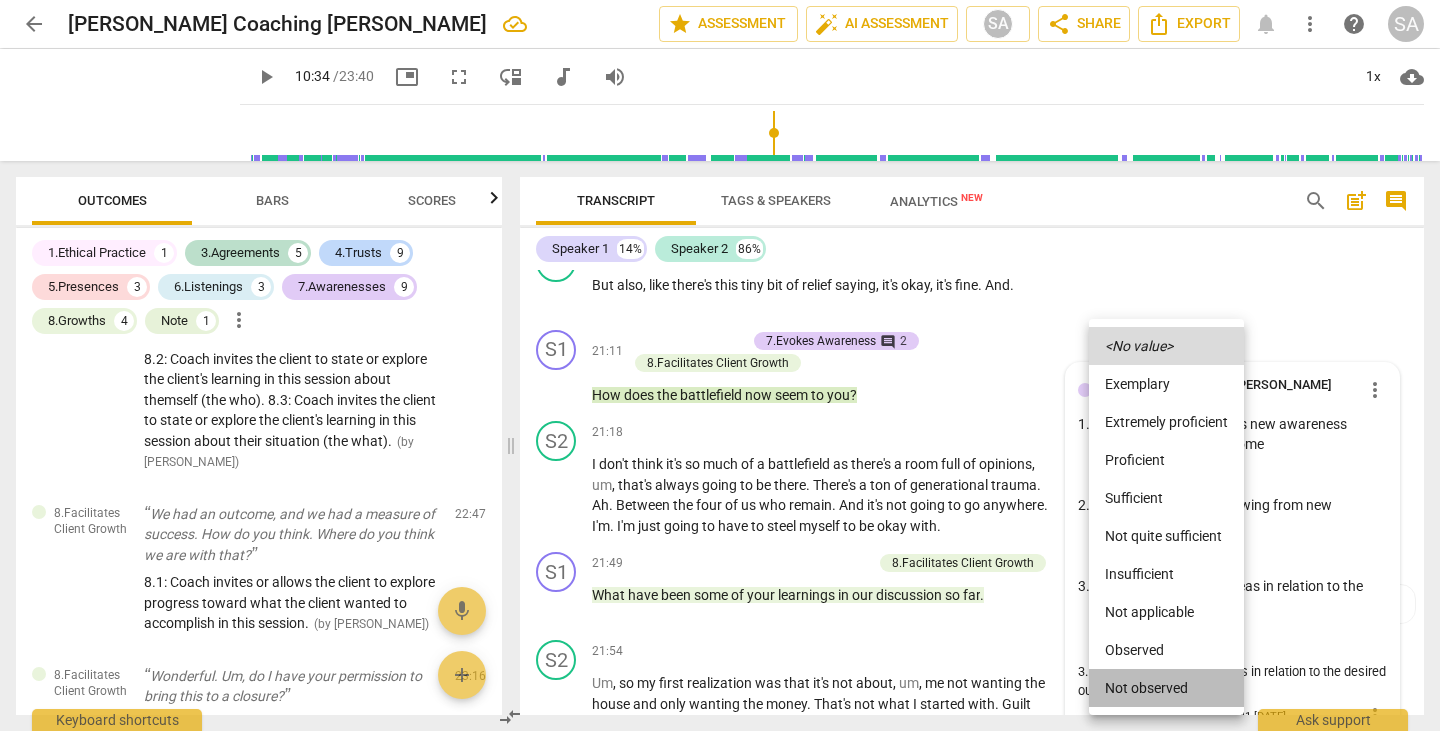 click on "Not observed" at bounding box center (1166, 688) 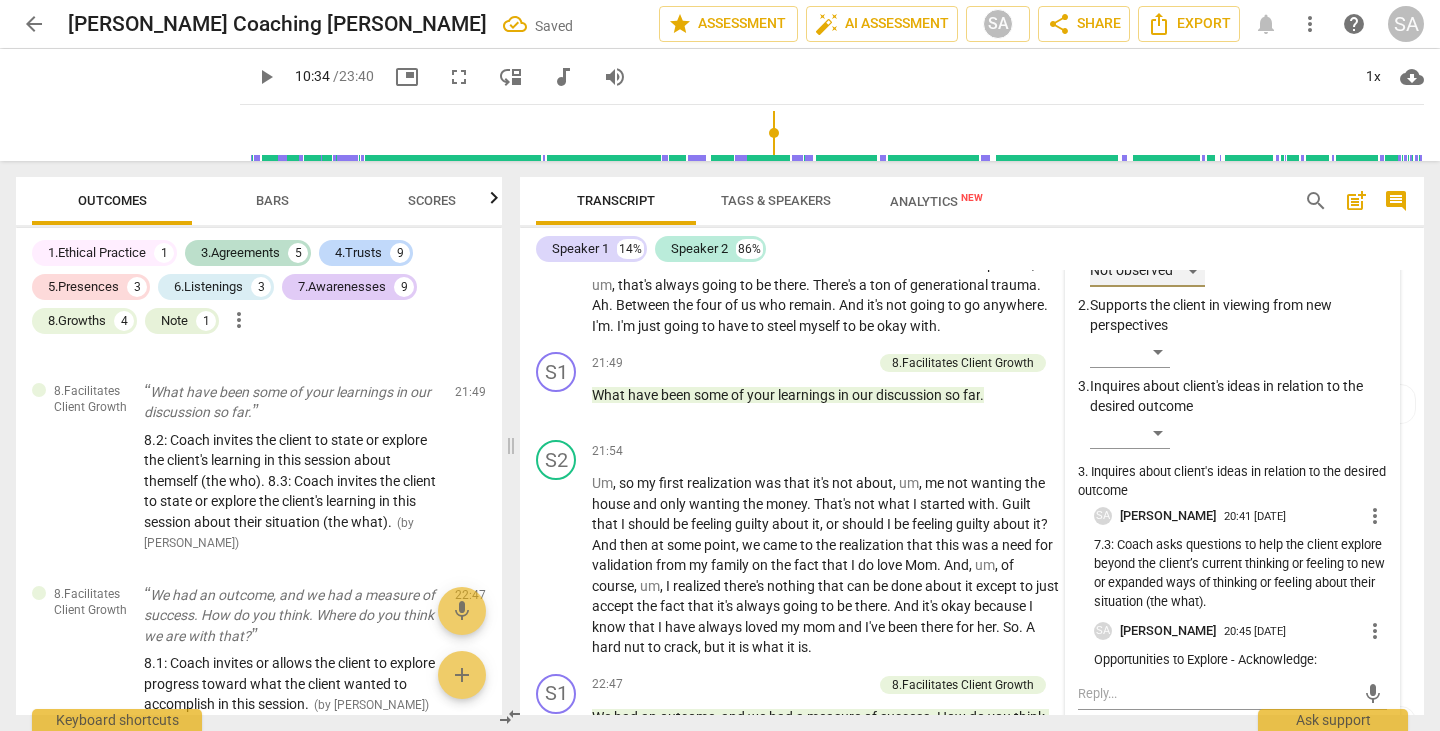 scroll, scrollTop: 7100, scrollLeft: 0, axis: vertical 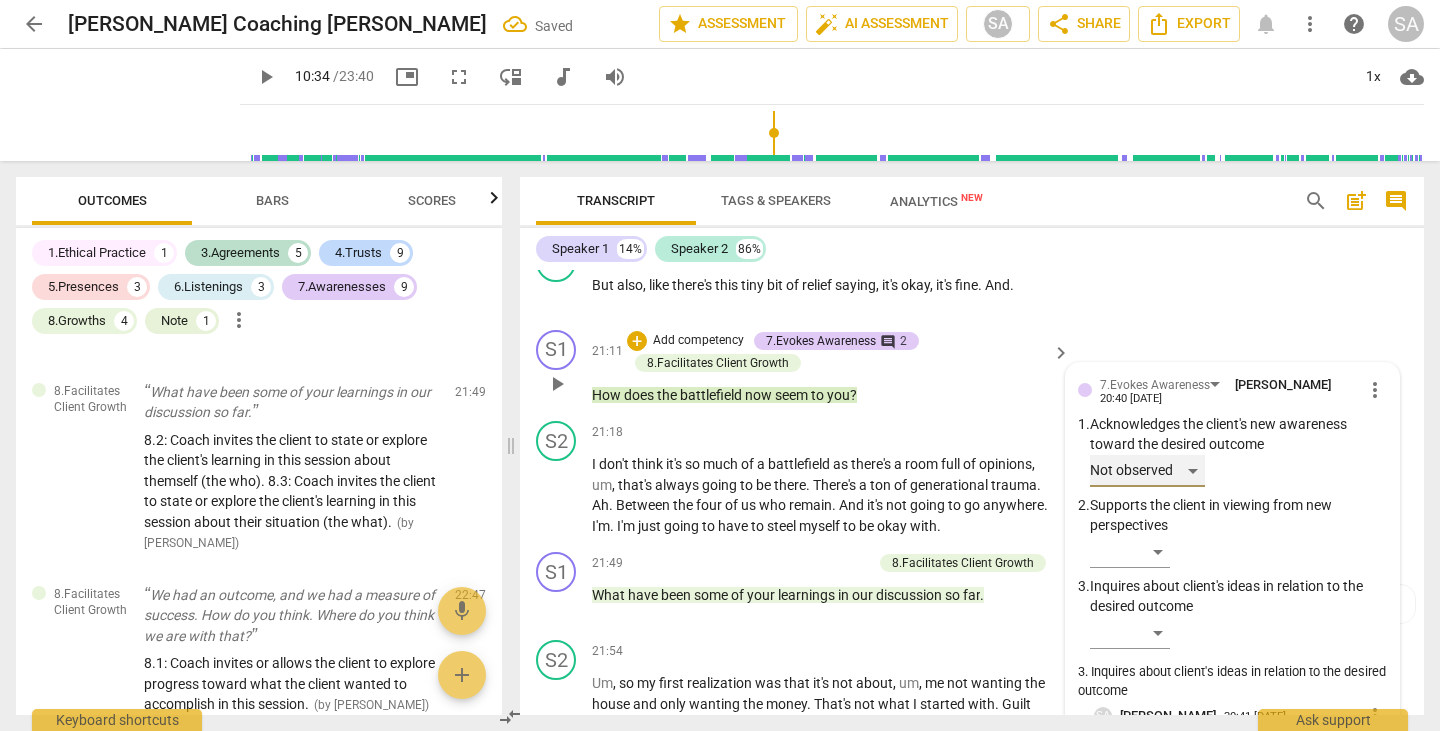 click on "Not observed" at bounding box center [1147, 471] 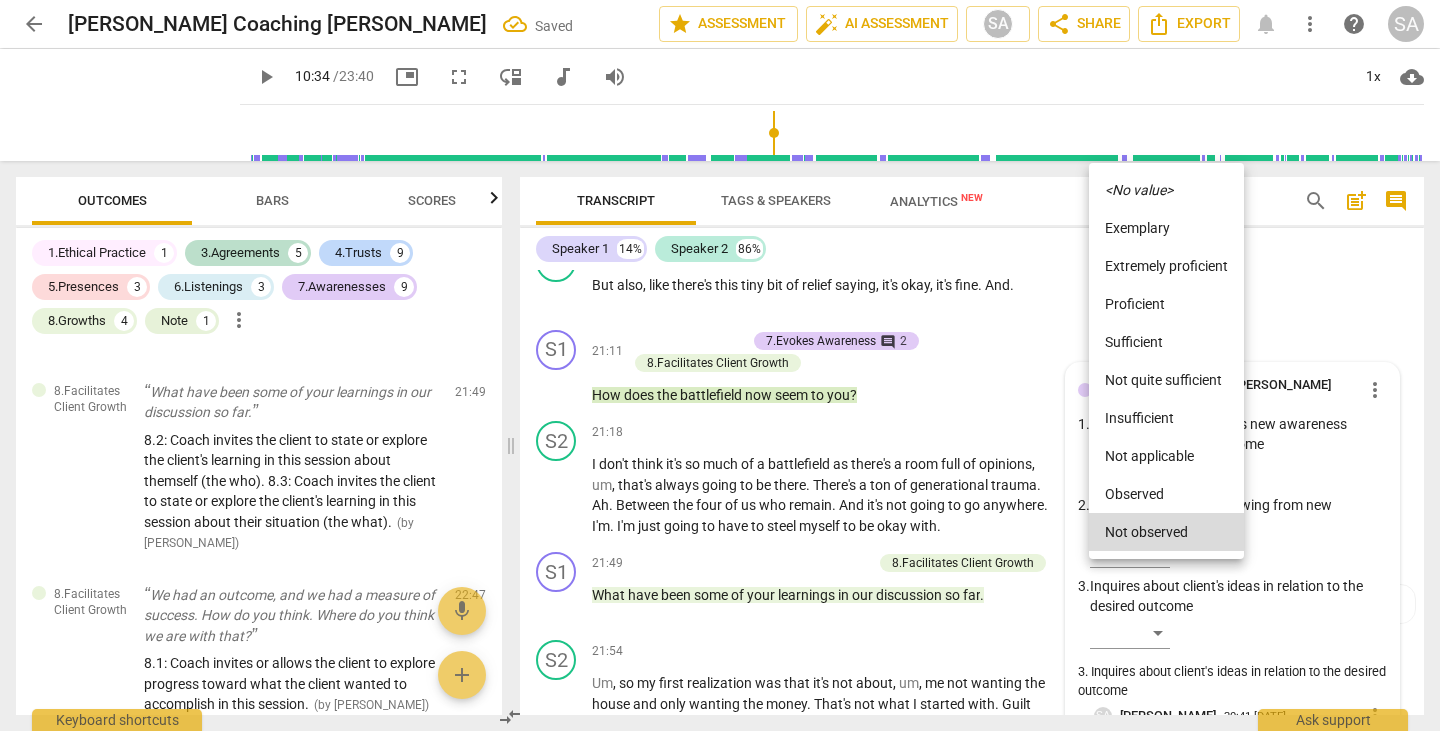 click on "<No value>" at bounding box center (1139, 190) 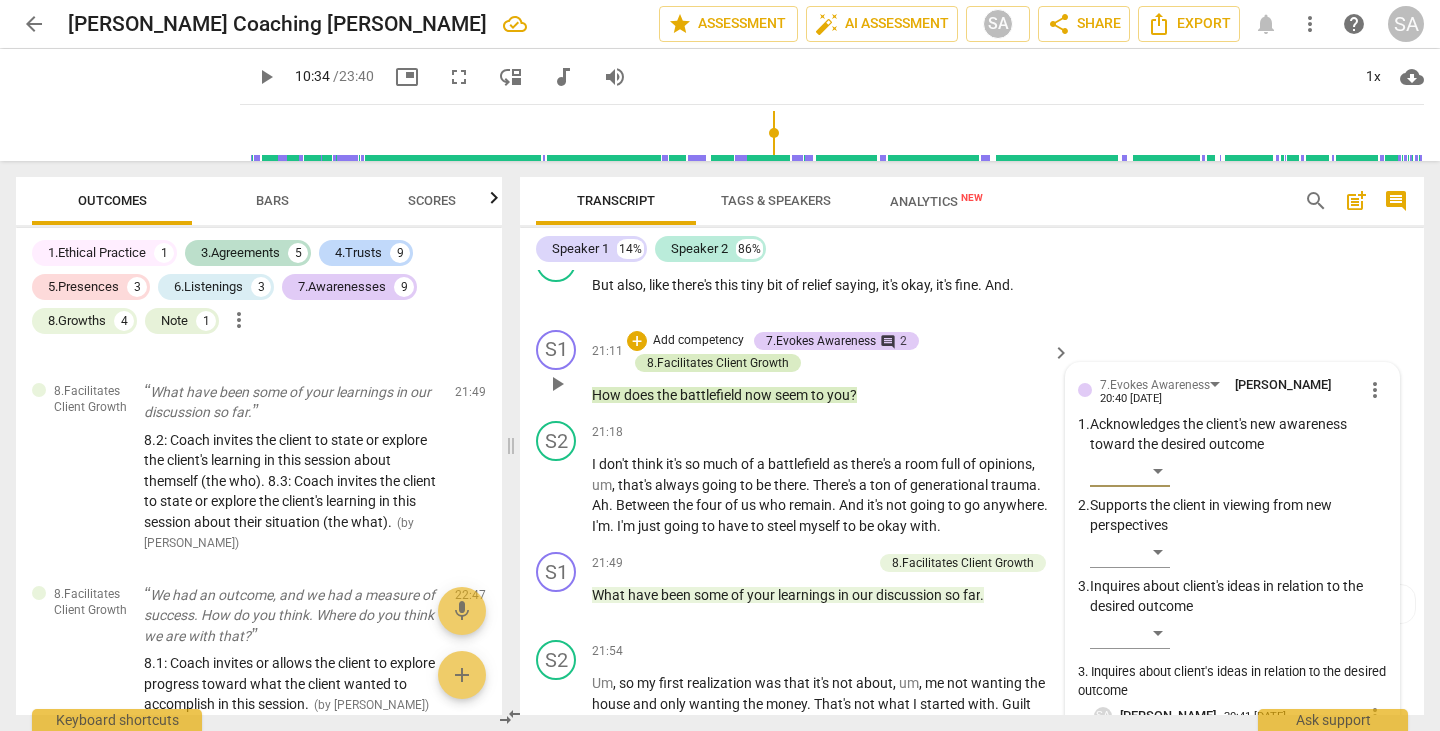 click on "8.Facilitates Client Growth" at bounding box center (718, 363) 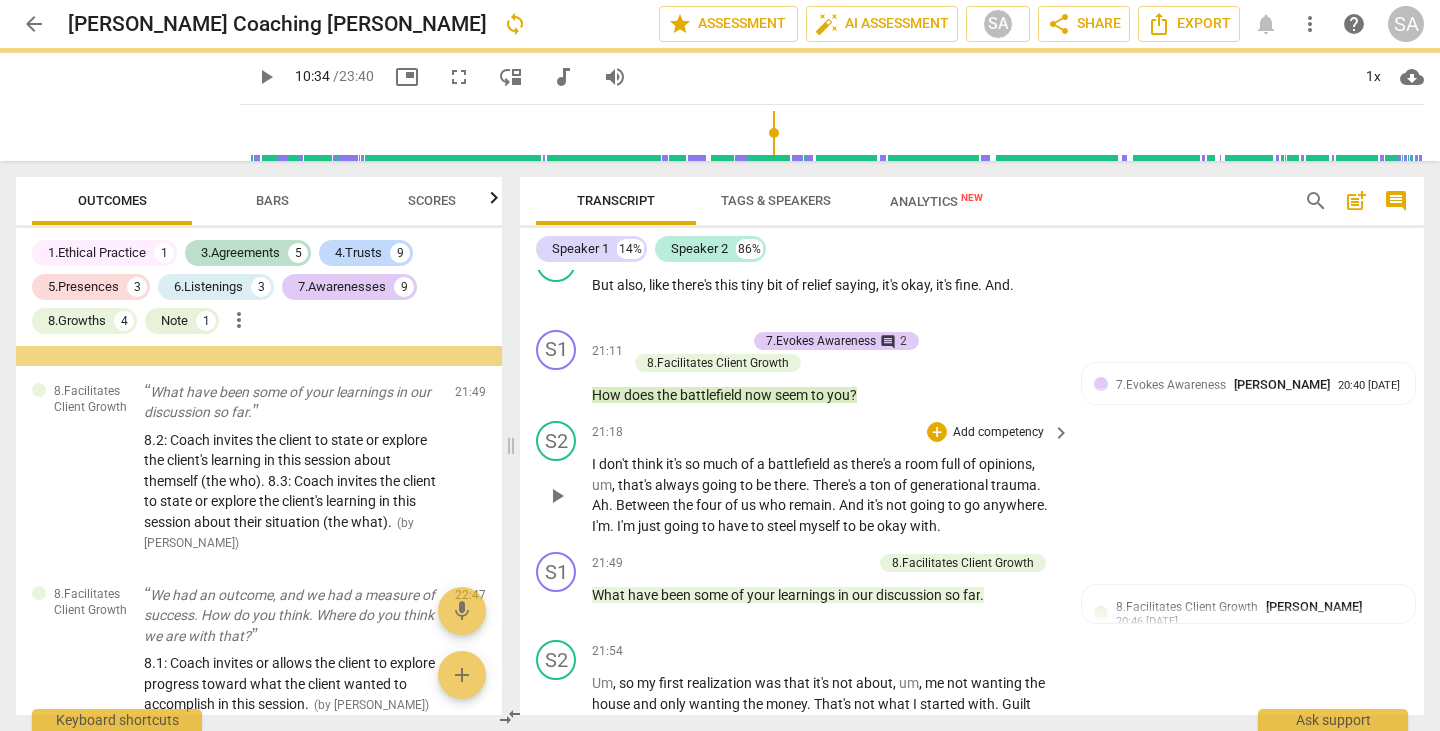 scroll, scrollTop: 6450, scrollLeft: 0, axis: vertical 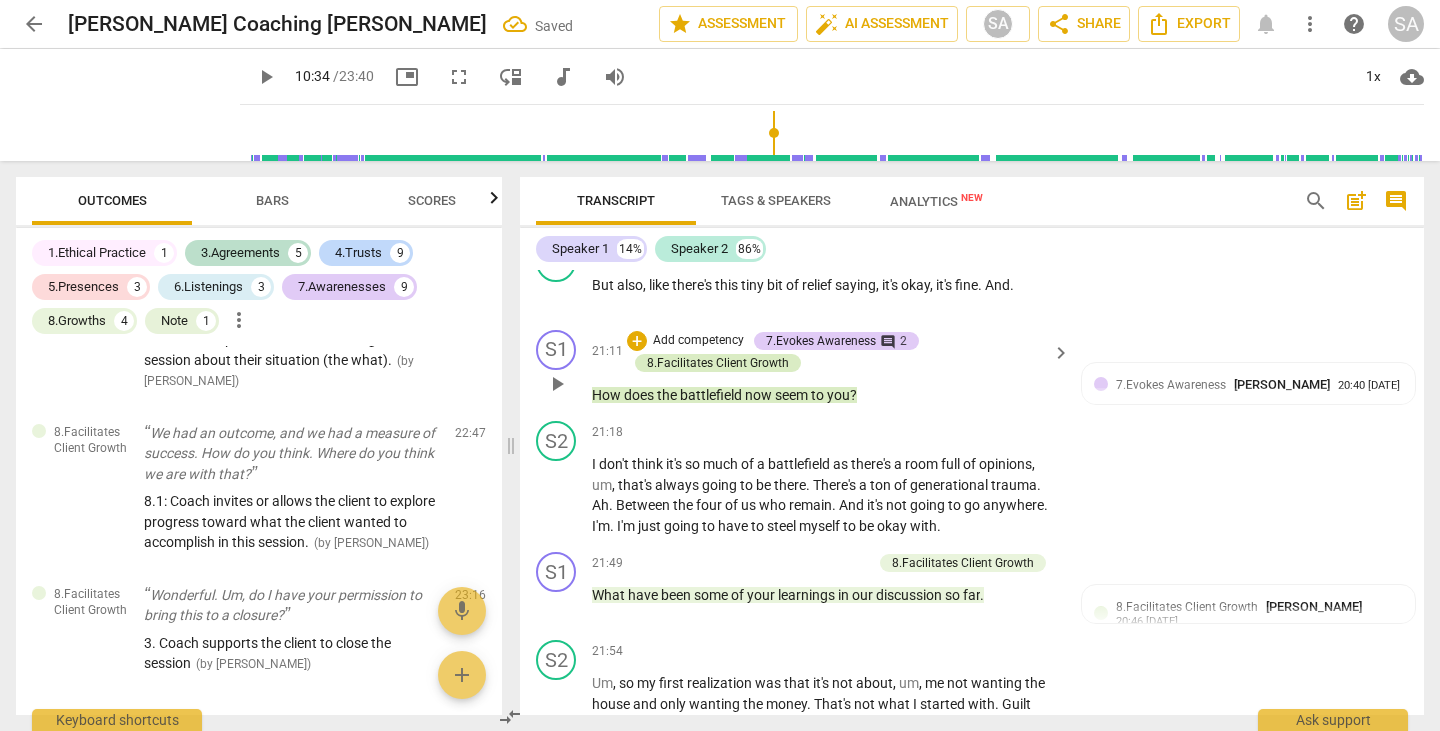 click on "8.Facilitates Client Growth" at bounding box center [718, 363] 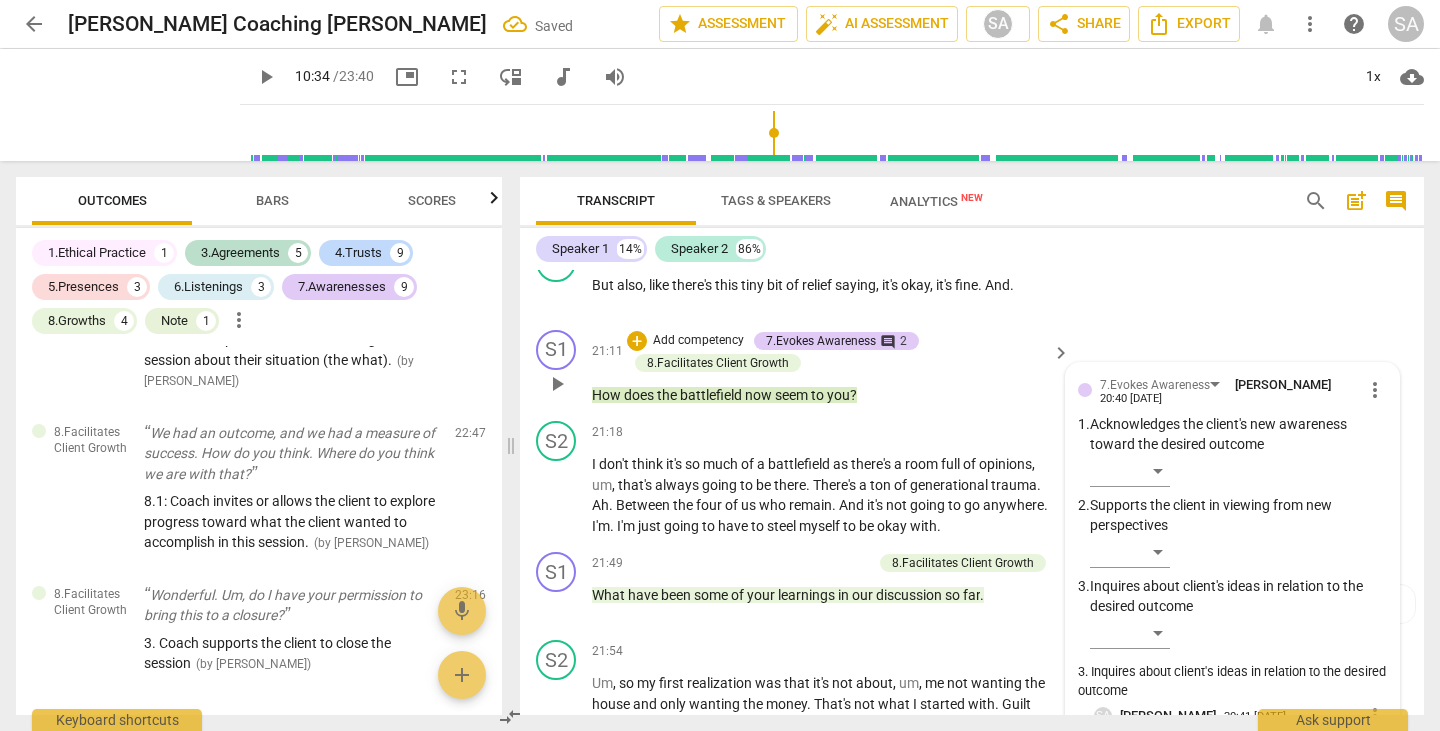 scroll, scrollTop: 6369, scrollLeft: 0, axis: vertical 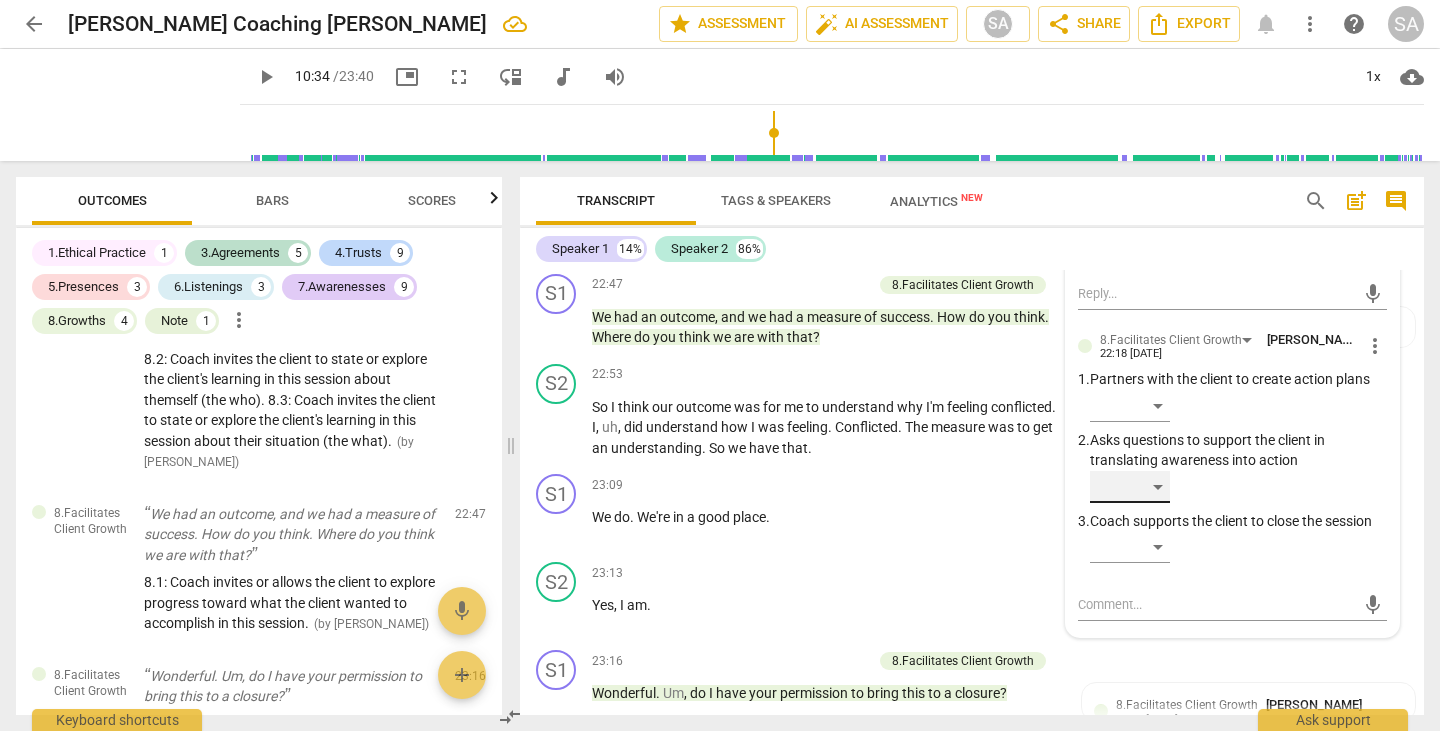 click on "​" at bounding box center (1130, 487) 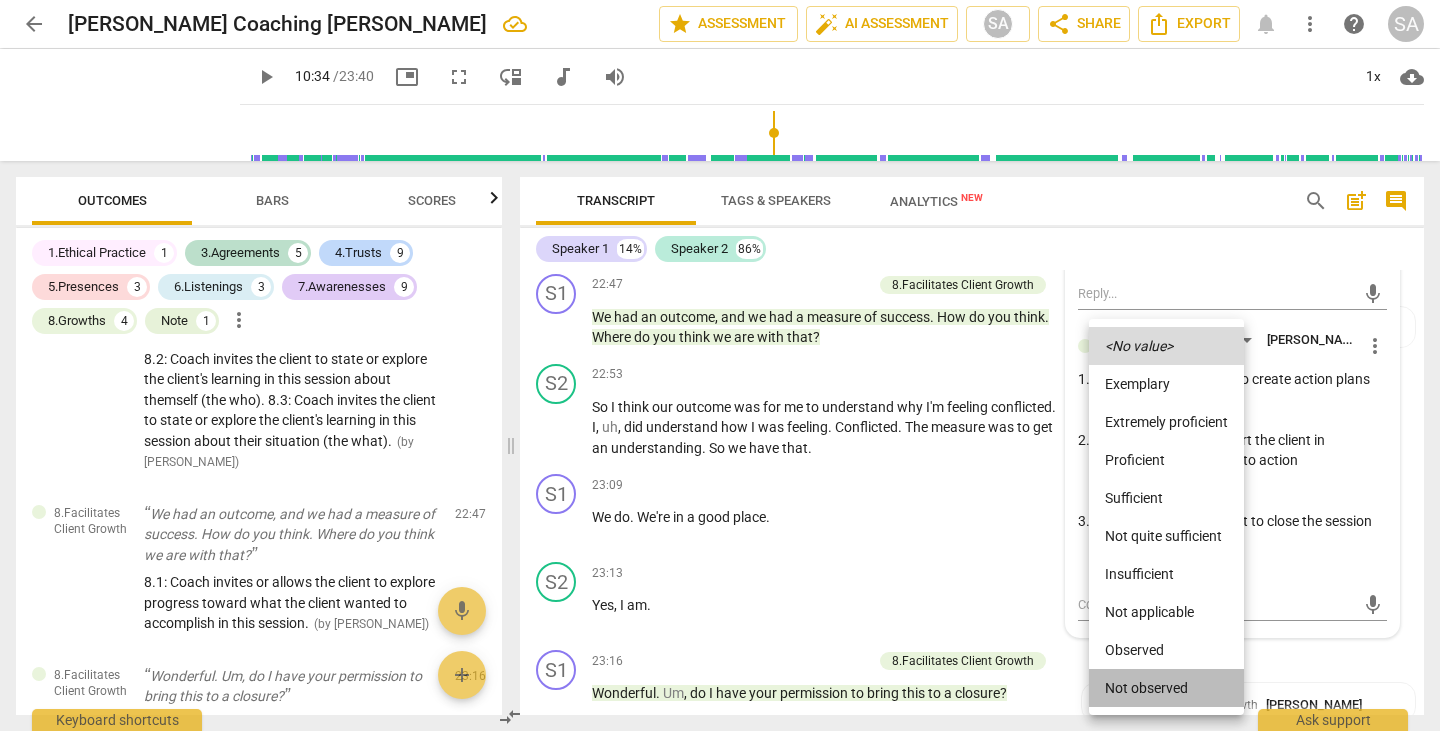 click on "Not observed" at bounding box center (1166, 688) 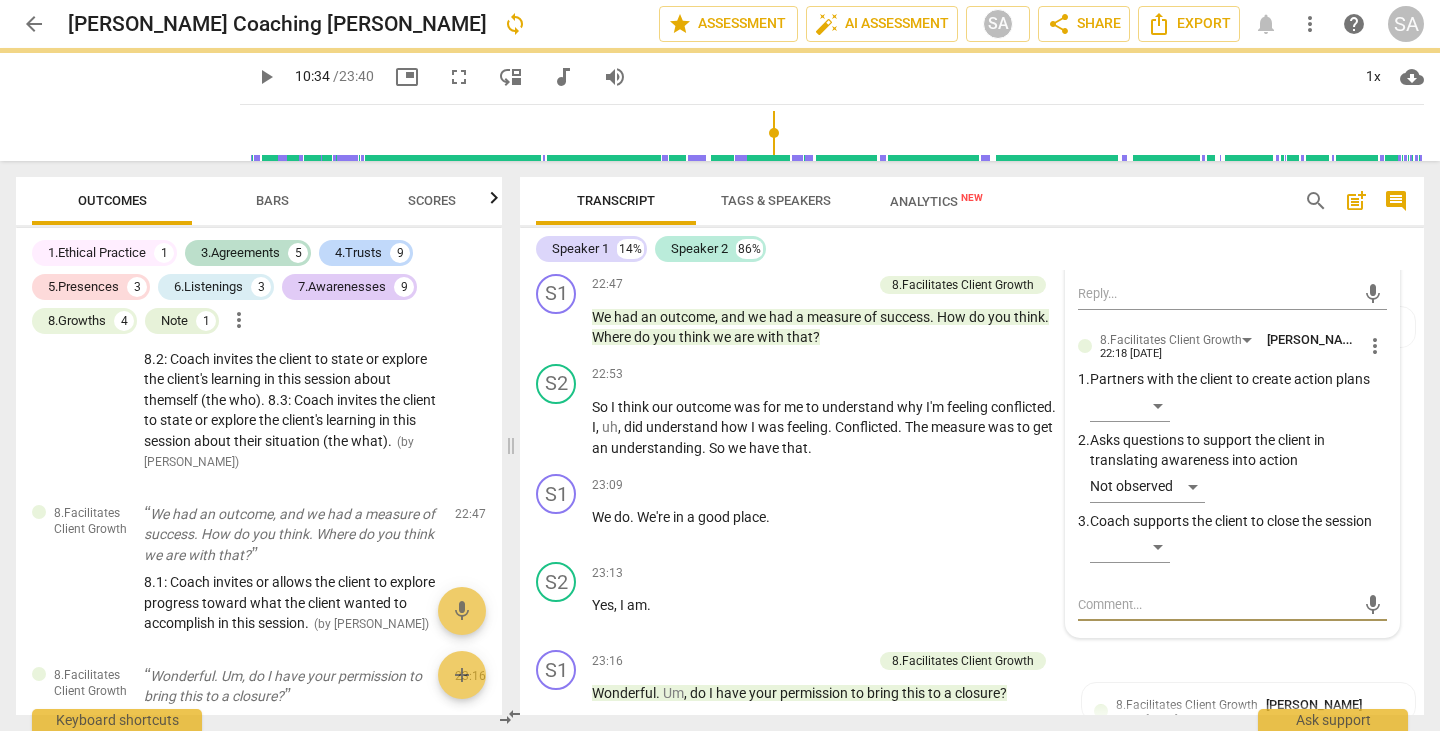 click at bounding box center [1216, 604] 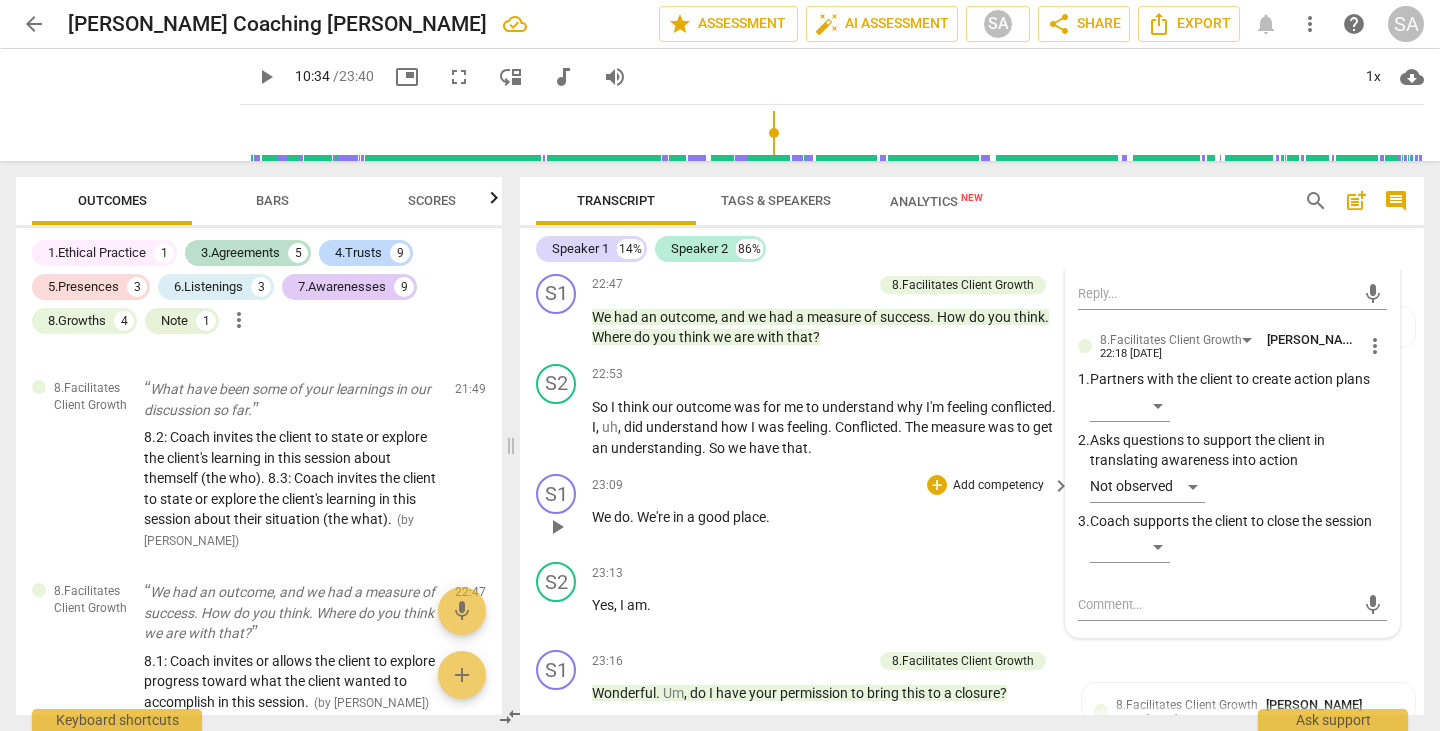 click on "23:09 + Add competency keyboard_arrow_right We   do .   We're   in   a   good   place ." at bounding box center (832, 510) 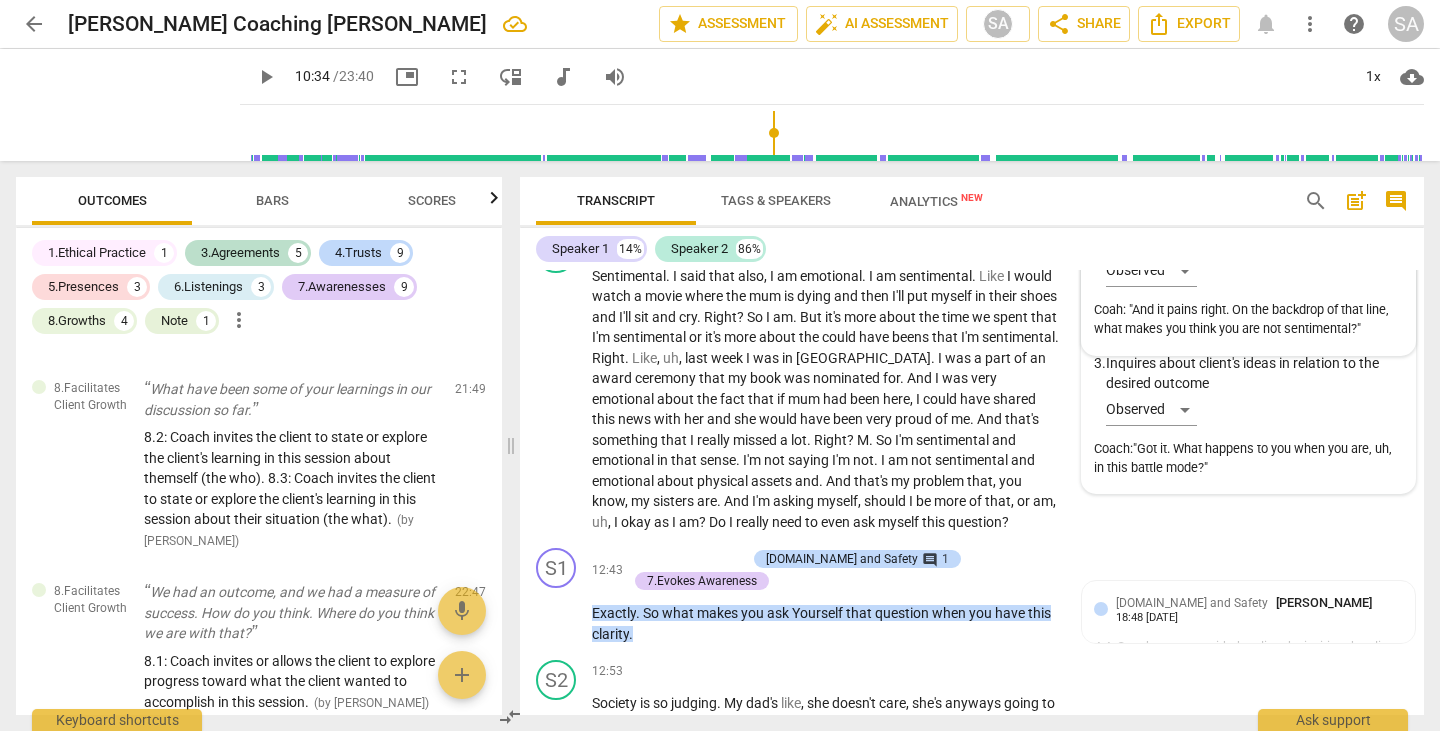 scroll, scrollTop: 3878, scrollLeft: 0, axis: vertical 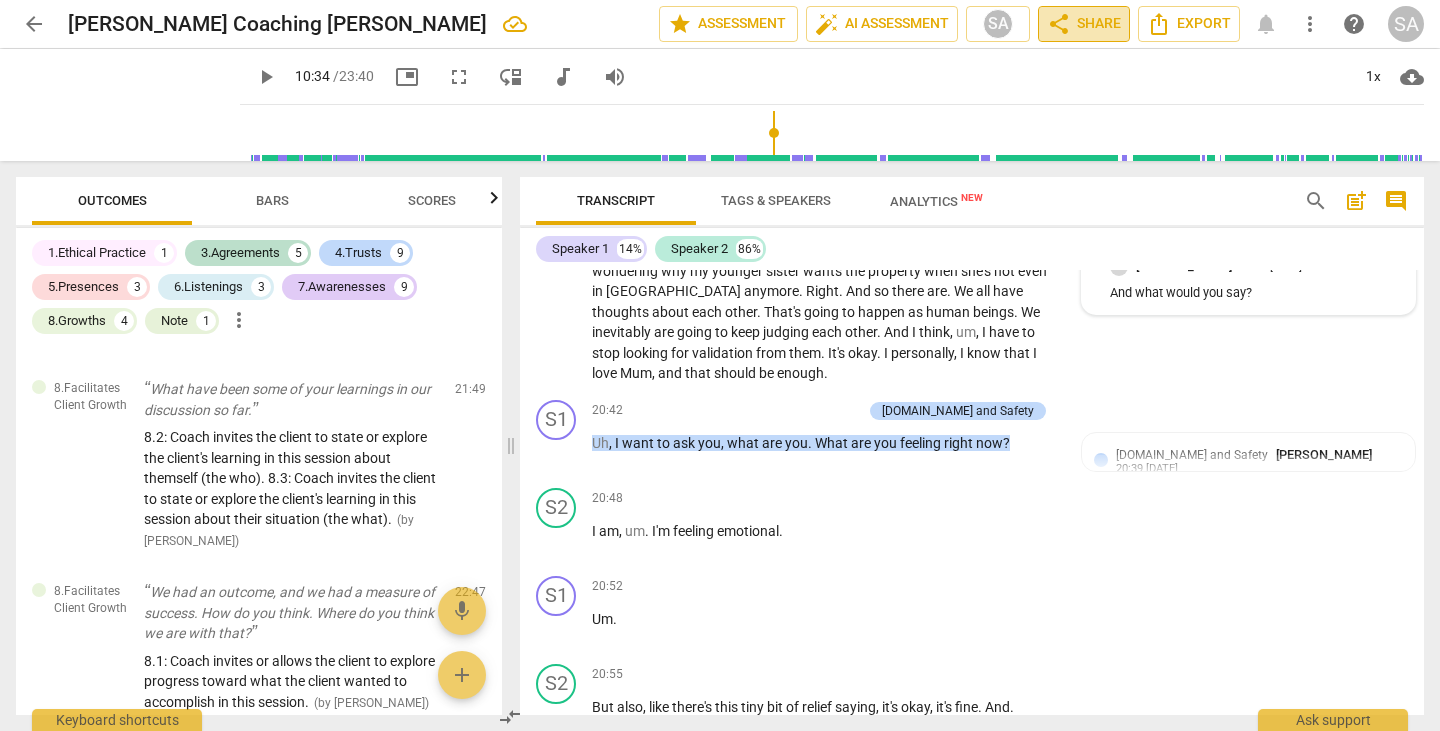 click on "share    Share" at bounding box center (1084, 24) 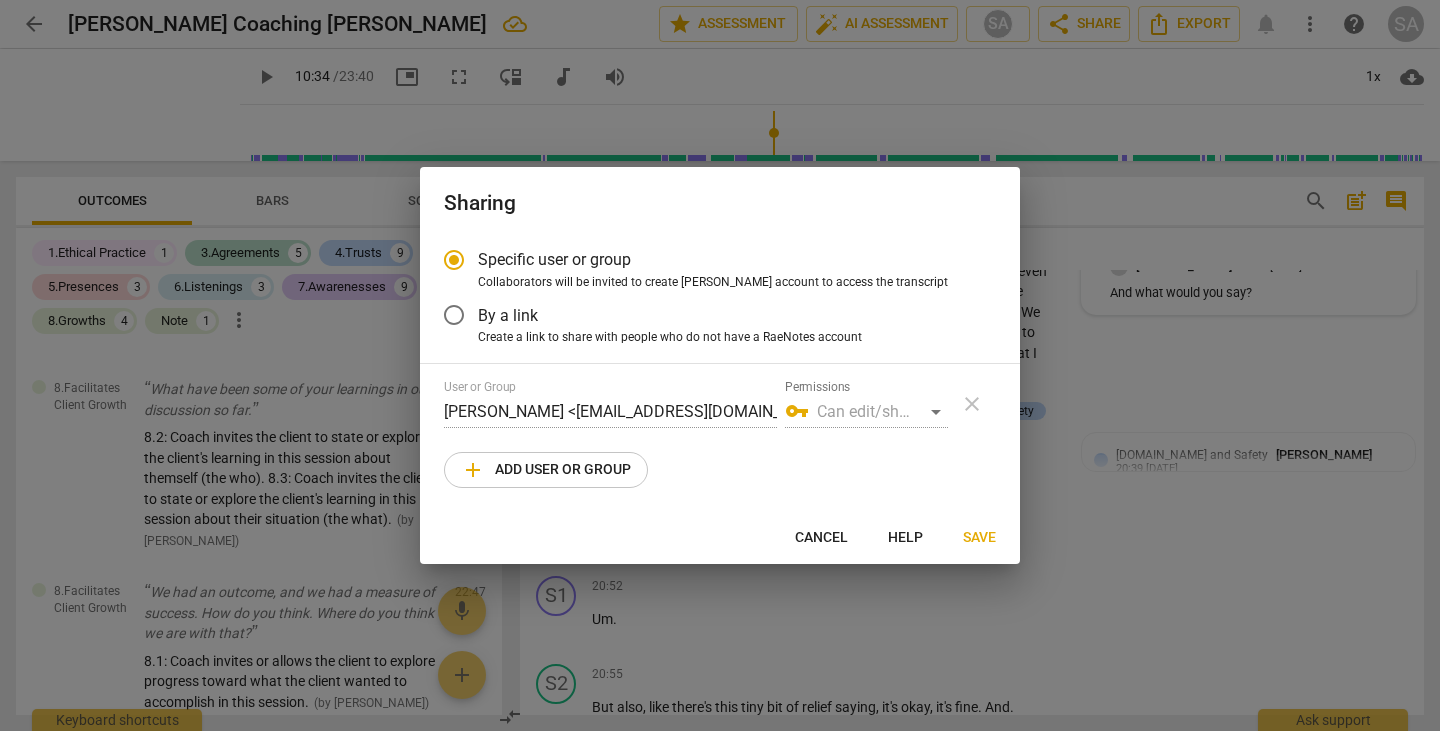 click on "vpn_key Can edit/share" at bounding box center (866, 412) 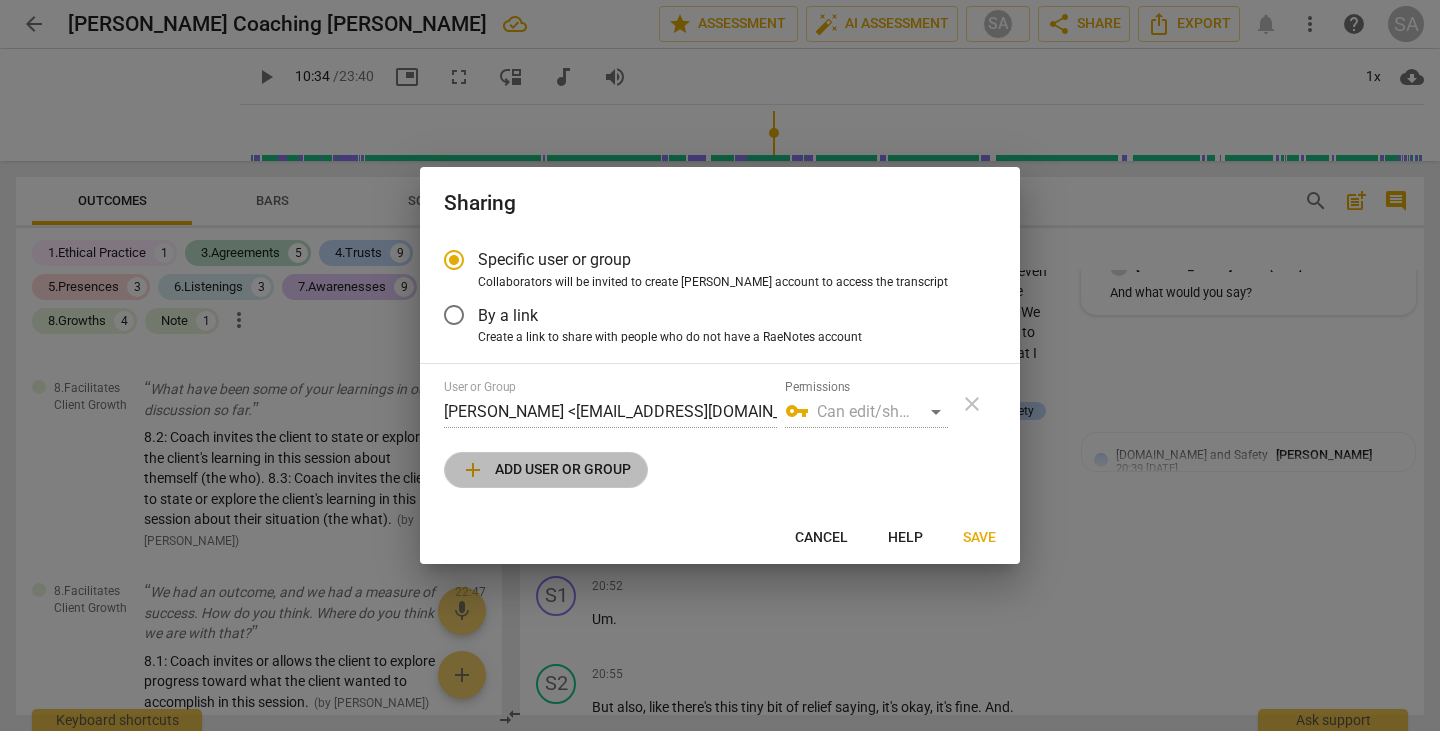 click on "add Add user or group" at bounding box center [546, 470] 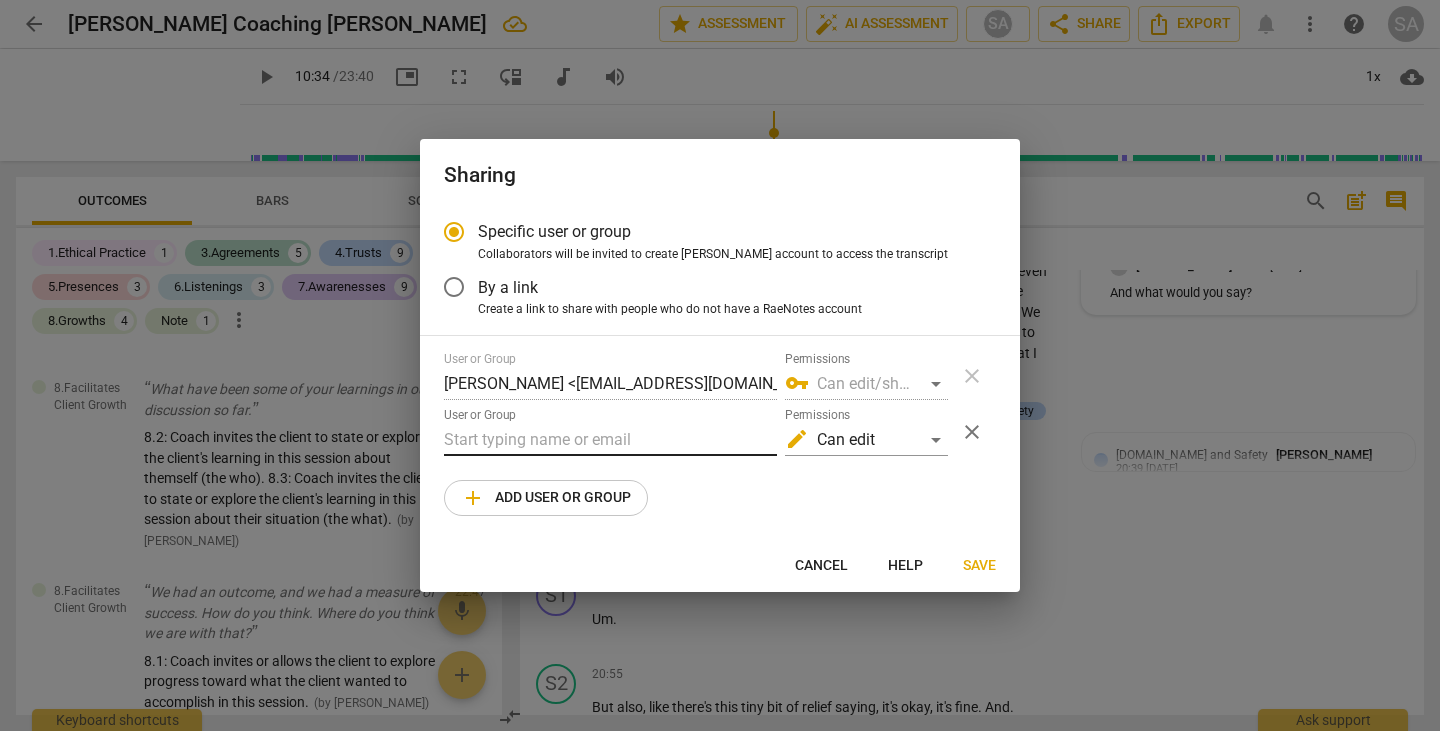 click at bounding box center [610, 440] 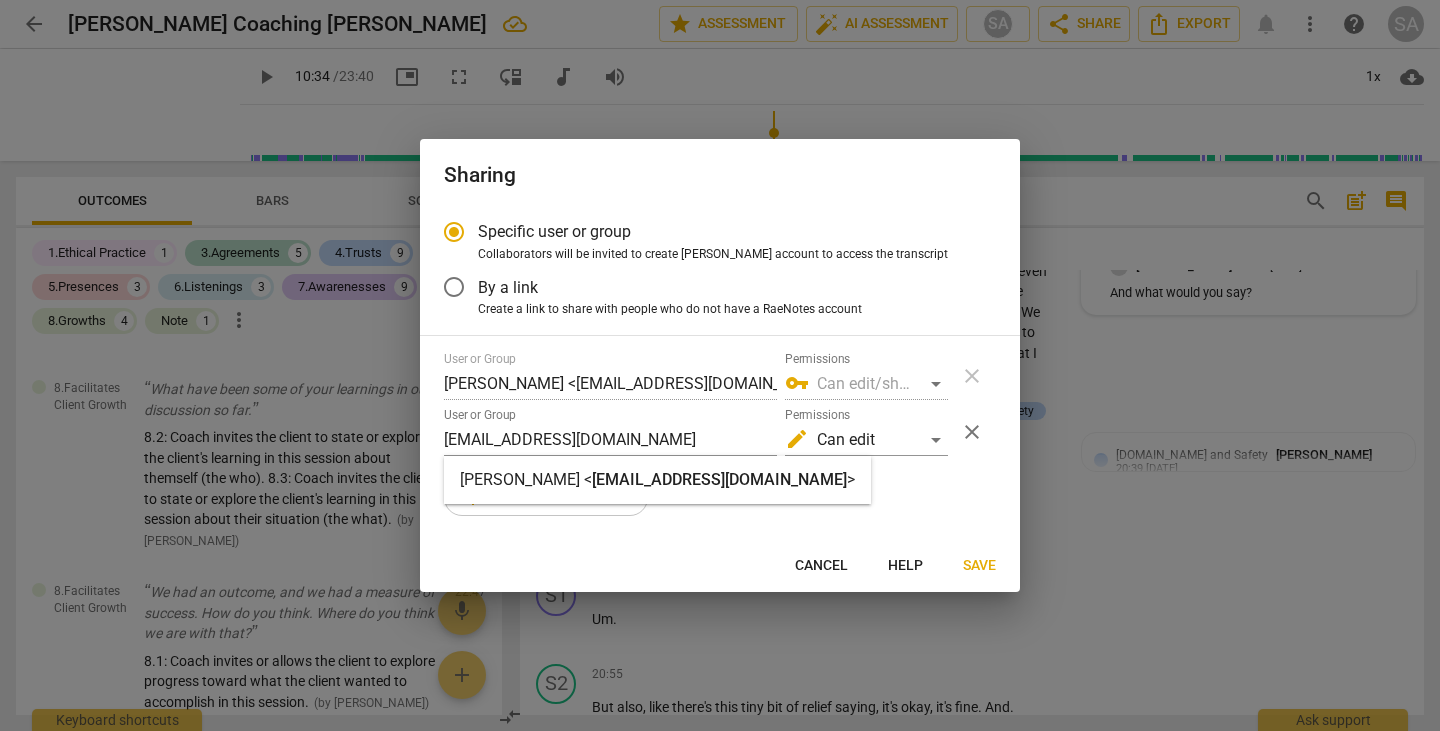 click on "[EMAIL_ADDRESS][DOMAIN_NAME]" at bounding box center (719, 479) 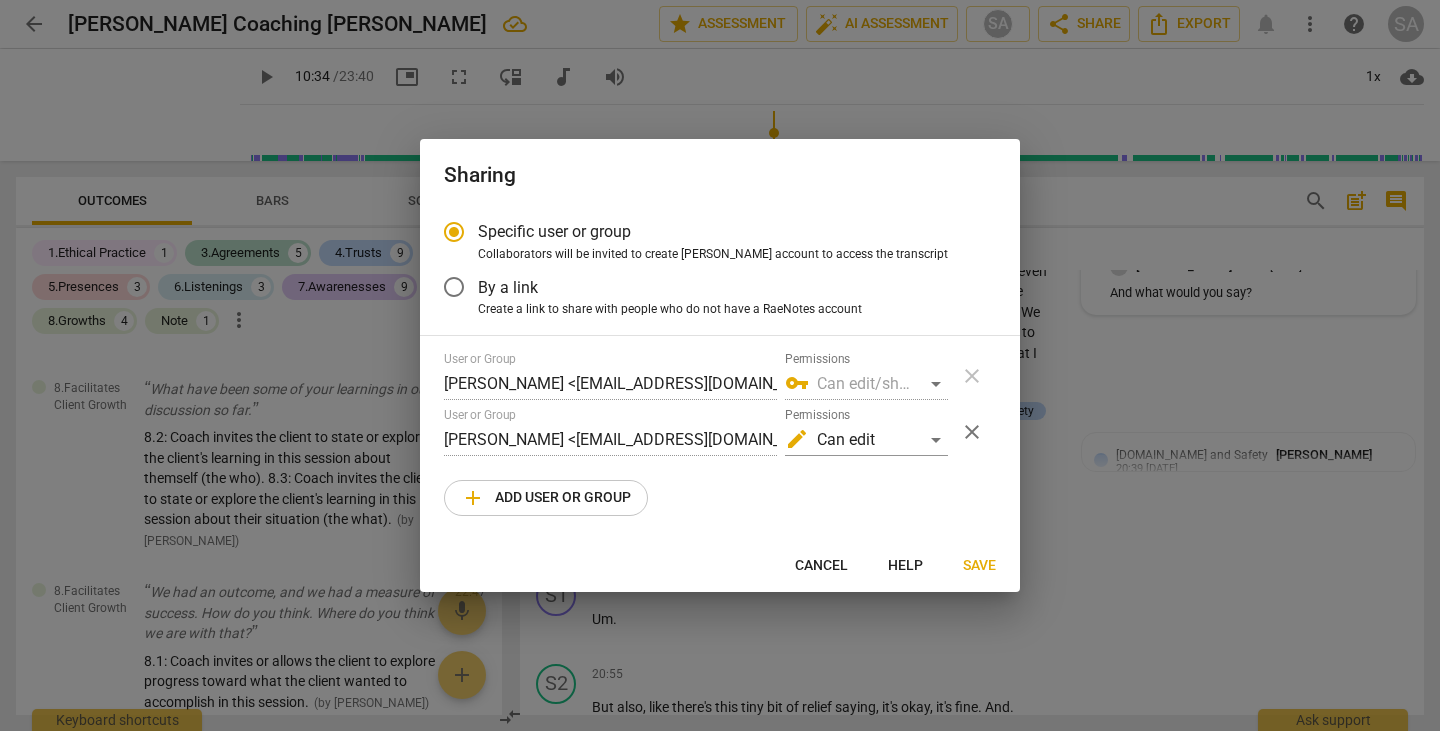 click on "Save" at bounding box center (979, 566) 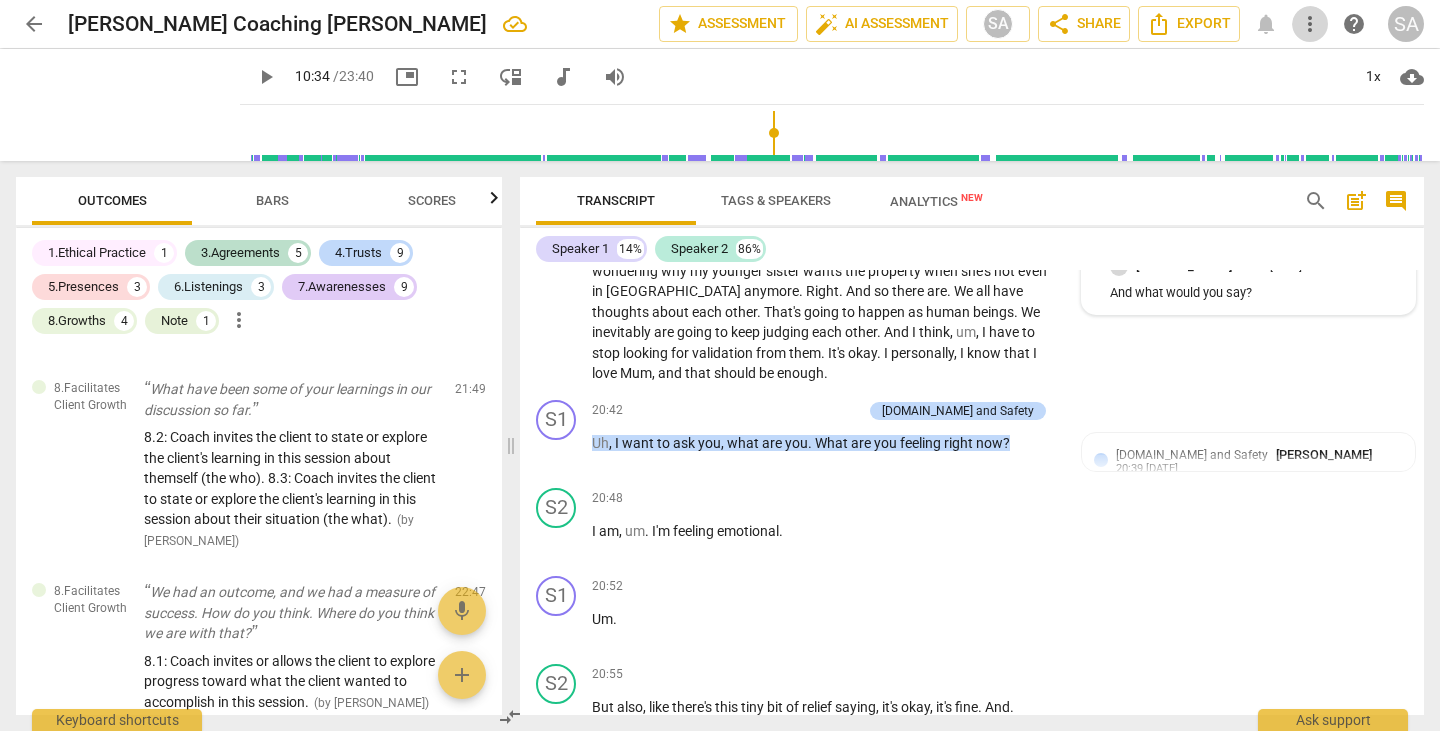 click on "more_vert" at bounding box center (1310, 24) 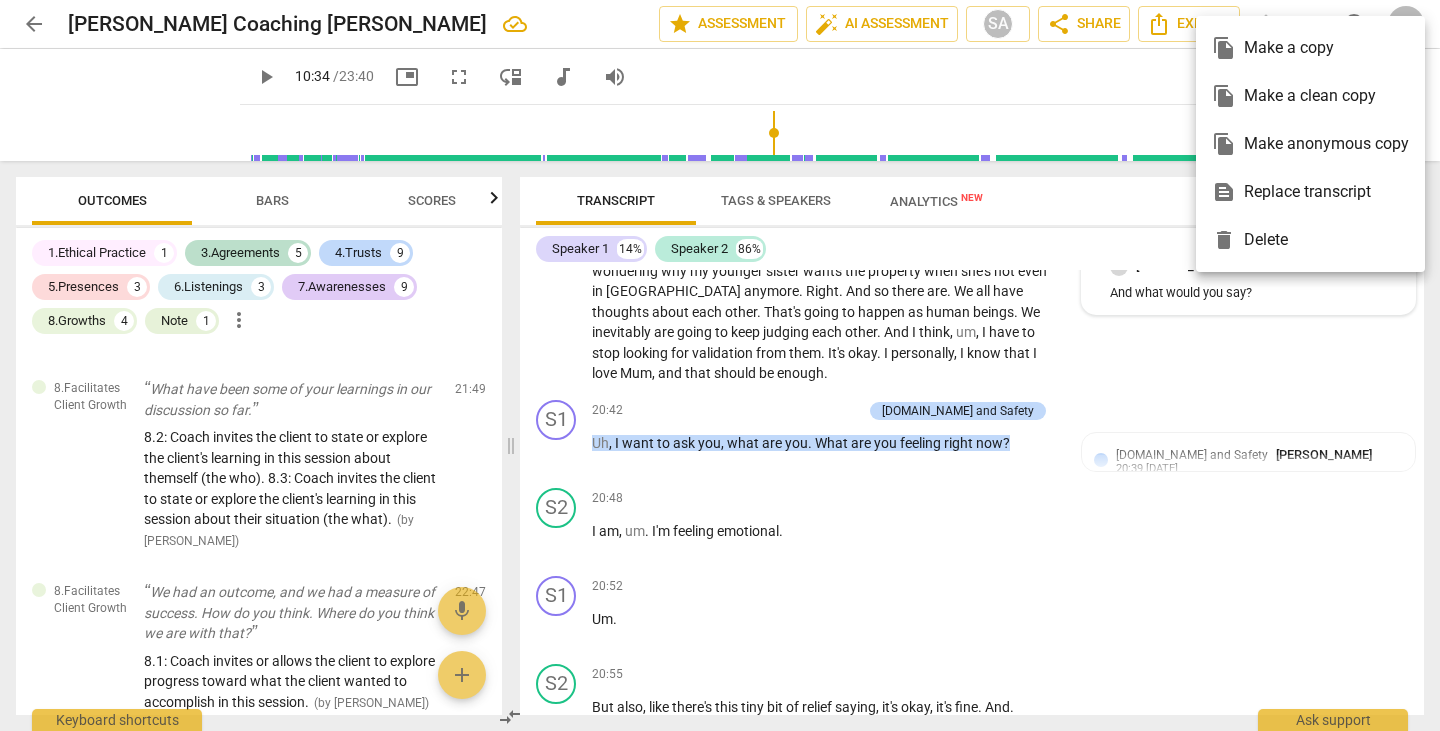 click at bounding box center (720, 365) 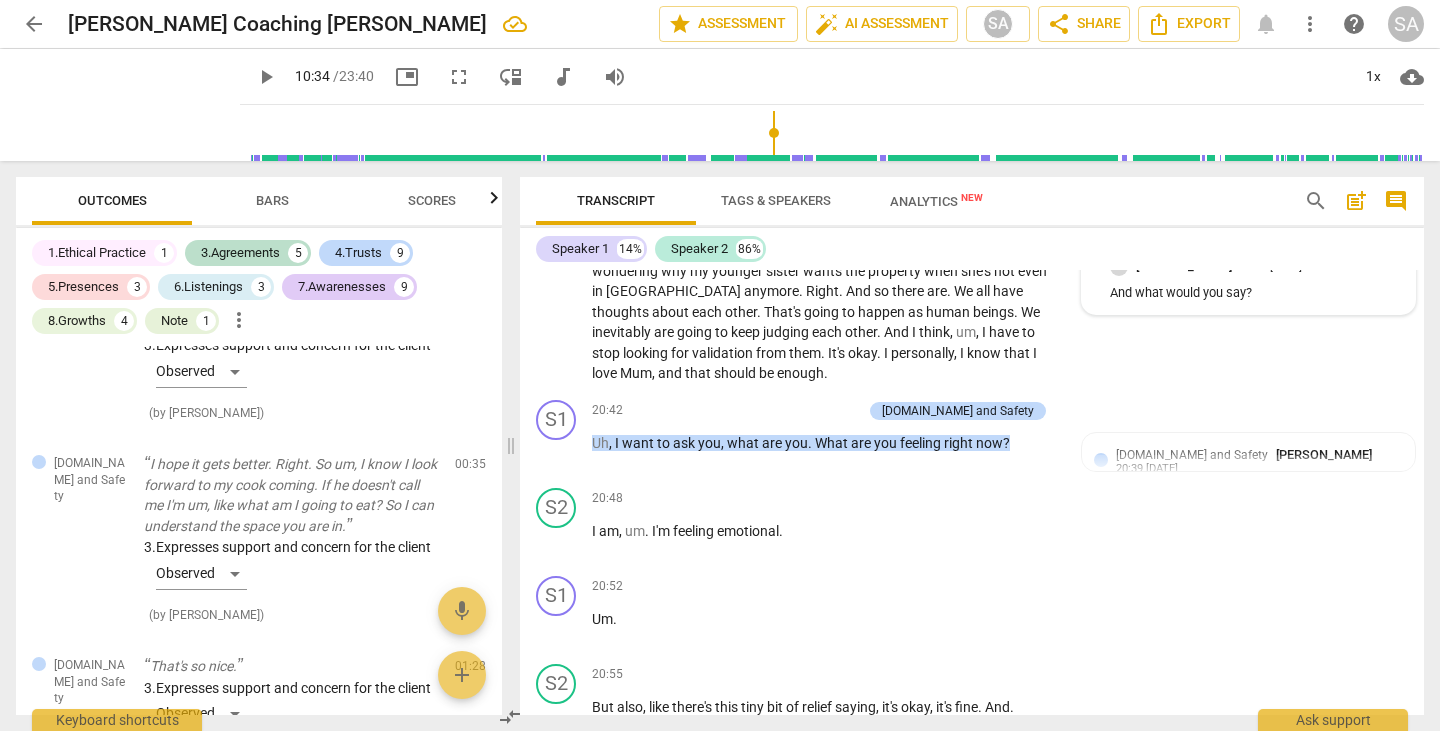 scroll, scrollTop: 0, scrollLeft: 0, axis: both 